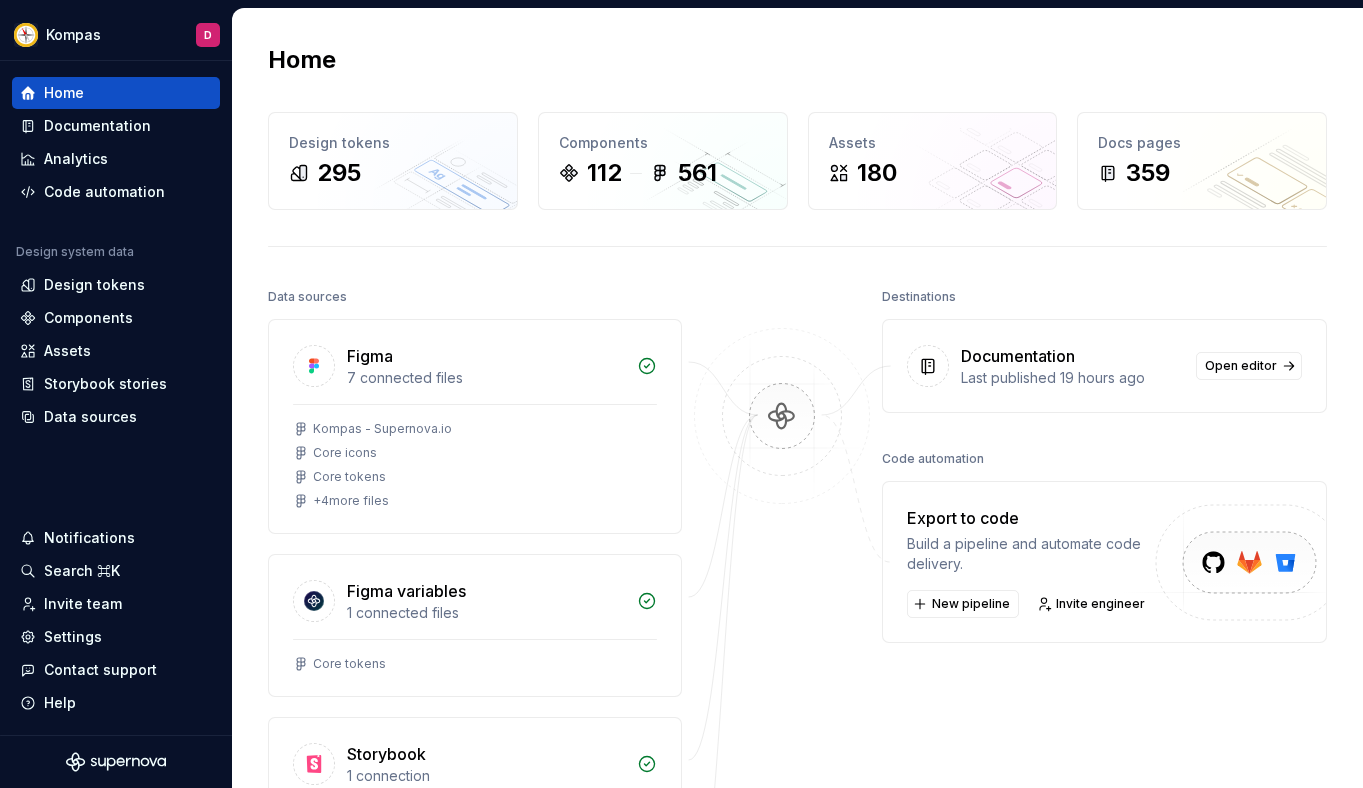 scroll, scrollTop: 0, scrollLeft: 0, axis: both 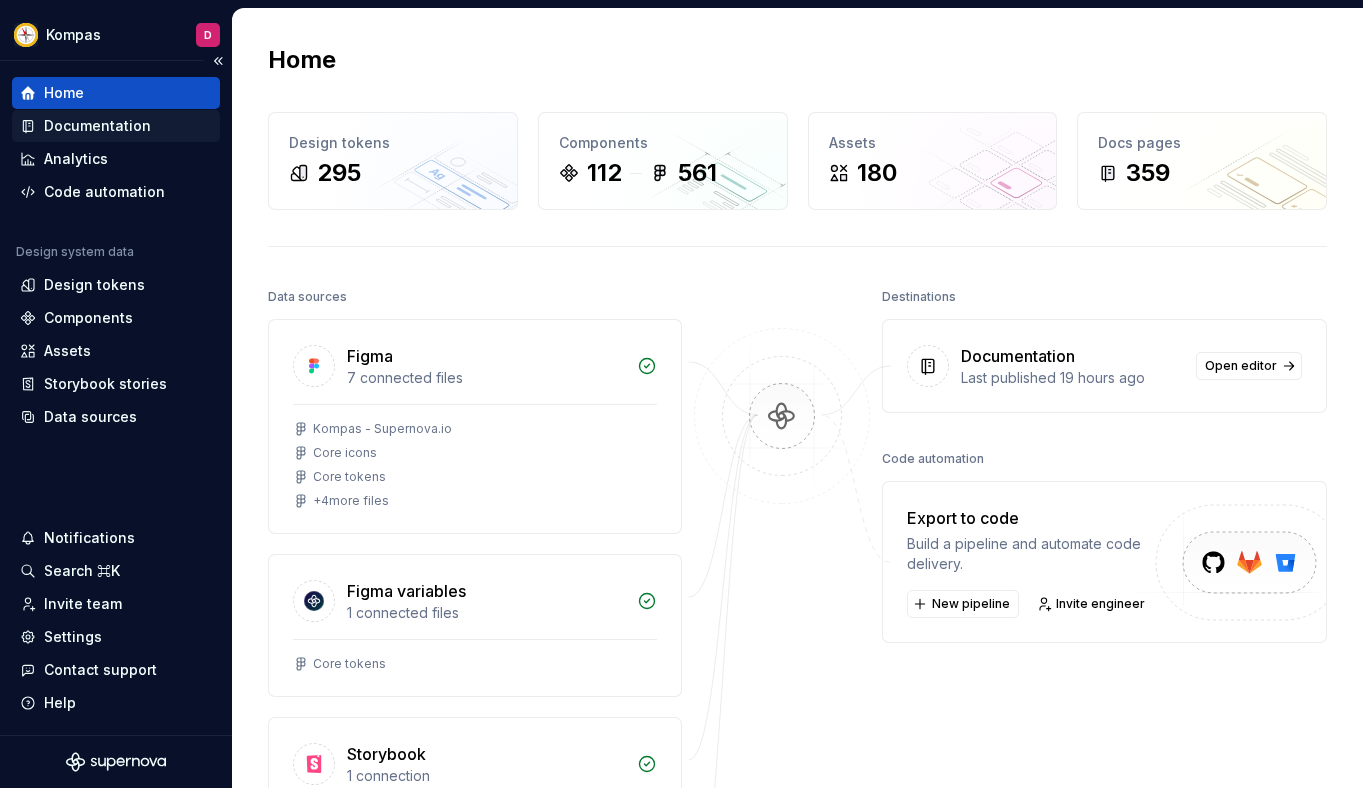 click on "Documentation" at bounding box center [116, 126] 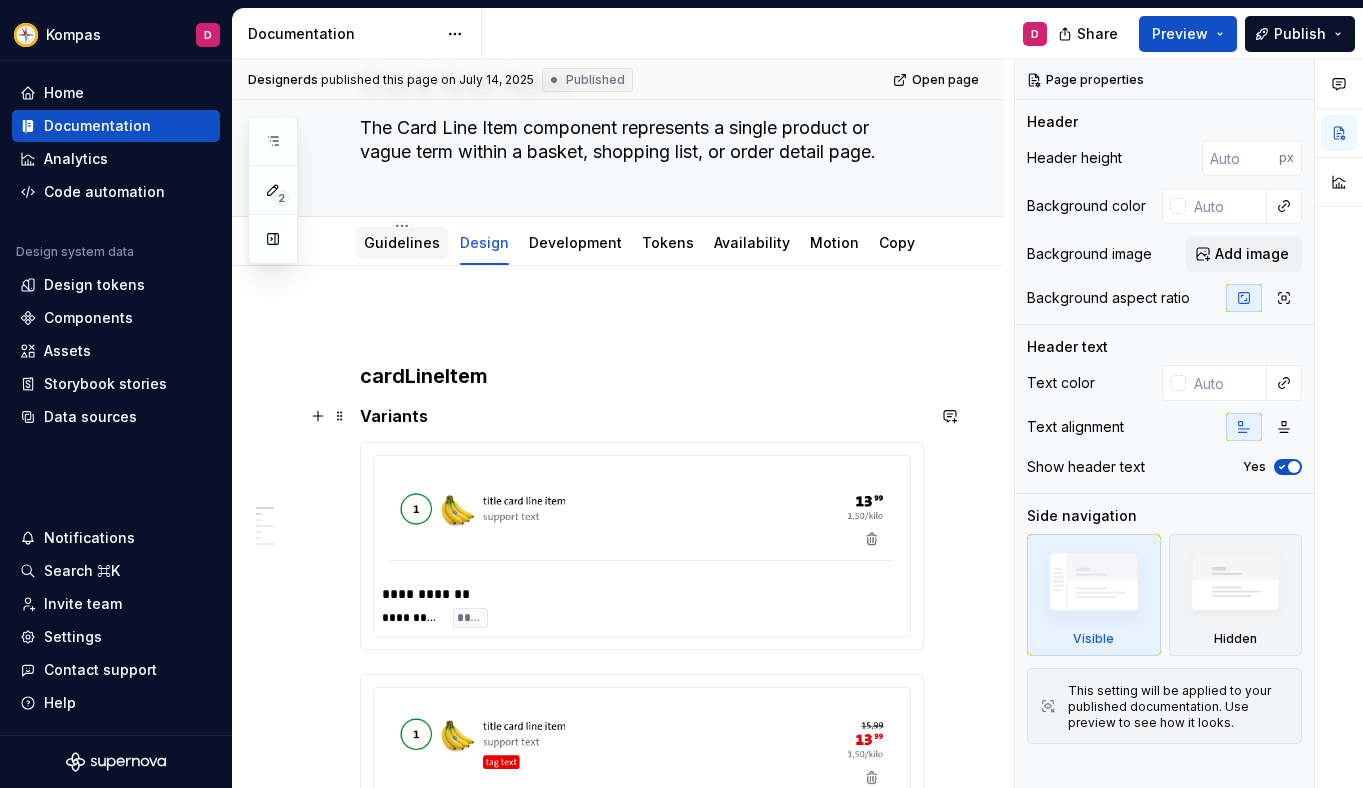 scroll, scrollTop: 62, scrollLeft: 0, axis: vertical 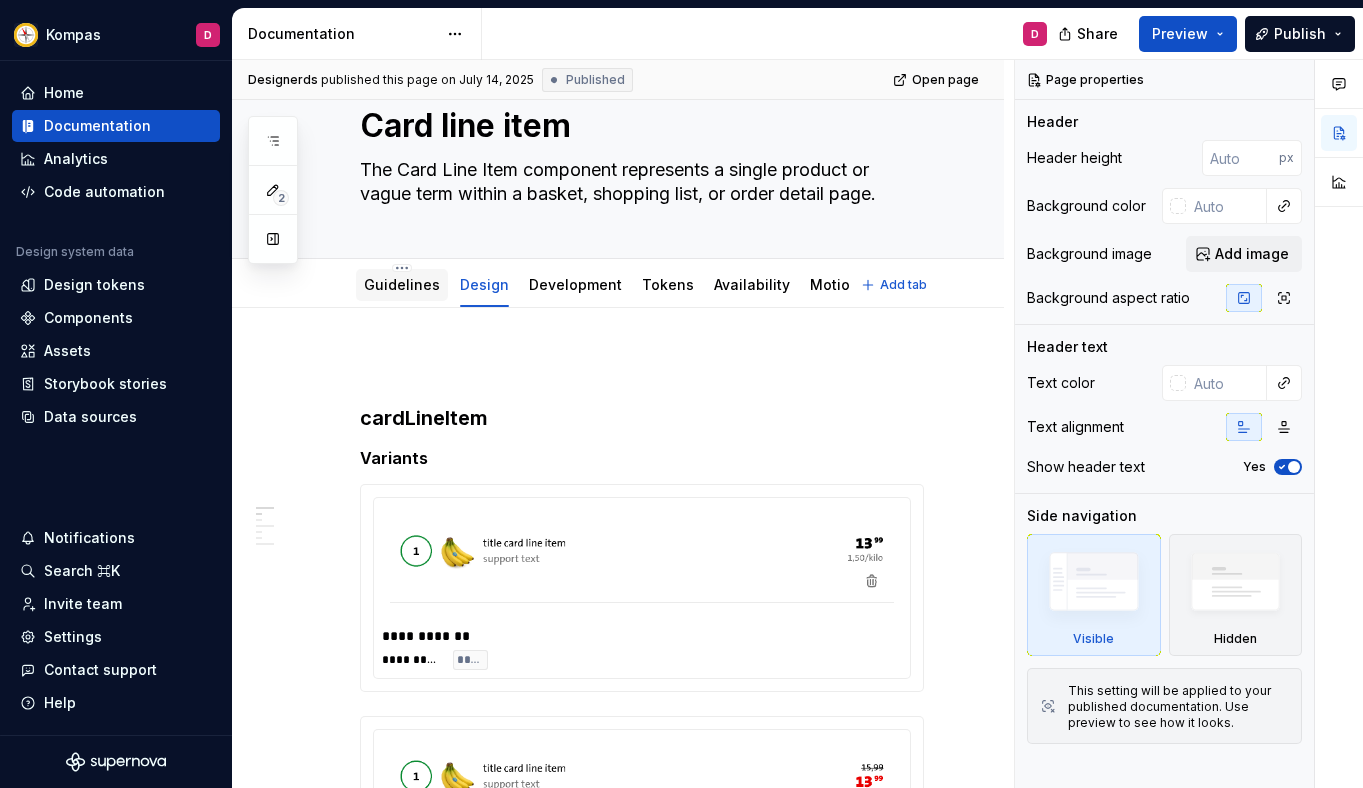 click on "Guidelines" at bounding box center [402, 284] 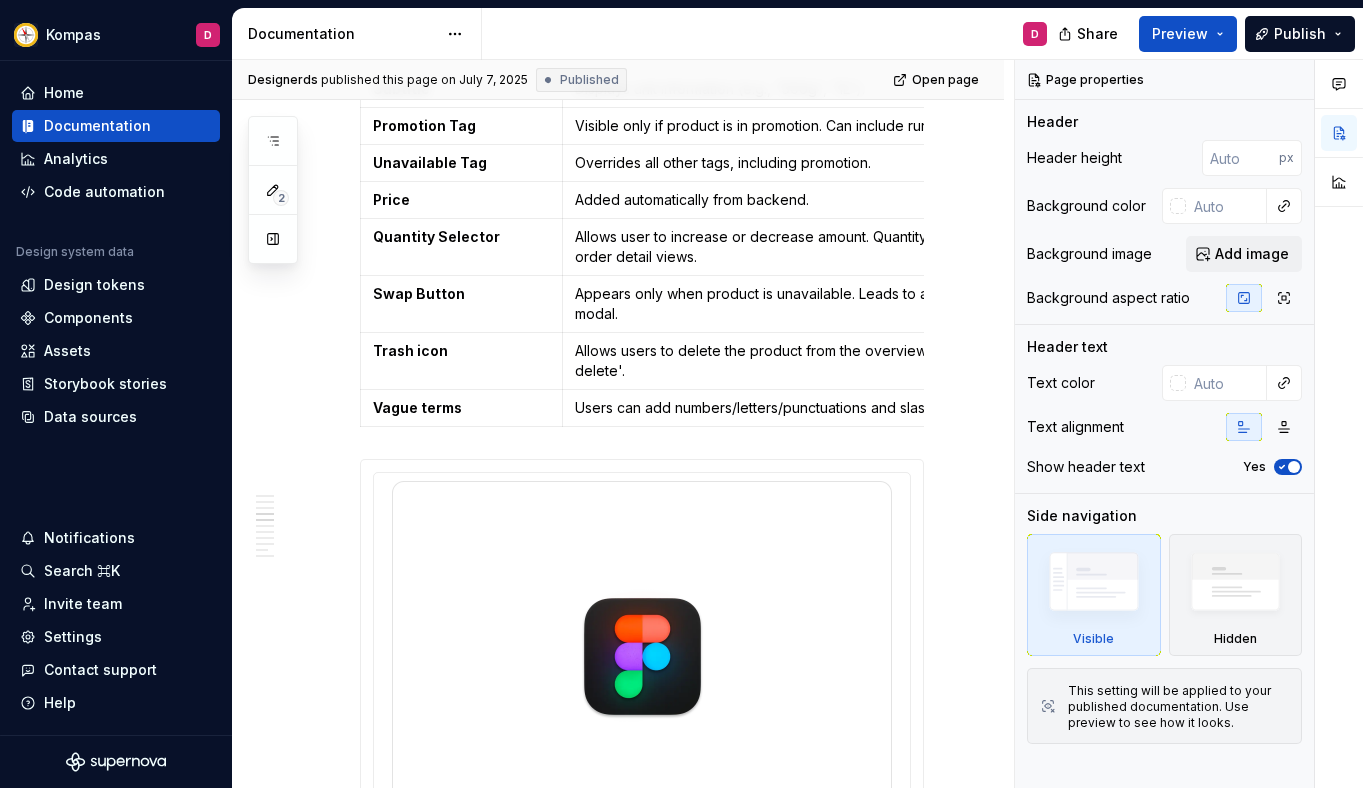 scroll, scrollTop: 1349, scrollLeft: 0, axis: vertical 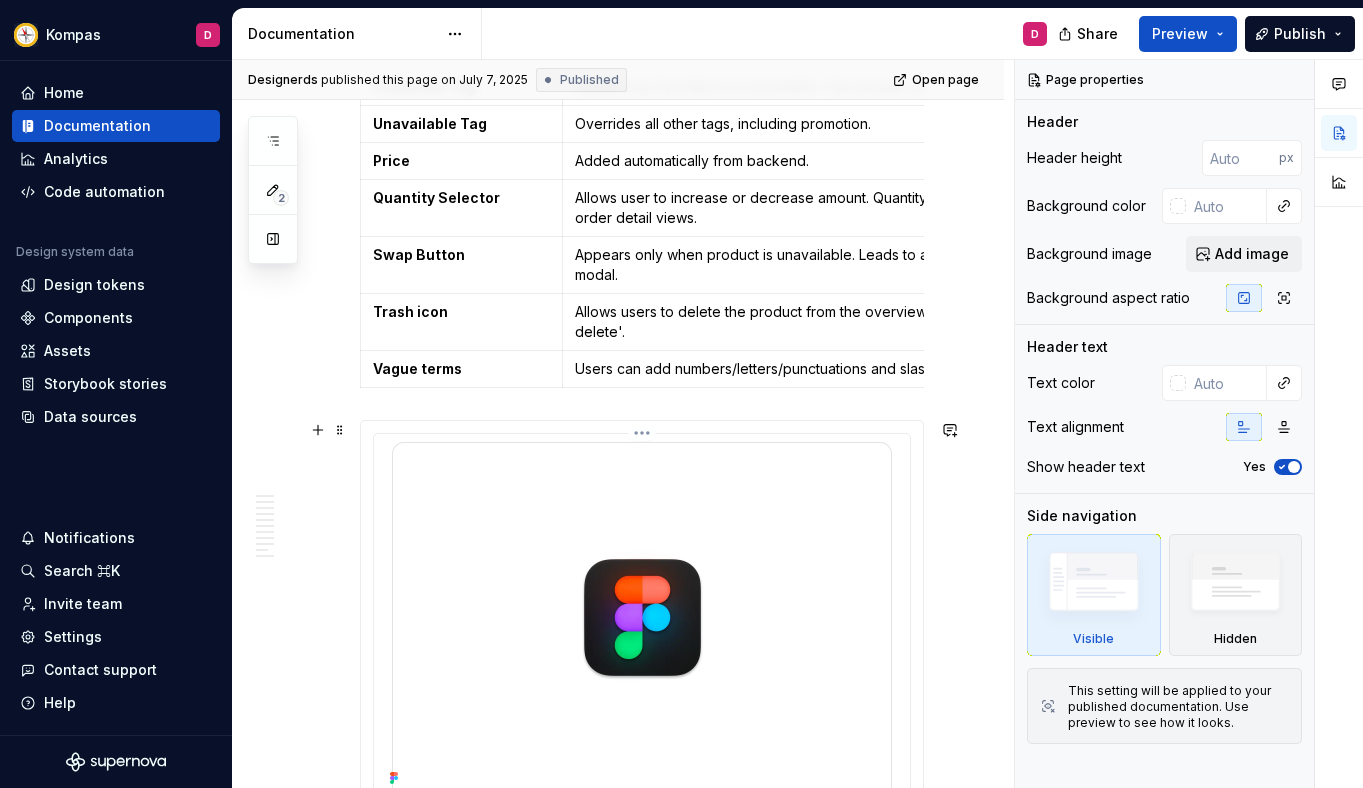 click at bounding box center [642, 617] 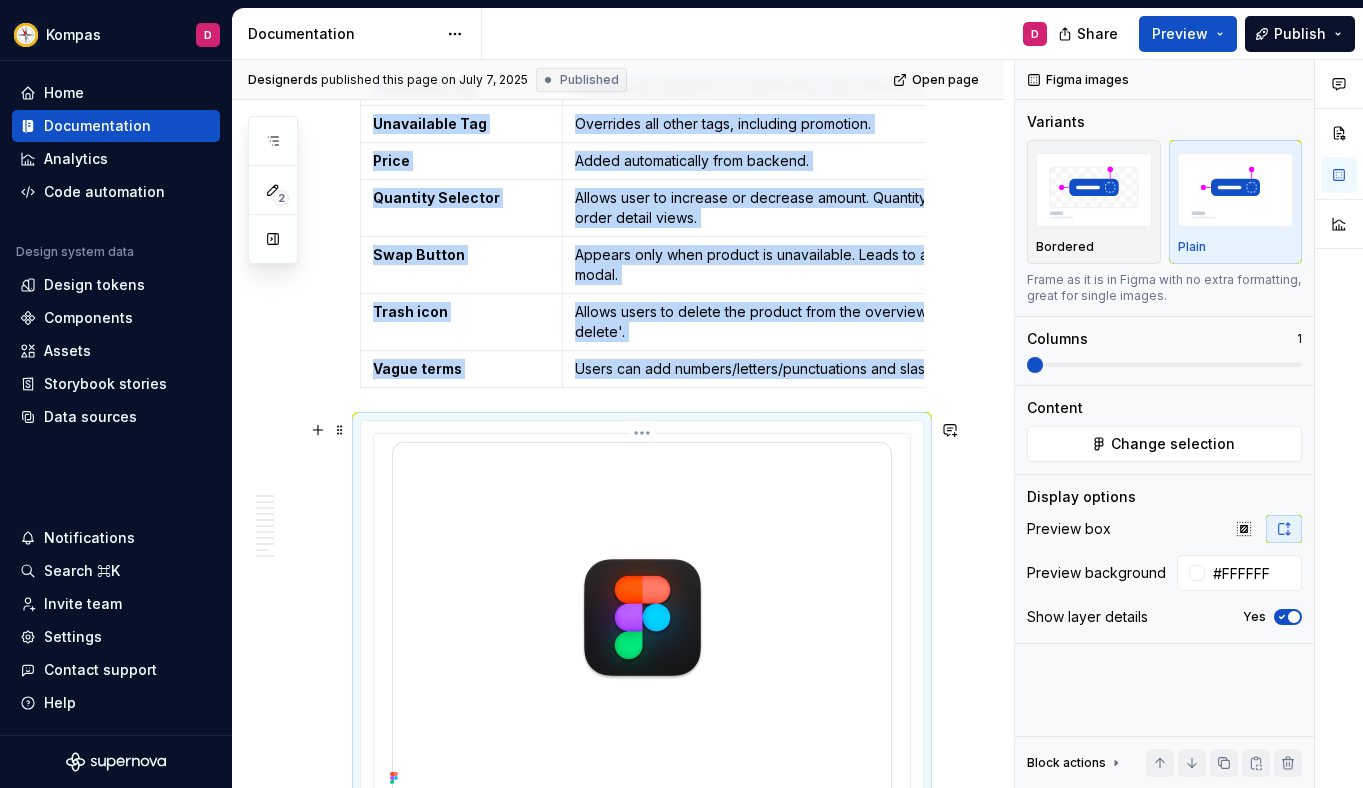 scroll, scrollTop: 1540, scrollLeft: 0, axis: vertical 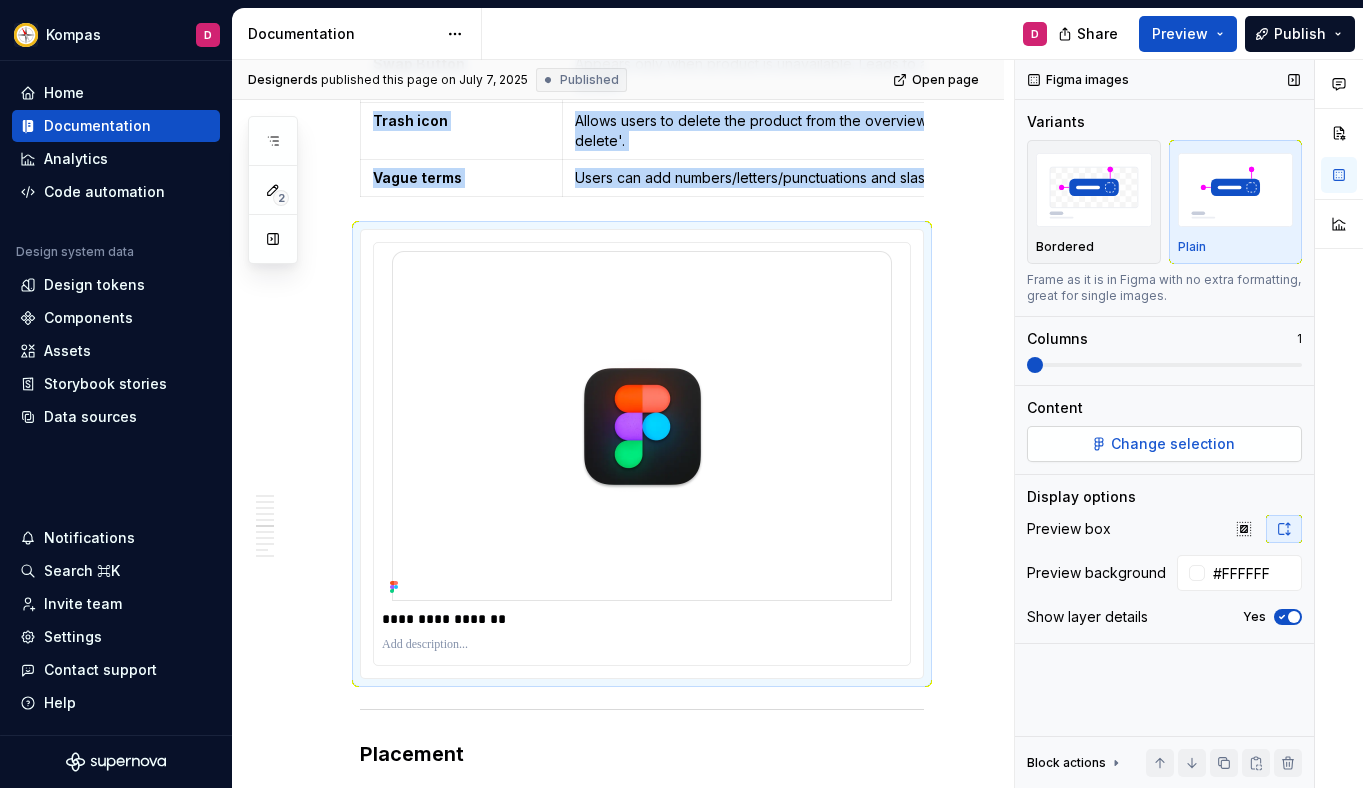 click on "Change selection" at bounding box center (1164, 444) 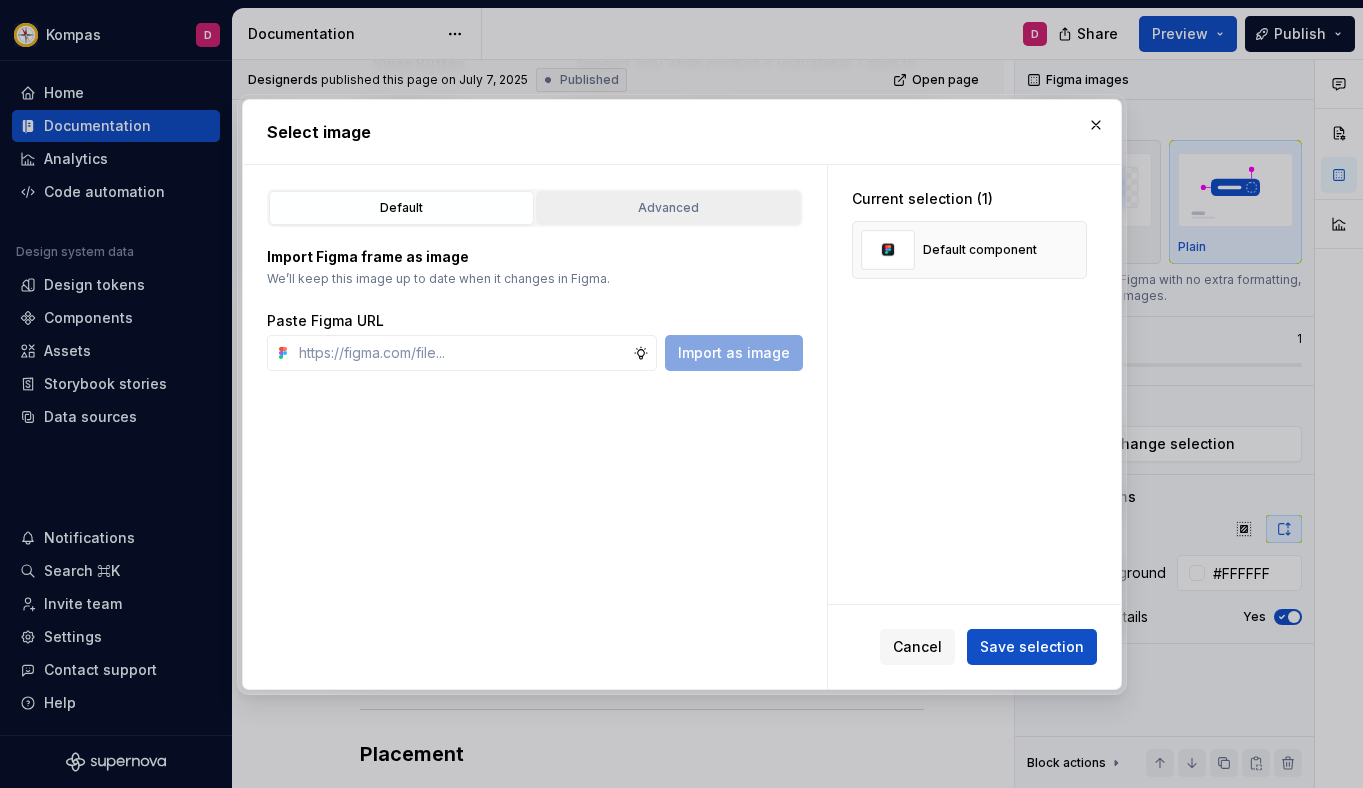 click on "Advanced" at bounding box center [668, 208] 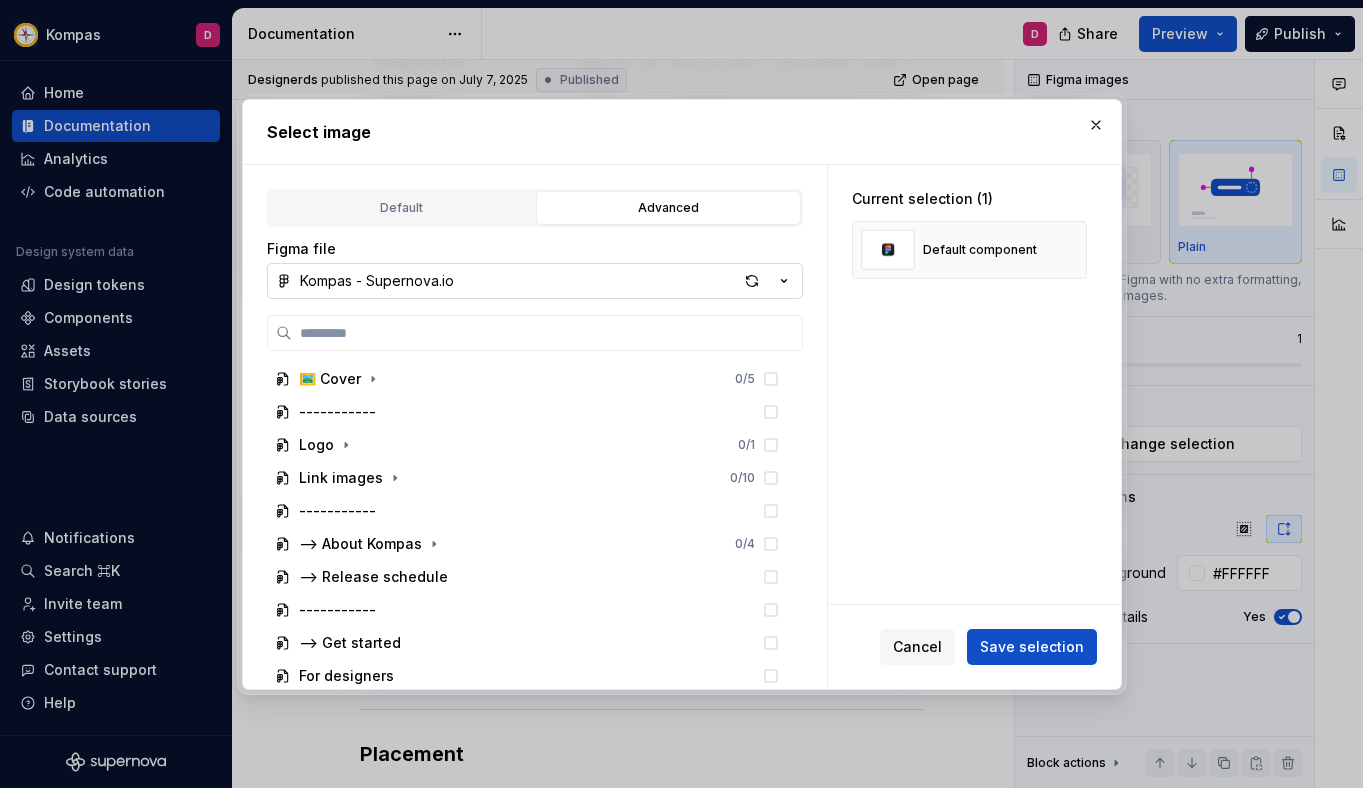 click on "Kompas - Supernova.io" at bounding box center (535, 281) 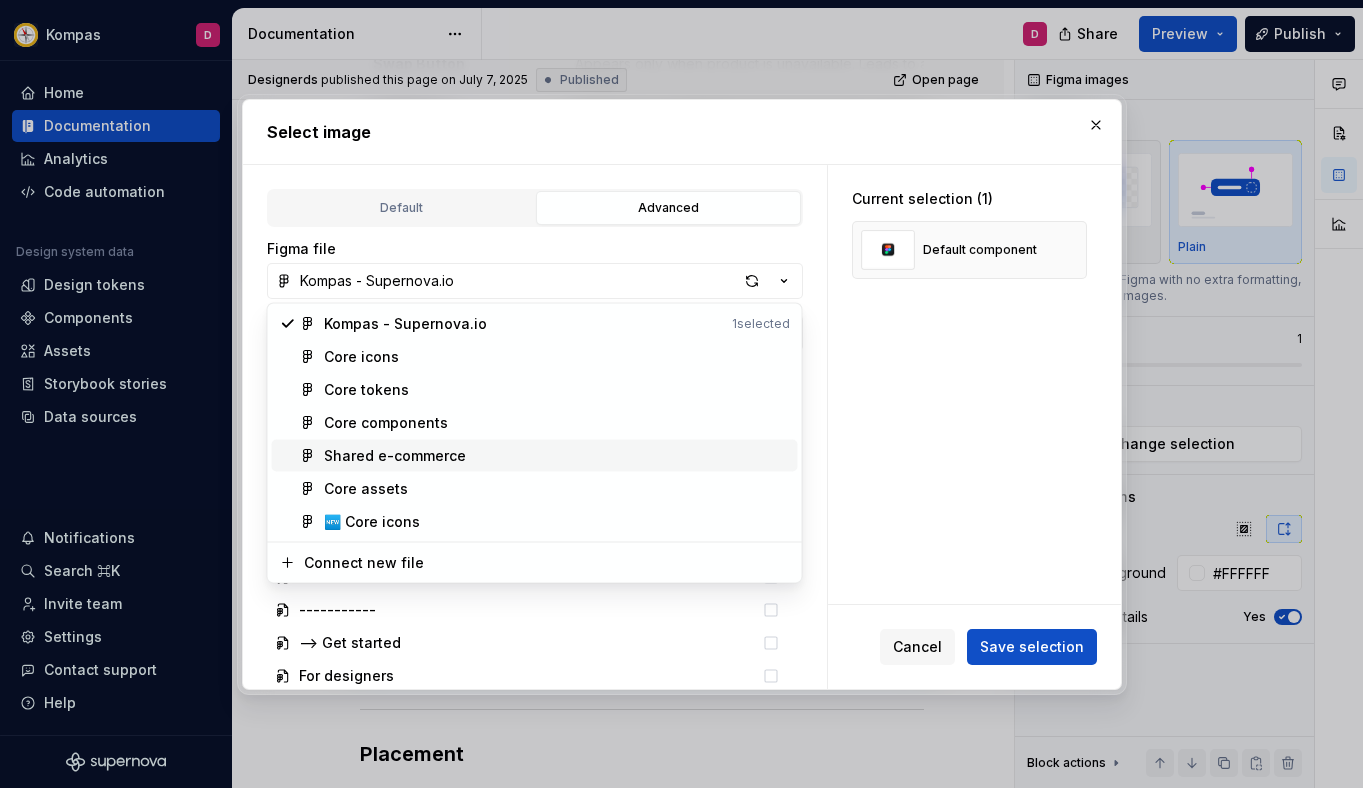 click on "Shared e-commerce" at bounding box center [395, 456] 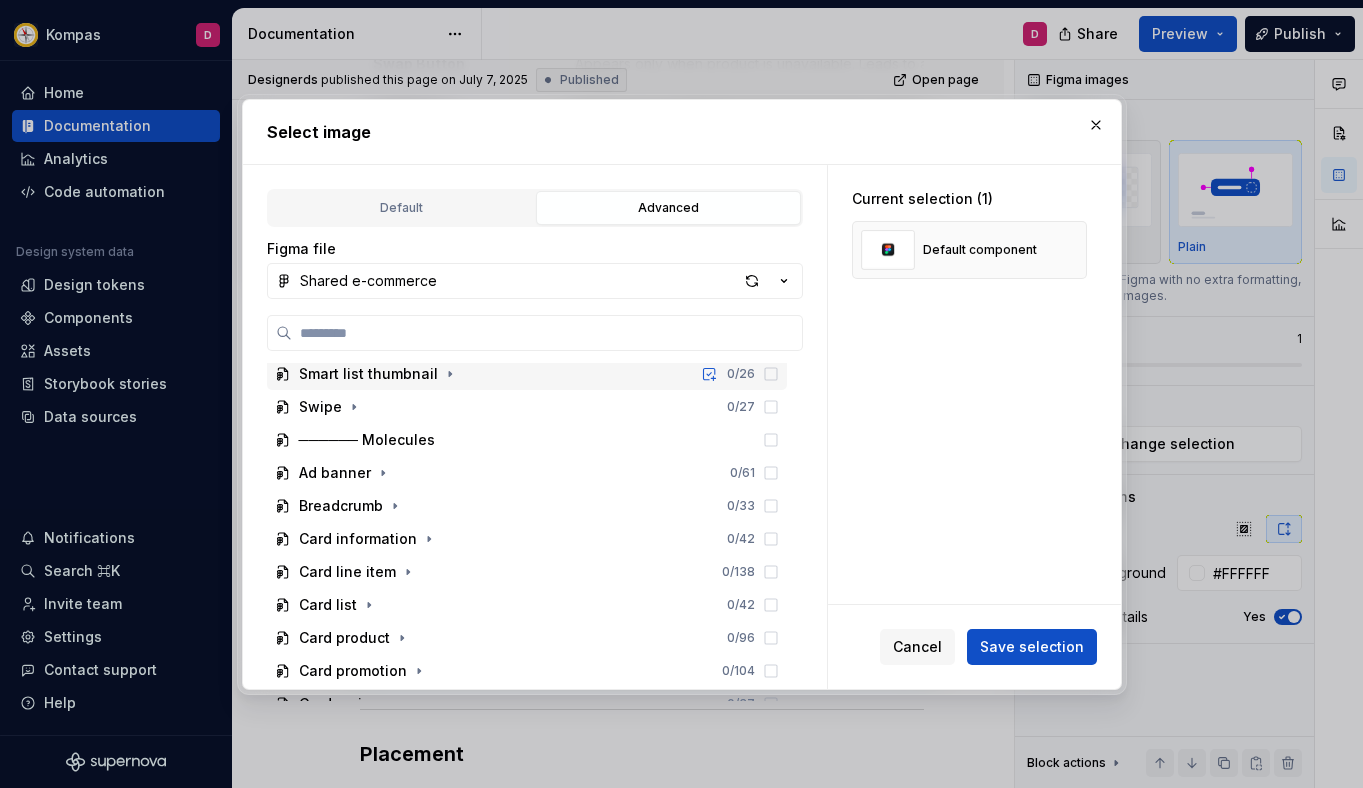 scroll, scrollTop: 125, scrollLeft: 0, axis: vertical 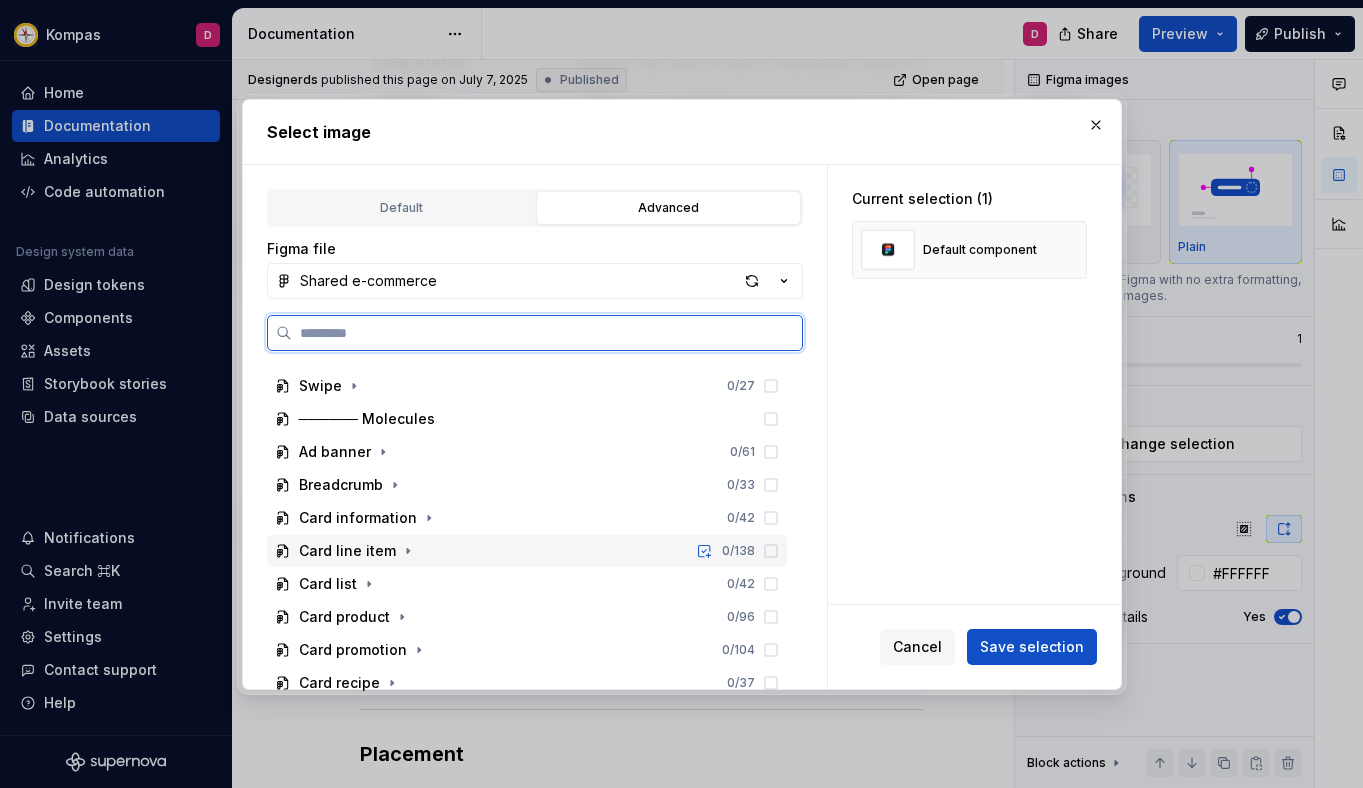 click on "Card line item 0 / 138" at bounding box center [527, 551] 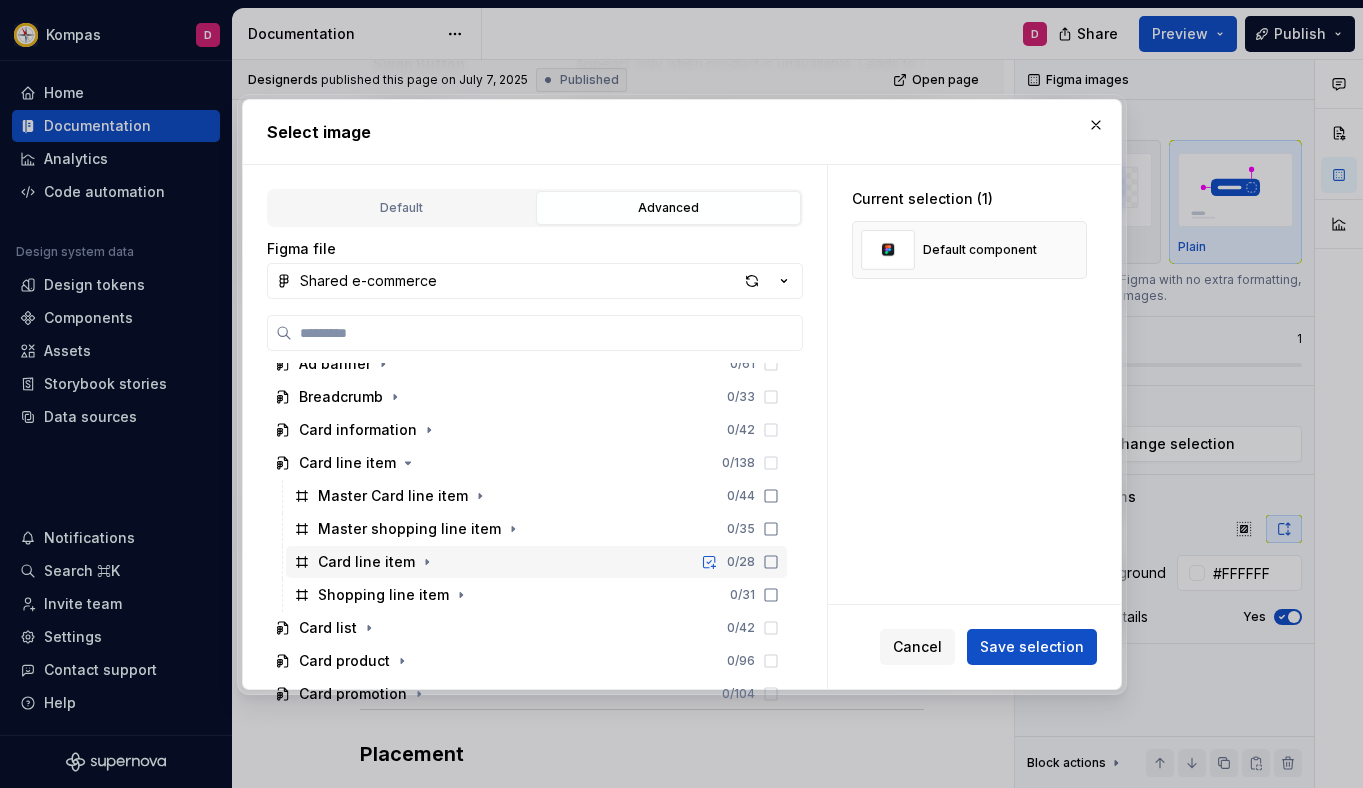 scroll, scrollTop: 215, scrollLeft: 0, axis: vertical 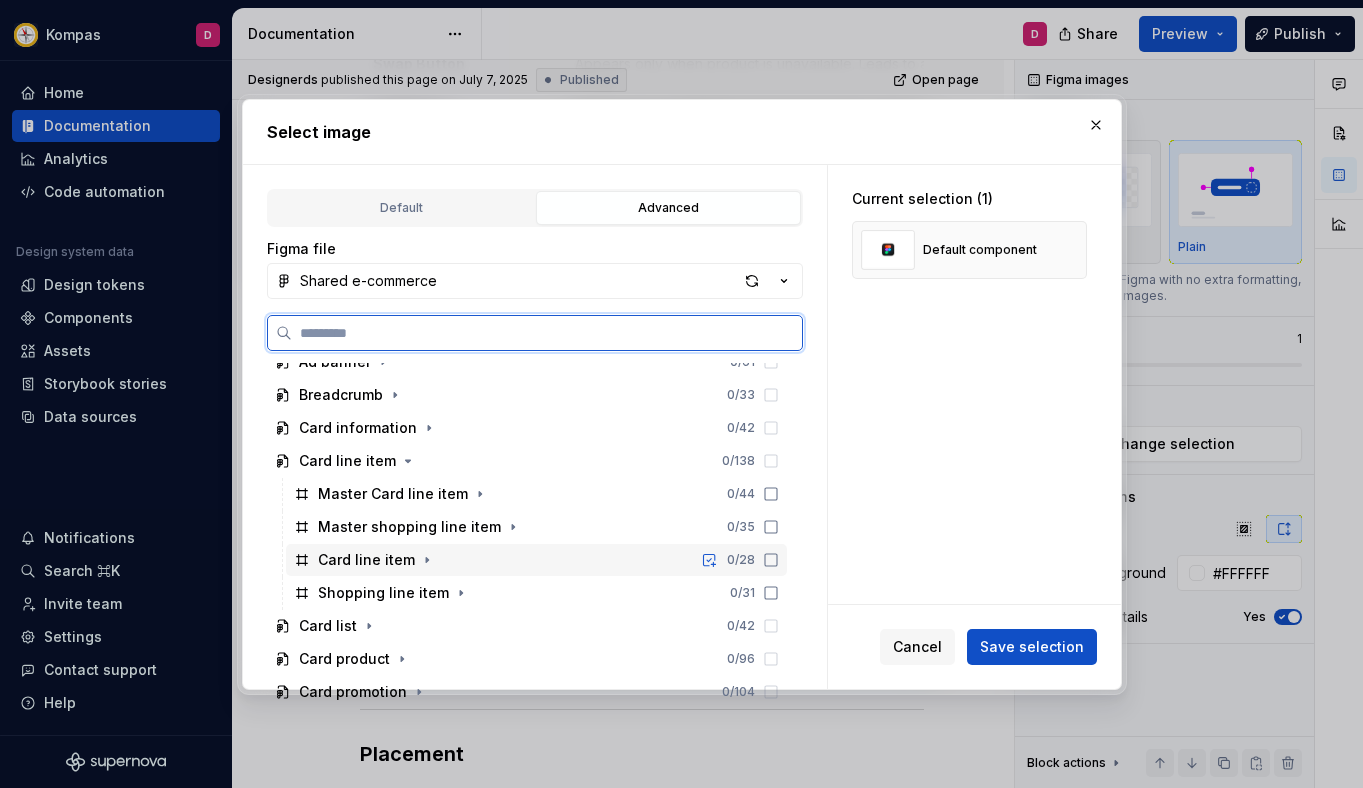 click on "Card line item 0 / 28" at bounding box center [536, 560] 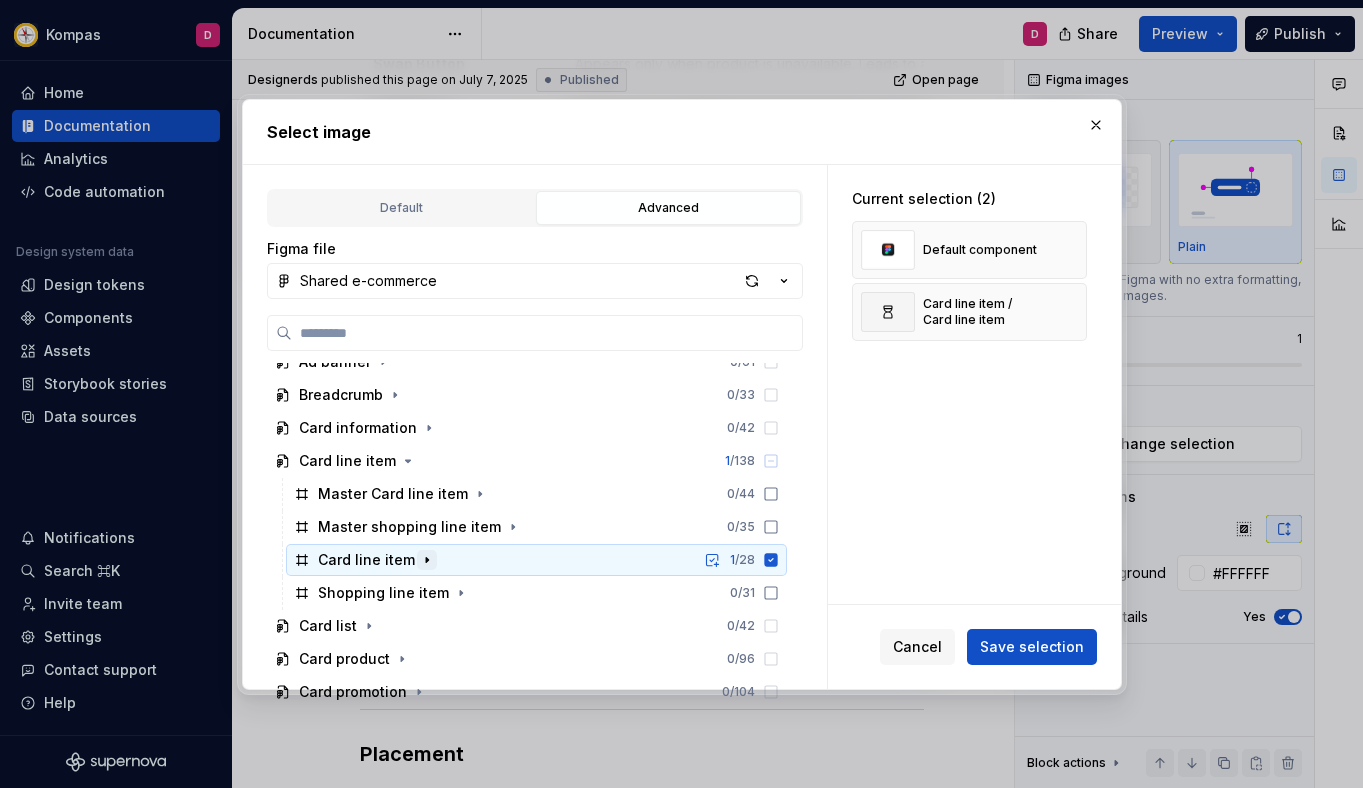 click 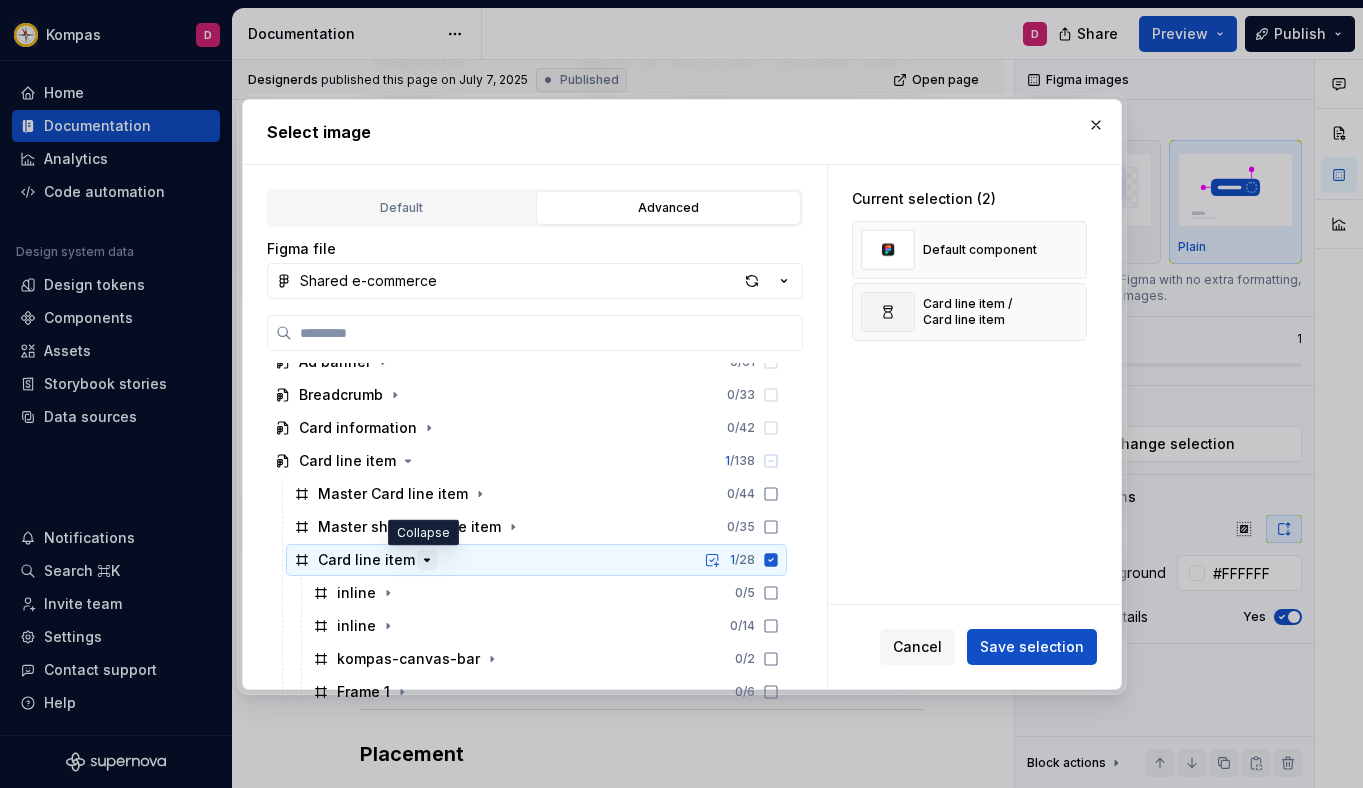 click 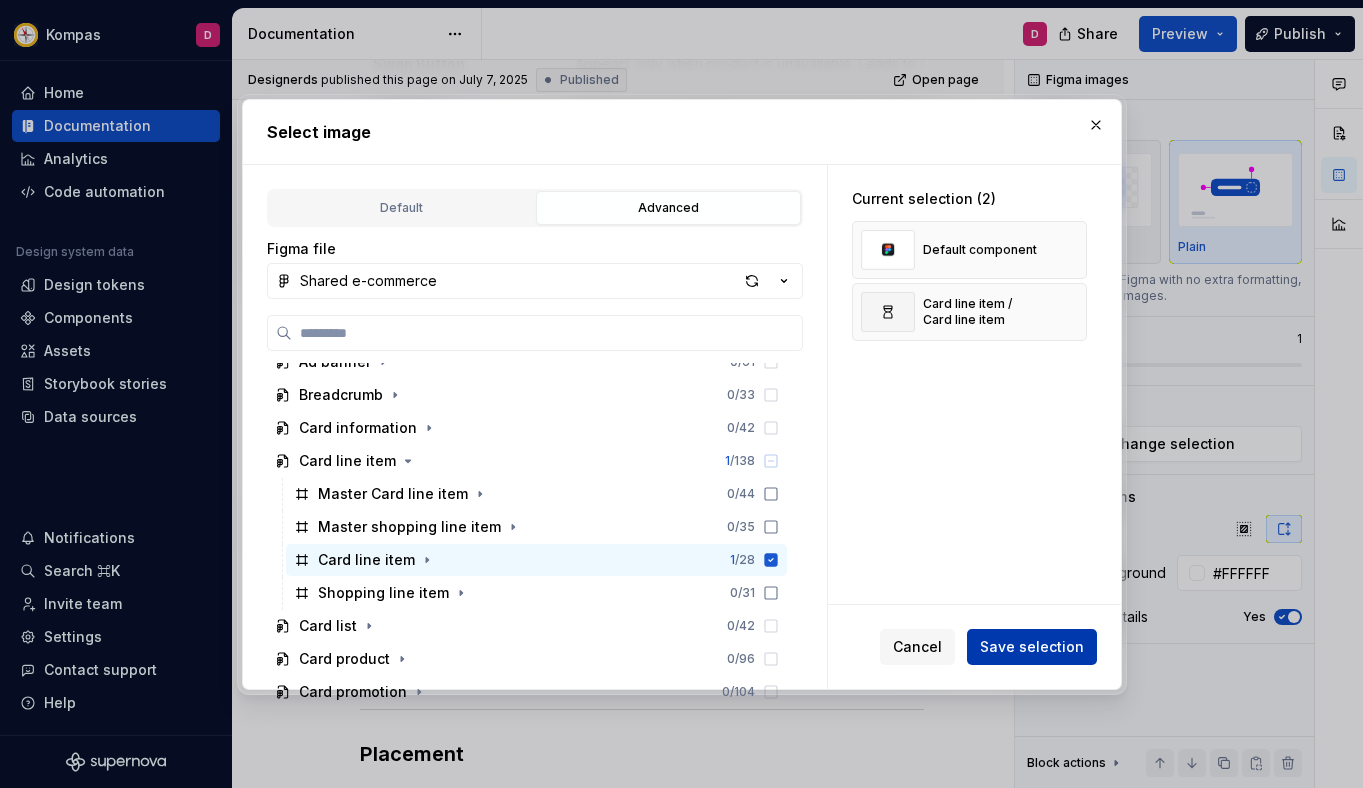 click on "Save selection" at bounding box center (1032, 647) 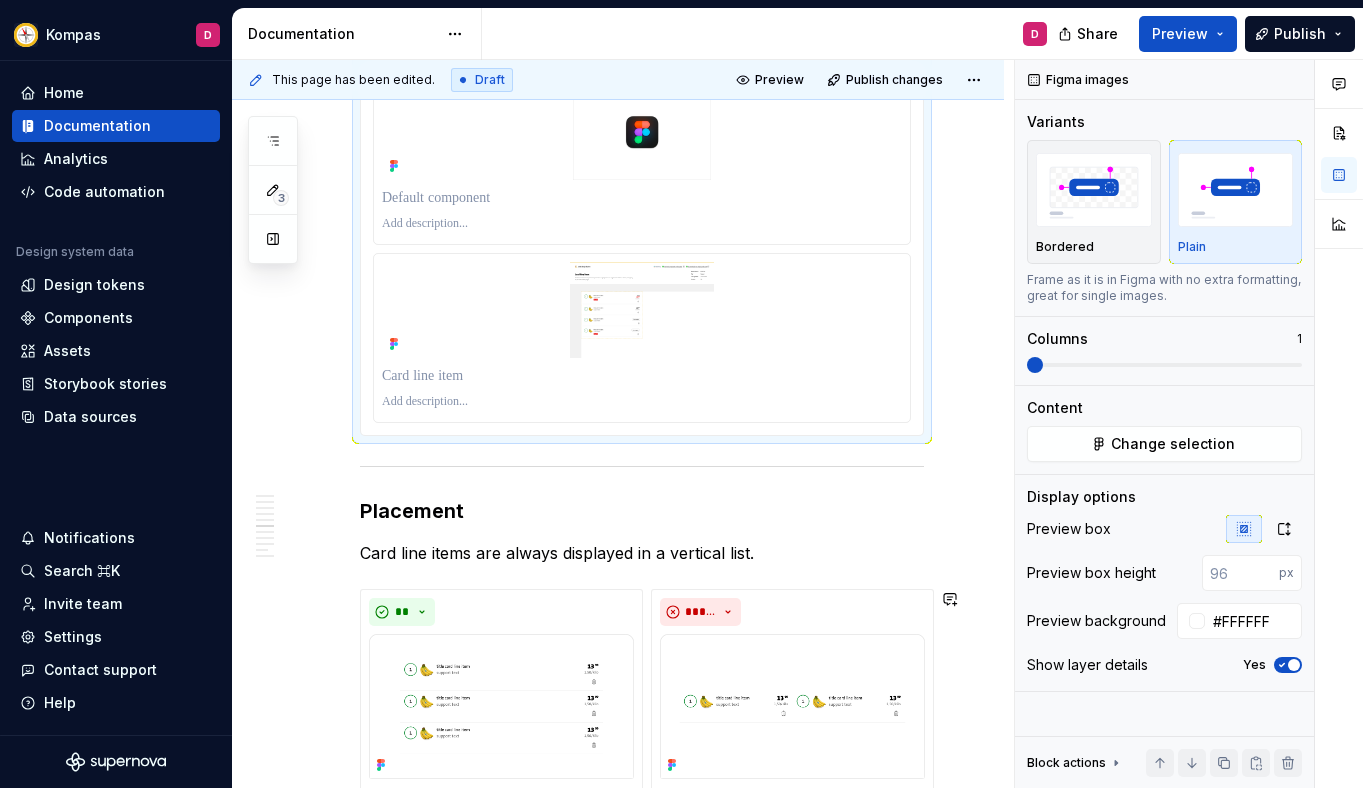 scroll, scrollTop: 1702, scrollLeft: 0, axis: vertical 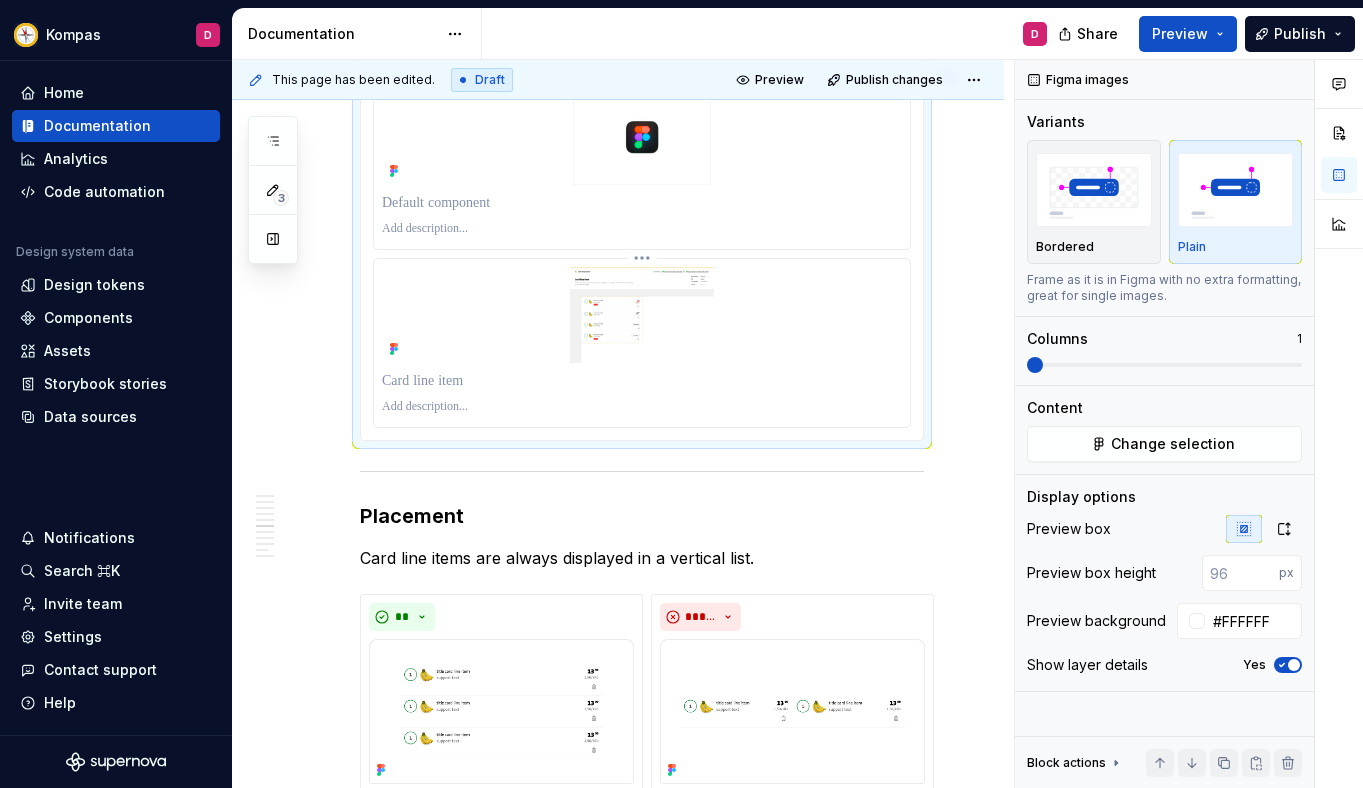 click at bounding box center [642, 315] 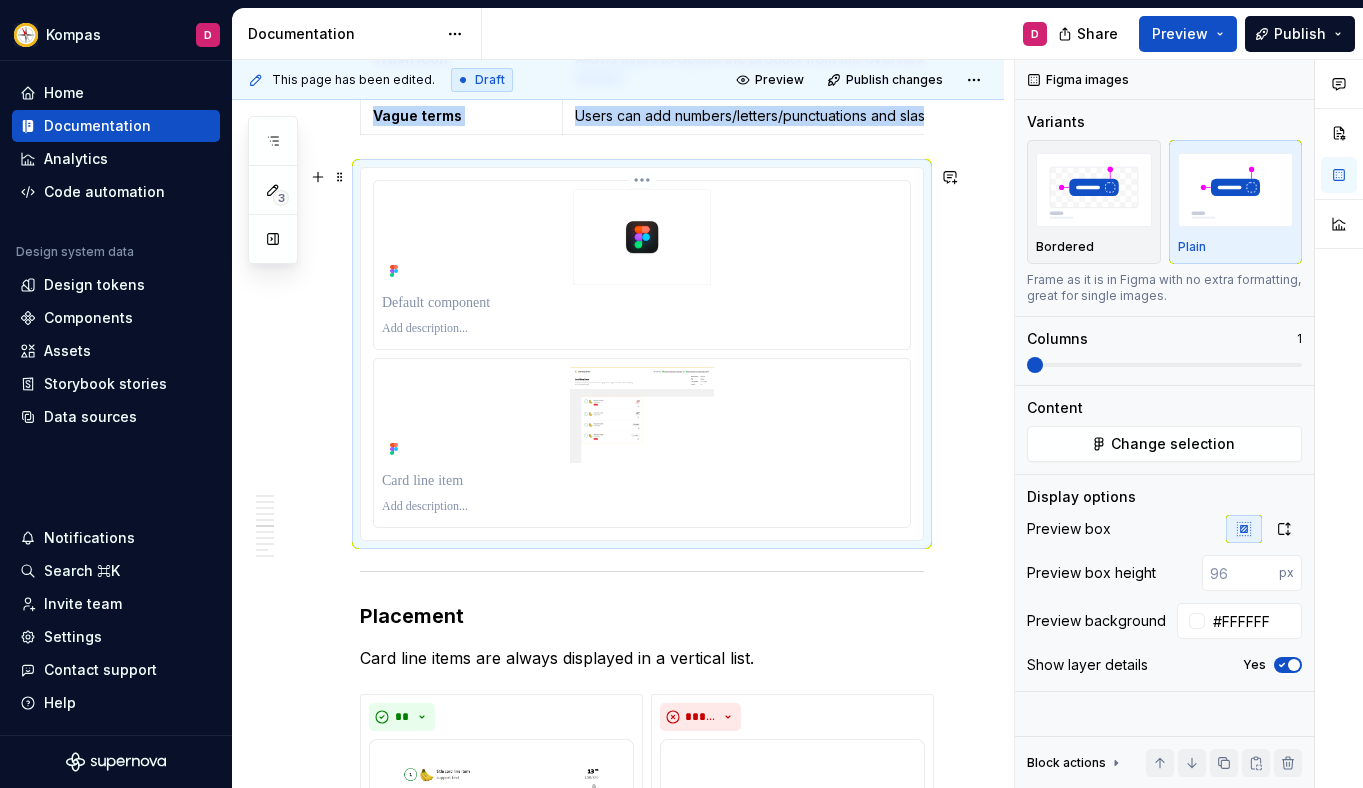 scroll, scrollTop: 1583, scrollLeft: 0, axis: vertical 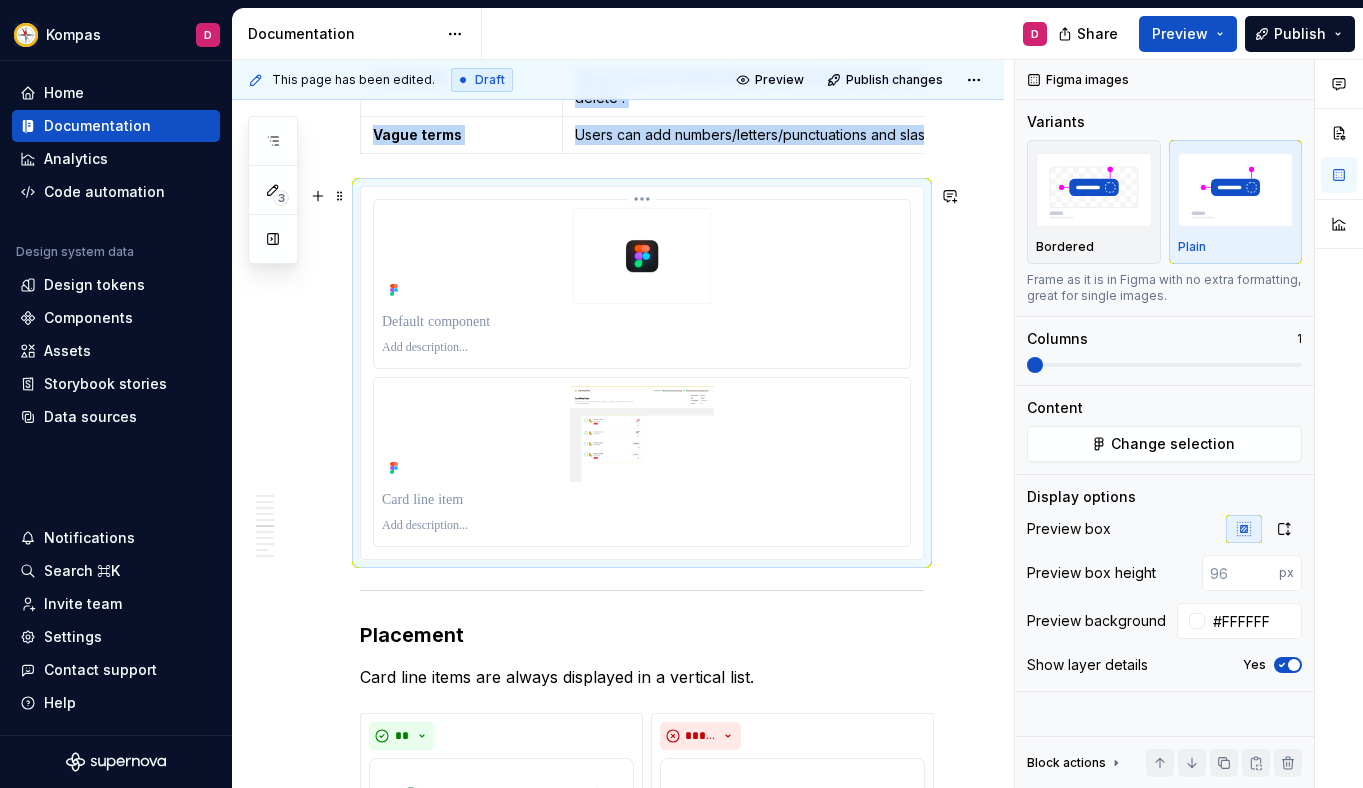 click at bounding box center (642, 256) 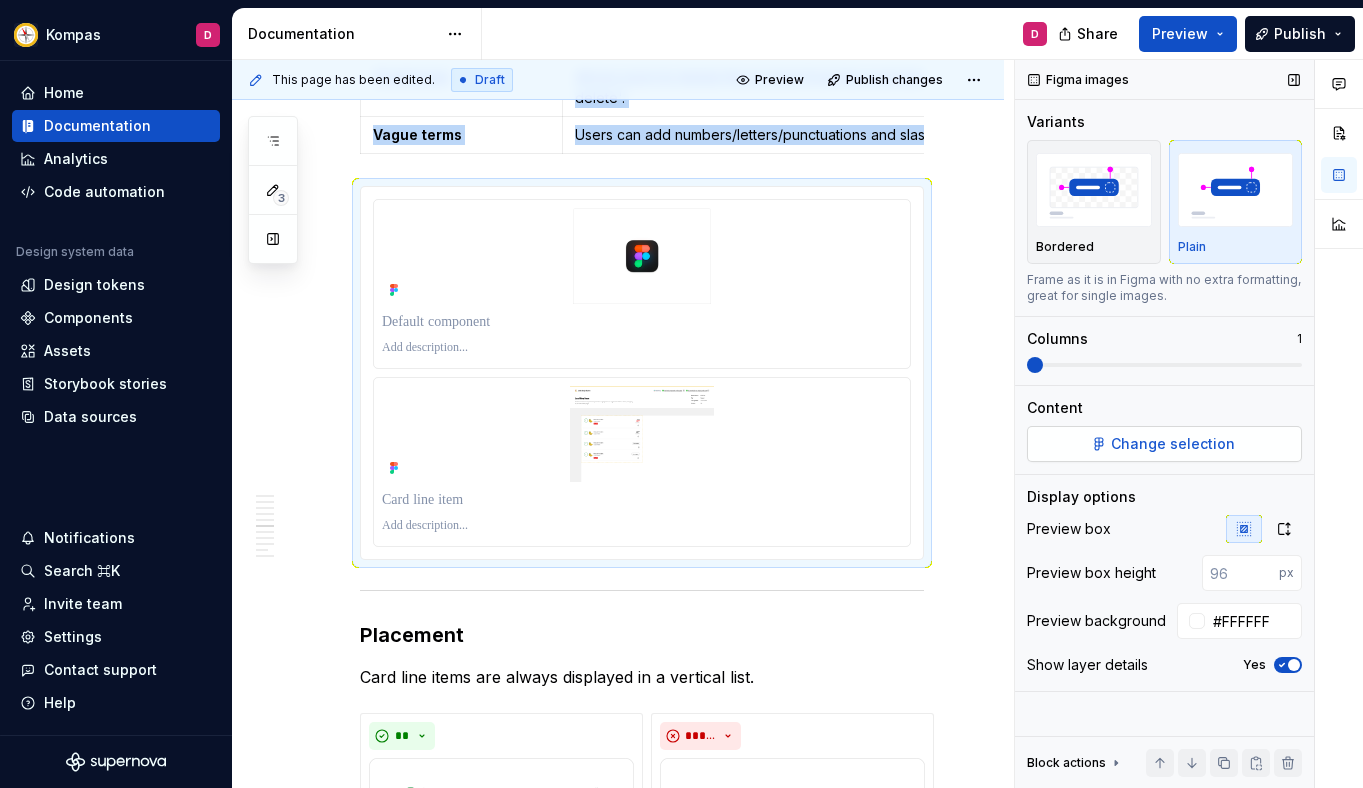 click on "Change selection" at bounding box center (1173, 444) 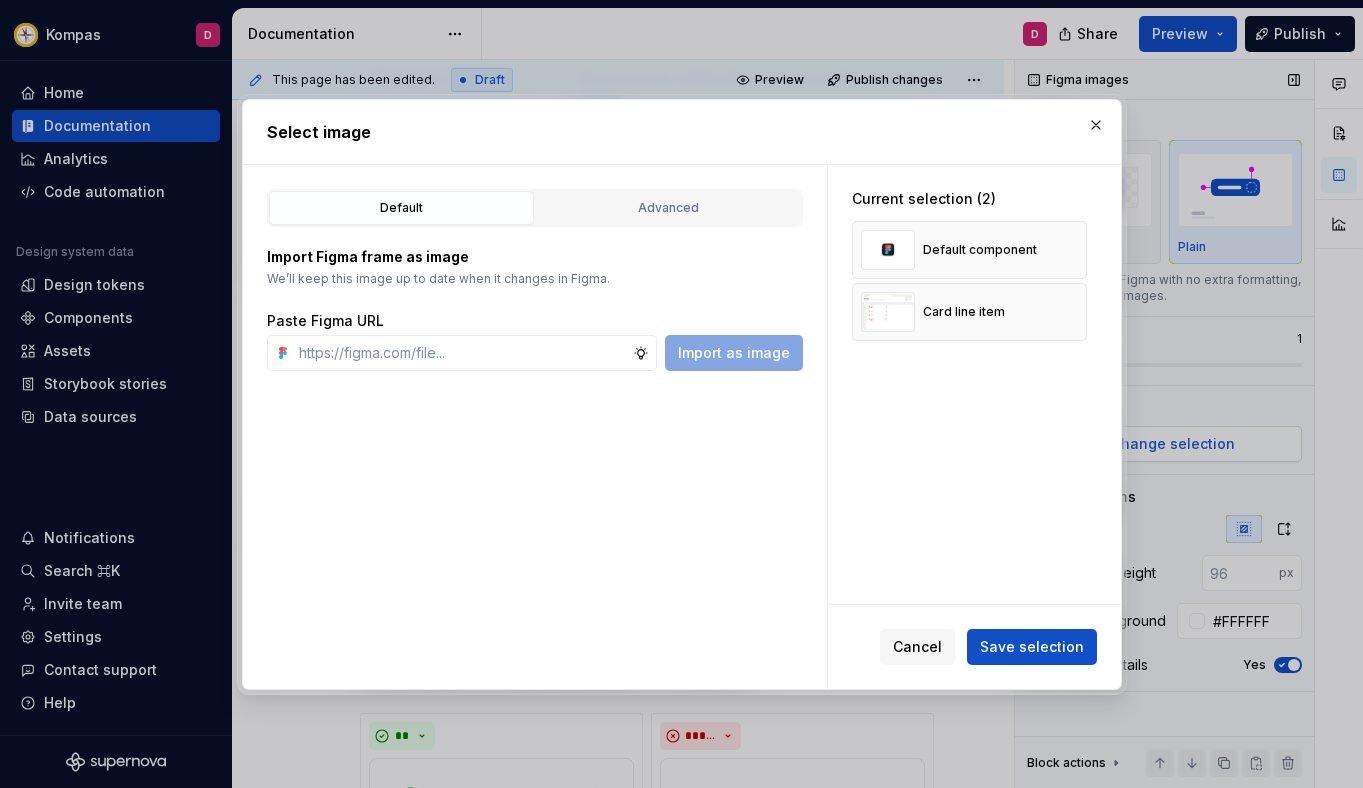 type on "*" 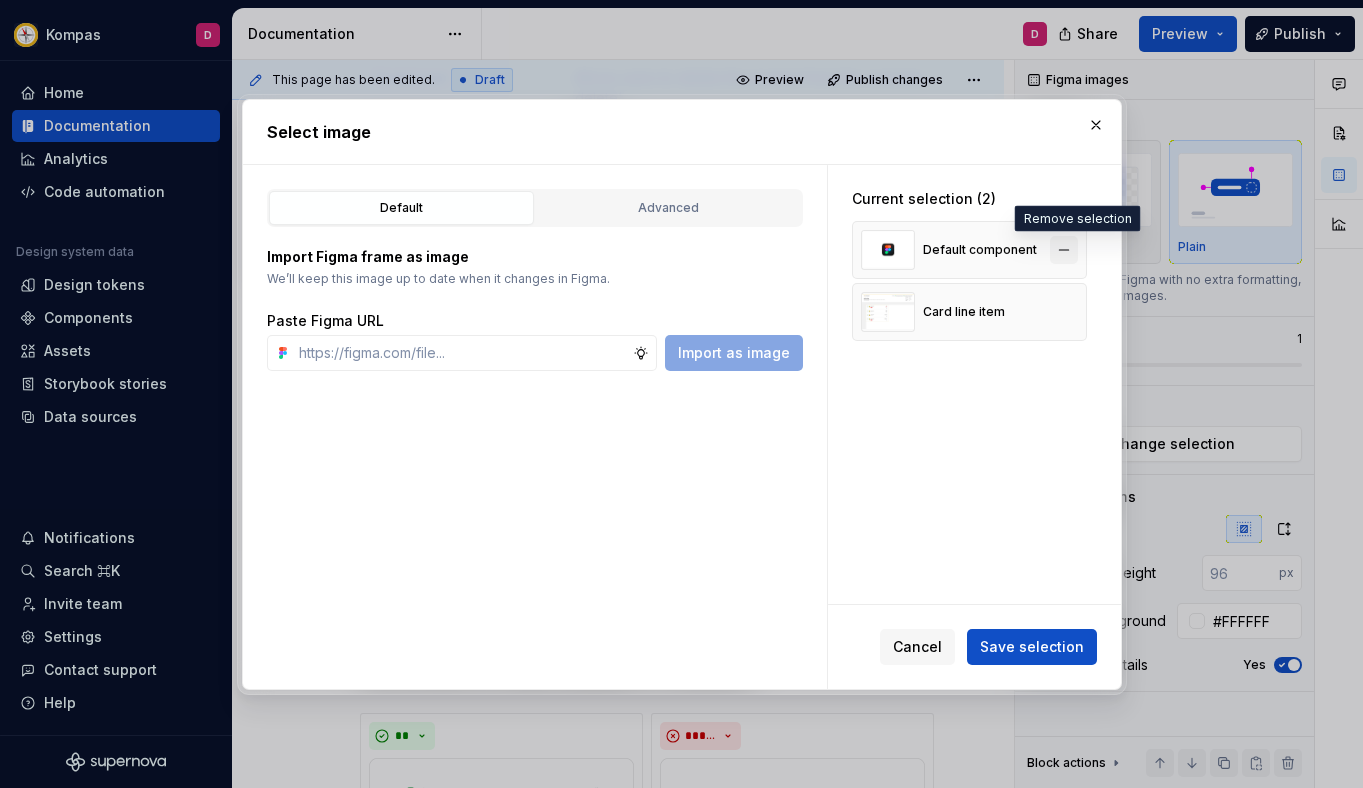 click at bounding box center (1064, 250) 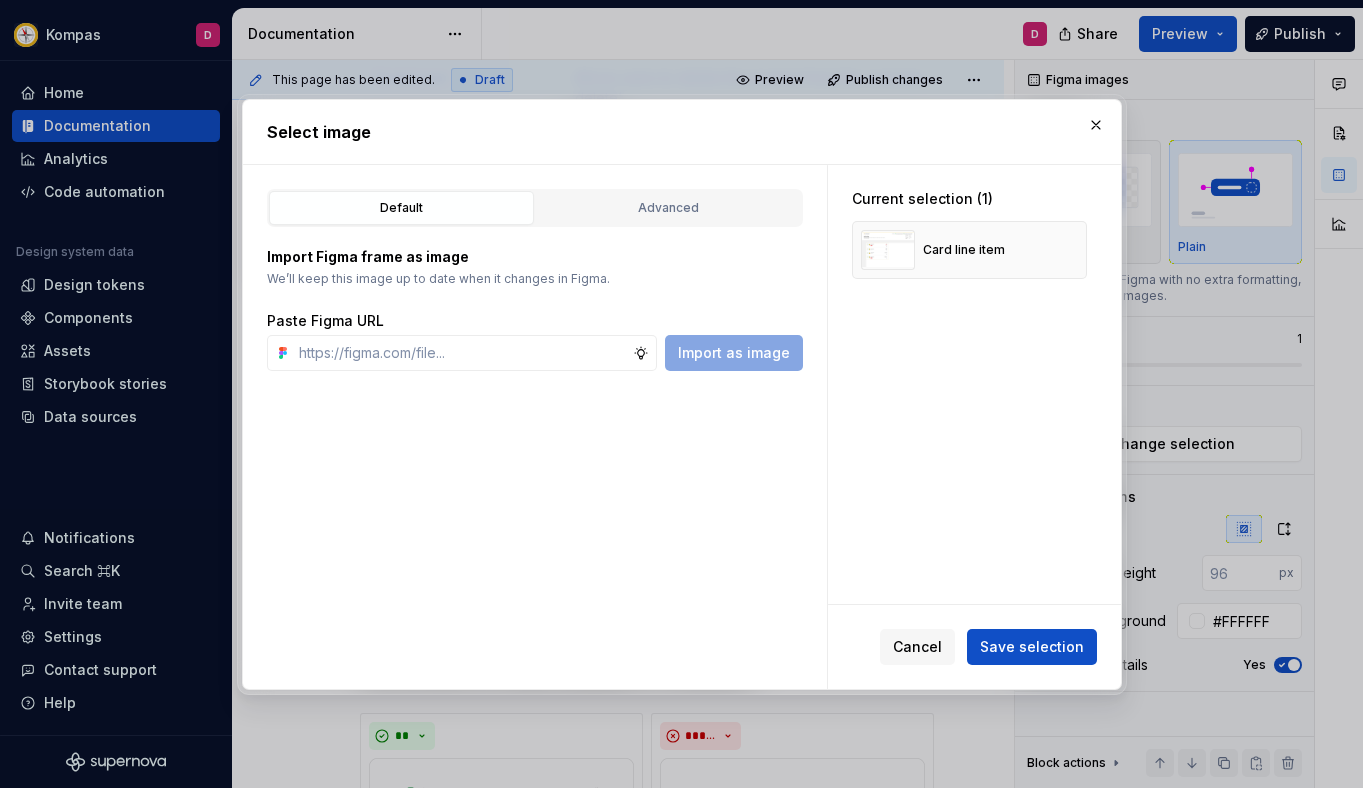 click on "Import Figma frame as image We’ll keep this image up to date when it changes in Figma. Paste Figma URL Import as image" at bounding box center (535, 299) 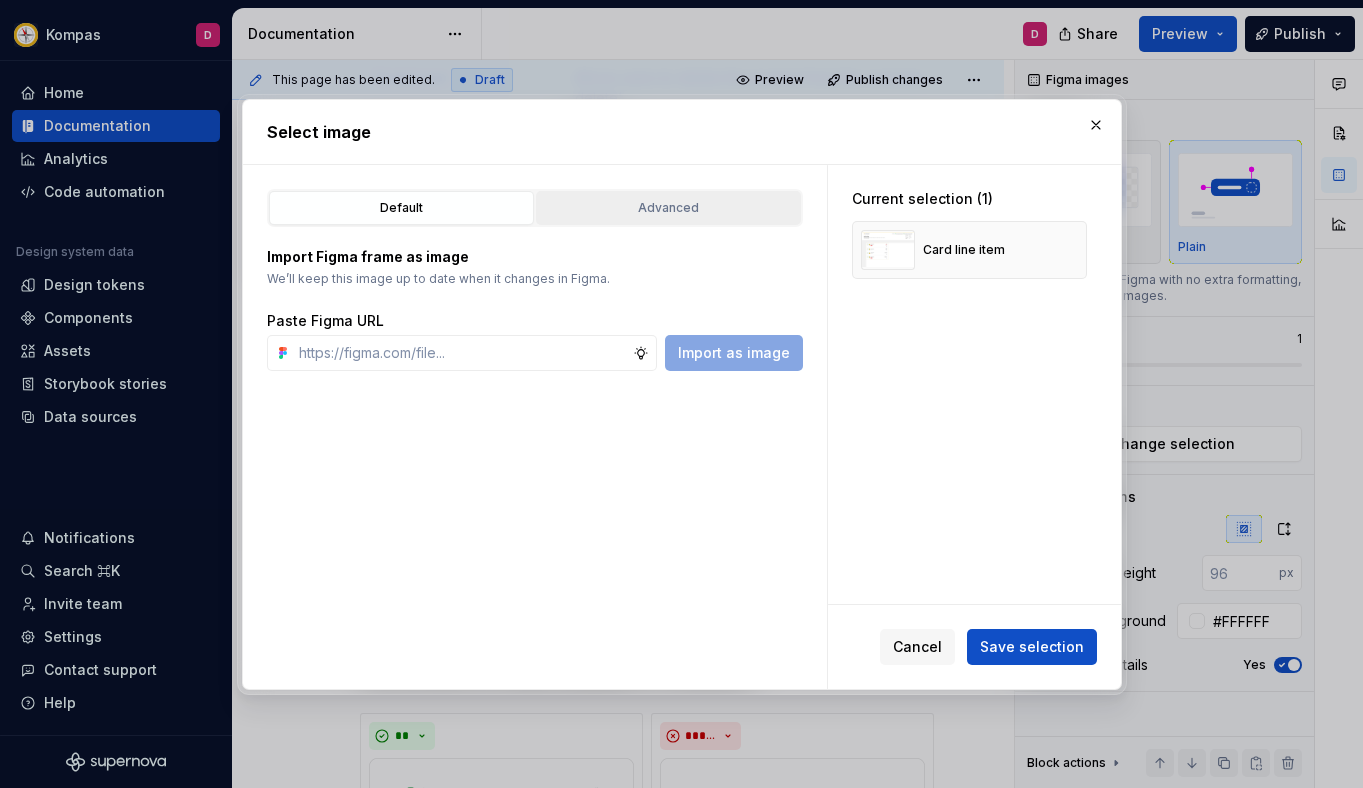 click on "Advanced" at bounding box center [668, 208] 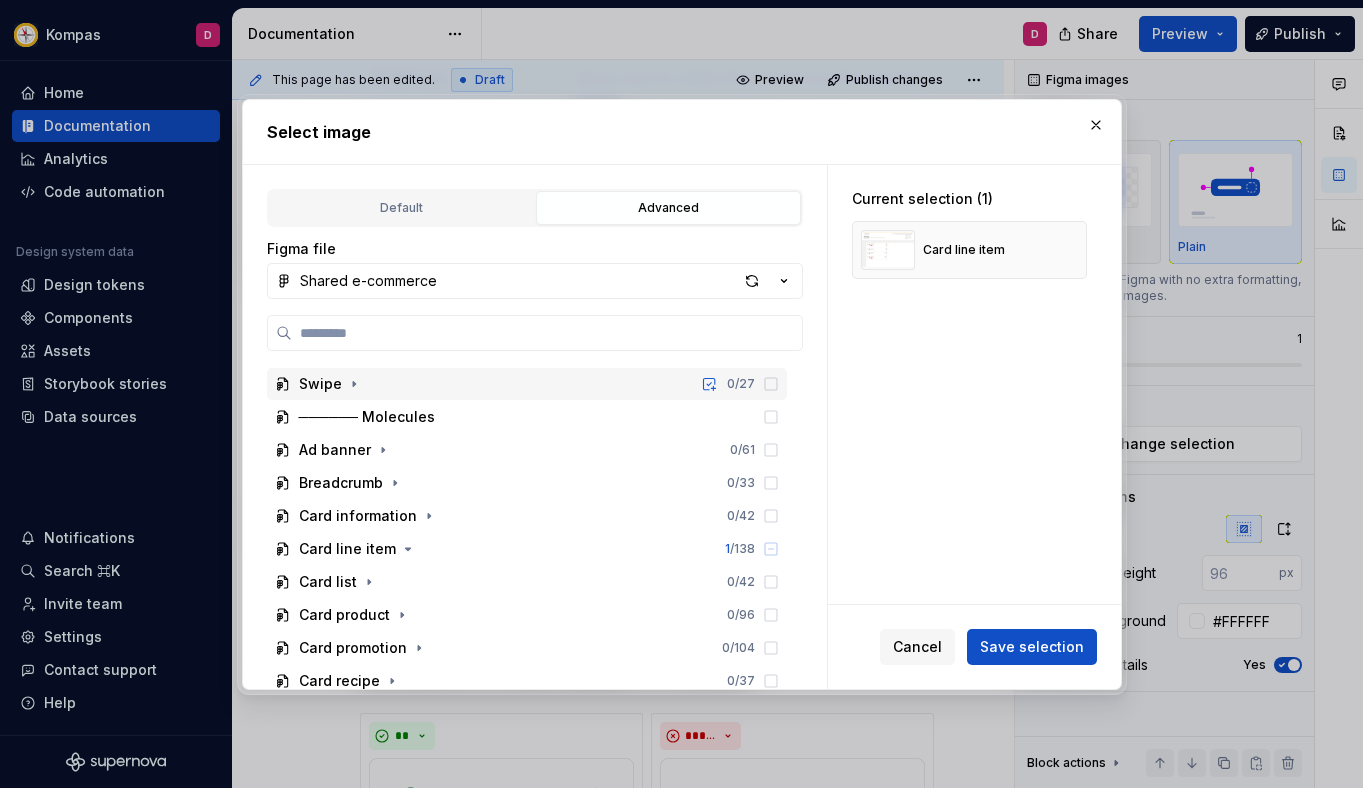 scroll, scrollTop: 129, scrollLeft: 0, axis: vertical 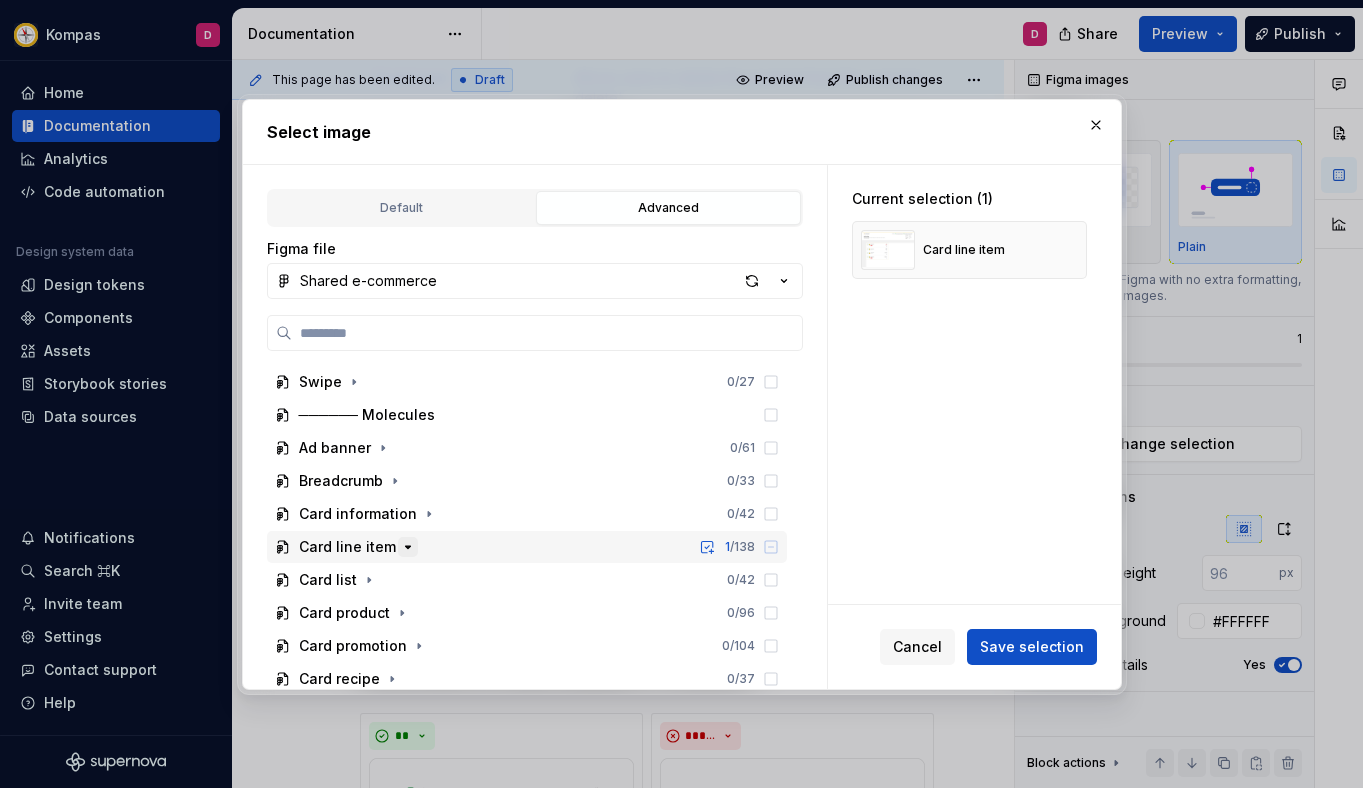 click 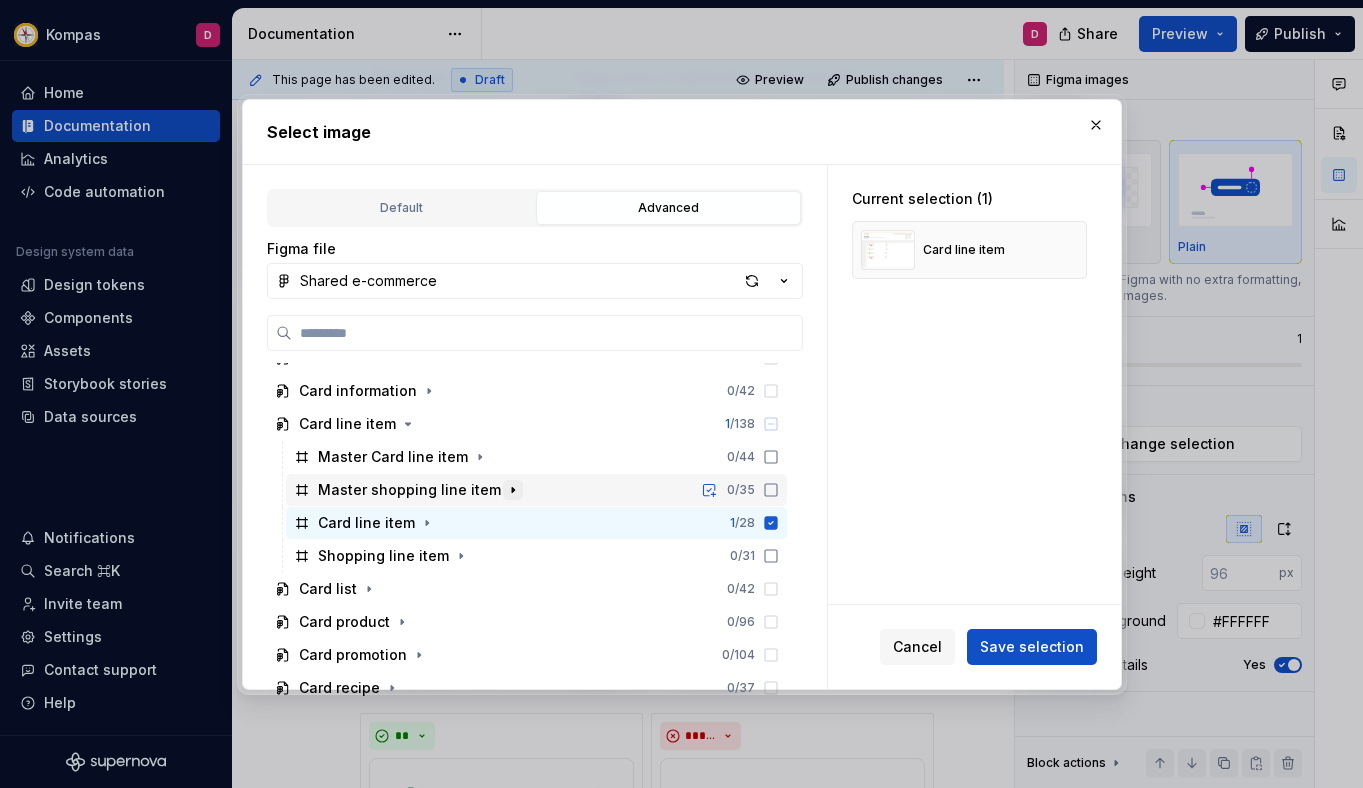 scroll, scrollTop: 260, scrollLeft: 0, axis: vertical 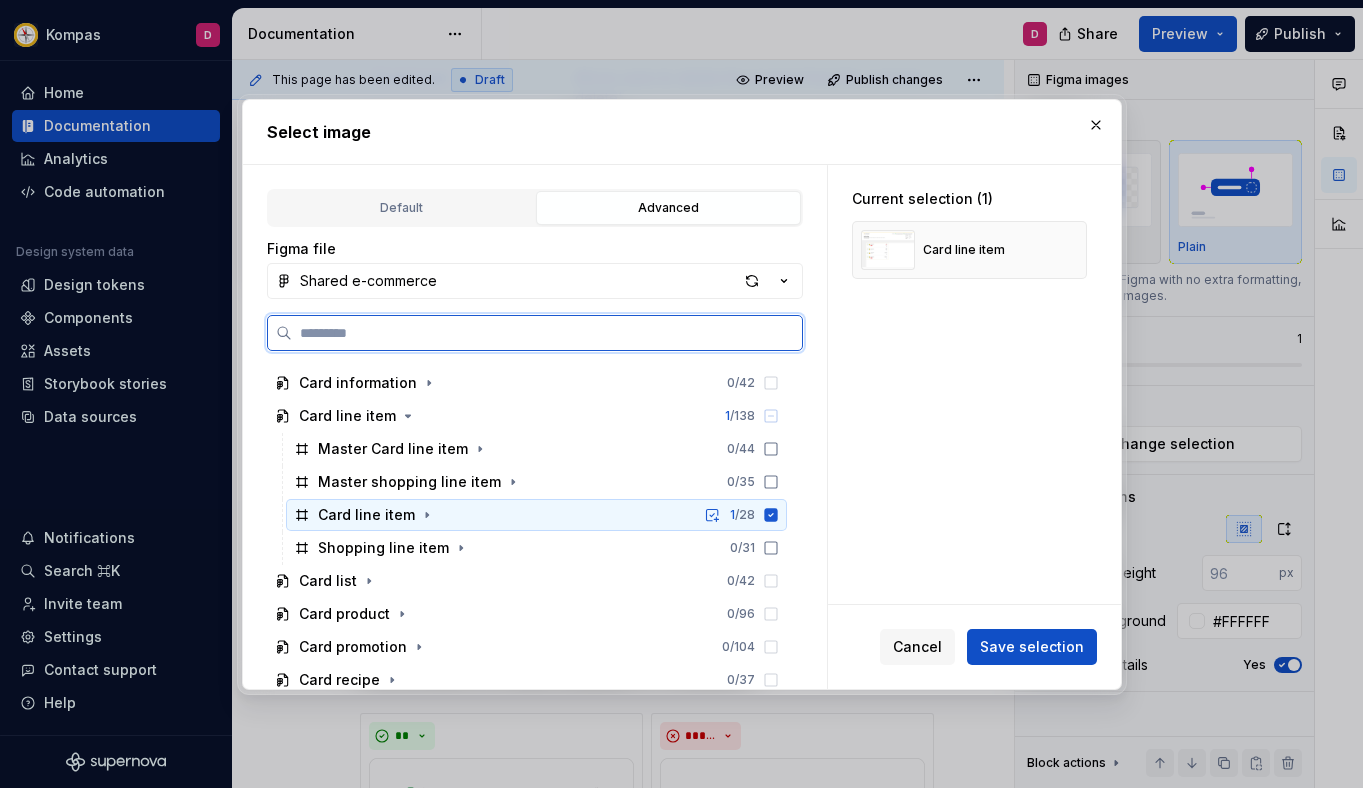 click on "Card line item" at bounding box center (366, 515) 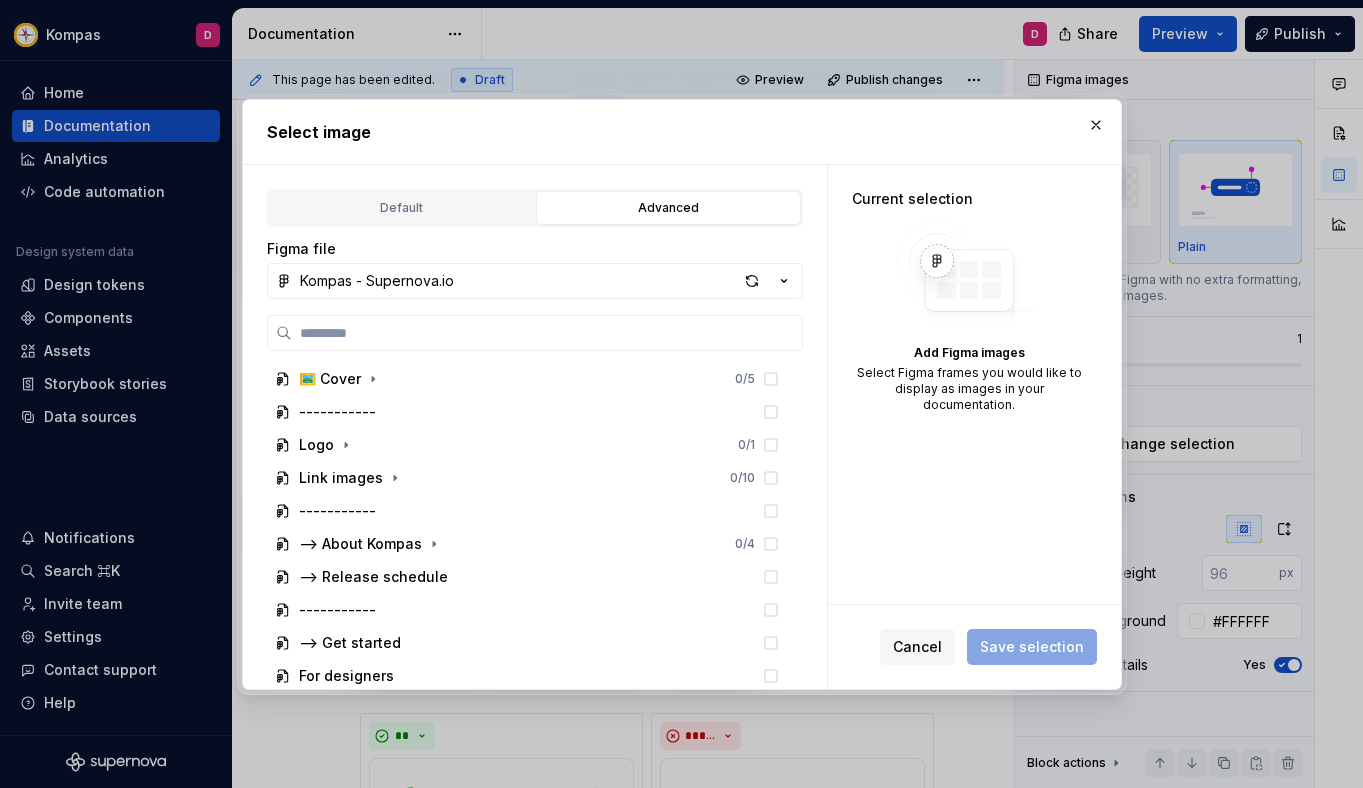 click on "Advanced" at bounding box center (668, 208) 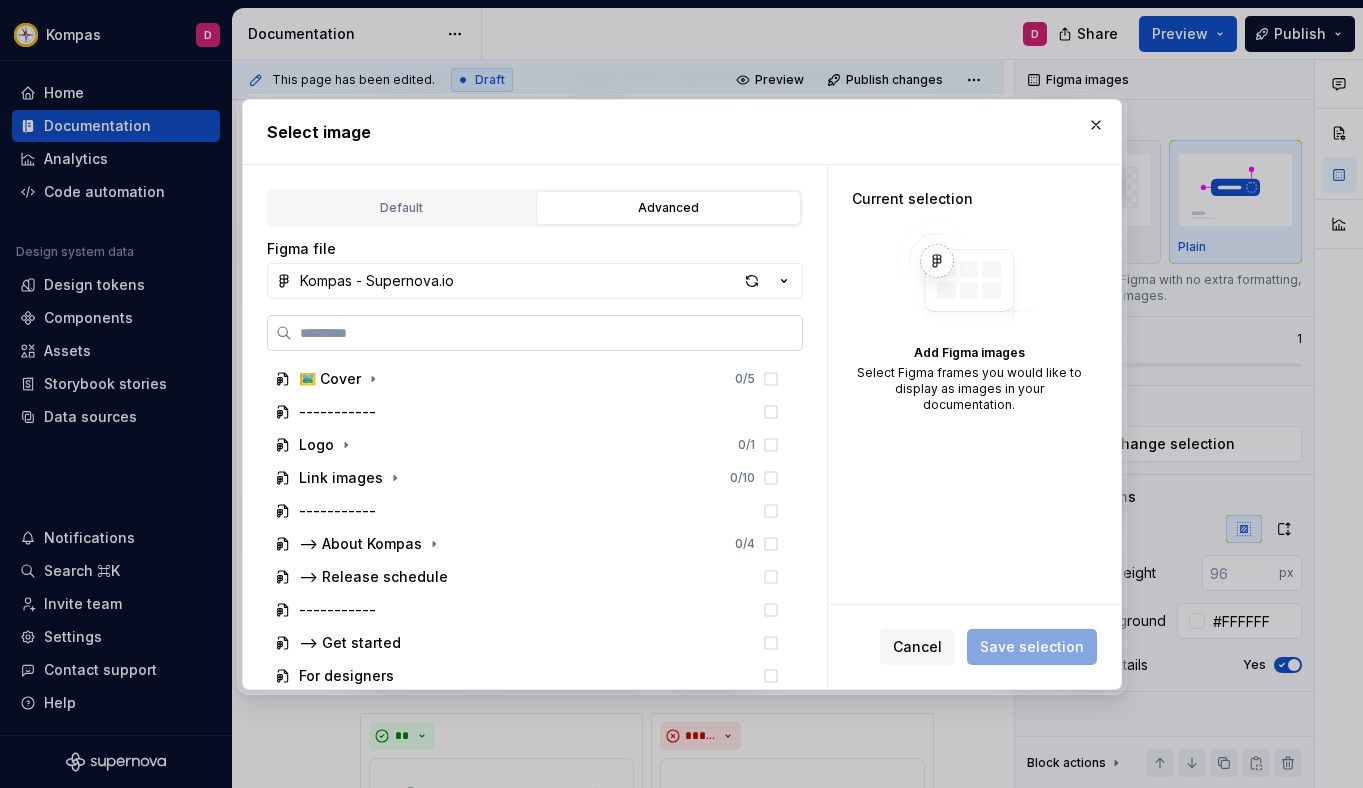 click at bounding box center (535, 333) 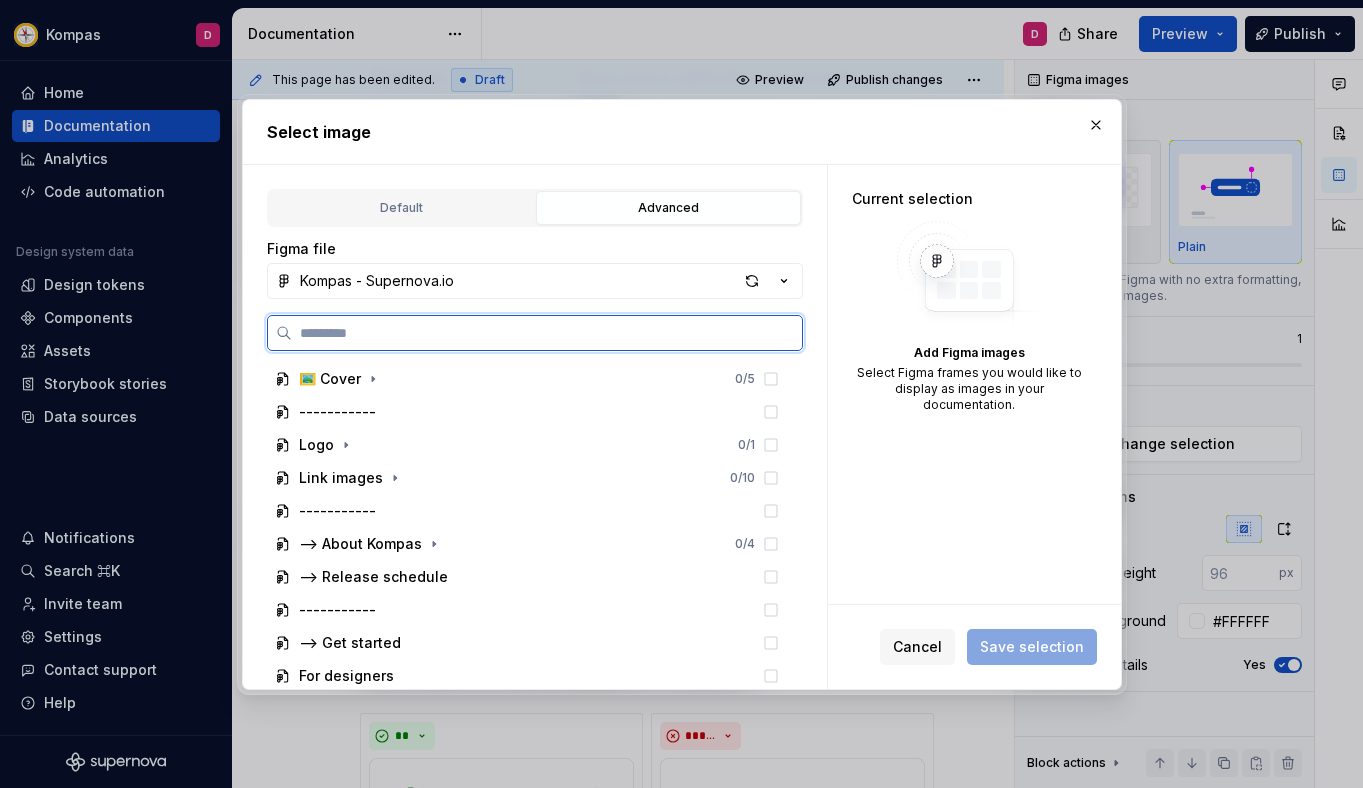 click at bounding box center [547, 333] 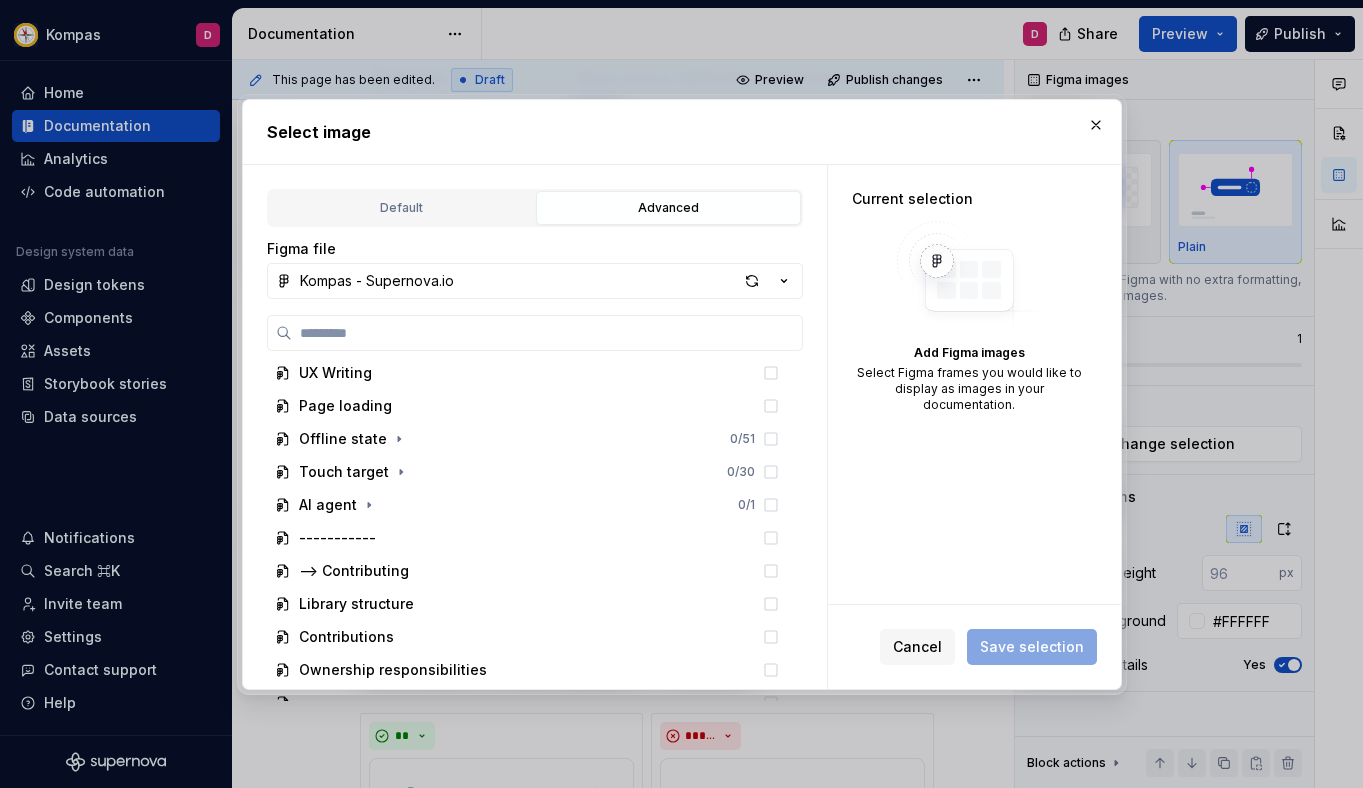 scroll, scrollTop: 570, scrollLeft: 0, axis: vertical 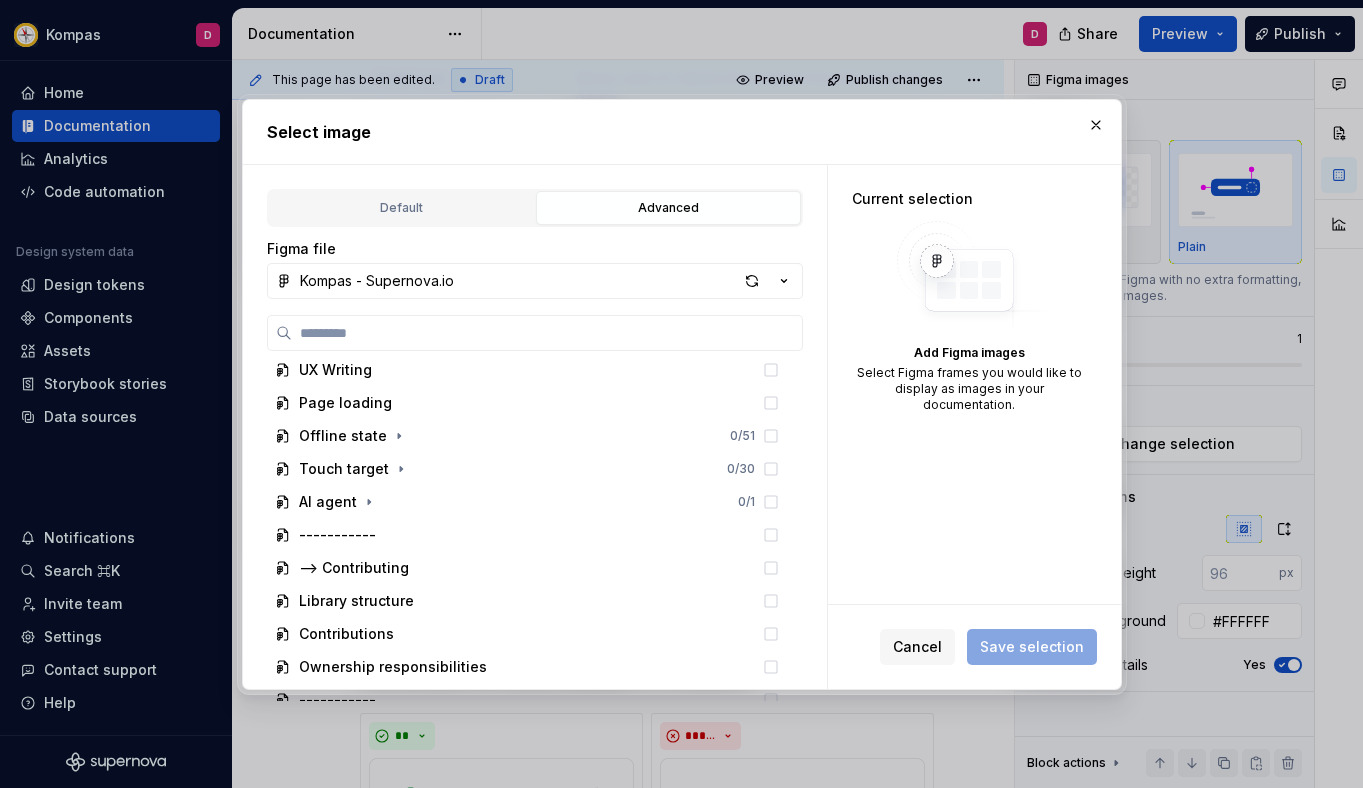 click on "Advanced" at bounding box center (668, 208) 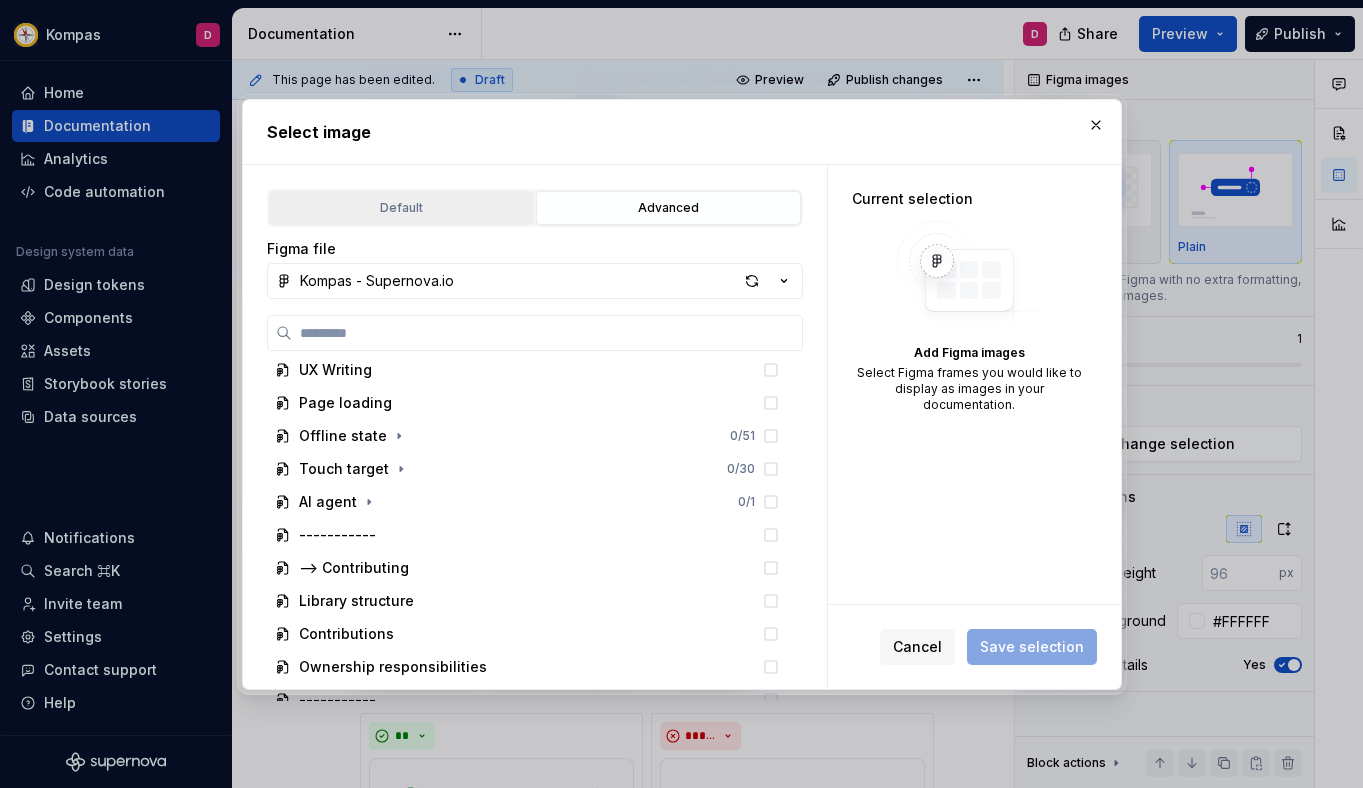 click on "Default" at bounding box center (401, 208) 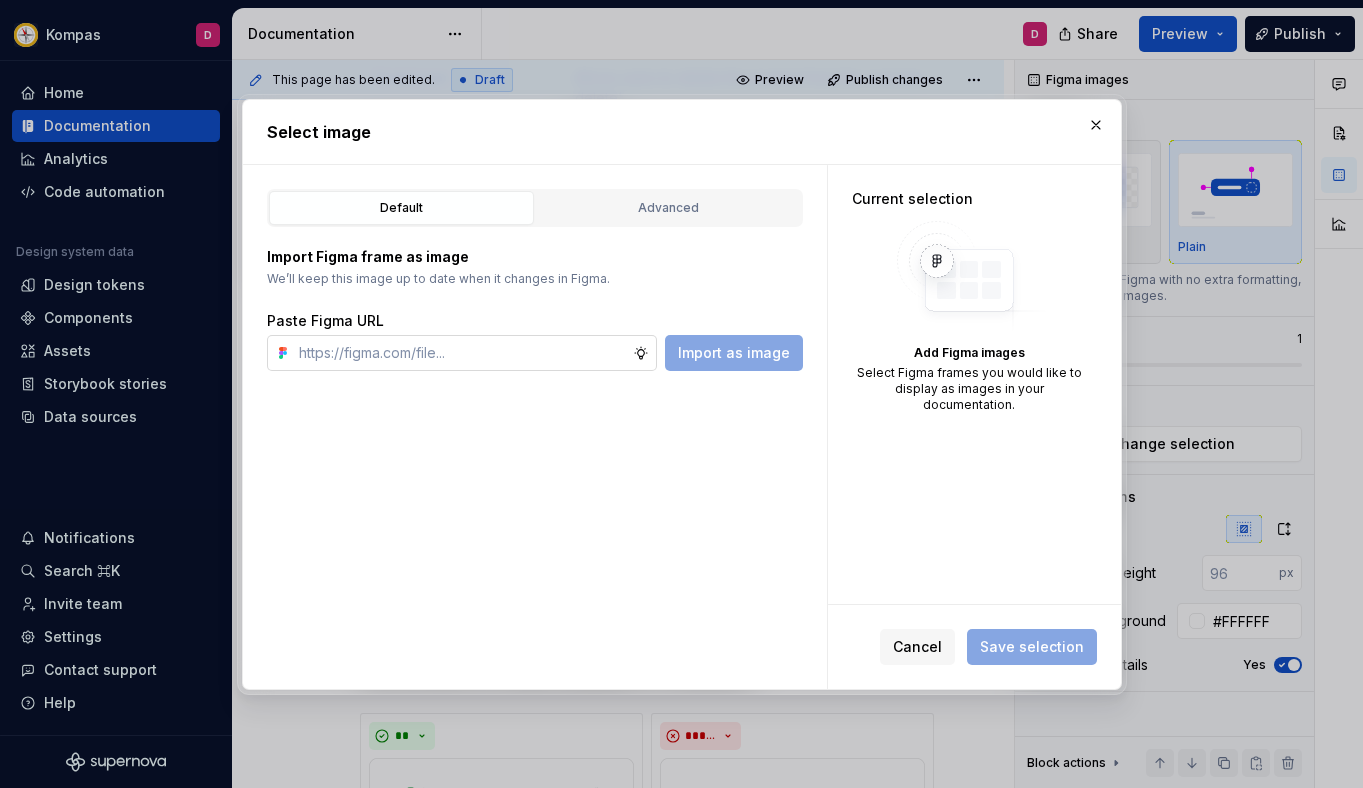 click at bounding box center [462, 353] 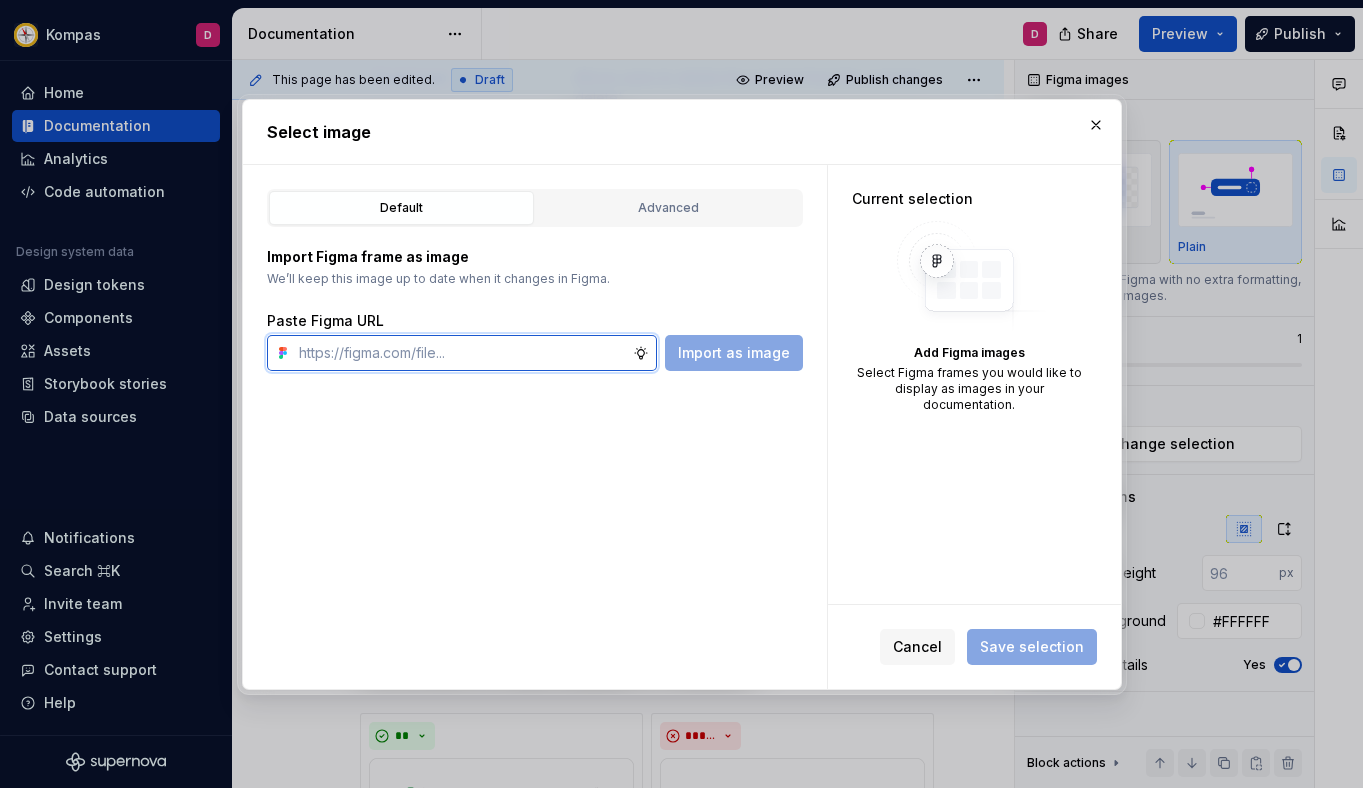 paste on "https://www.figma.com/design/eRtHdFpDZyLoeqn6rNPhyb/Shared-e-commerce?m=auto&node-id=5388-11495&t=G74qCuxF6Uc2UyrC-1" 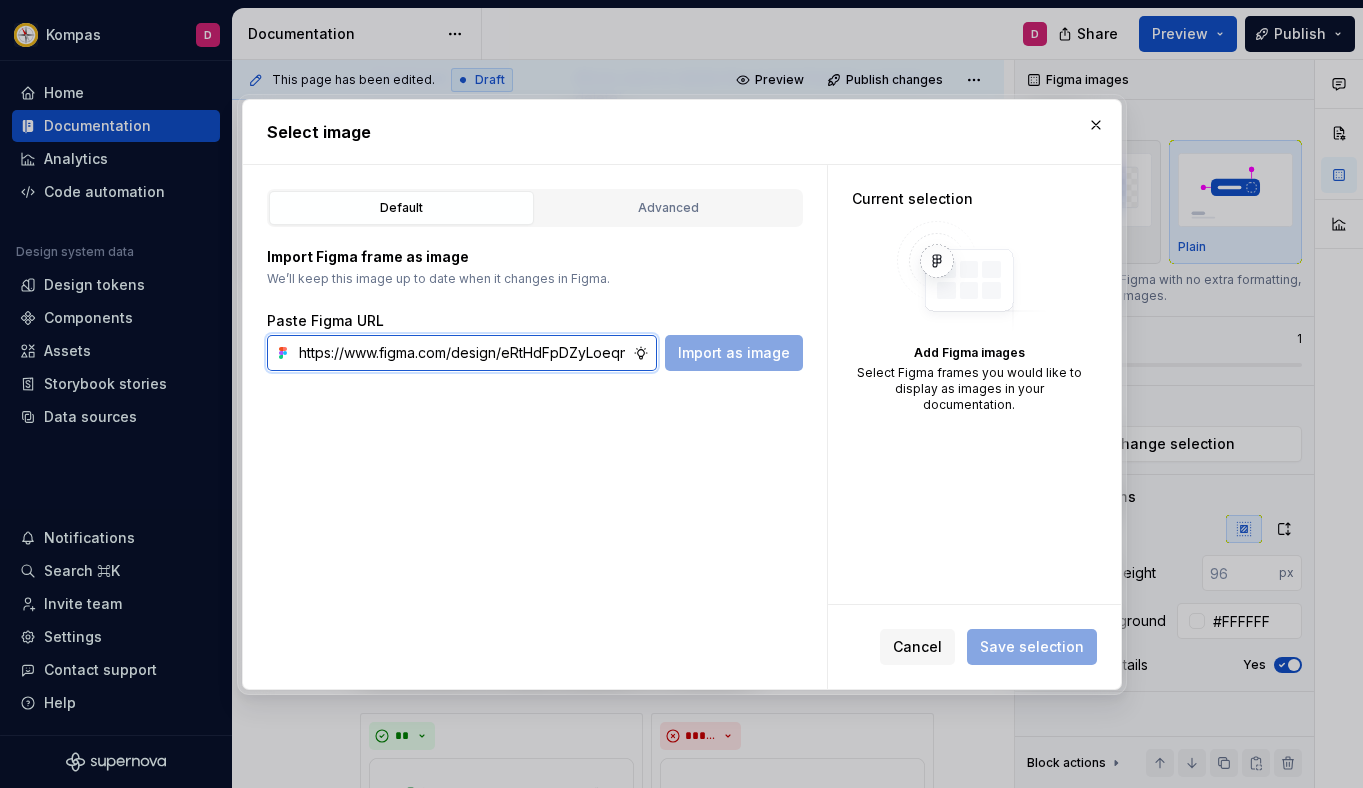 scroll, scrollTop: 0, scrollLeft: 585, axis: horizontal 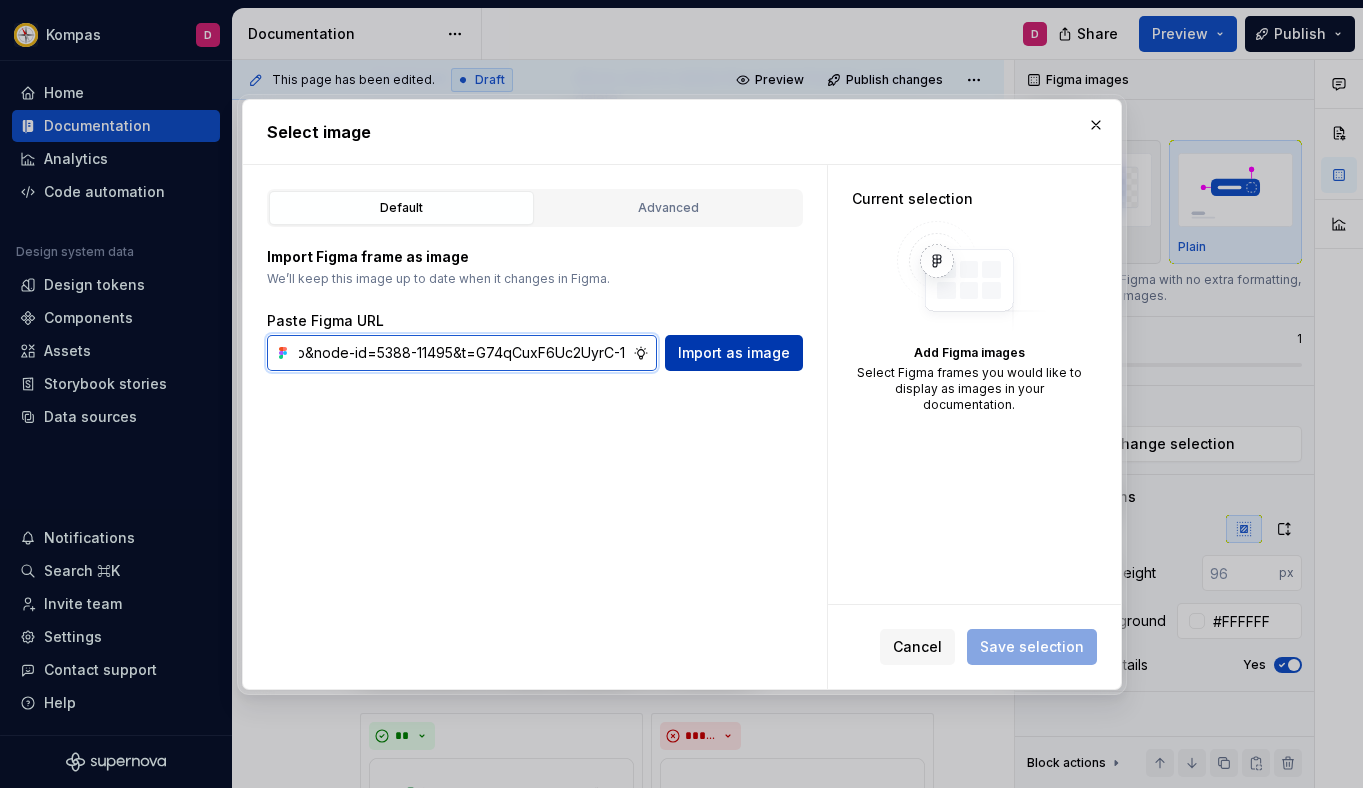 type on "https://www.figma.com/design/eRtHdFpDZyLoeqn6rNPhyb/Shared-e-commerce?m=auto&node-id=5388-11495&t=G74qCuxF6Uc2UyrC-1" 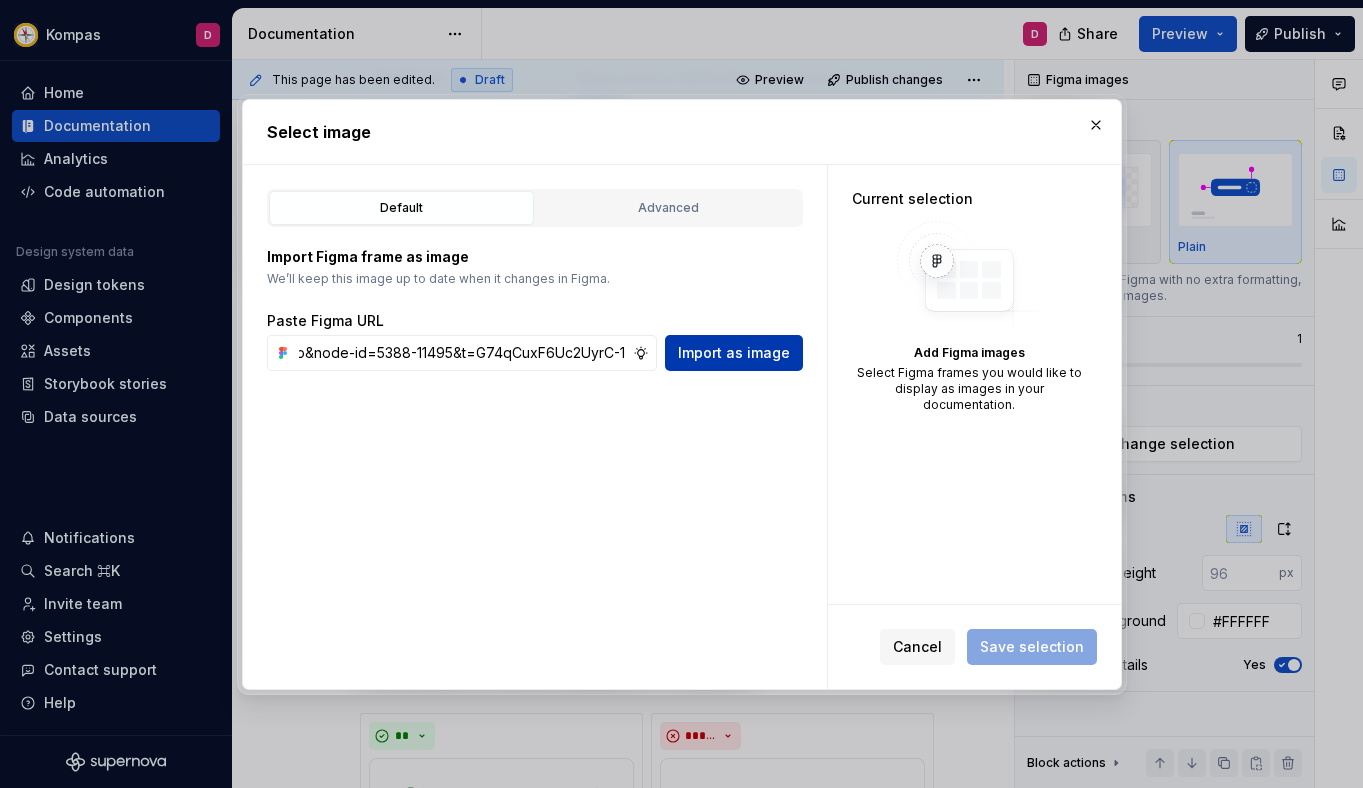 click on "Import as image" at bounding box center (734, 353) 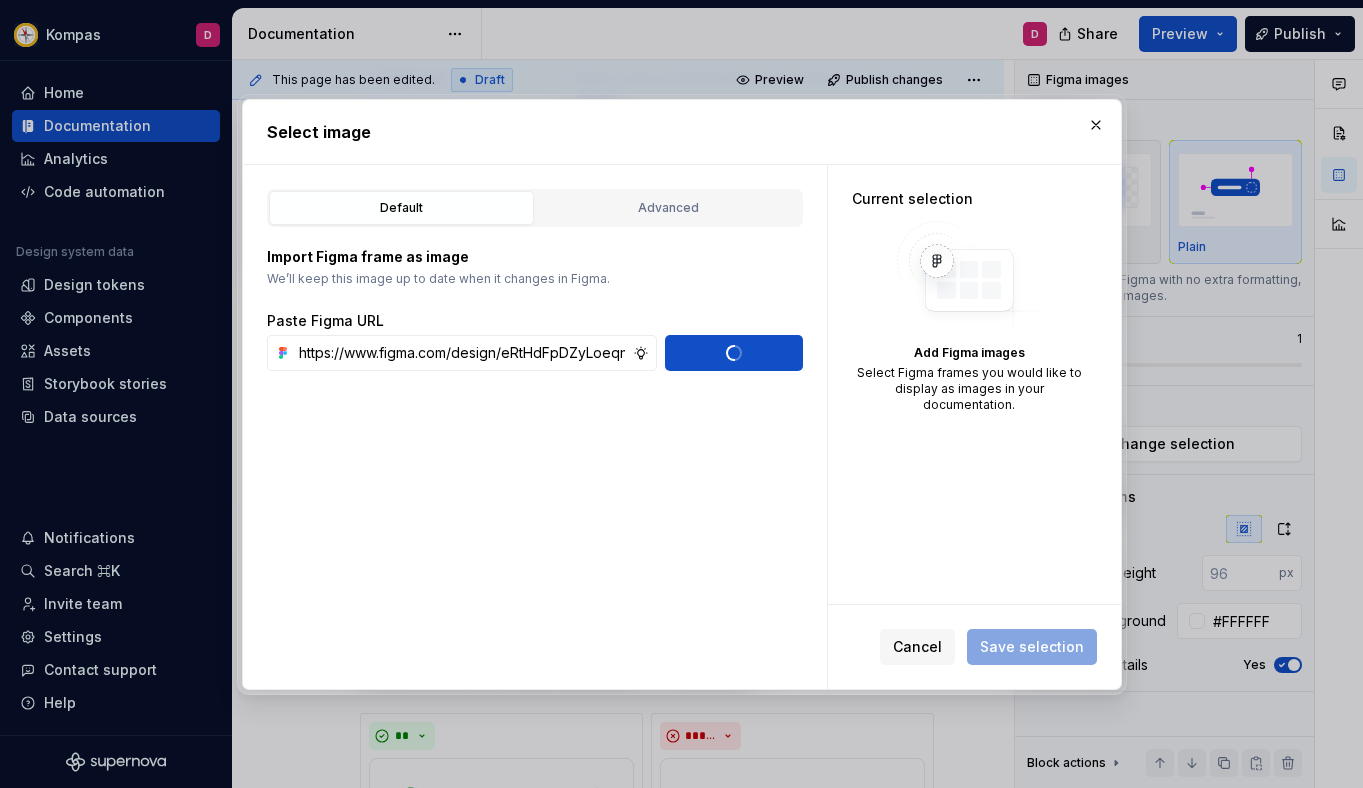 type 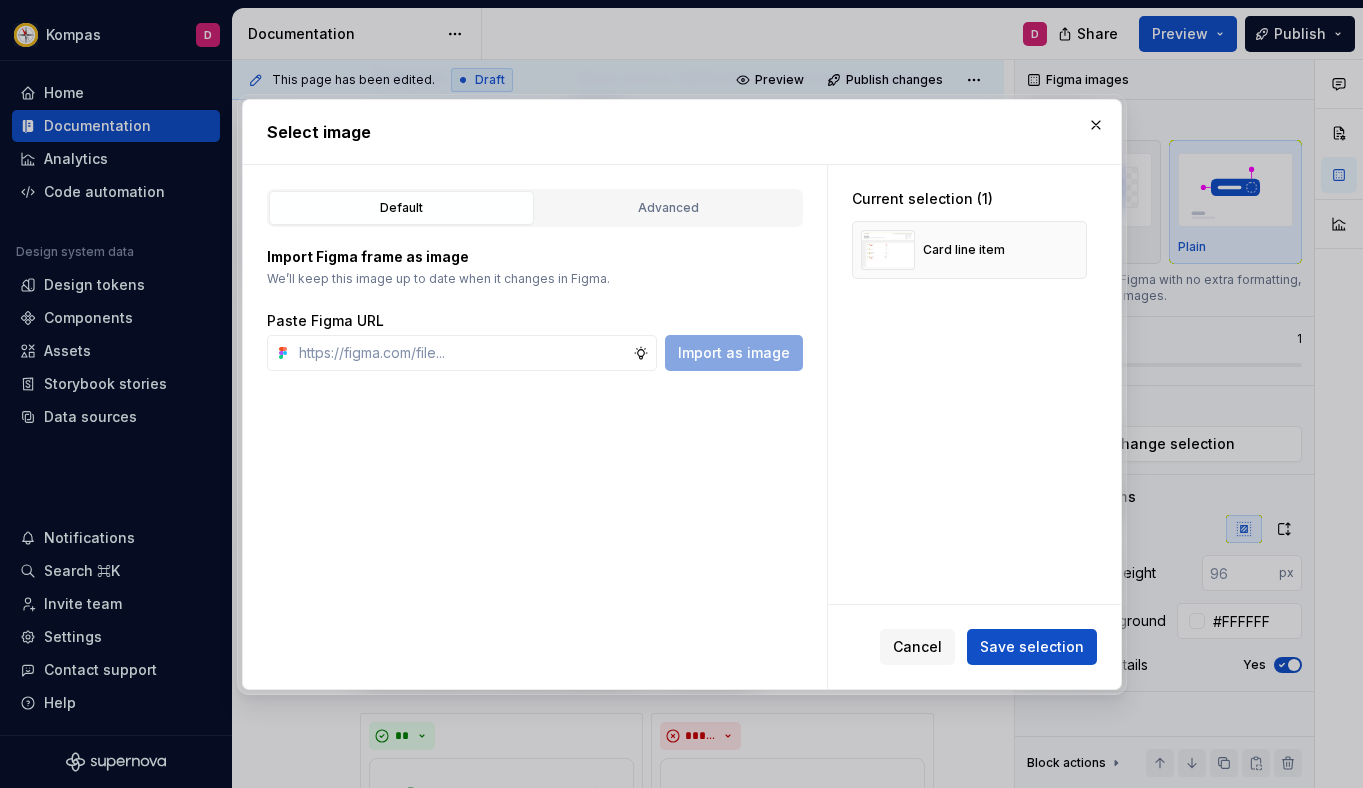 type on "*" 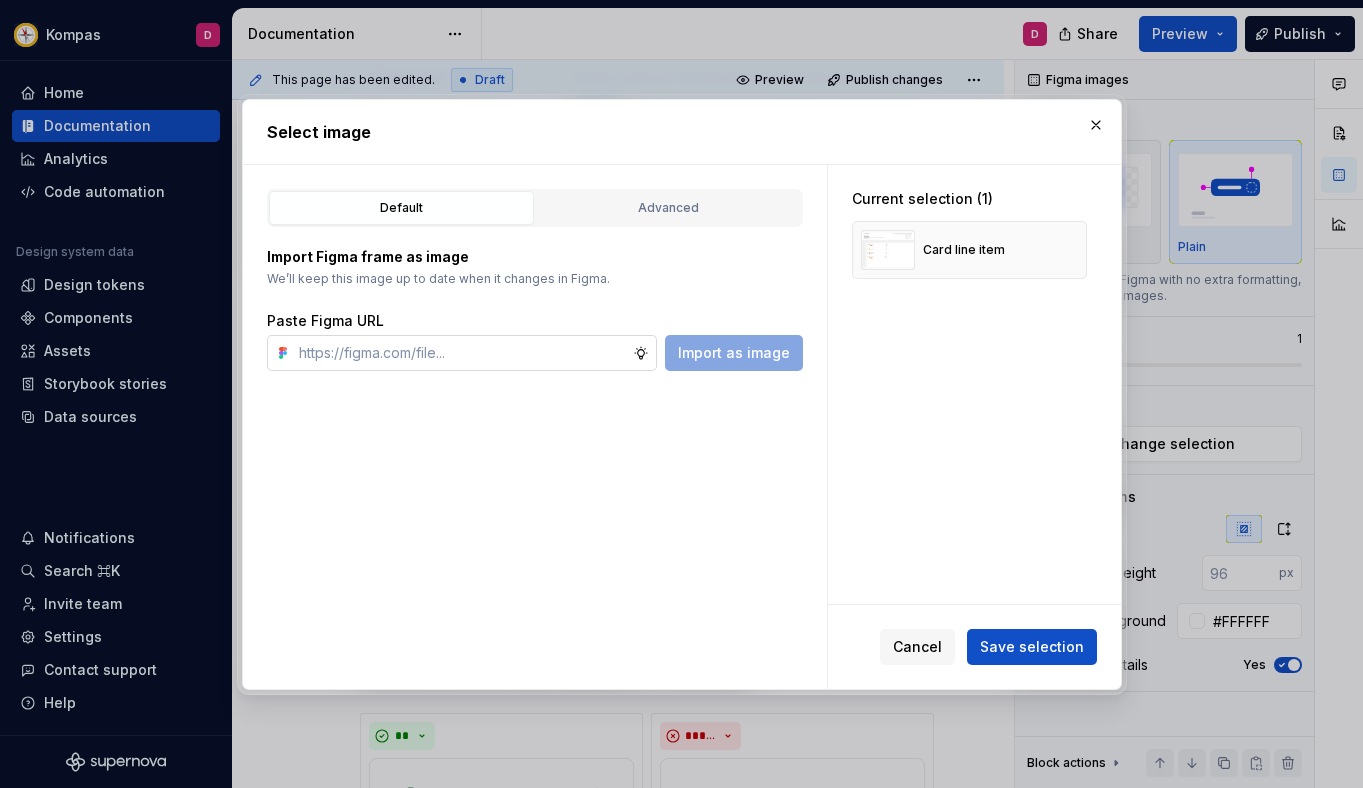 click at bounding box center [462, 353] 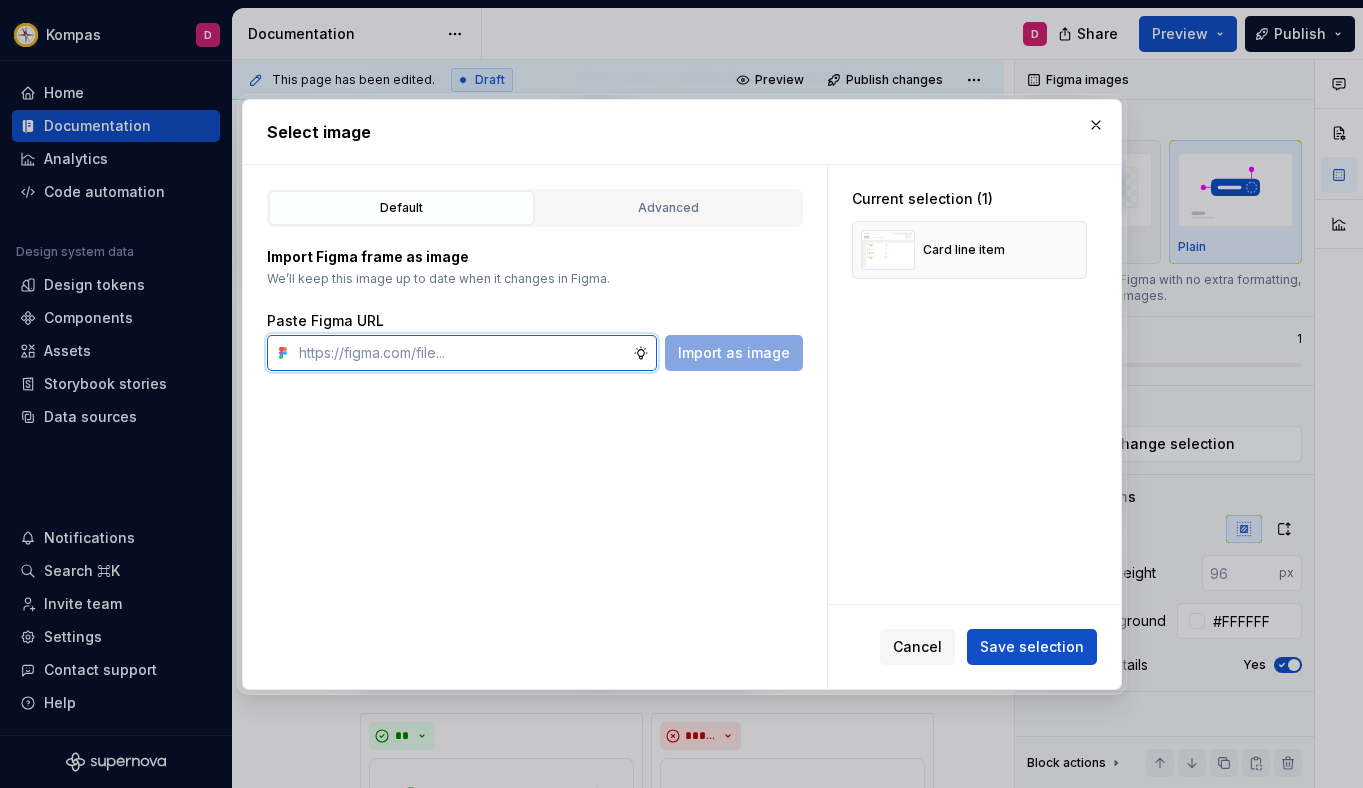 paste on "https://www.figma.com/design/eRtHdFpDZyLoeqn6rNPhyb/Shared-e-commerce?m=auto&node-id=5388-11495&t=G74qCuxF6Uc2UyrC-1" 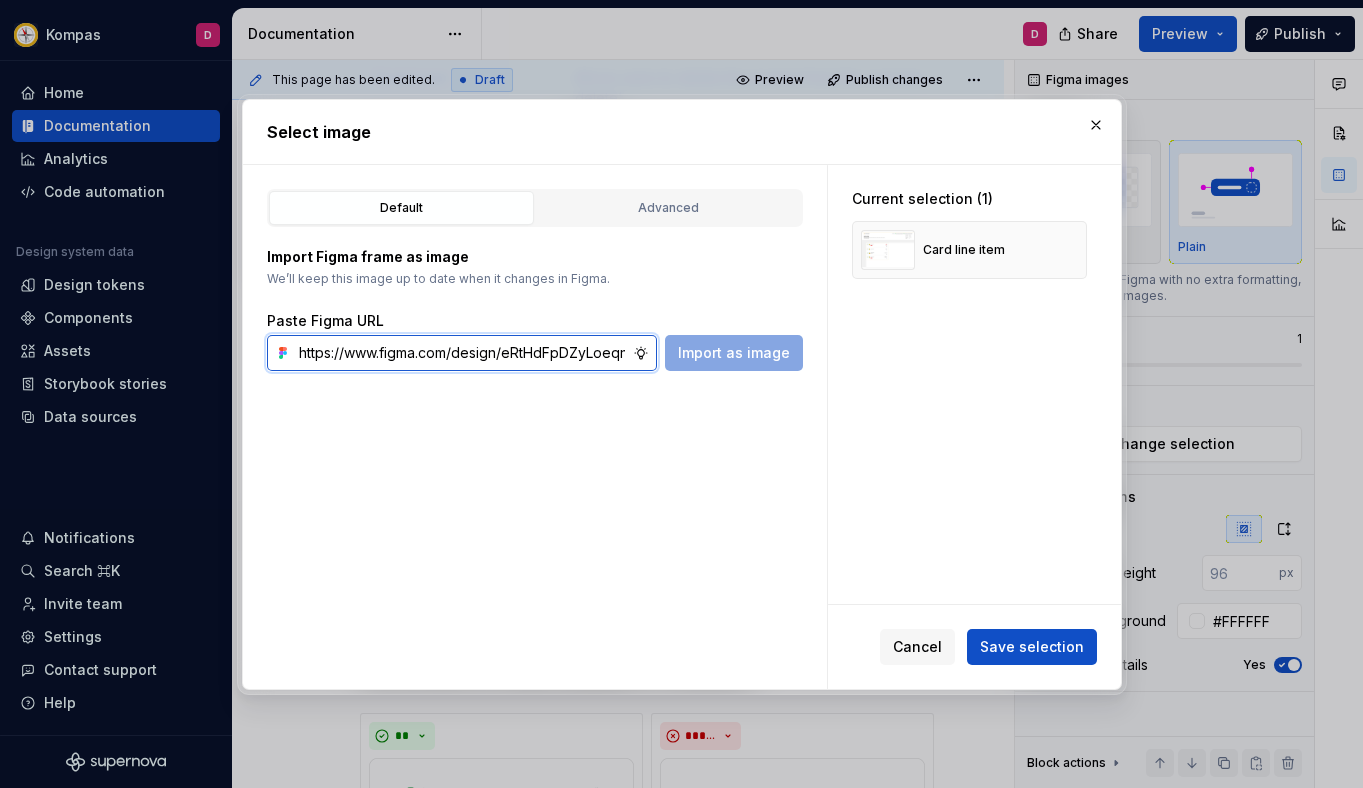 scroll, scrollTop: 0, scrollLeft: 585, axis: horizontal 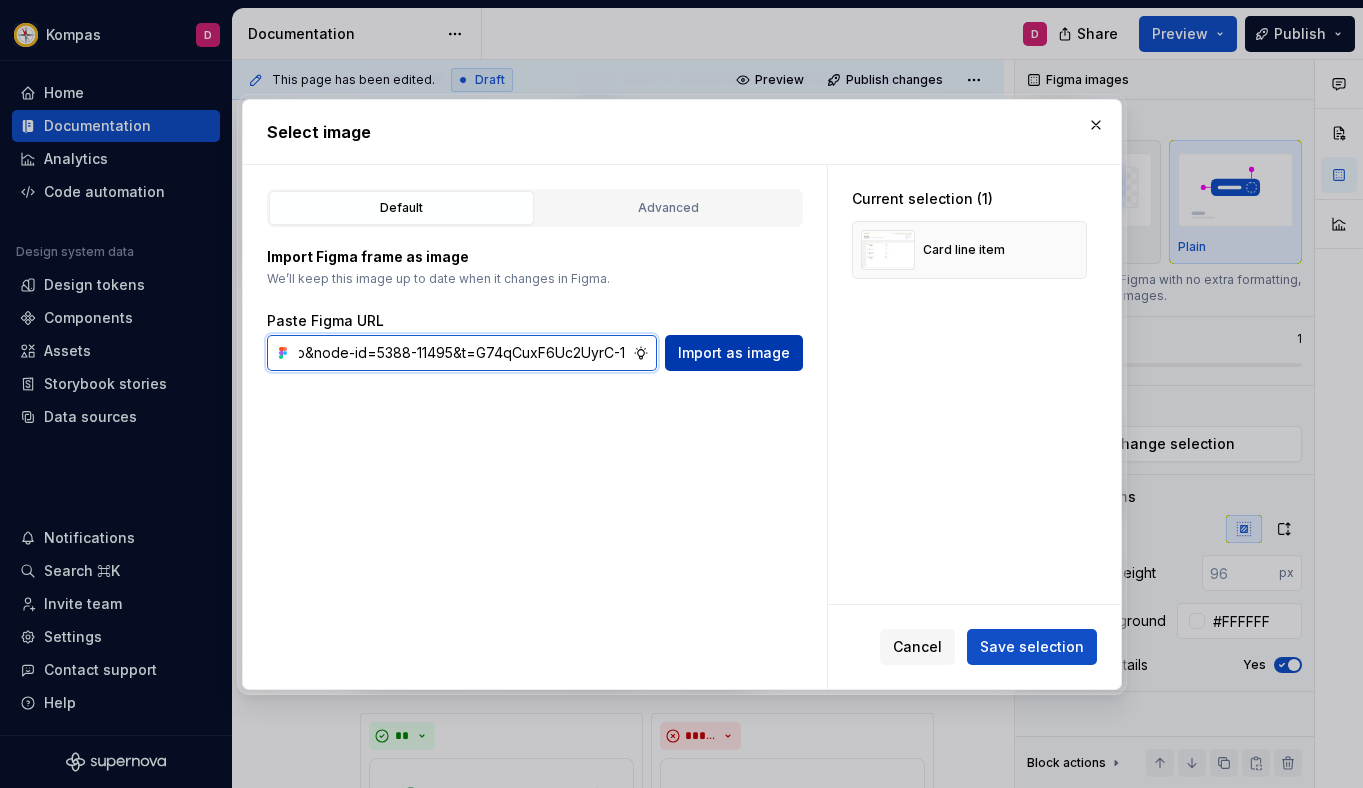 type on "https://www.figma.com/design/eRtHdFpDZyLoeqn6rNPhyb/Shared-e-commerce?m=auto&node-id=5388-11495&t=G74qCuxF6Uc2UyrC-1" 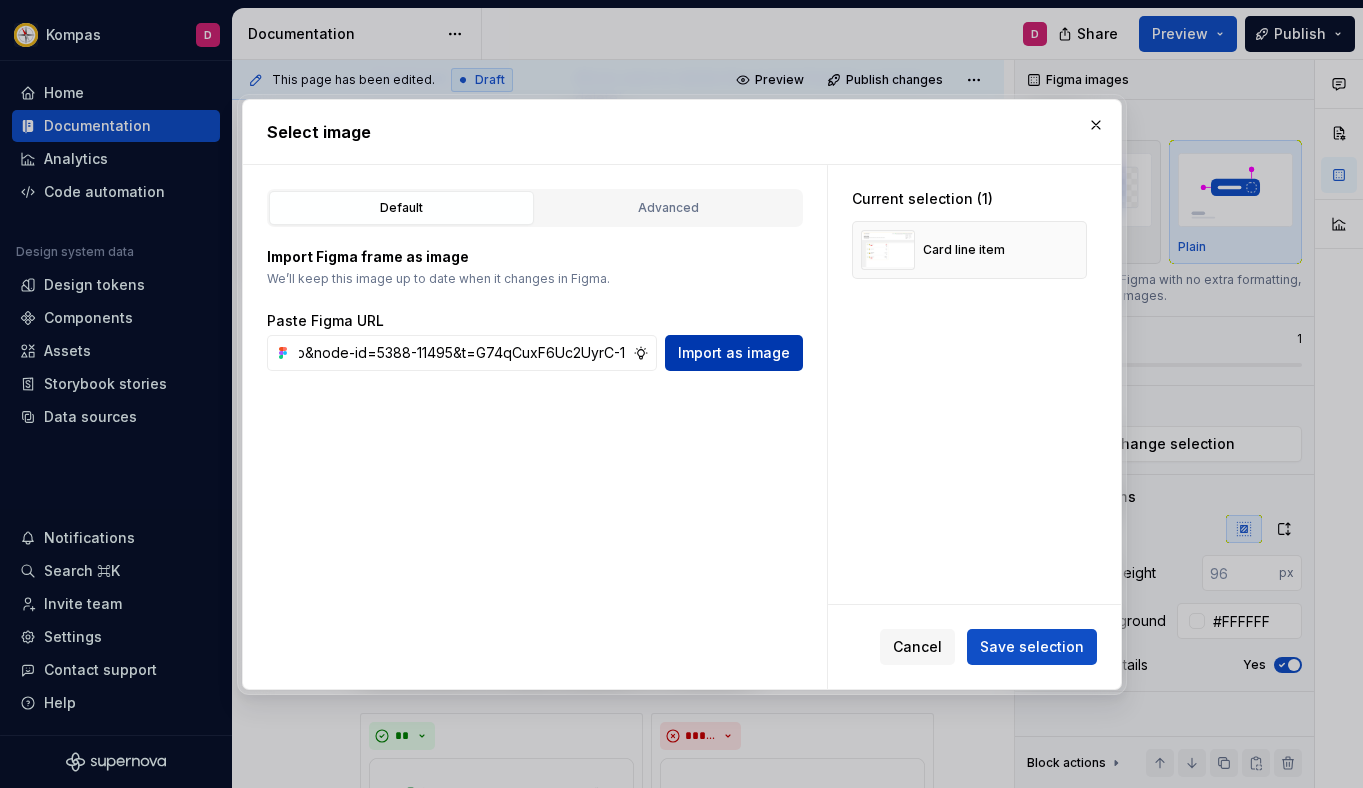 click on "Import as image" at bounding box center [734, 353] 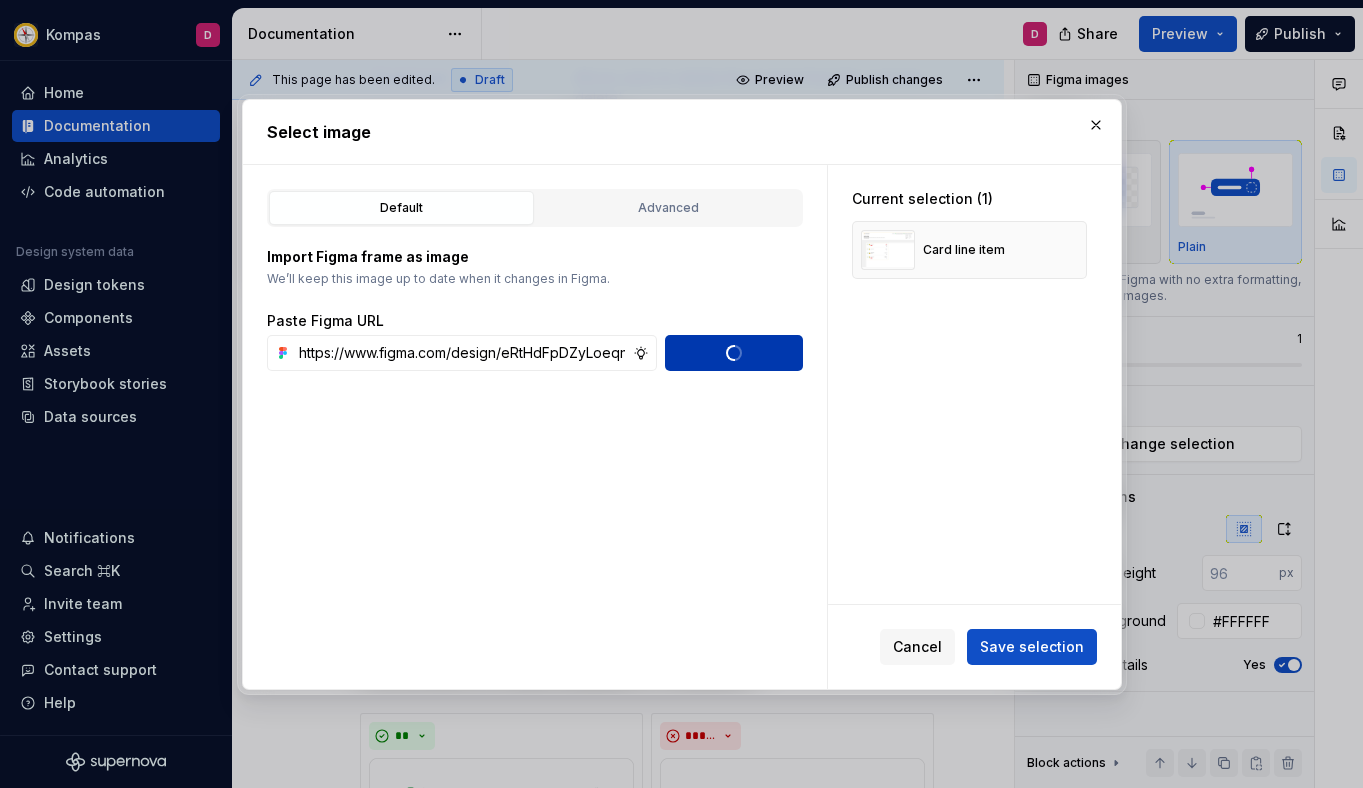 type 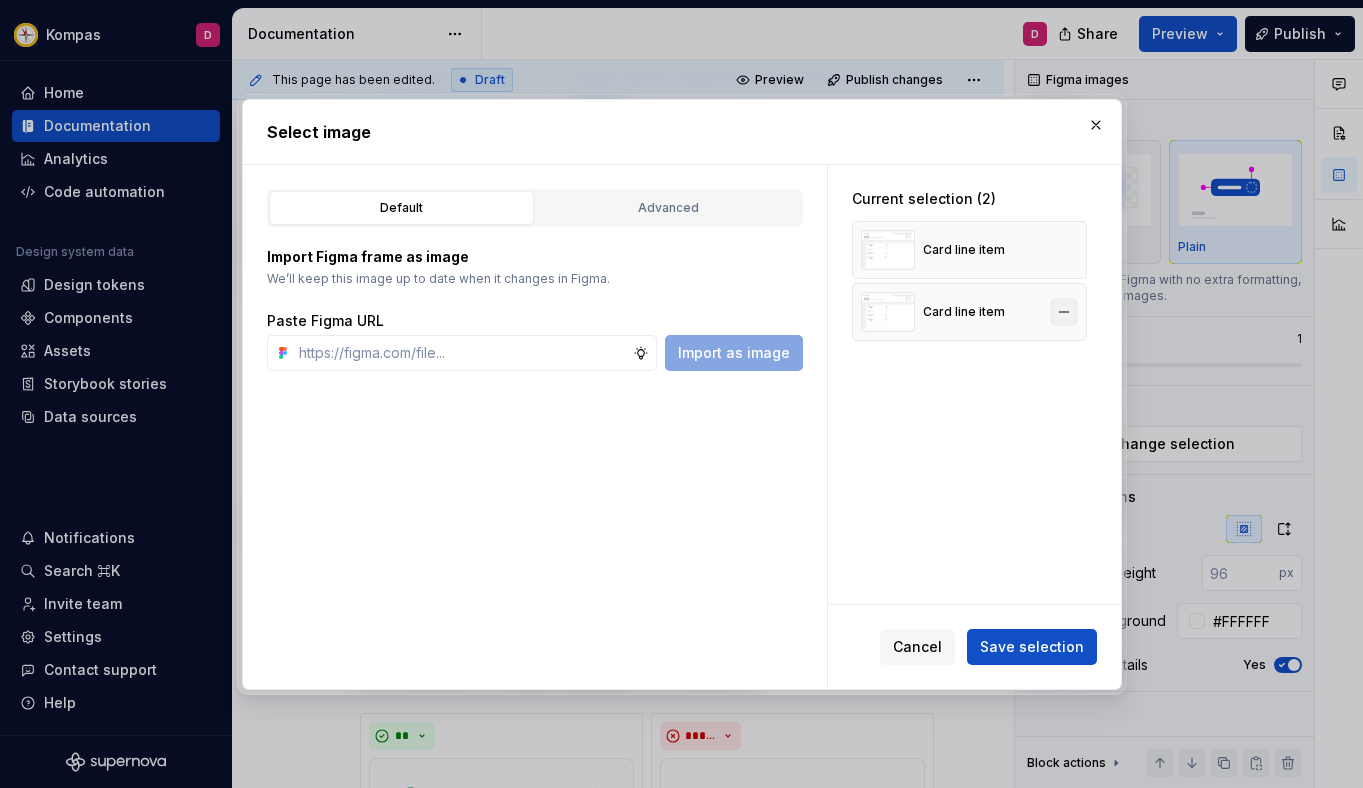 click at bounding box center (1064, 312) 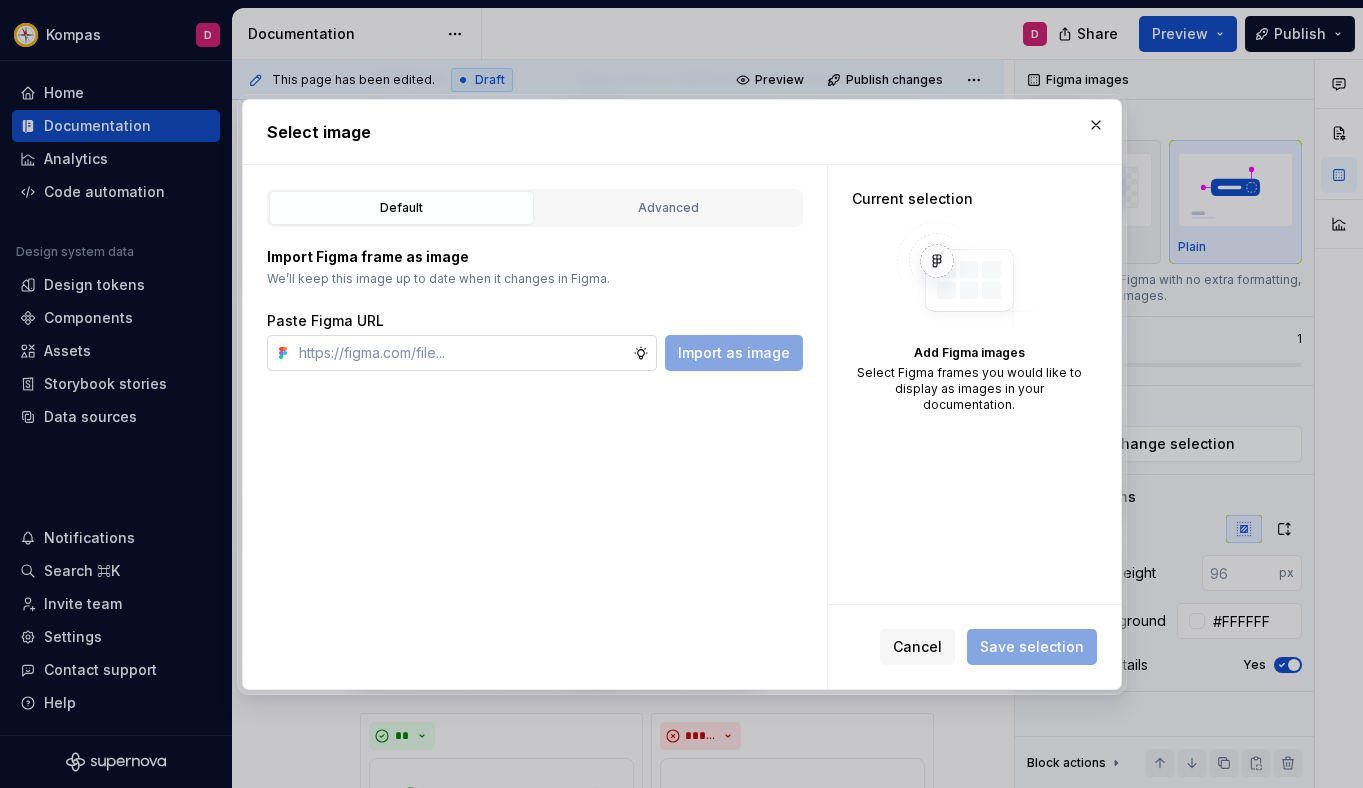 click at bounding box center [462, 353] 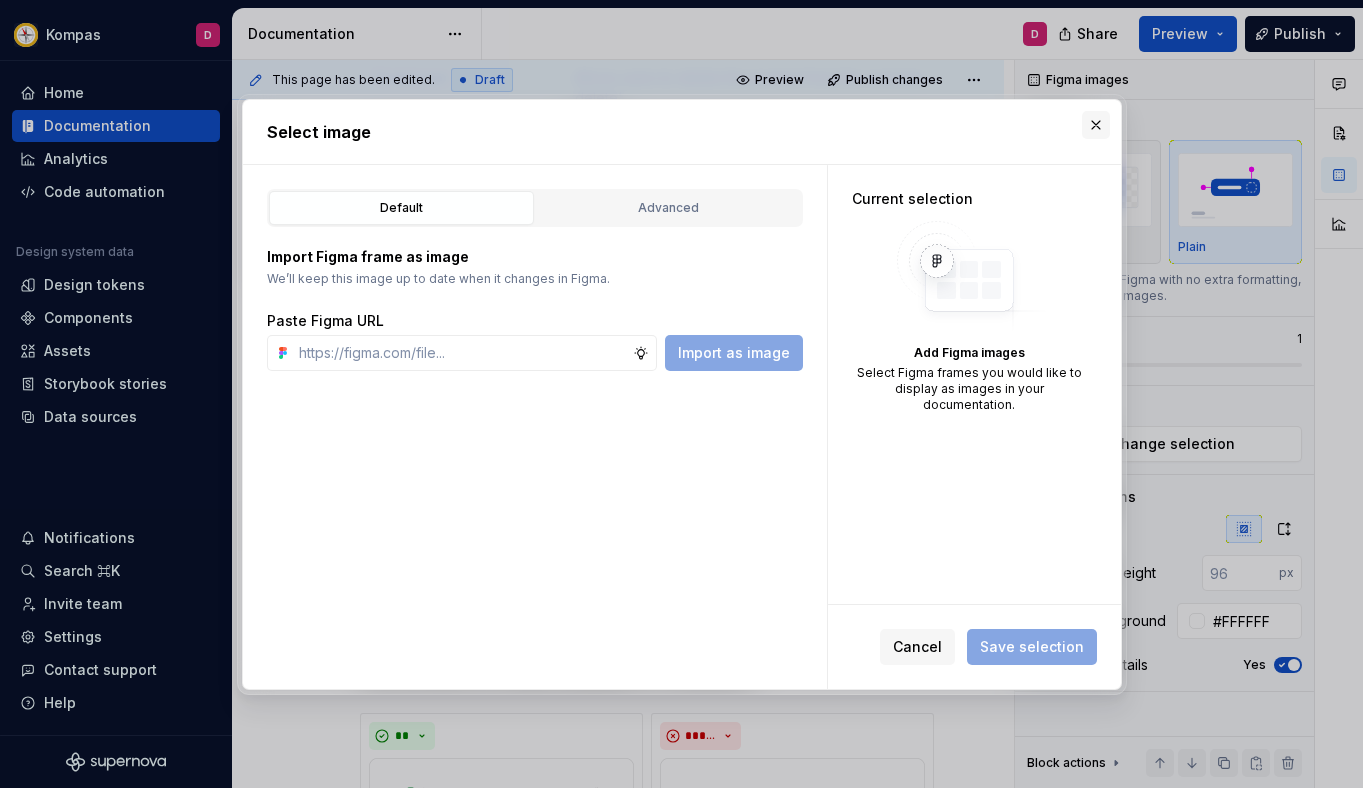 click at bounding box center (1096, 125) 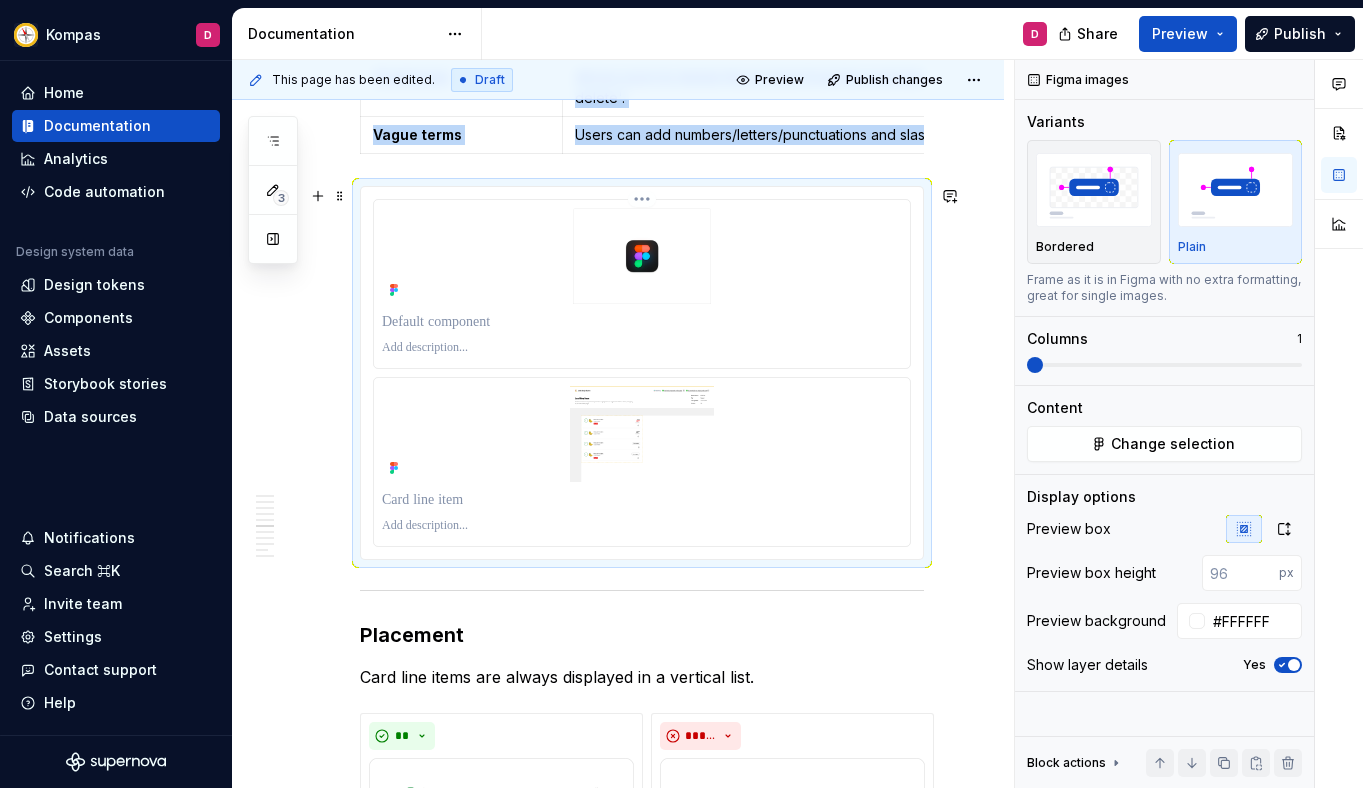 click at bounding box center [642, 256] 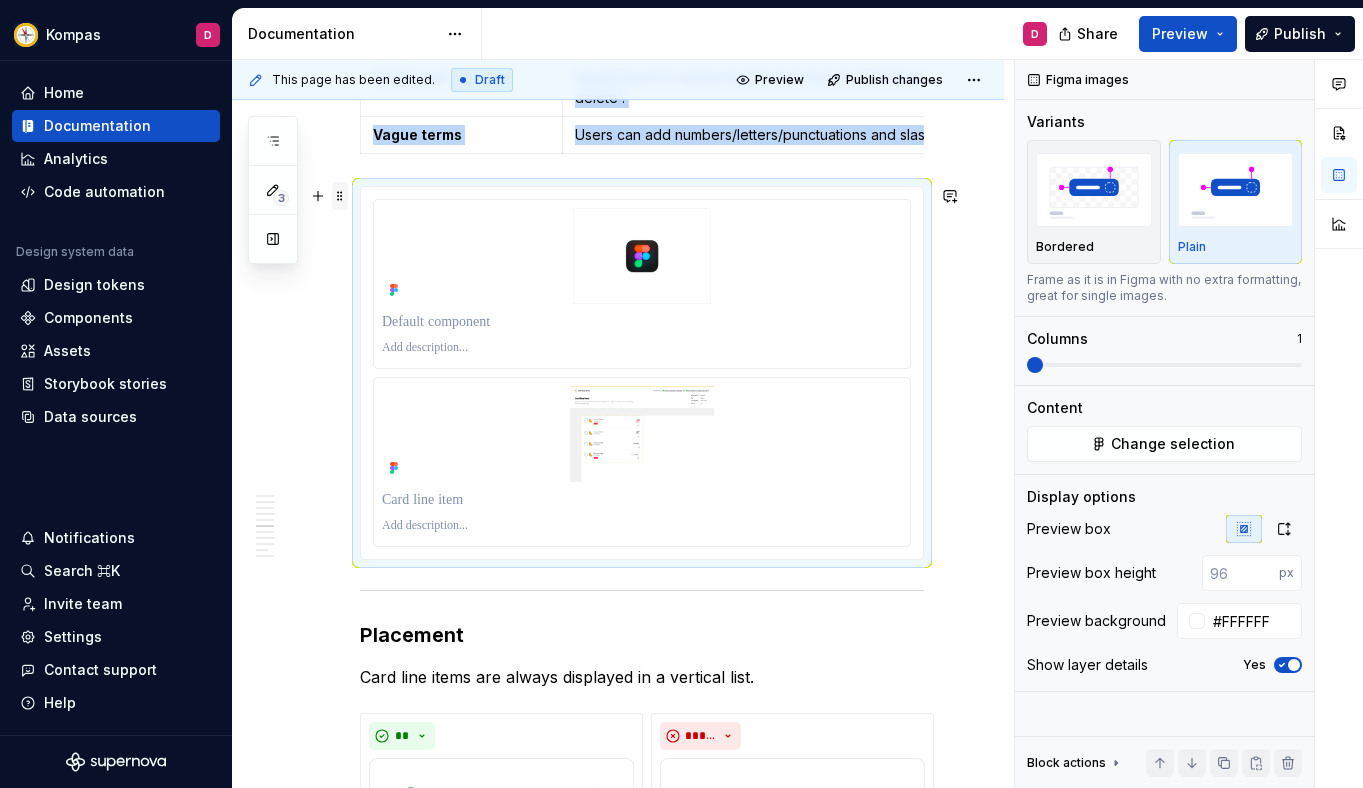 click at bounding box center (340, 196) 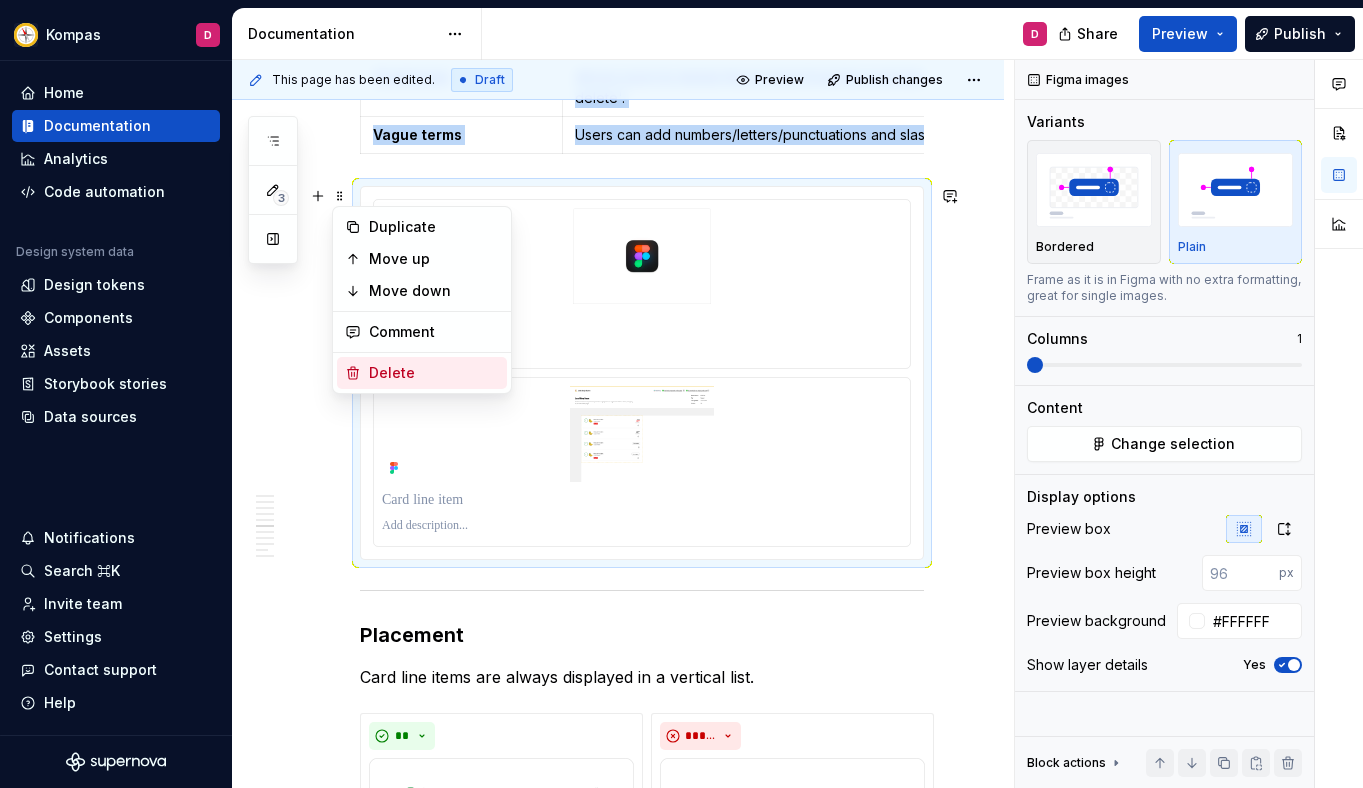 click on "Delete" at bounding box center [434, 373] 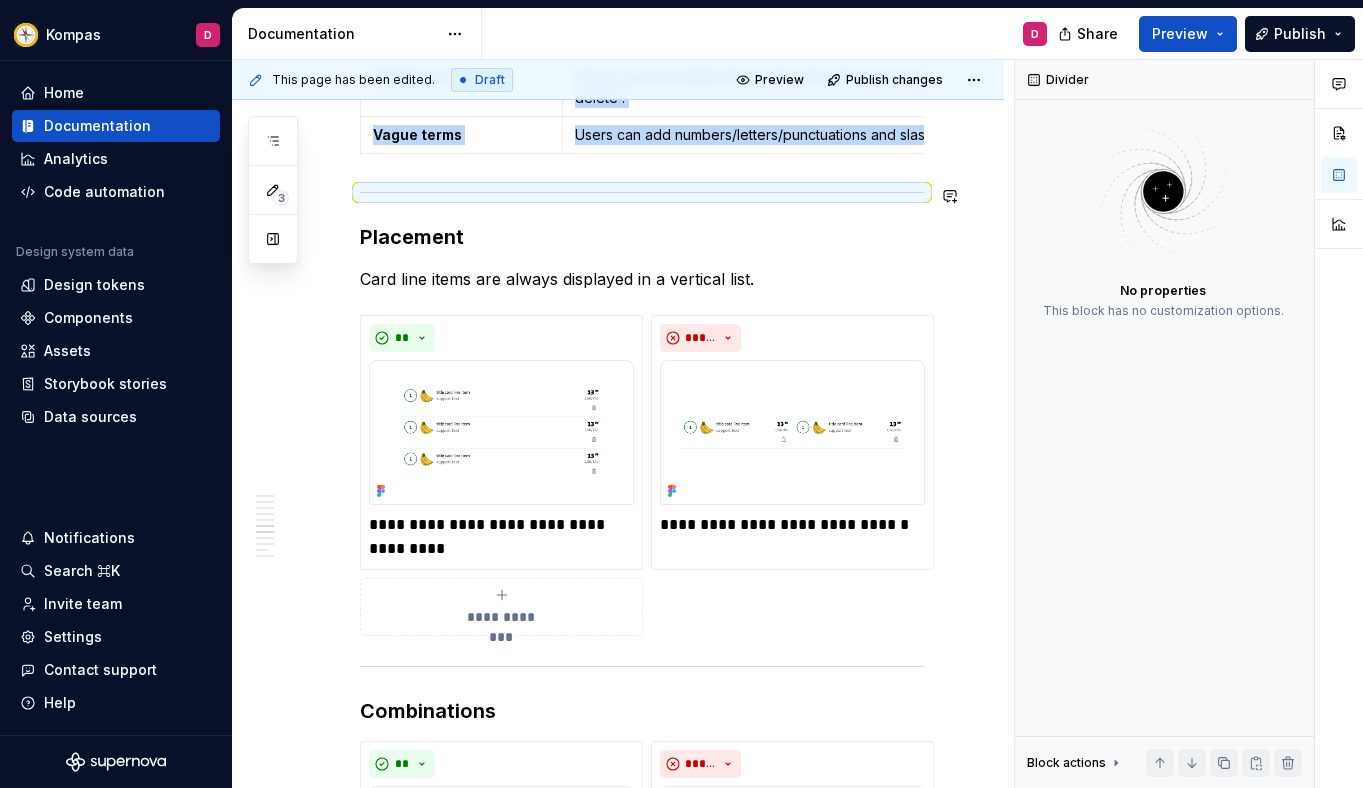 click on "Use when  Displaying products already in a basket, shopping list, or order detail page Providing users with controls to modify quantity, view details, replace unavailable products, or check off items in a shopping list. Avoid using Displaying products outside of a basket or order (e.g., product listers). Use a Card Product instead When a product needs to be added to a basket use a Card Product instead When you need to display products in a grid instead of a list use an alternative layout or component. Behaviour The clickable area navigates to the Product Detail Page Automatically switches between list format based on the breakpoints (XS–XXL) Variants Default  : Used in baskets and orders Shopping List  : Used in the shopping list, where users can check off items. Content Element Description Image Product image from backend. If unavailable, show no-image placeholder. Title Max 2 lines. Truncate with ellipsis if exceeded. Subtitle Displays unit information (e.g., "500g", "1L"). Promotion Tag Unavailable Tag" at bounding box center (642, 817) 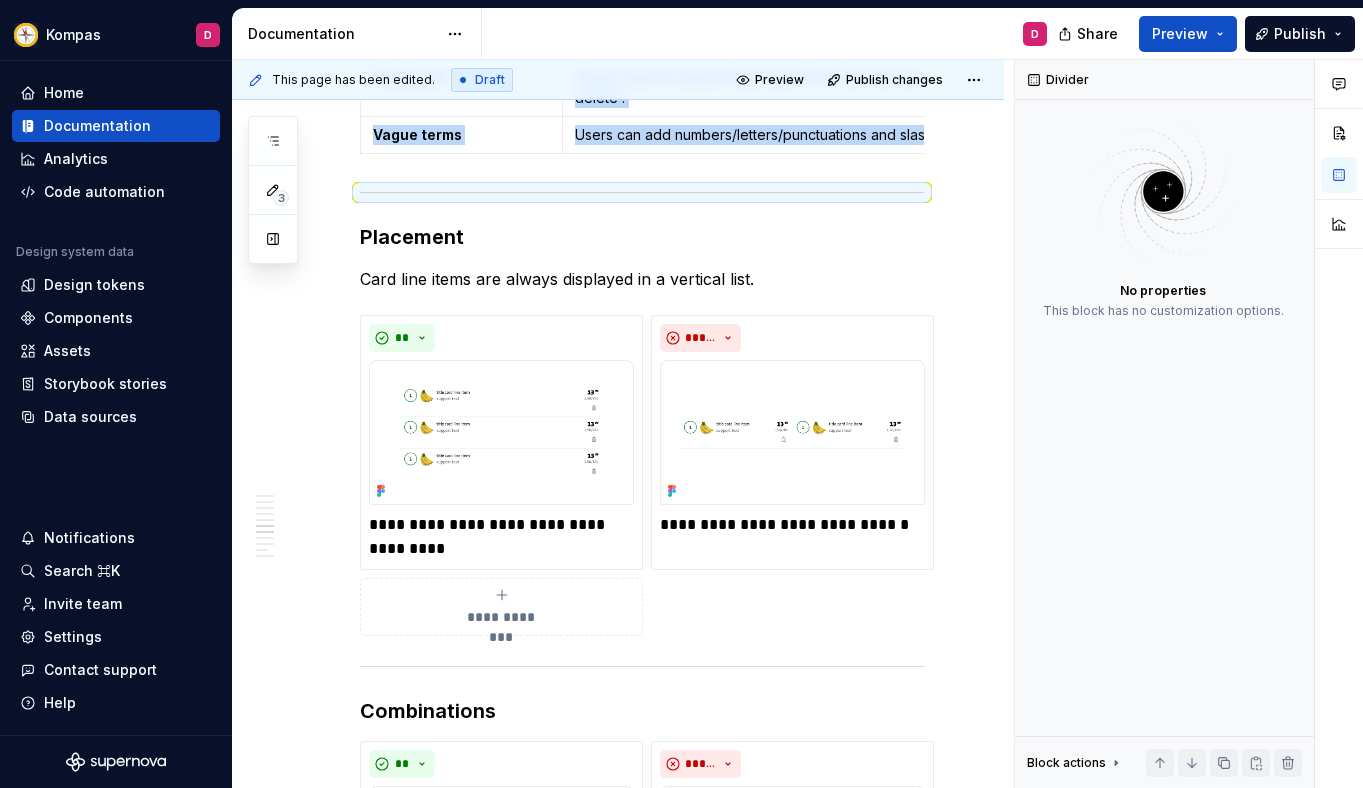 click on "Use when  Displaying products already in a basket, shopping list, or order detail page Providing users with controls to modify quantity, view details, replace unavailable products, or check off items in a shopping list. Avoid using Displaying products outside of a basket or order (e.g., product listers). Use a Card Product instead When a product needs to be added to a basket use a Card Product instead When you need to display products in a grid instead of a list use an alternative layout or component. Behaviour The clickable area navigates to the Product Detail Page Automatically switches between list format based on the breakpoints (XS–XXL) Variants Default  : Used in baskets and orders Shopping List  : Used in the shopping list, where users can check off items. Content Element Description Image Product image from backend. If unavailable, show no-image placeholder. Title Max 2 lines. Truncate with ellipsis if exceeded. Subtitle Displays unit information (e.g., "500g", "1L"). Promotion Tag Unavailable Tag" at bounding box center (618, 923) 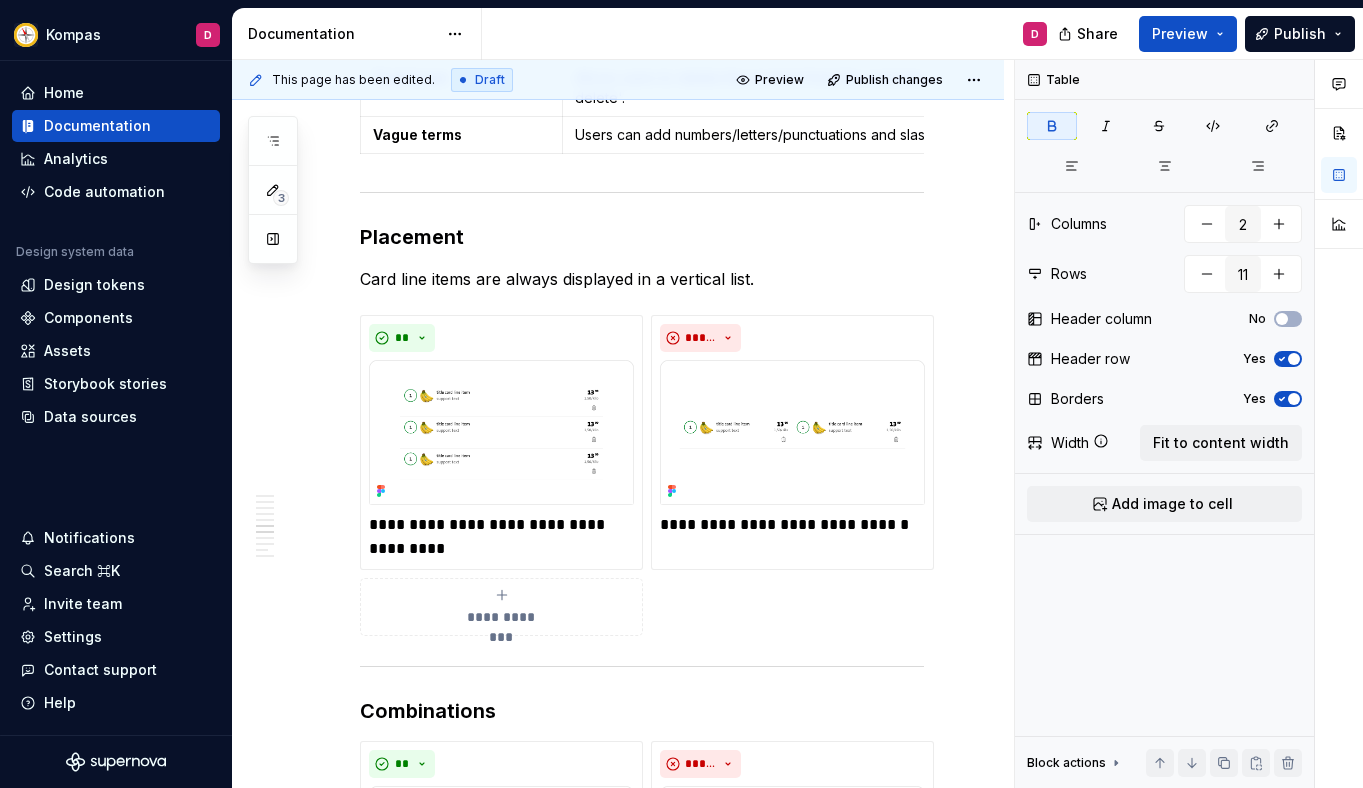 click on "Use when  Displaying products already in a basket, shopping list, or order detail page Providing users with controls to modify quantity, view details, replace unavailable products, or check off items in a shopping list. Avoid using Displaying products outside of a basket or order (e.g., product listers). Use a Card Product instead When a product needs to be added to a basket use a Card Product instead When you need to display products in a grid instead of a list use an alternative layout or component. Behaviour The clickable area navigates to the Product Detail Page Automatically switches between list format based on the breakpoints (XS–XXL) Variants Default  : Used in baskets and orders Shopping List  : Used in the shopping list, where users can check off items. Content Element Description Image Product image from backend. If unavailable, show no-image placeholder. Title Max 2 lines. Truncate with ellipsis if exceeded. Subtitle Displays unit information (e.g., "500g", "1L"). Promotion Tag Unavailable Tag" at bounding box center (642, 817) 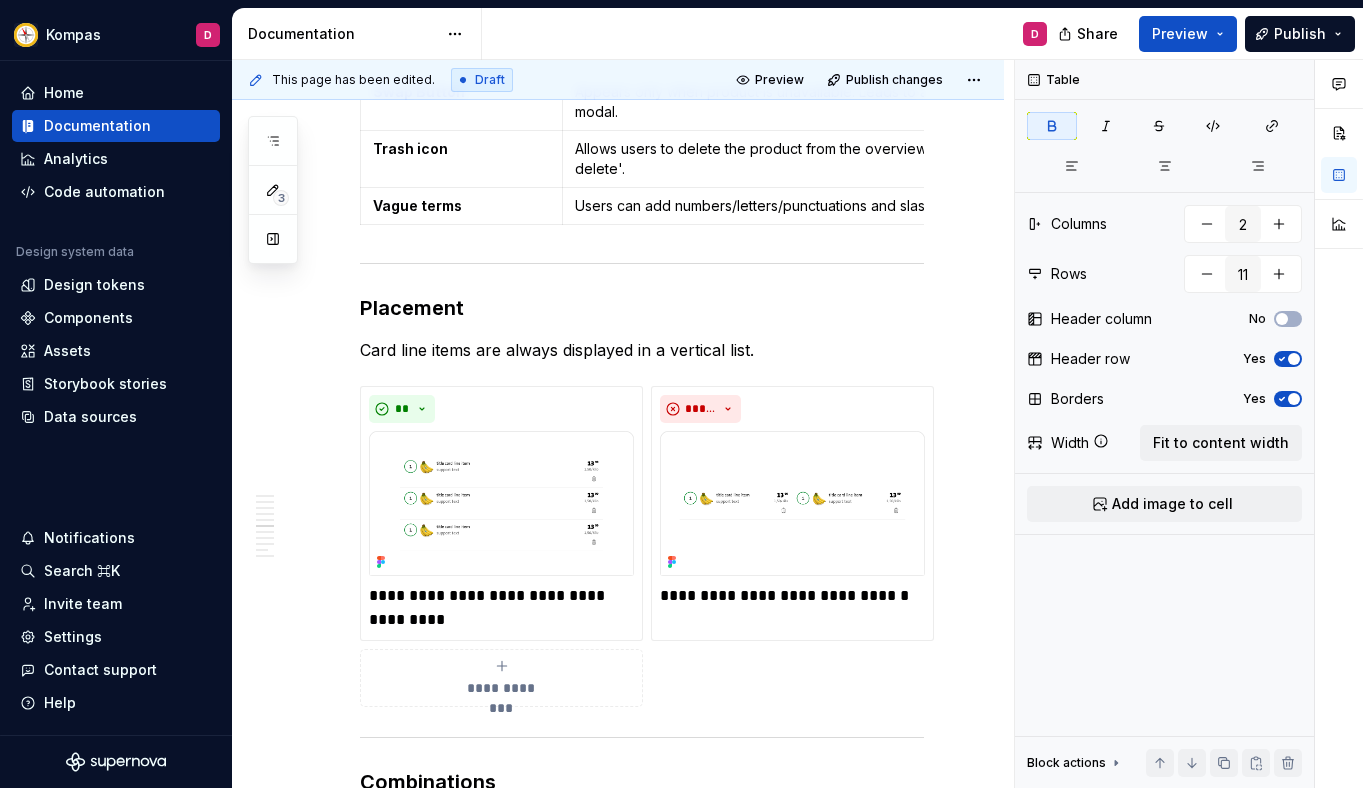 scroll, scrollTop: 1484, scrollLeft: 0, axis: vertical 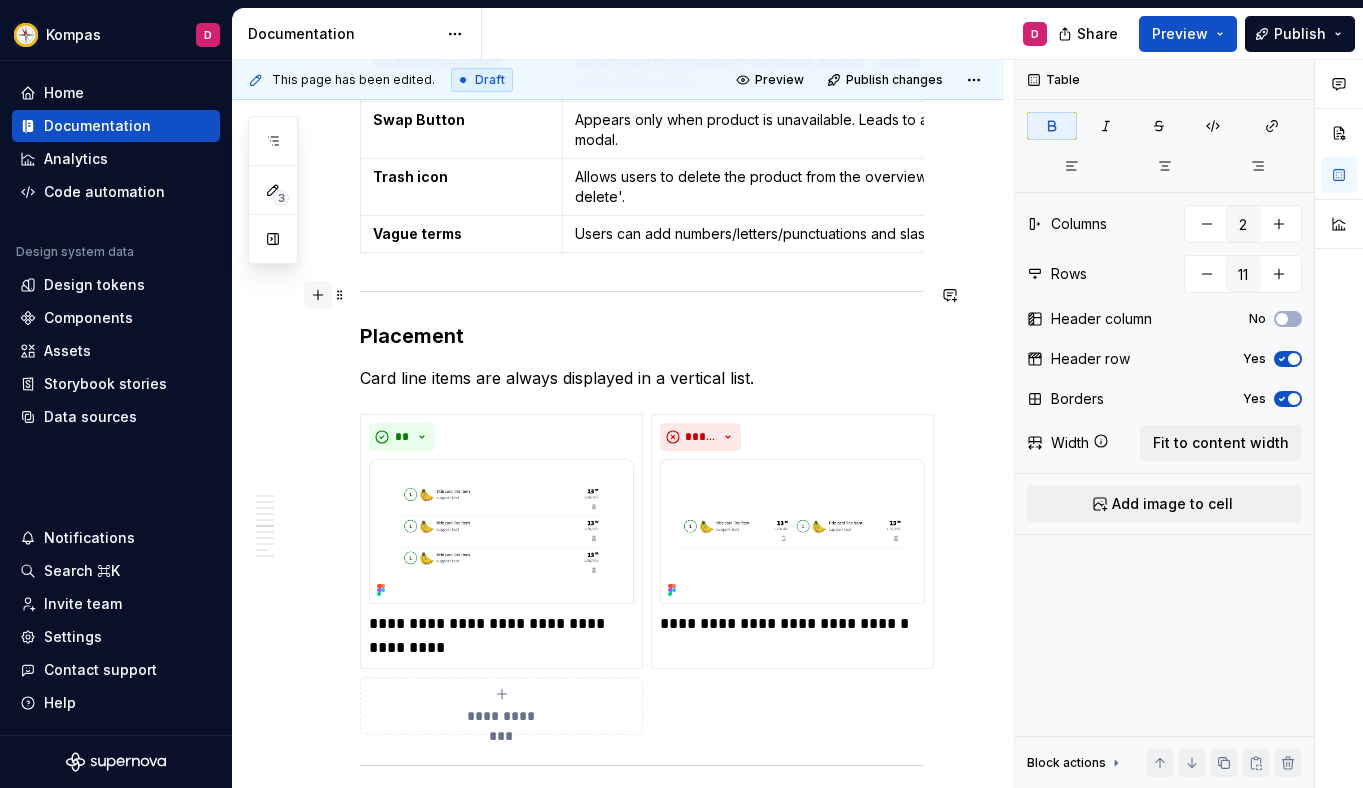 click at bounding box center [318, 295] 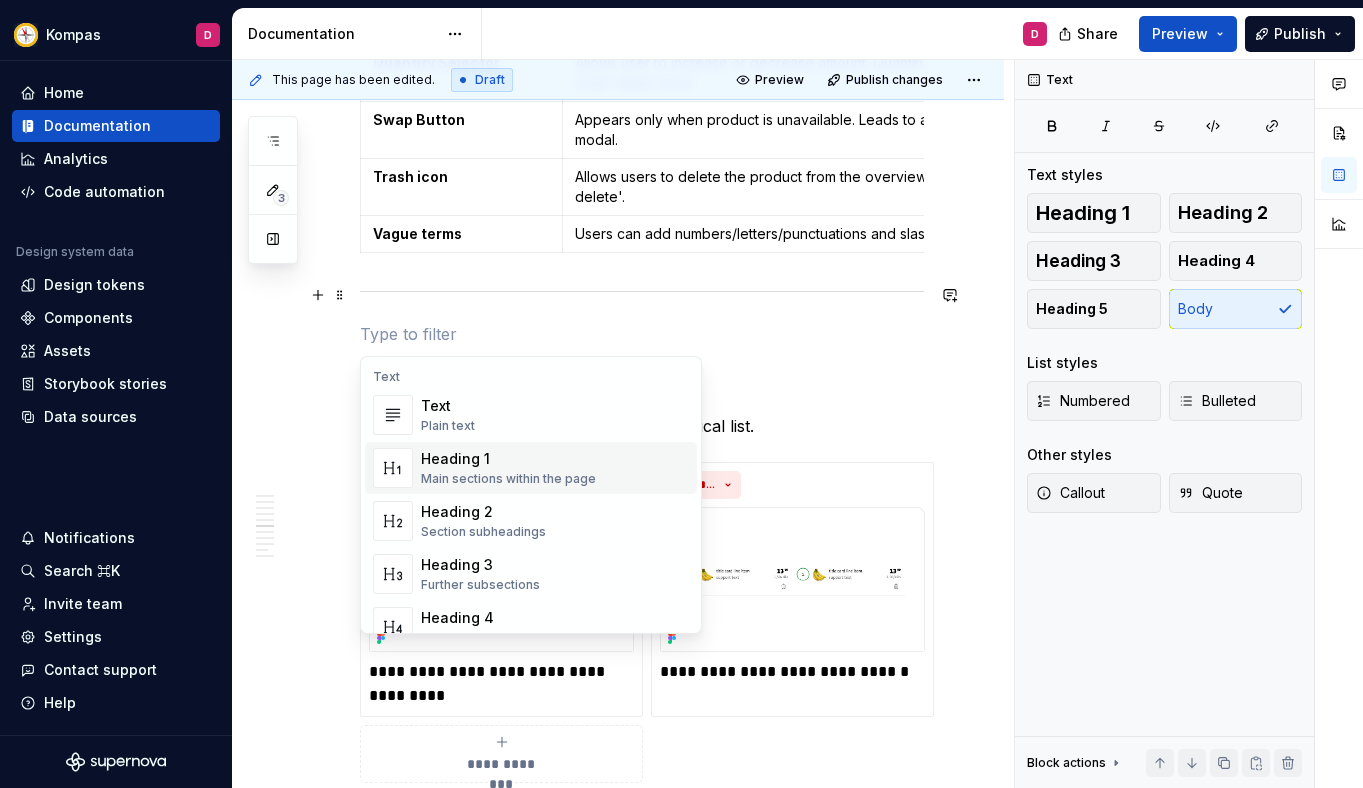 type 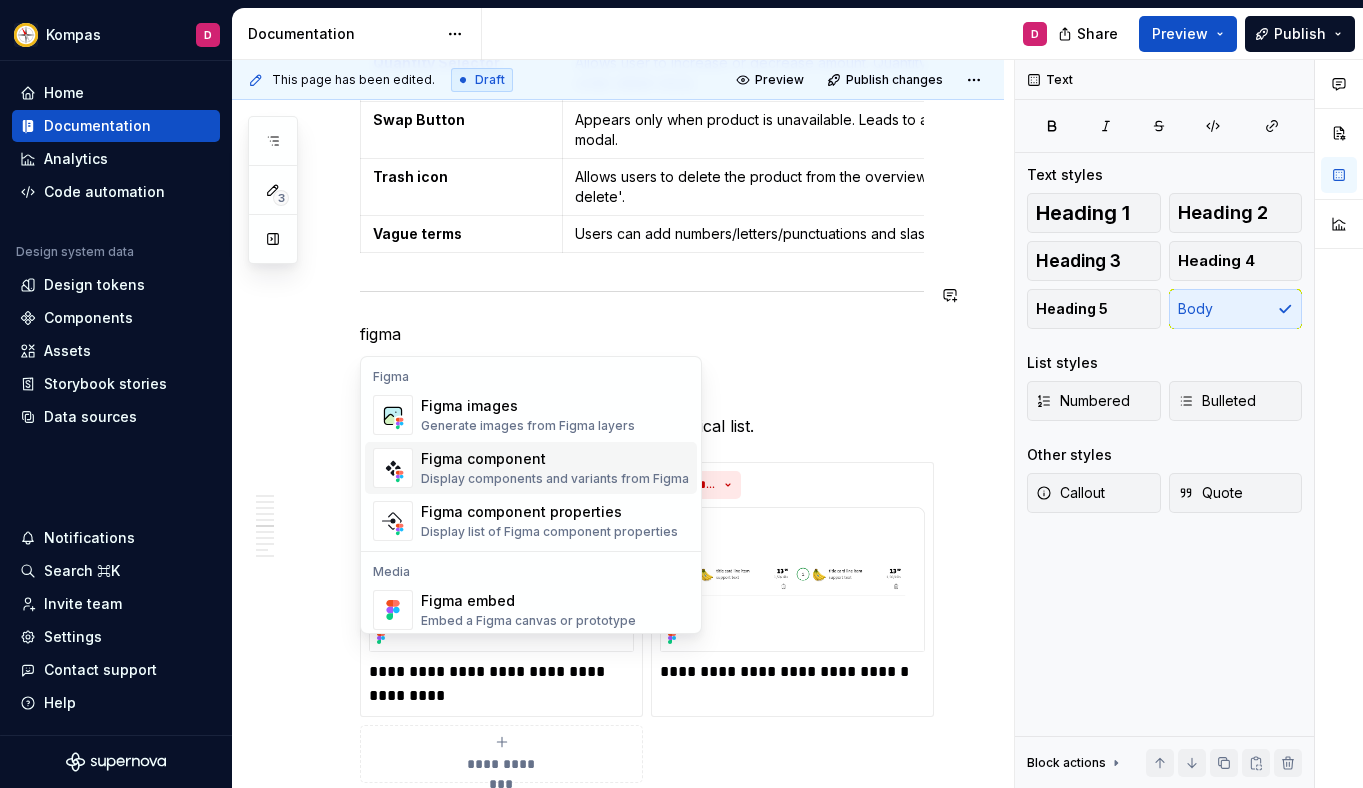 click on "Display components and variants from Figma" at bounding box center (555, 479) 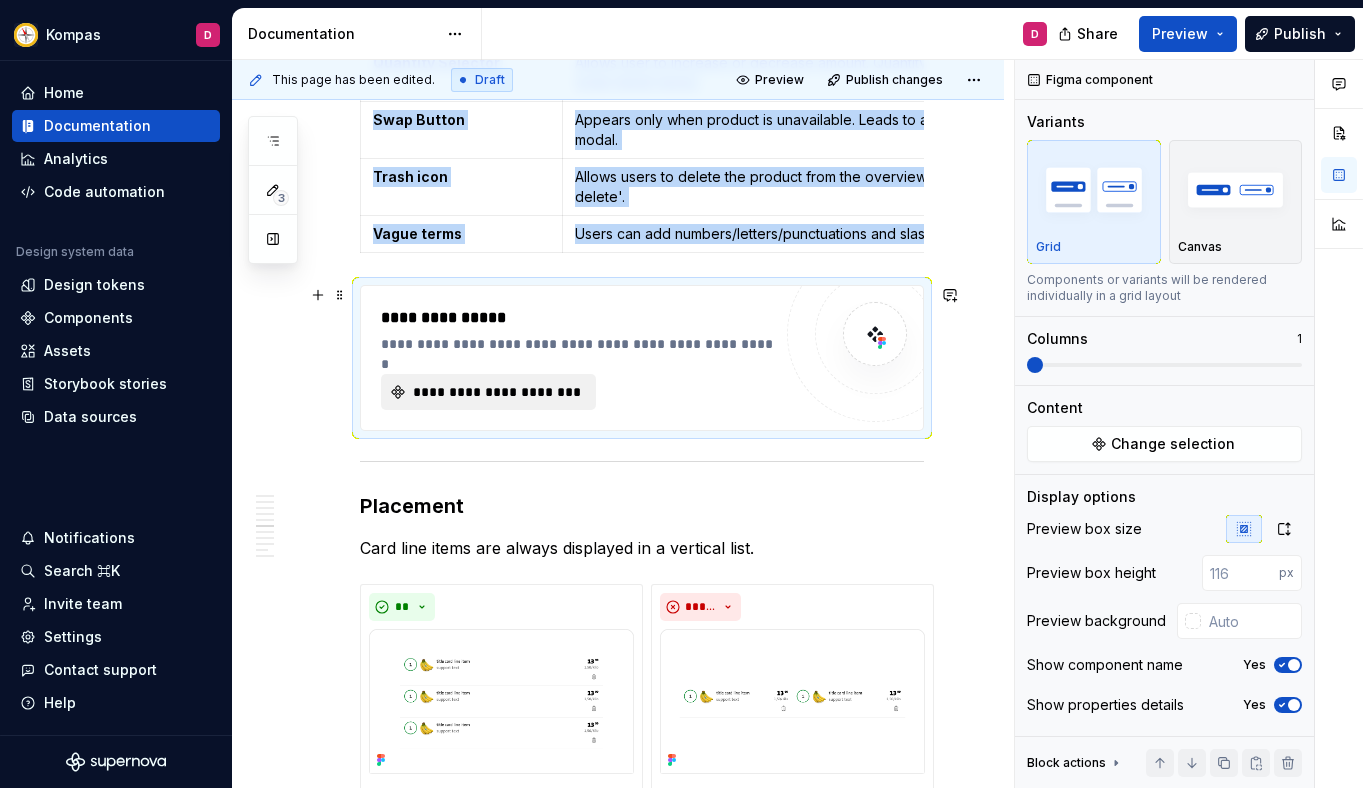 click on "**********" at bounding box center [496, 392] 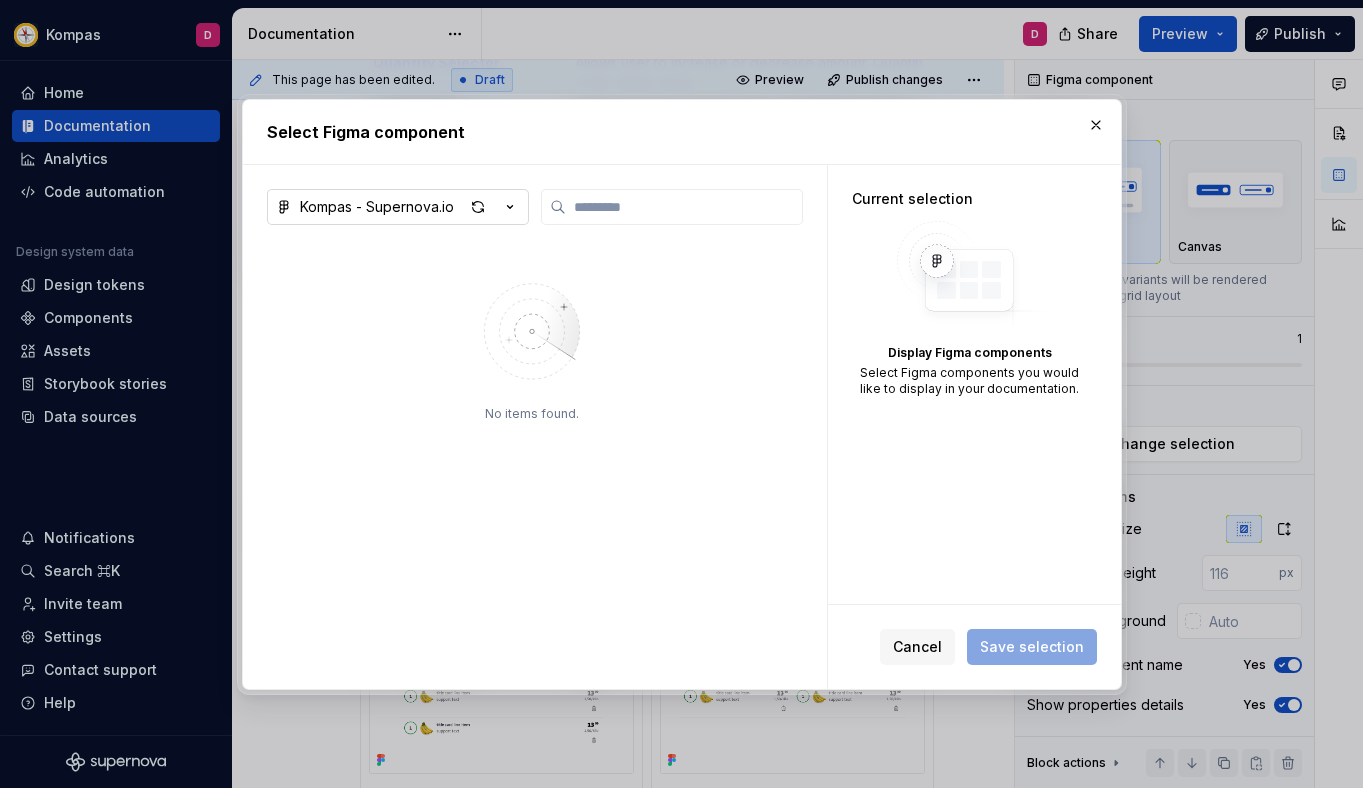 click 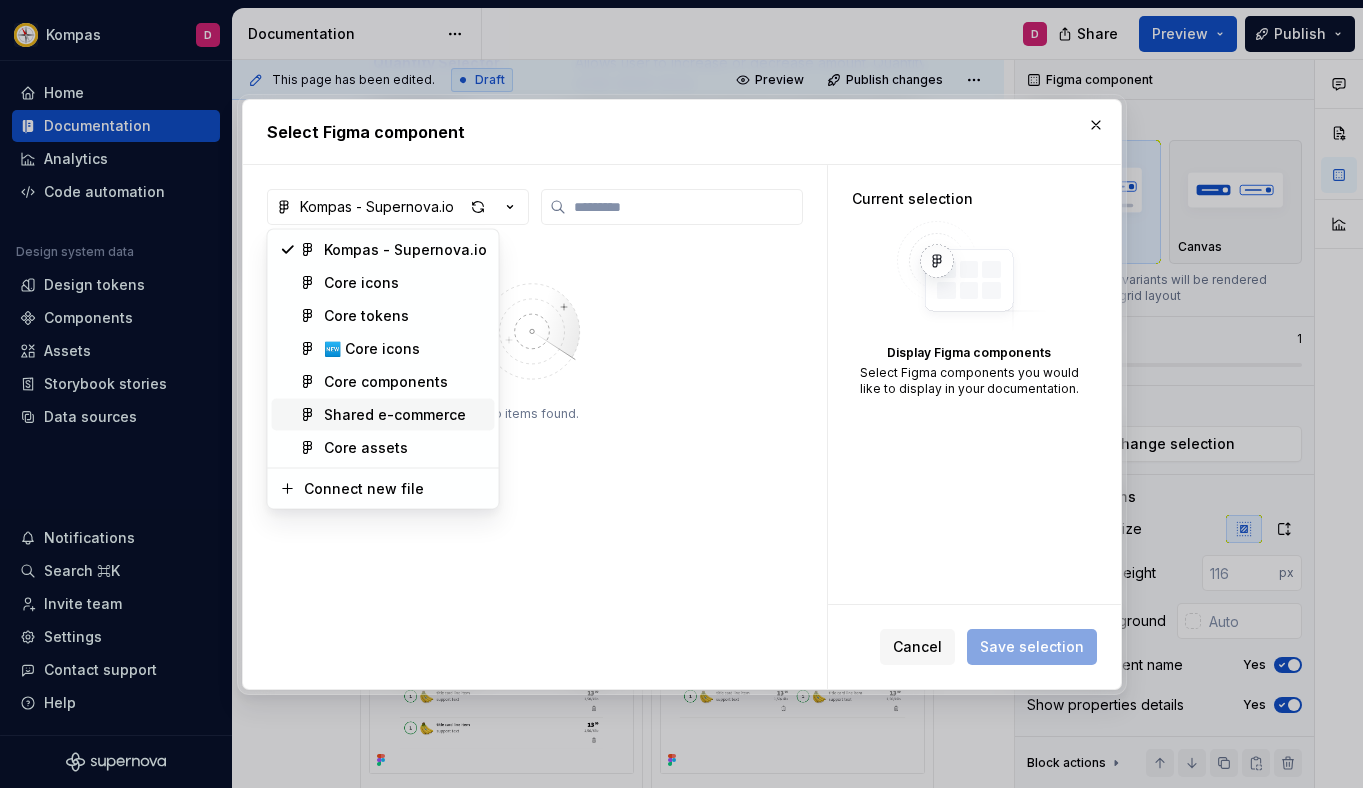 click on "Shared e-commerce" at bounding box center (383, 415) 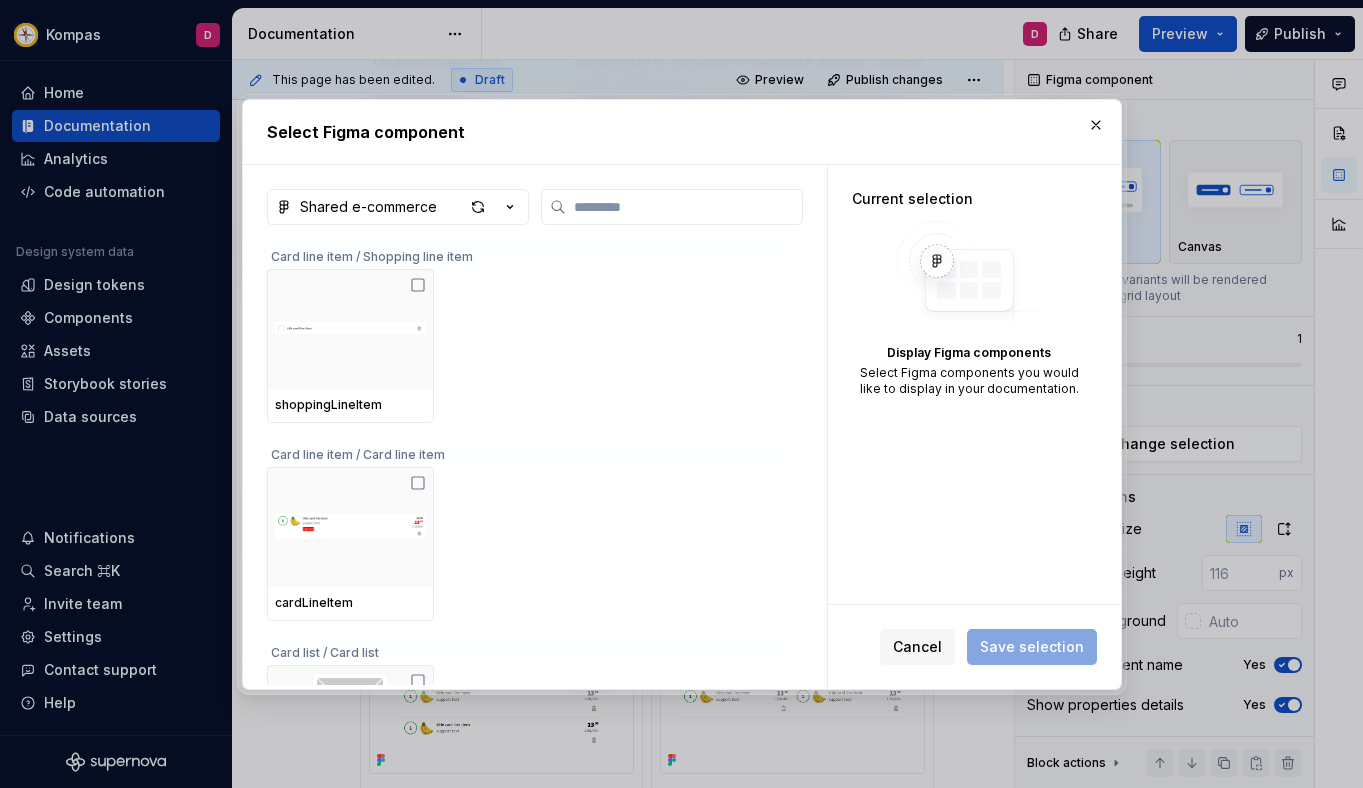 scroll, scrollTop: 780, scrollLeft: 0, axis: vertical 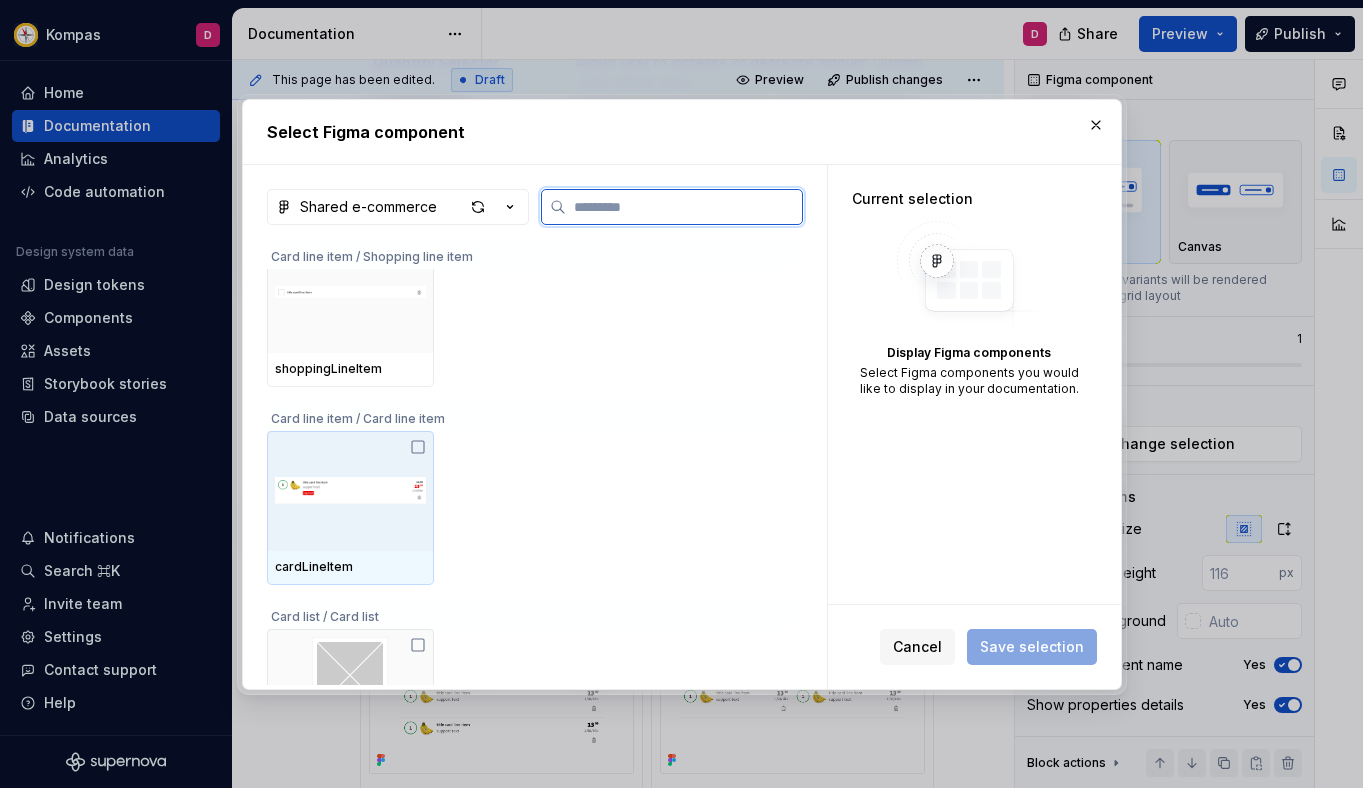 click 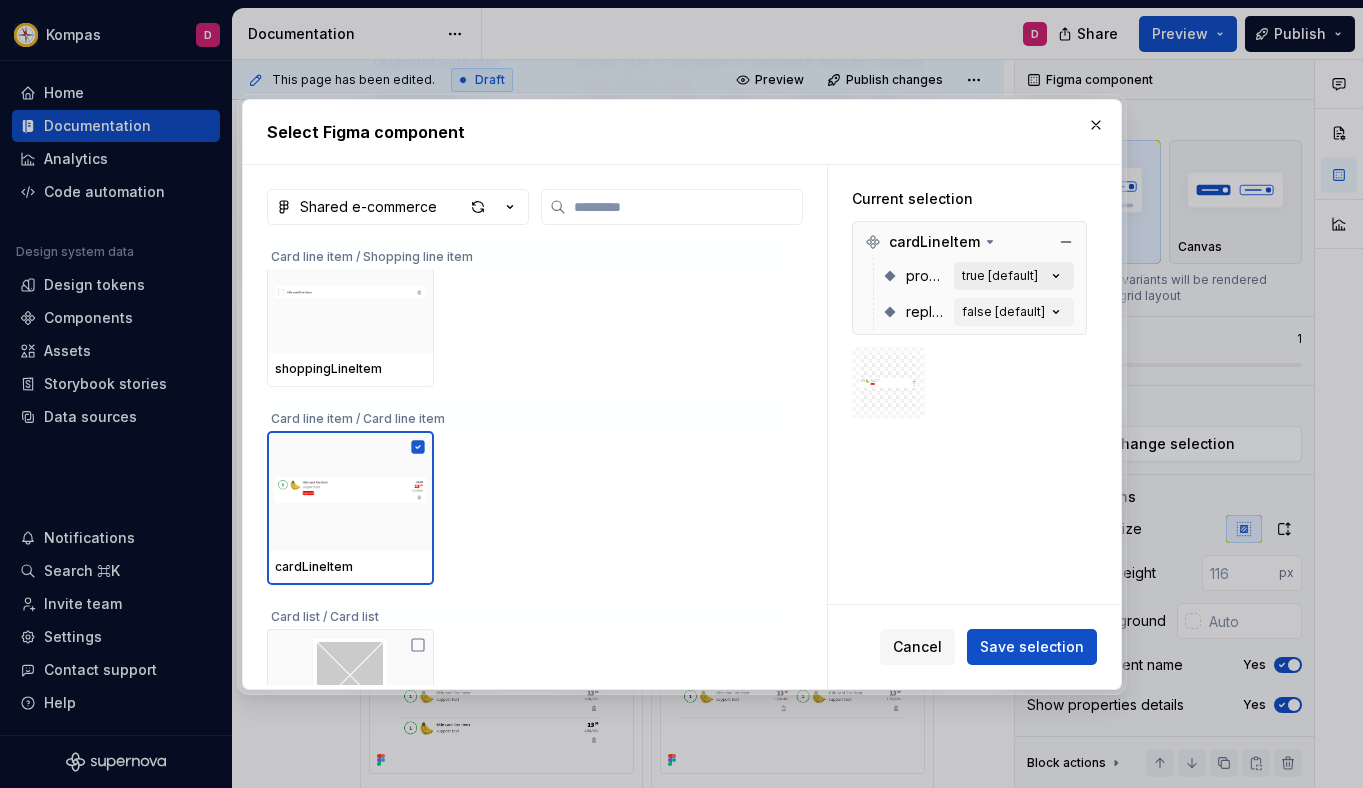 click 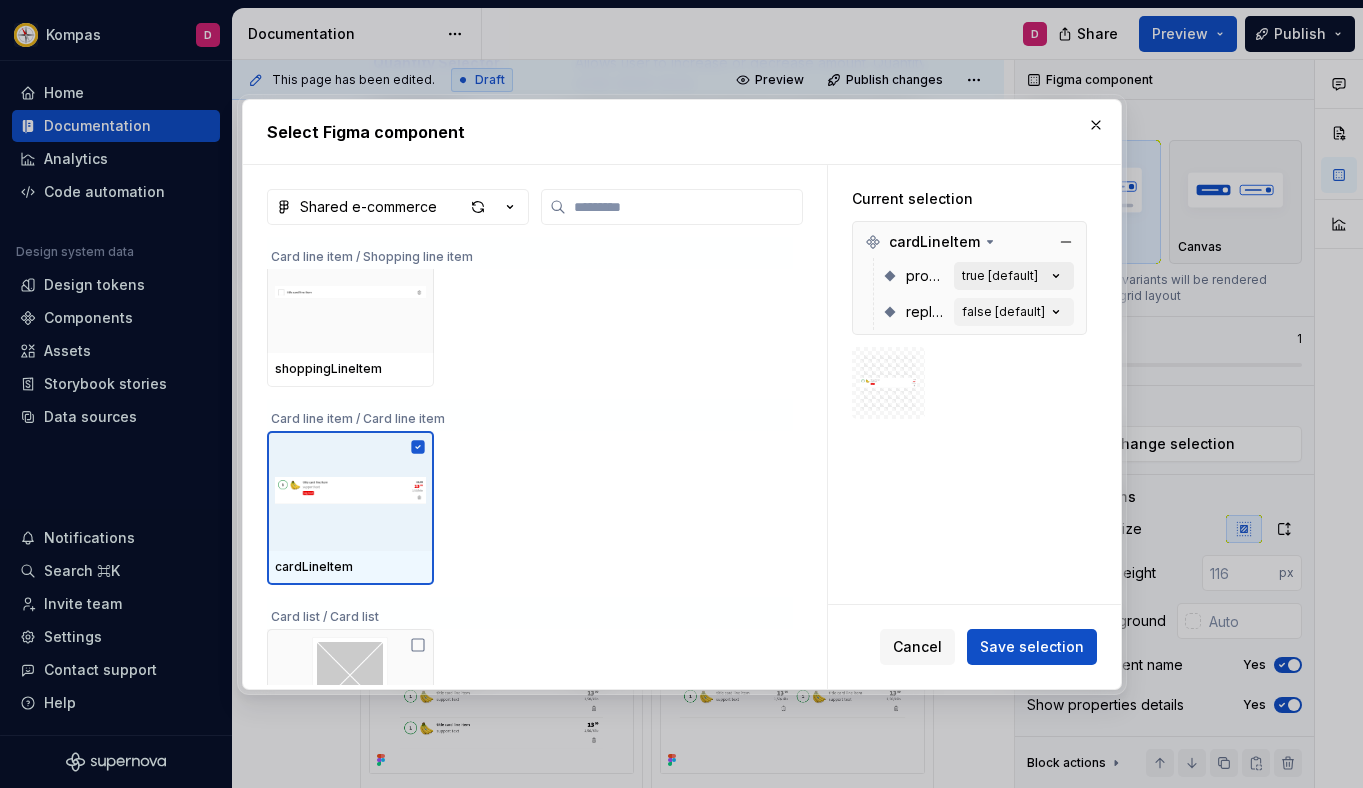 click on "true [default]" at bounding box center [1014, 276] 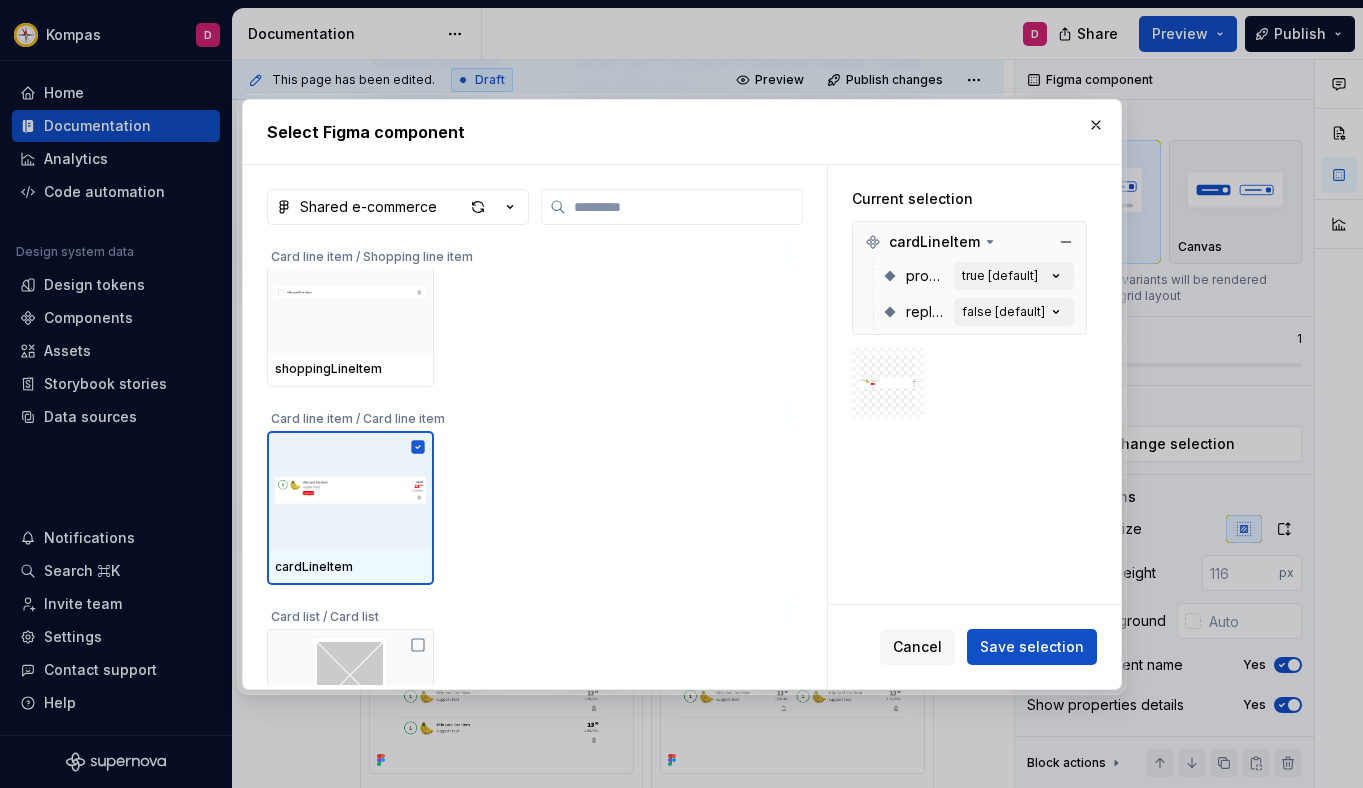 click on "promotion true [default]" at bounding box center (978, 276) 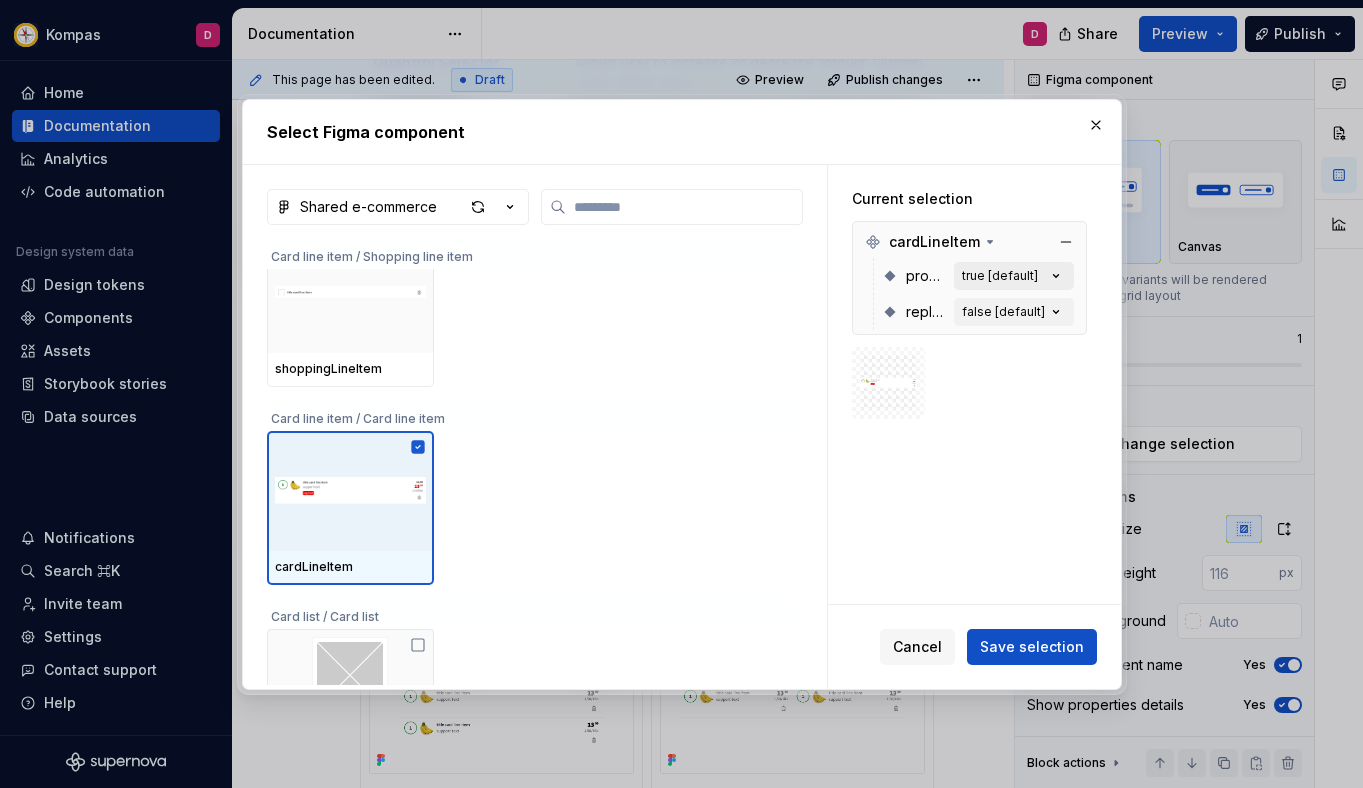 click on "true [default]" at bounding box center (1000, 276) 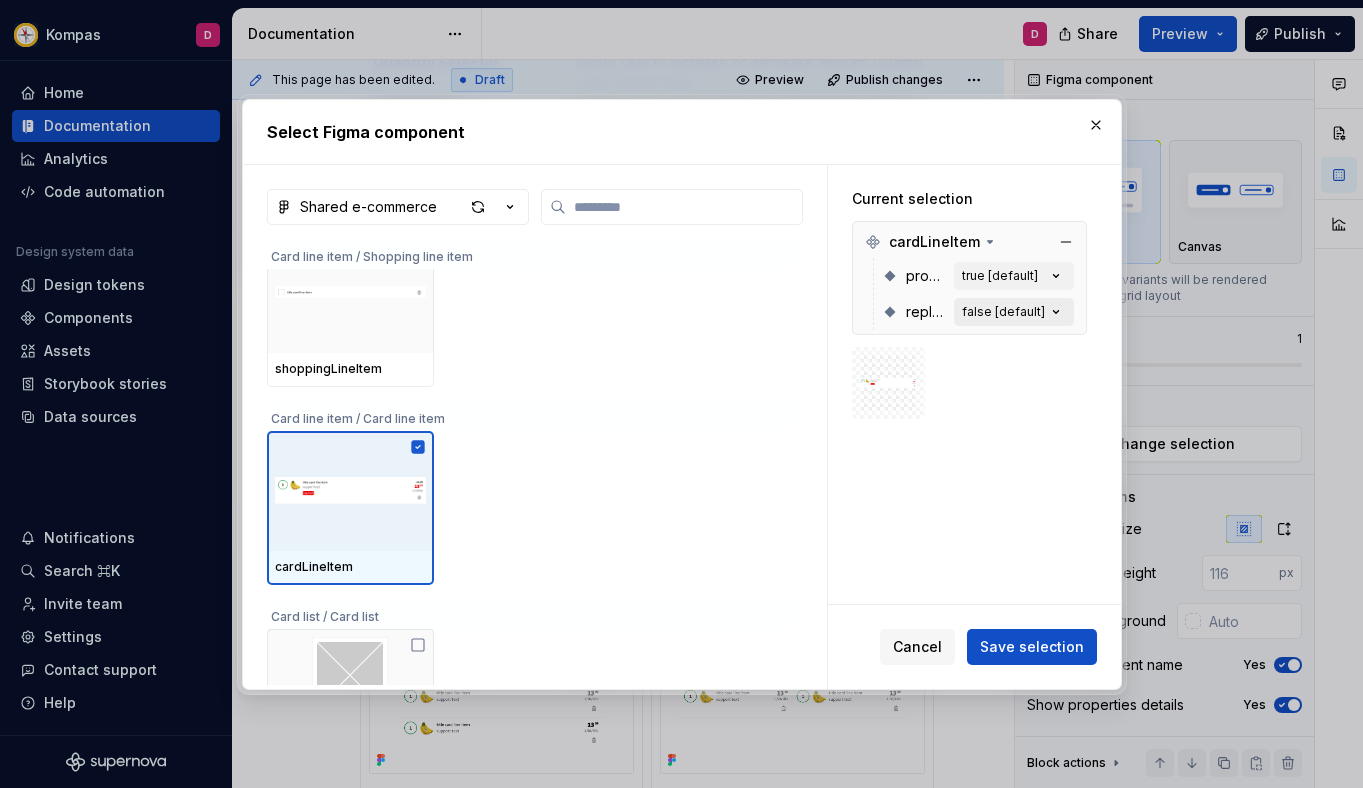 click on "false [default]" at bounding box center [1003, 312] 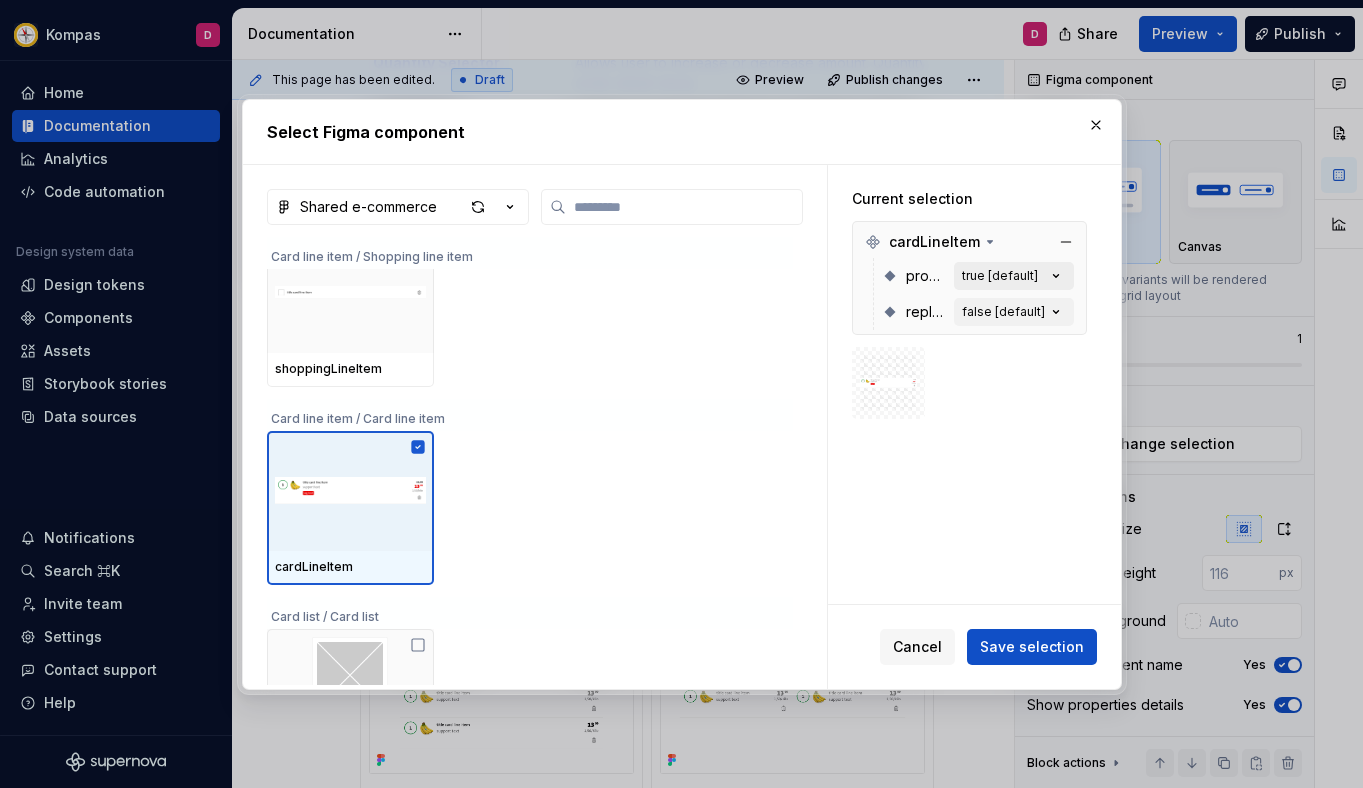 click on "true [default]" at bounding box center (1000, 276) 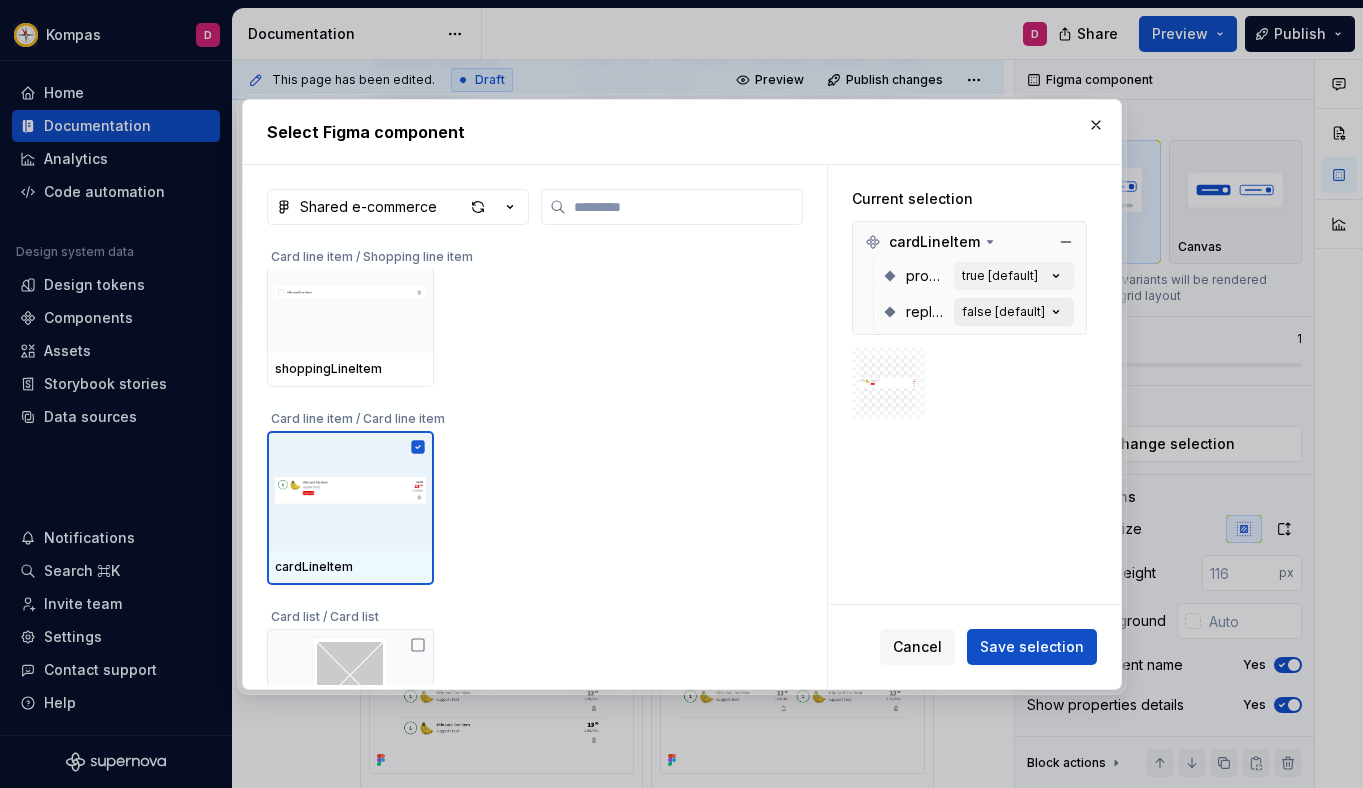 click on "false [default]" at bounding box center (1003, 312) 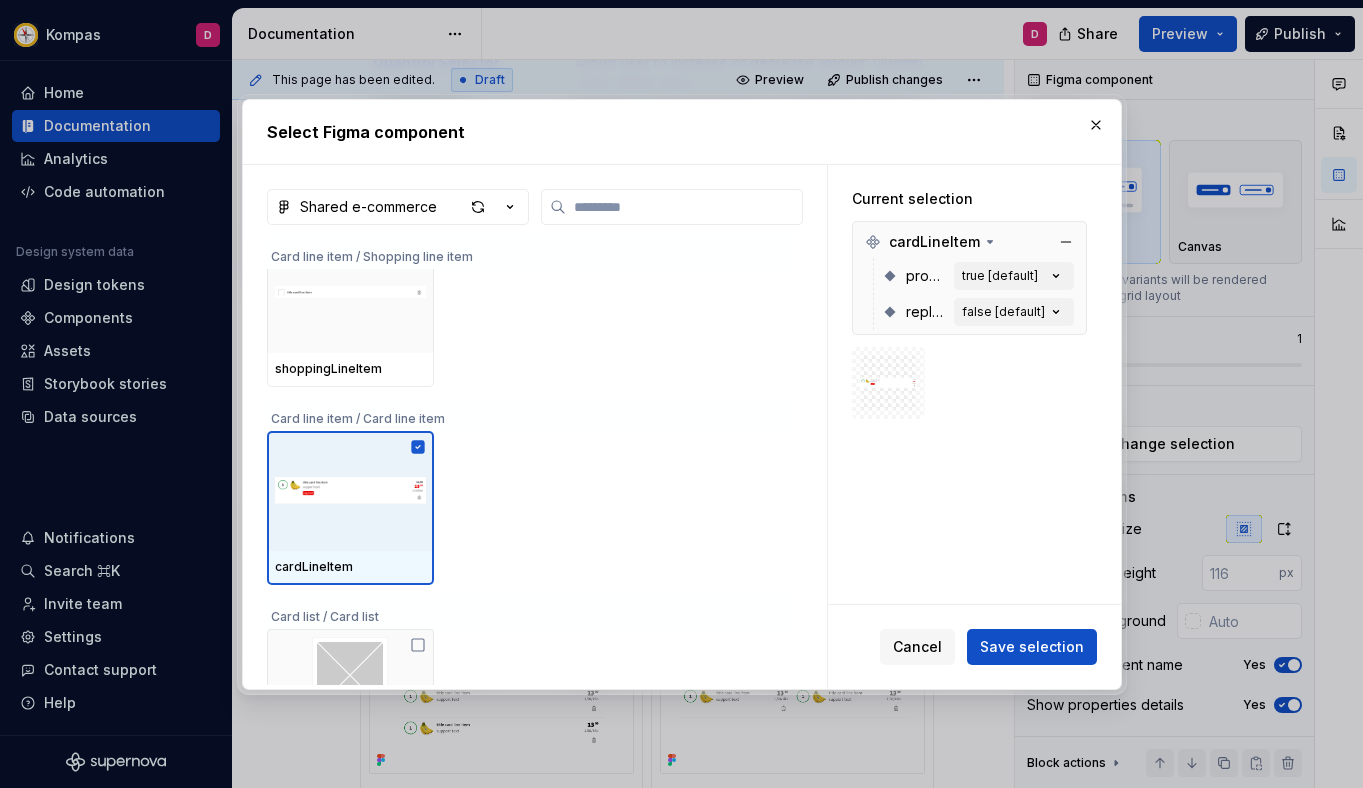 click on "replaceable" at bounding box center (926, 312) 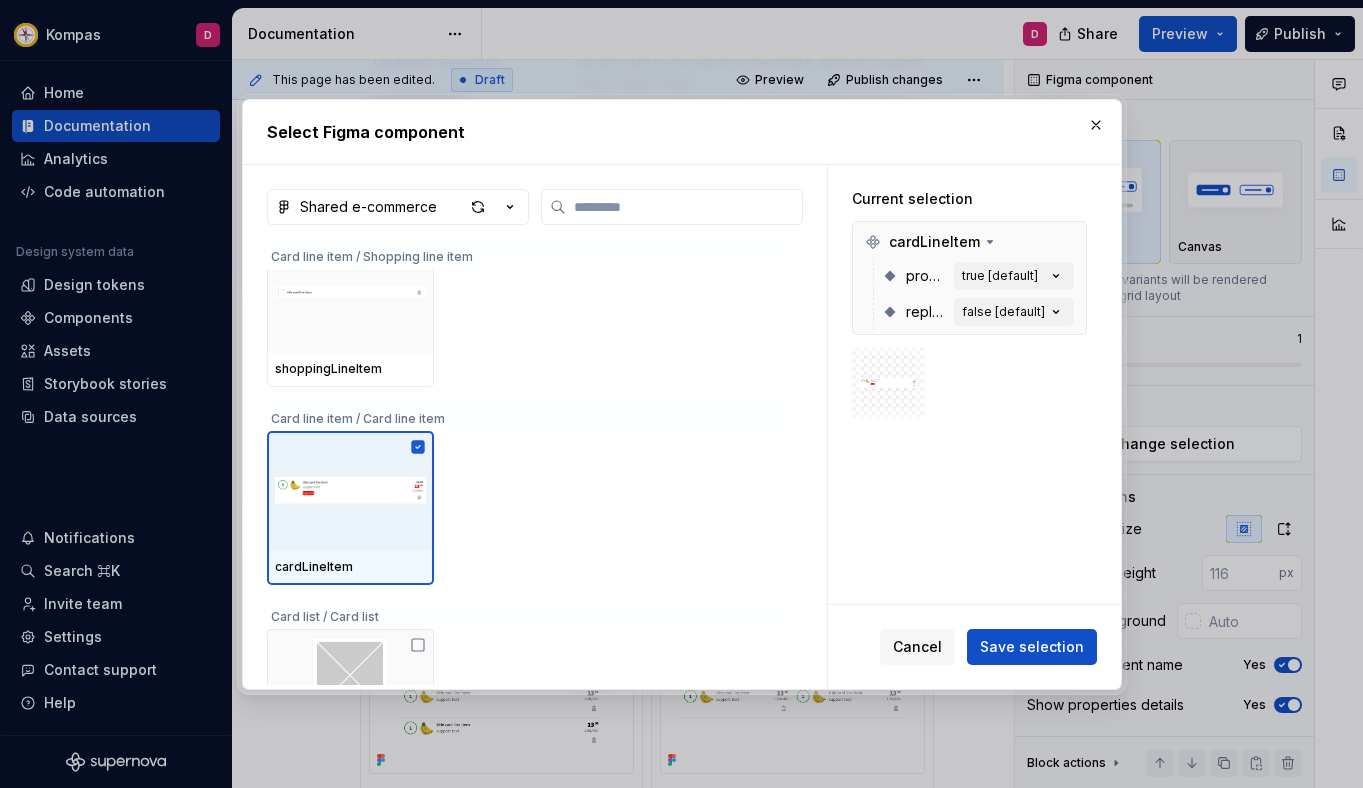 click on "Current selection cardLineItem promotion true [default] replaceable false [default]" at bounding box center (974, 384) 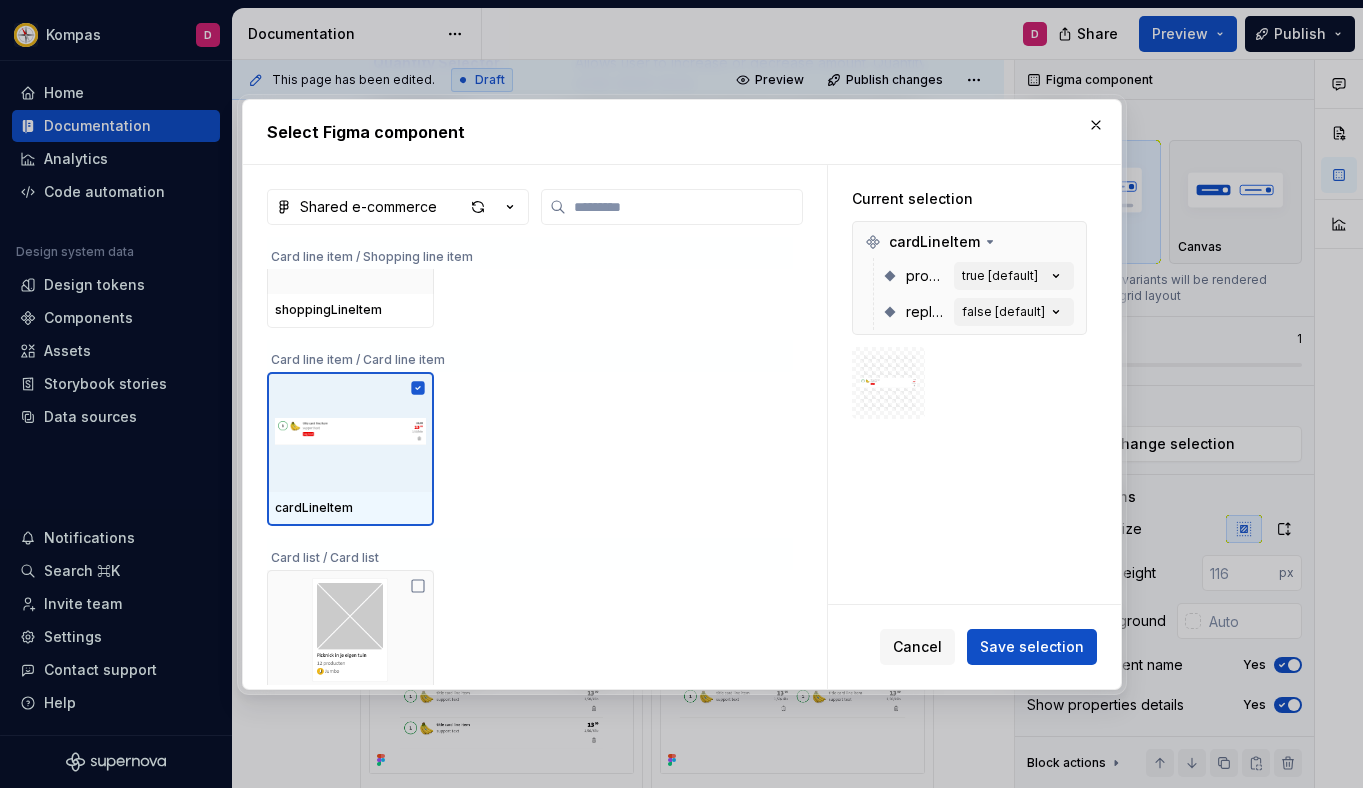 scroll, scrollTop: 844, scrollLeft: 0, axis: vertical 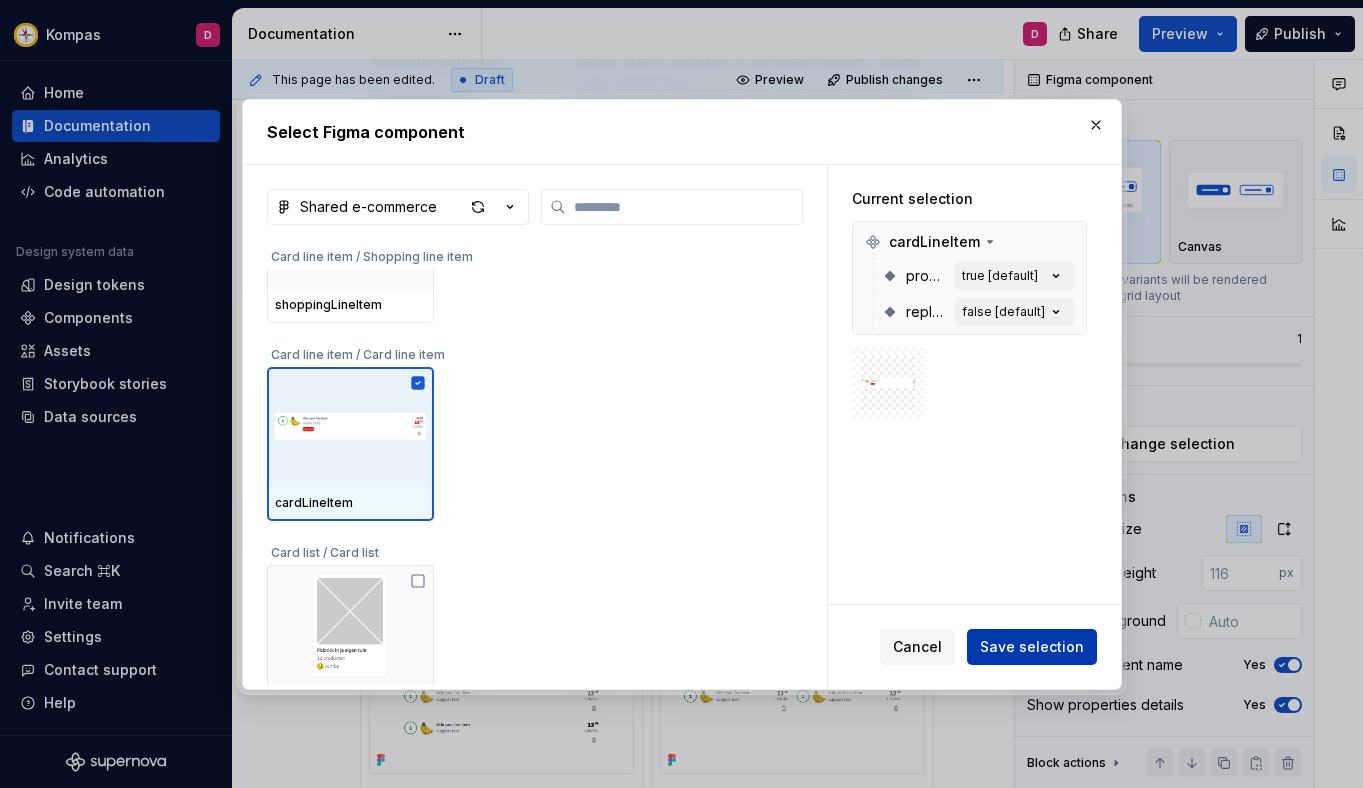 click on "Save selection" at bounding box center [1032, 647] 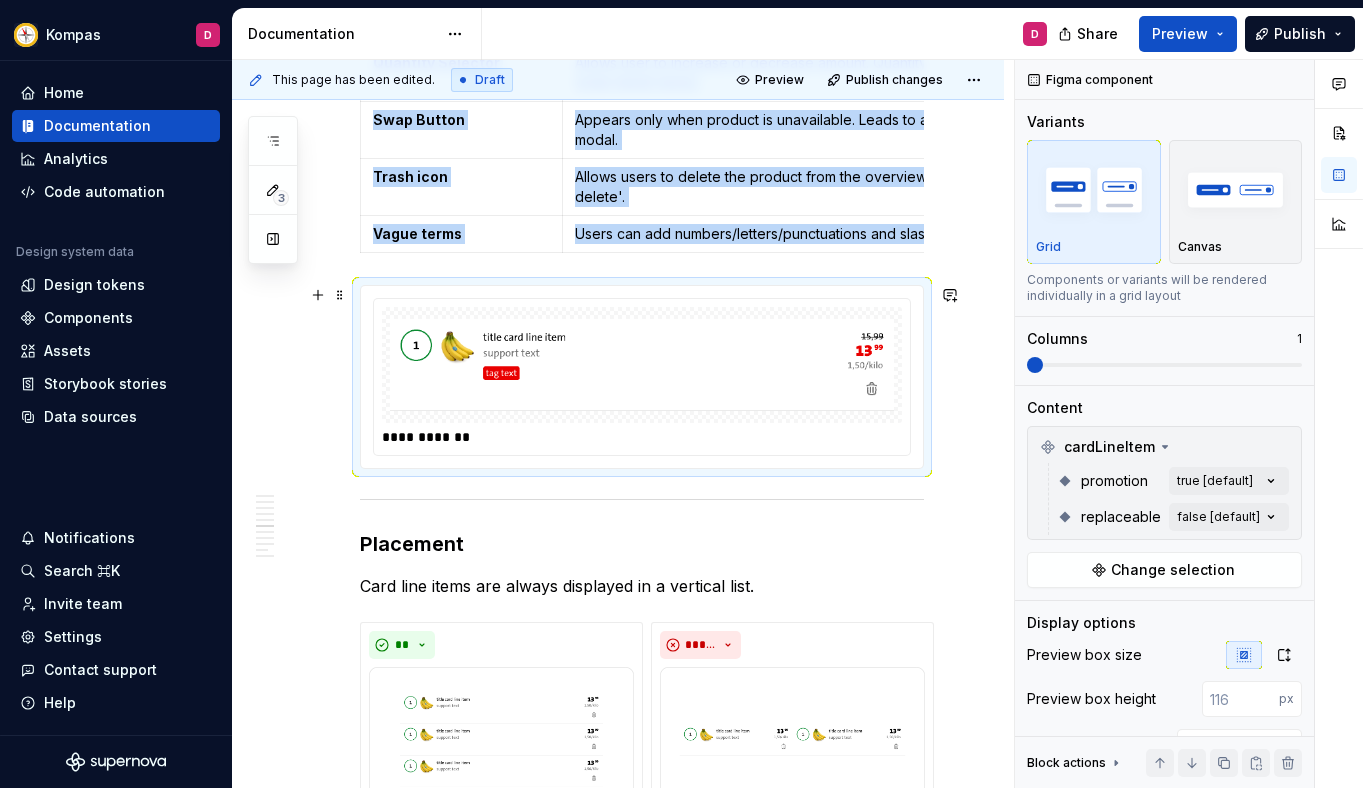 click at bounding box center (642, 365) 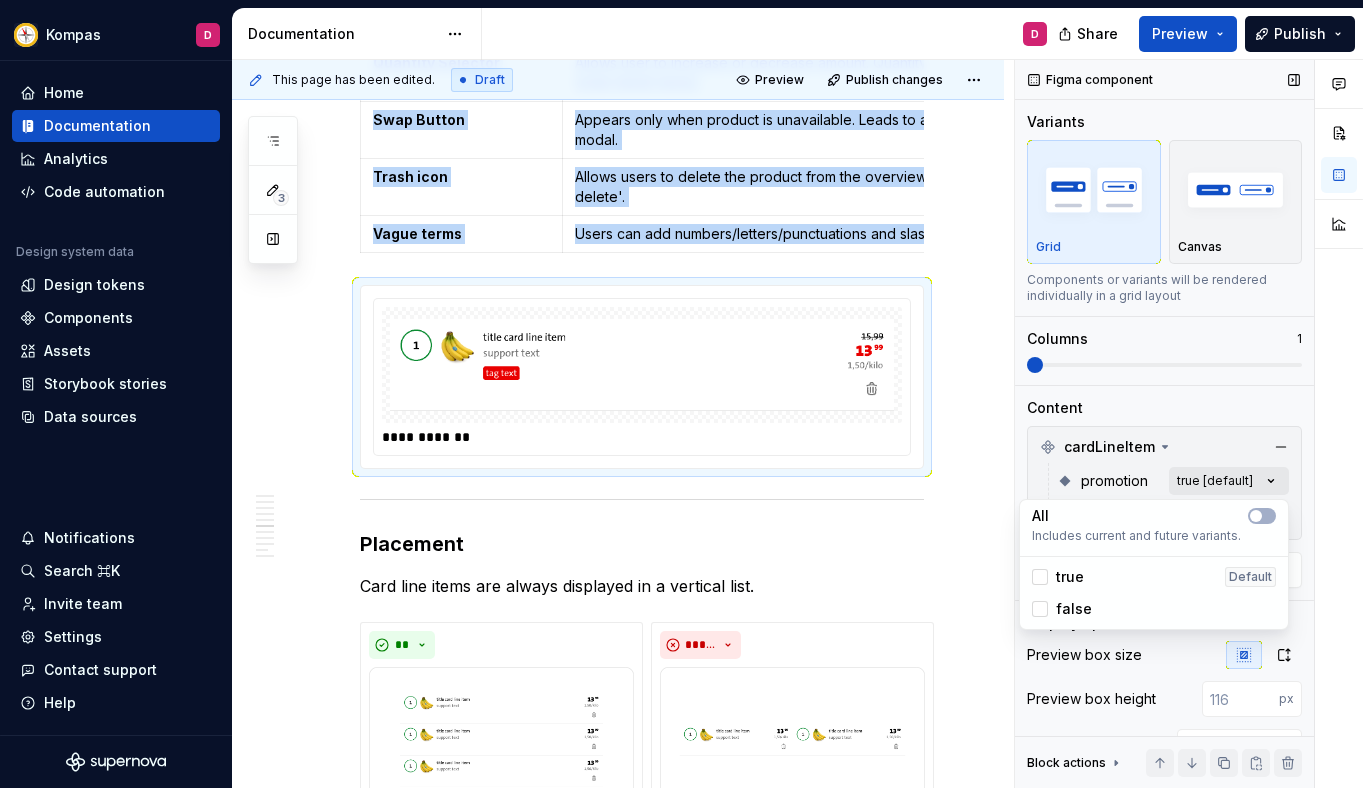 click on "Comments Open comments No comments yet Select ‘Comment’ from the block context menu to add one. Figma component Variants Grid Canvas Components or variants will be rendered individually in a grid layout Columns 1 Content cardLineItem promotion true [default] replaceable false [default] Change selection Display options Preview box size Preview box height px Preview background Show component name Yes Show properties details Yes Show variant description Yes Block actions Move up Move down Duplicate Copy (⌘C) Cut (⌘X) Delete" at bounding box center [1189, 424] 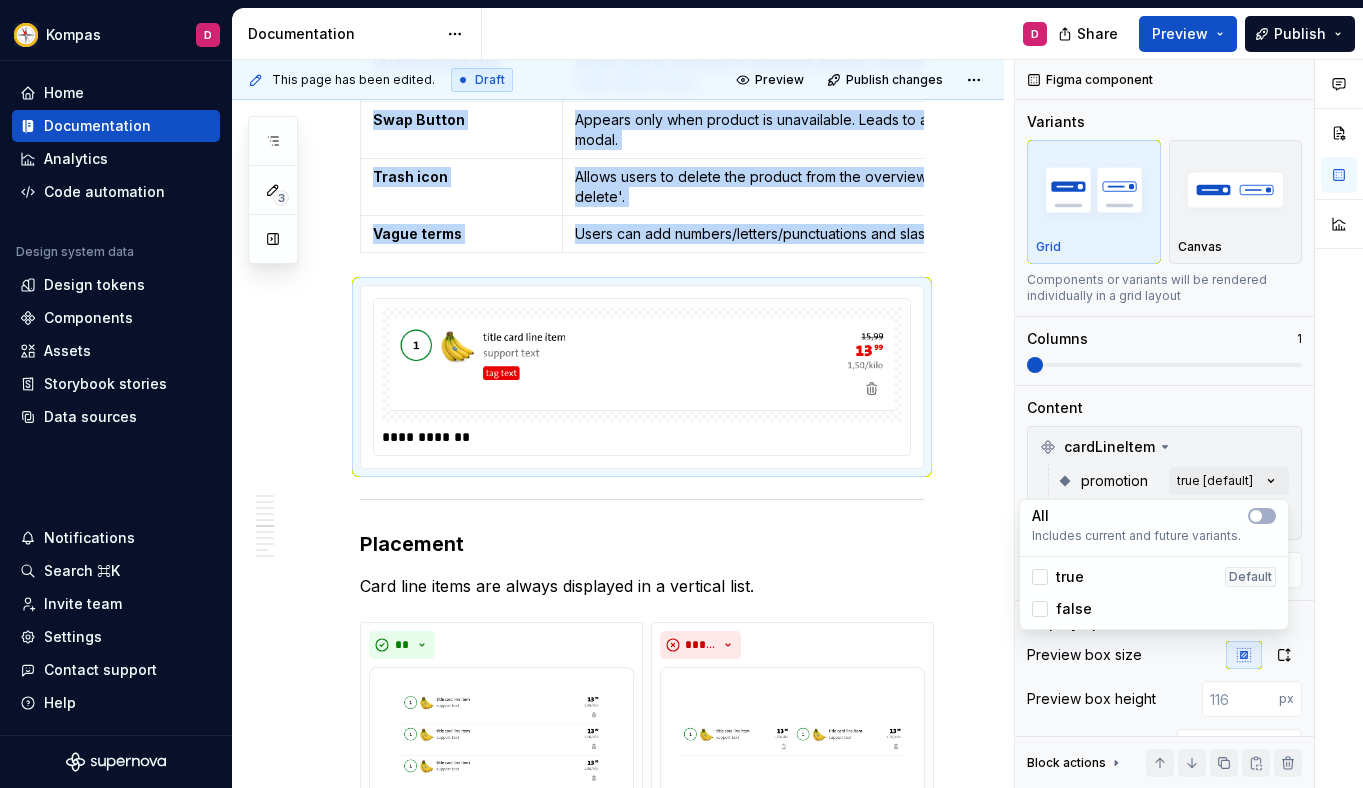 click on "false" at bounding box center [1074, 609] 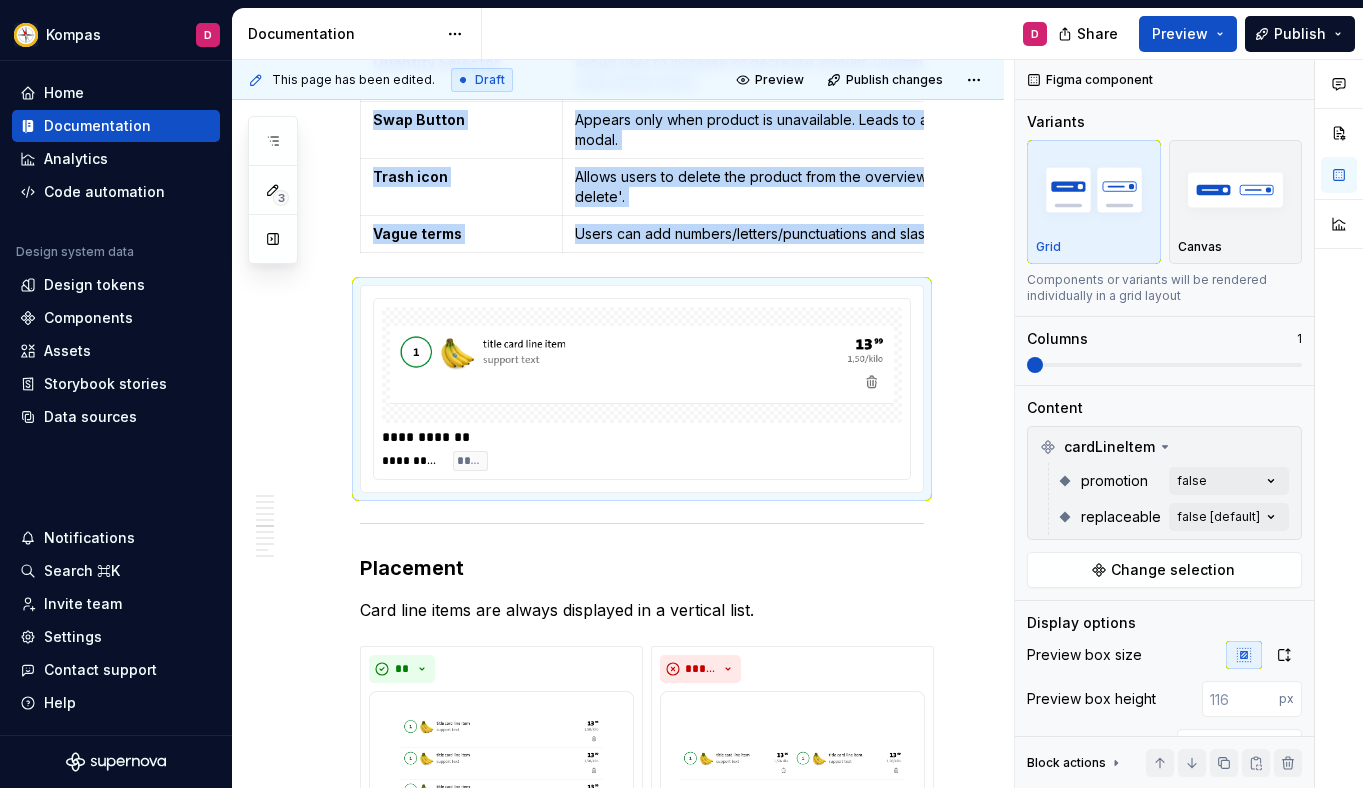 click on "Kompas D Home Documentation Analytics Code automation Design system data Design tokens Components Assets Storybook stories Data sources Notifications Search ⌘K Invite team Settings Contact support Help Documentation D Share Preview Publish 3 Pages Add
Accessibility guide for tree Page tree.
Navigate the tree with the arrow keys. Common tree hotkeys apply. Further keybindings are available:
enter to execute primary action on focused item
f2 to start renaming the focused item
escape to abort renaming an item
control+d to start dragging selected items
About Kompas Welcome to Kompas Kompas Team Contact us Release schedule How to What is a design system? Atomic design Design system tiers Core components Contribution model Examples of contributions Workflow Design tokens Creating components in Figma Properties components How to write guidelines Making a branch in Figma Git branching Commits Deprecation Creating components Private Challenges D" at bounding box center [681, 394] 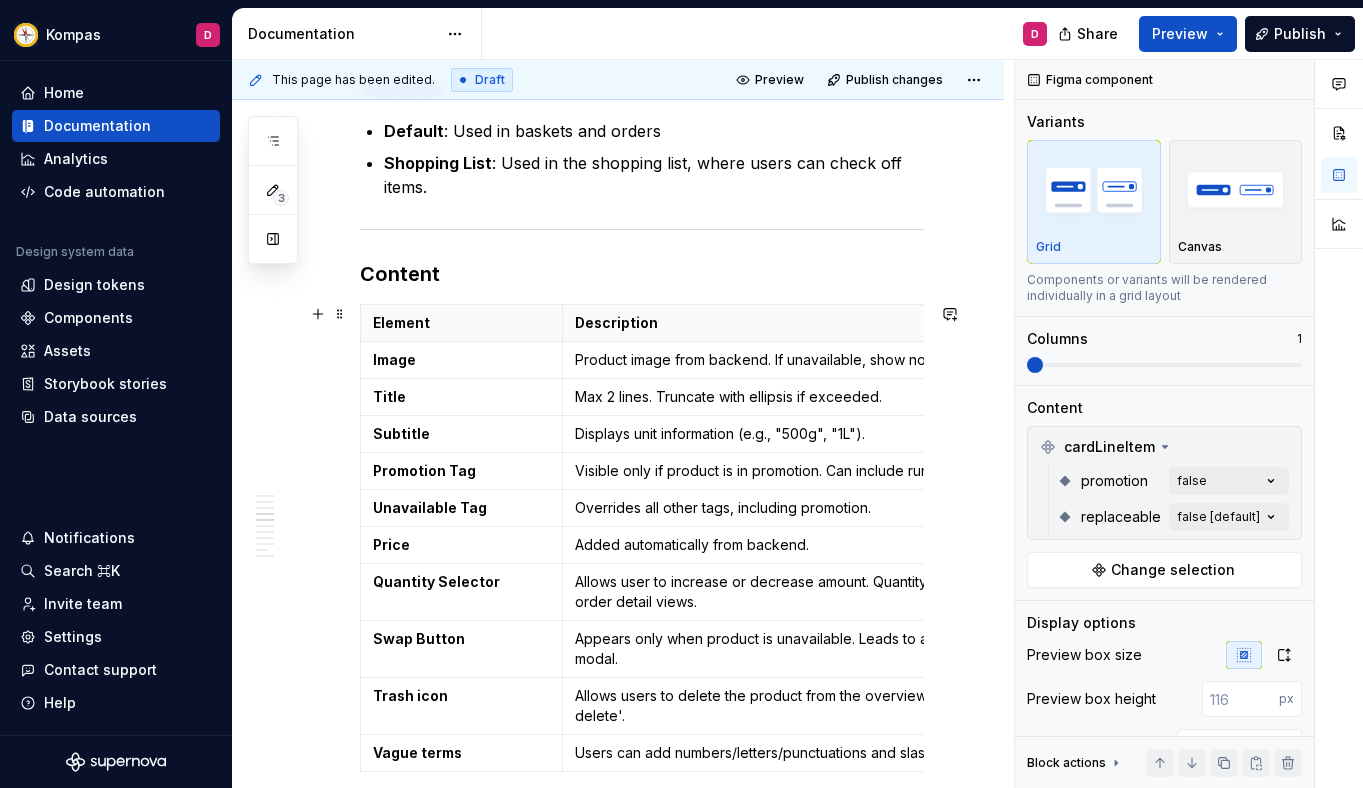 scroll, scrollTop: 1371, scrollLeft: 0, axis: vertical 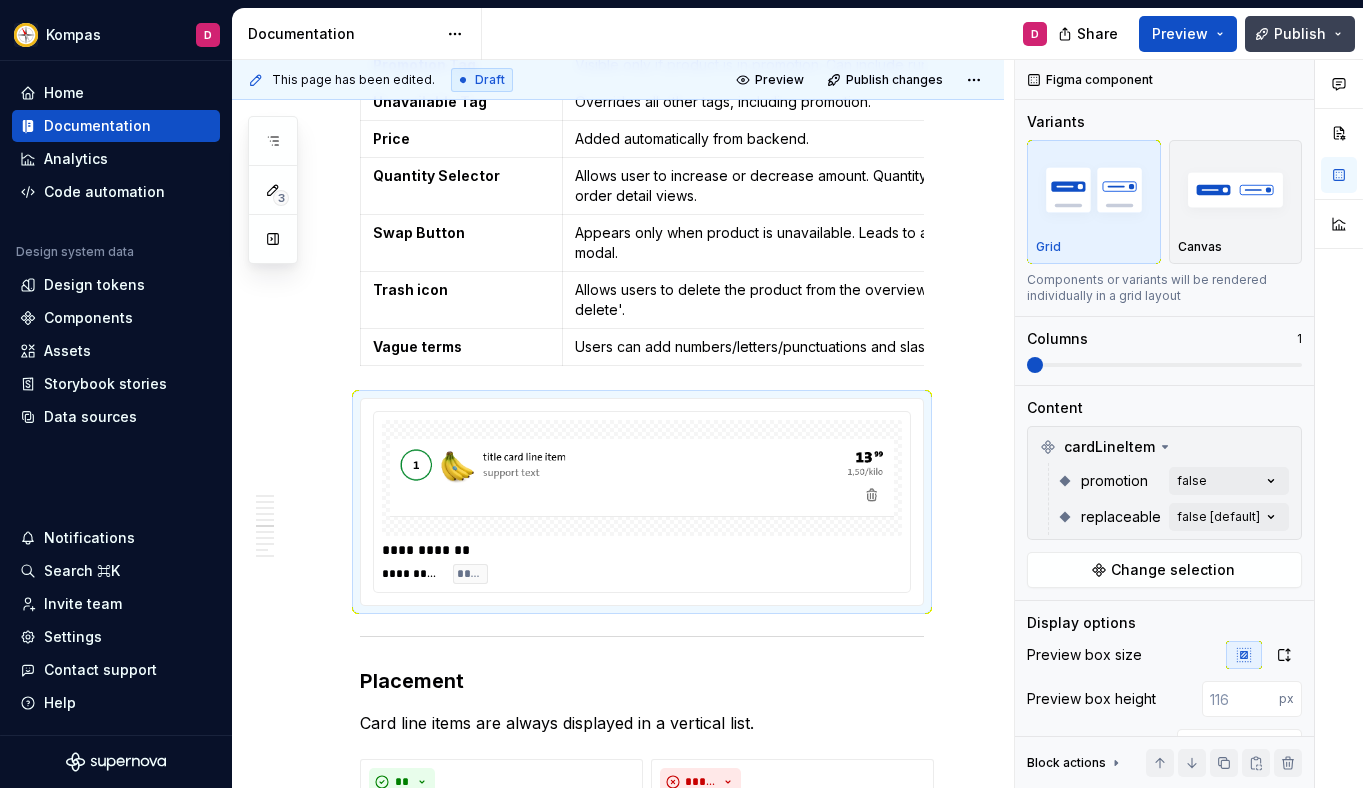click on "Publish" at bounding box center (1300, 34) 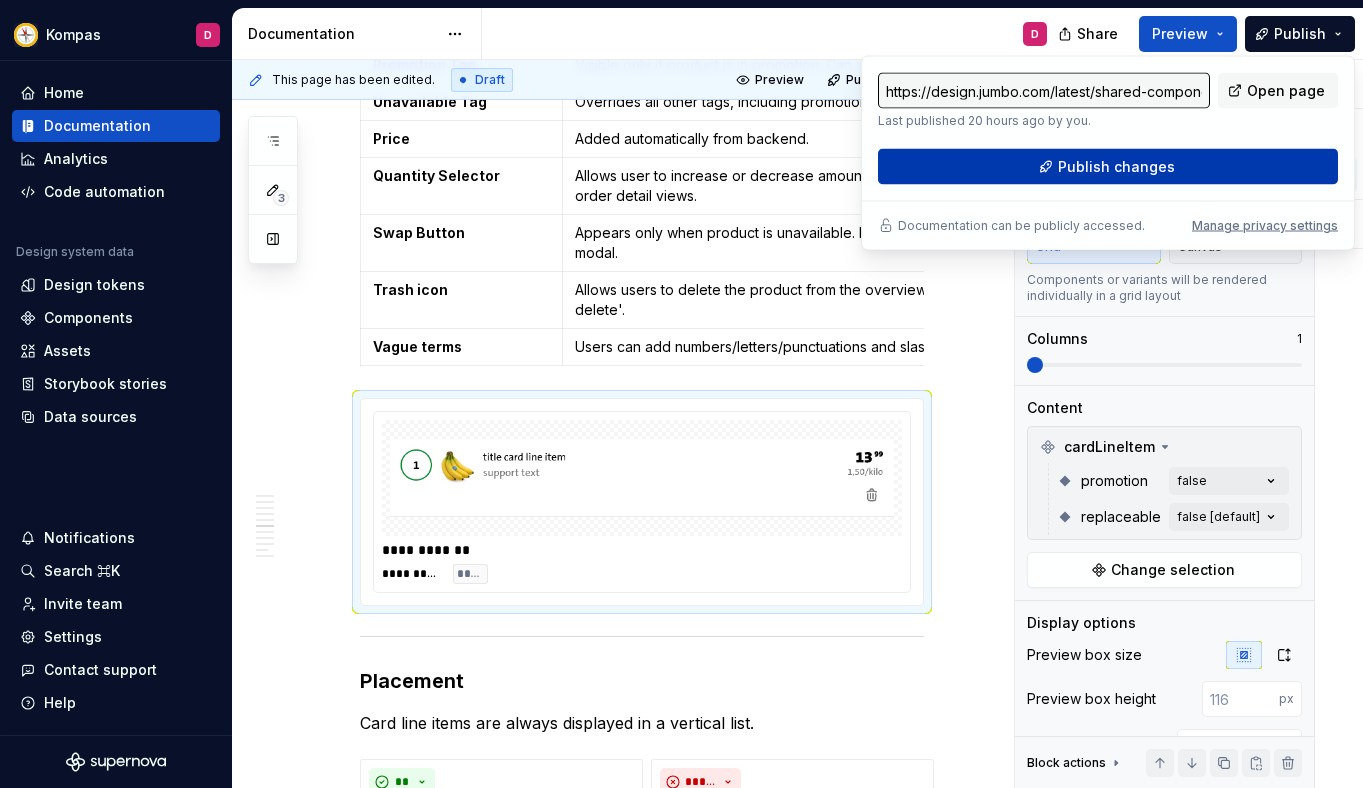 click on "Publish changes" at bounding box center (1108, 167) 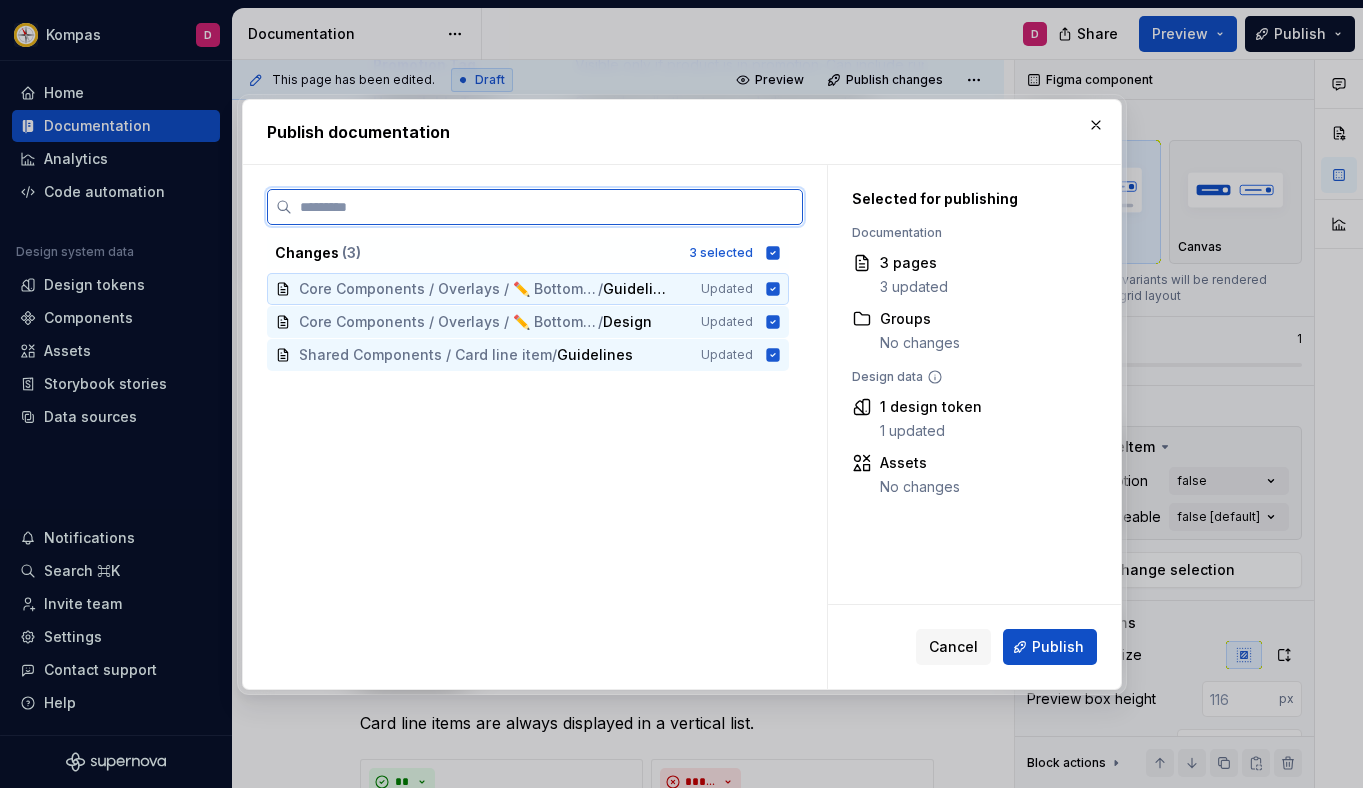 click 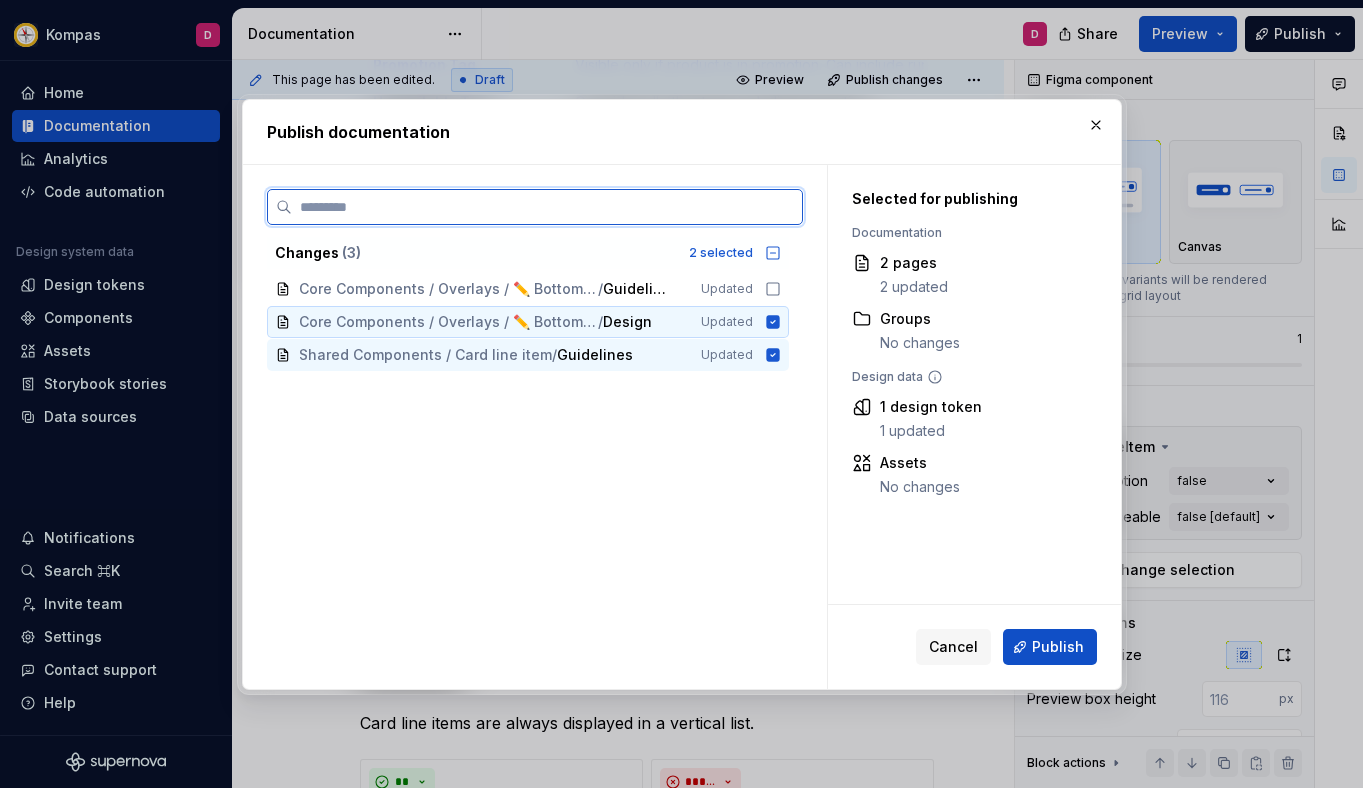click on "Core Components / Overlays / ✏️ Bottom & Top Sheet  /  Design Updated" at bounding box center (528, 322) 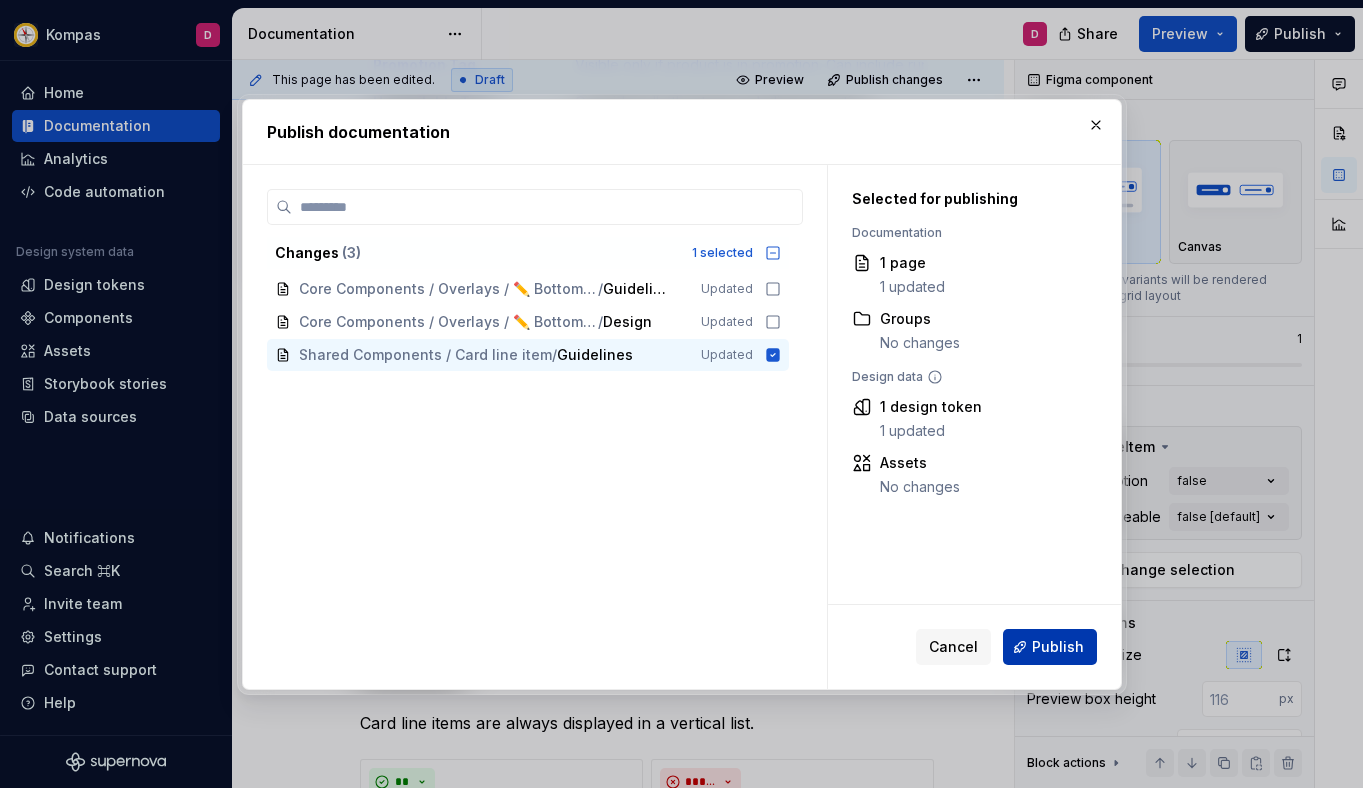 click on "Publish" at bounding box center (1058, 647) 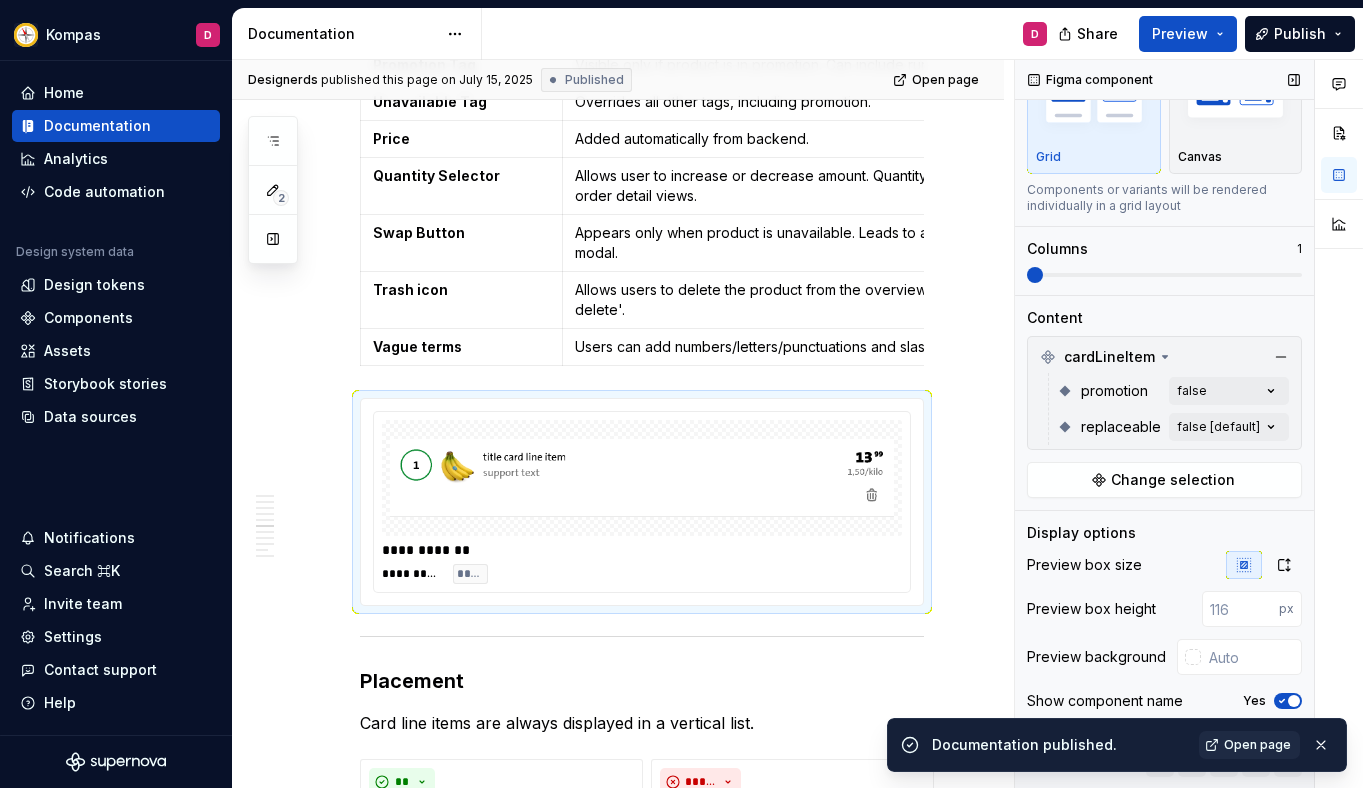 scroll, scrollTop: 119, scrollLeft: 0, axis: vertical 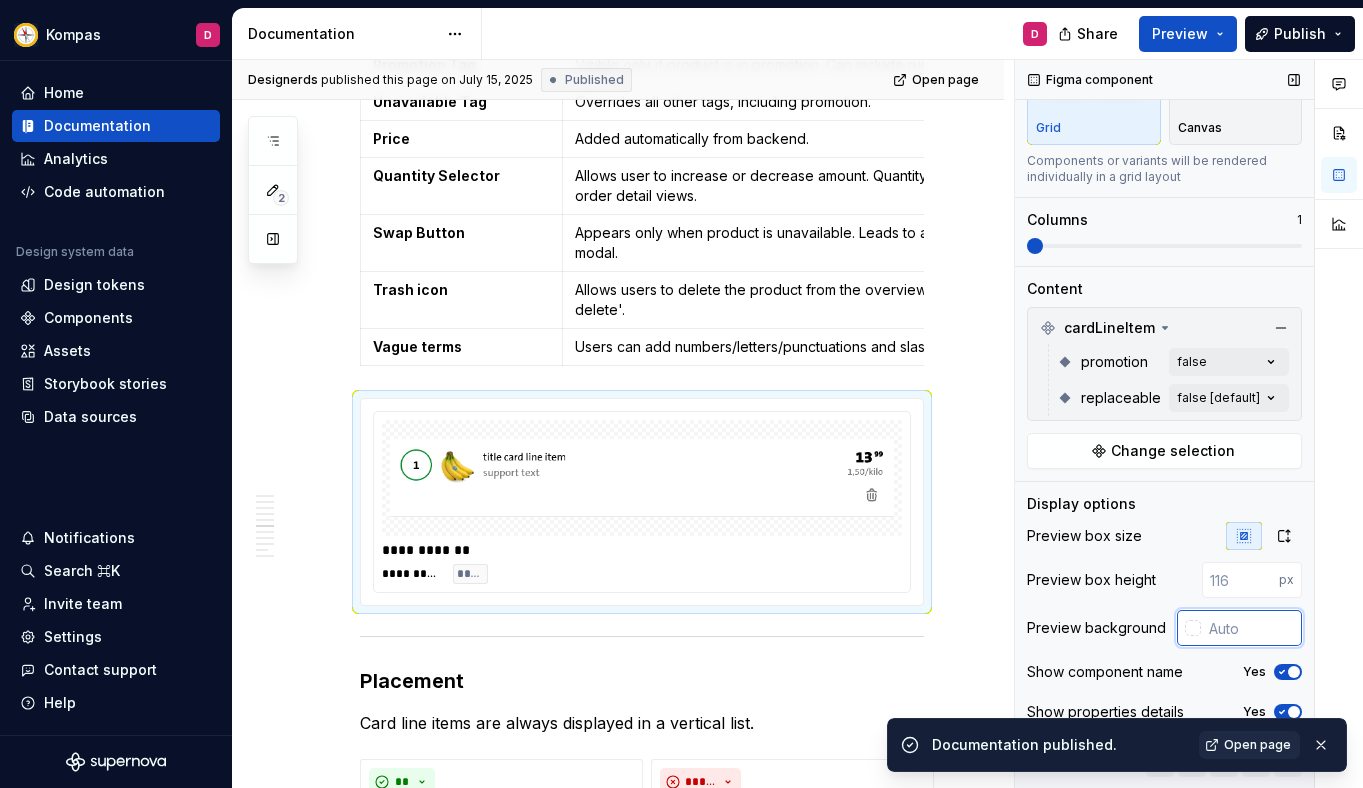 click at bounding box center (1251, 628) 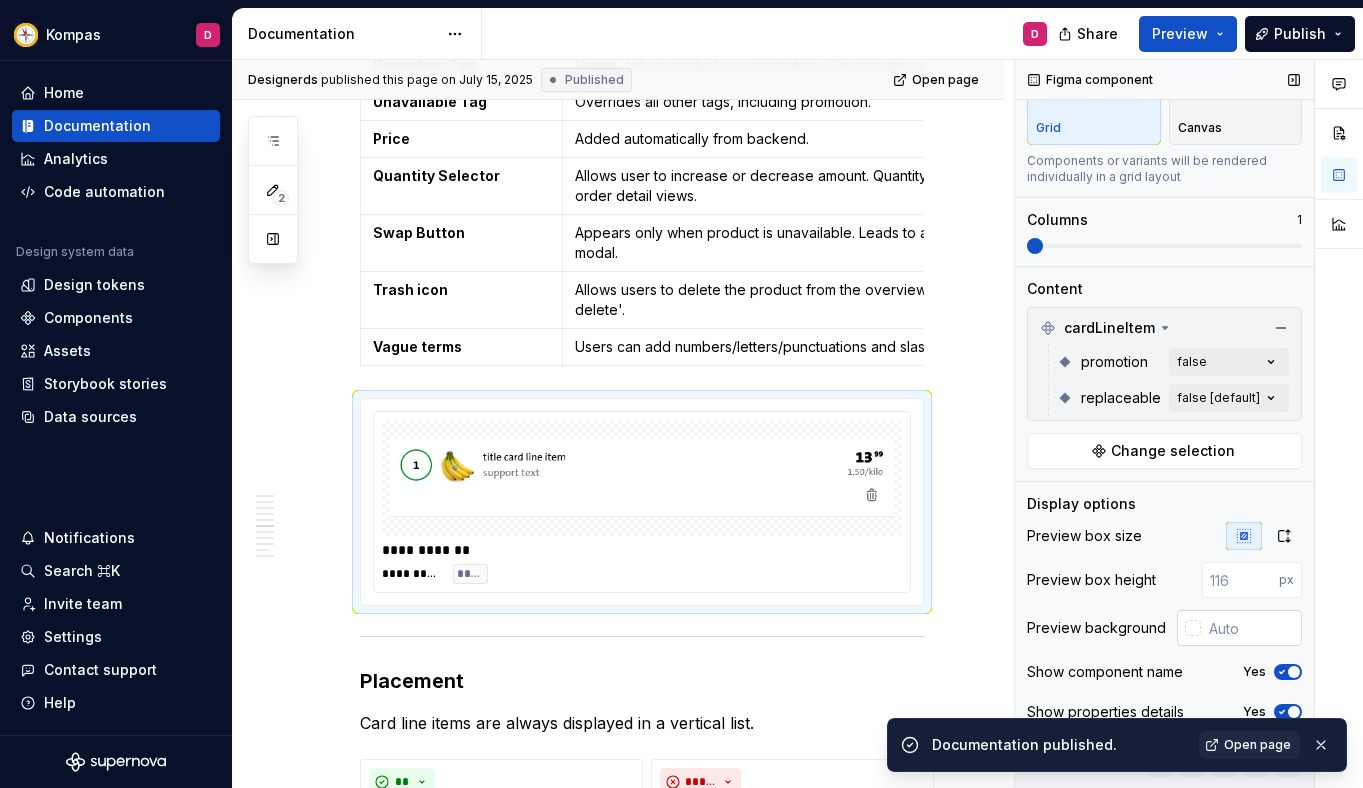 click at bounding box center [1193, 628] 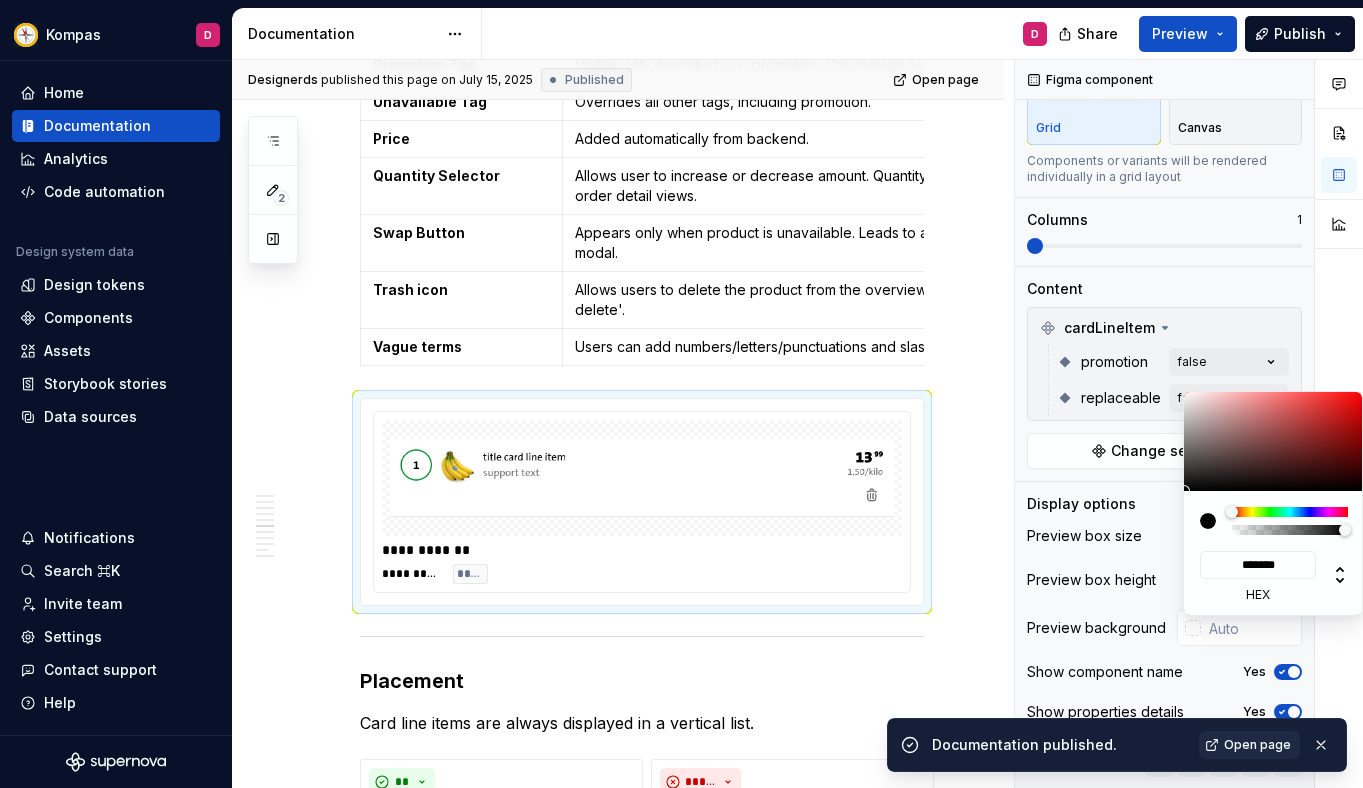 type on "*" 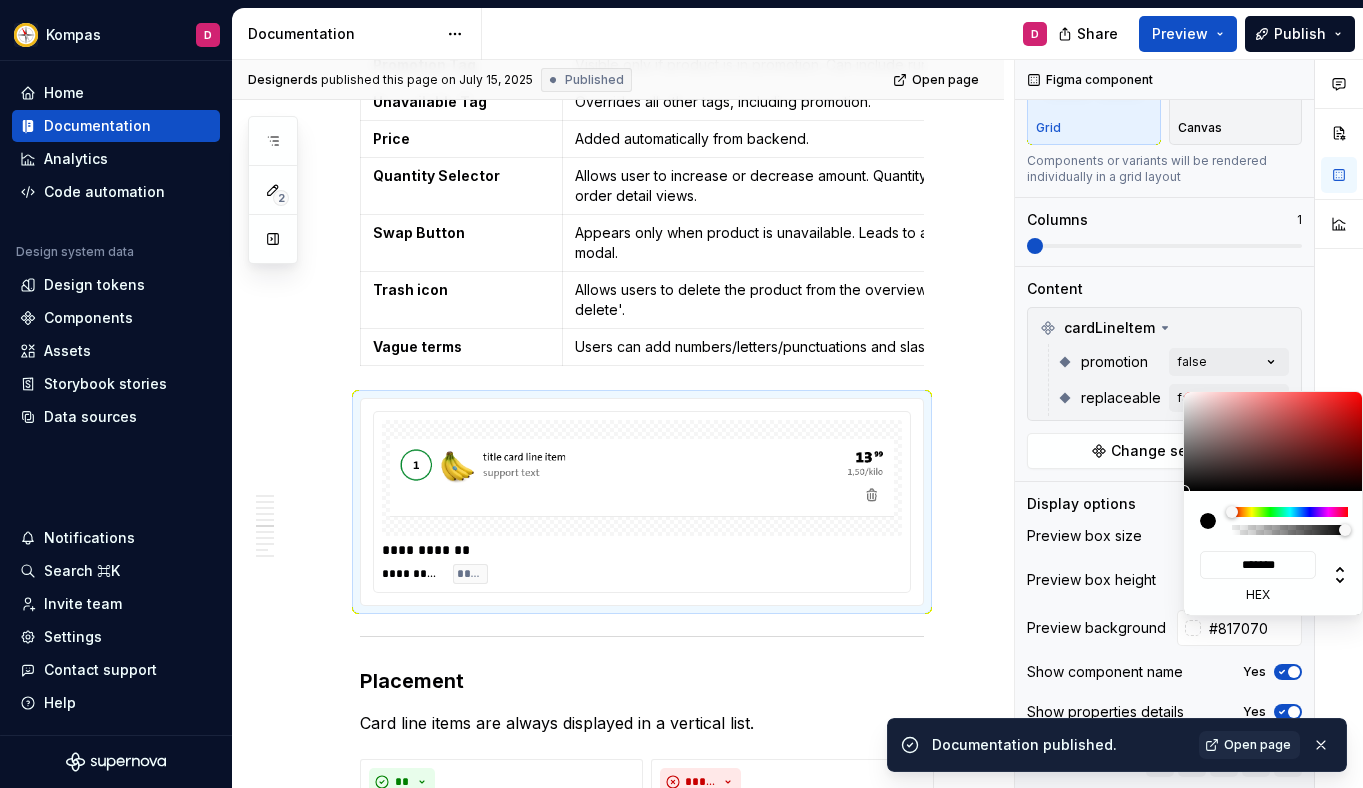 type on "#8B7A7A" 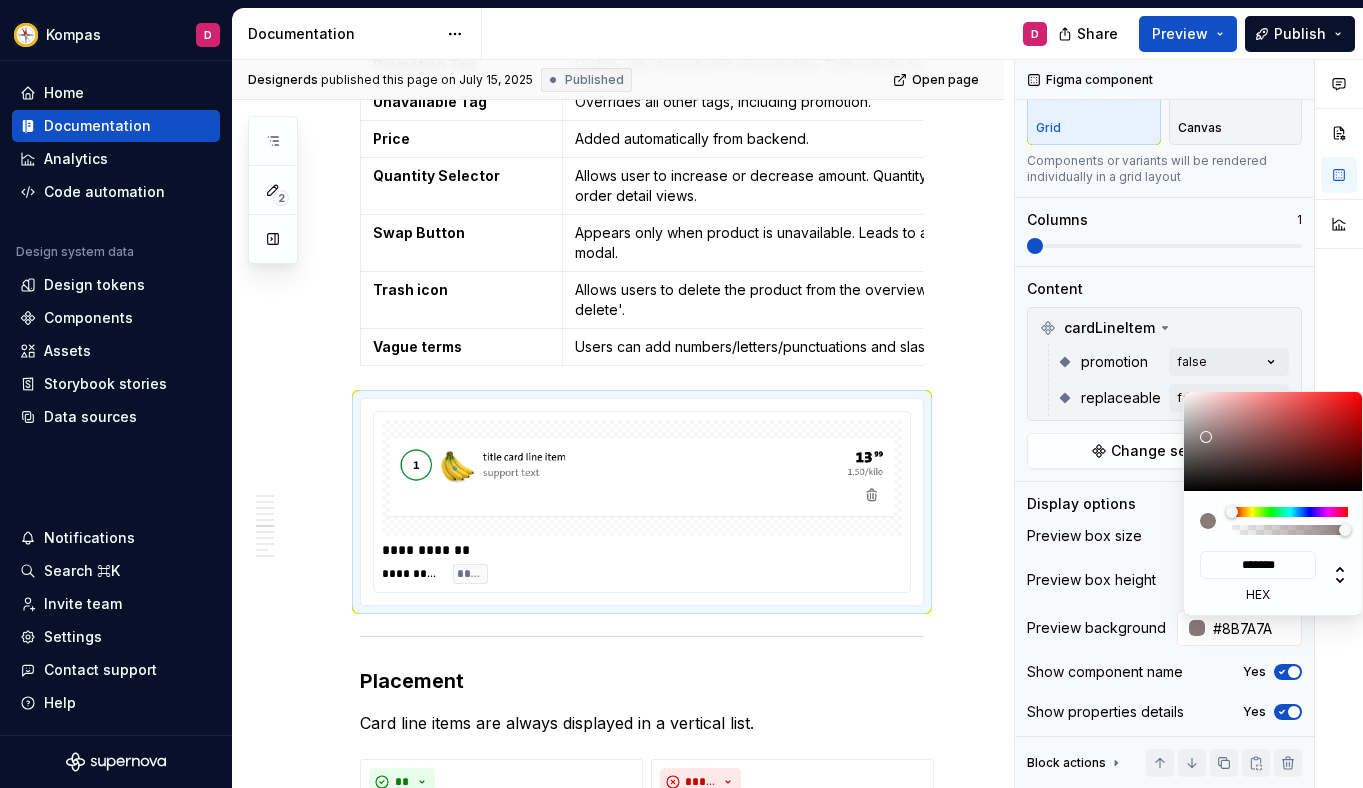 type on "#B2A3A3" 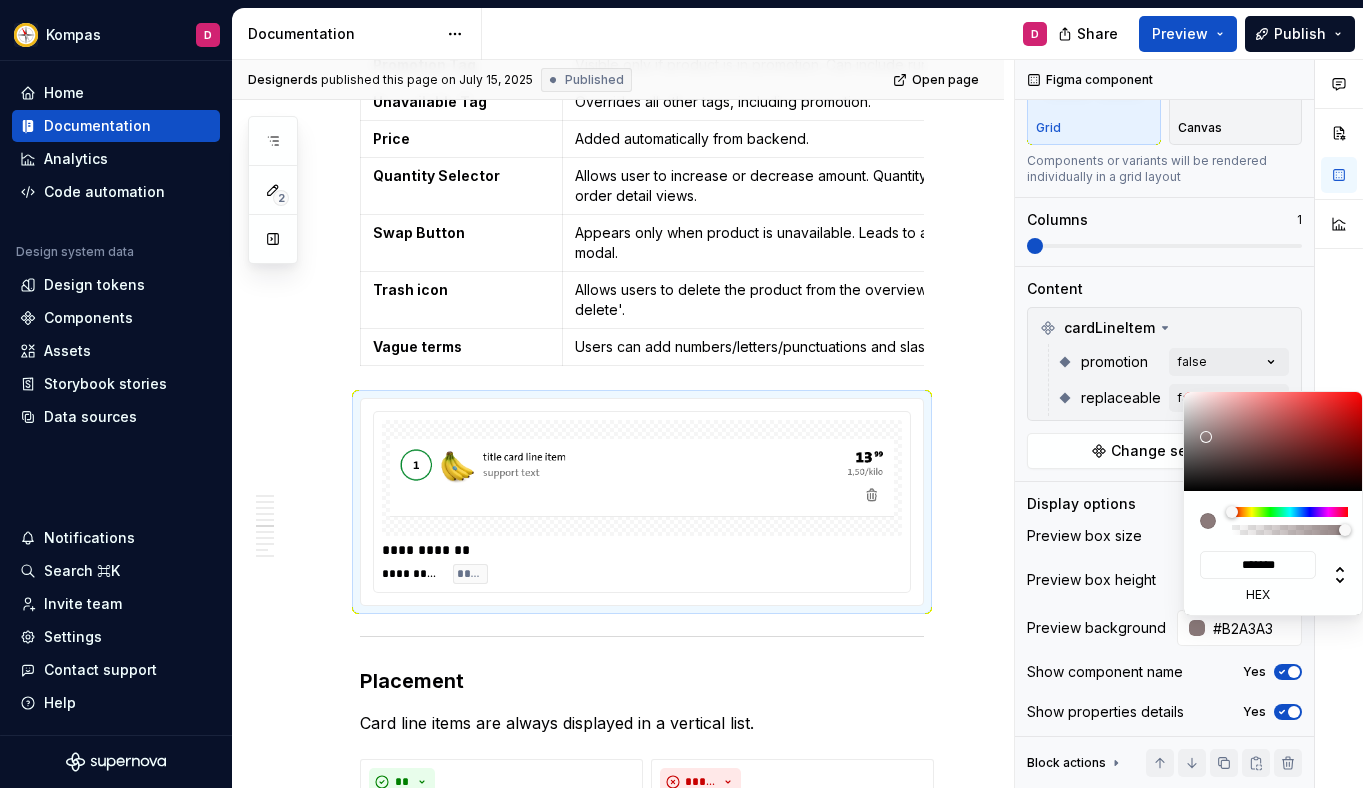 type on "#D6CCCC" 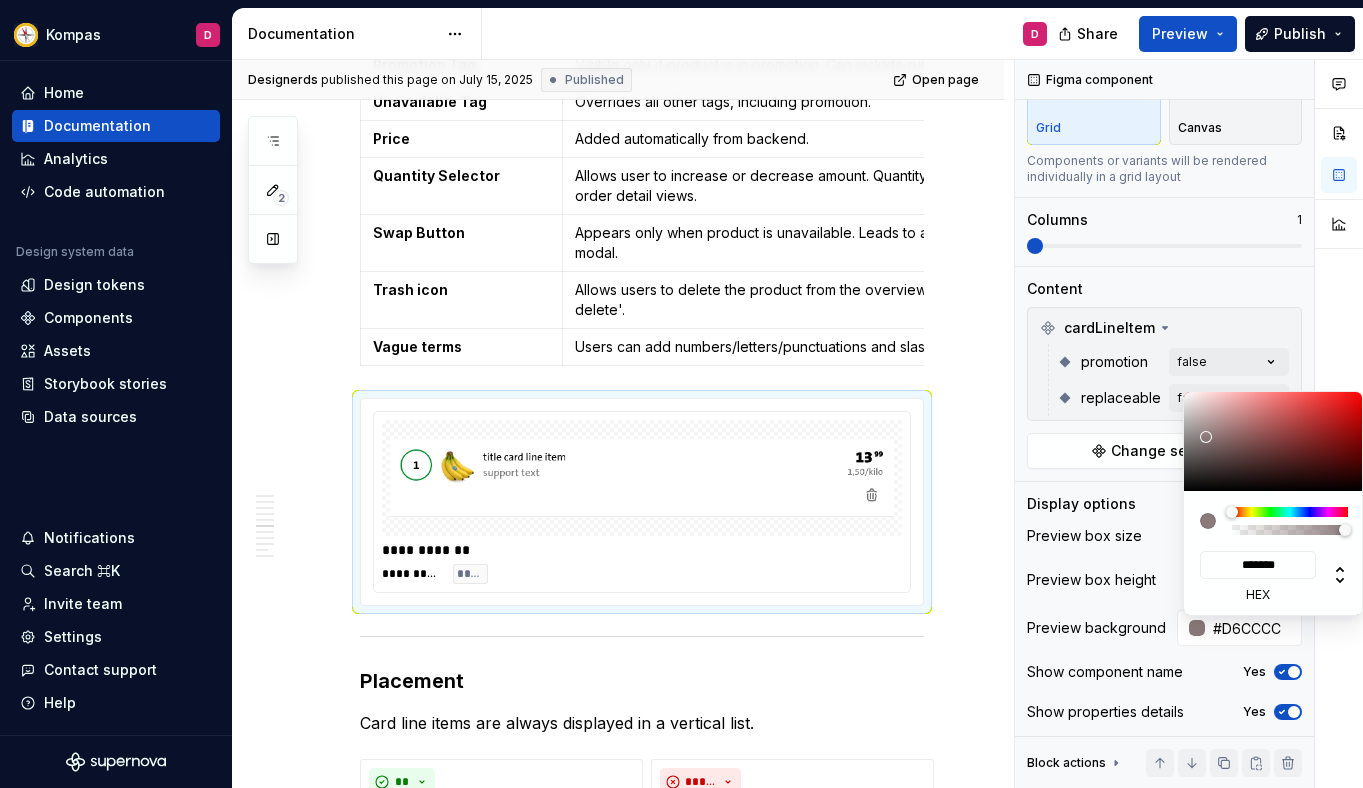 type on "#F0E9E9" 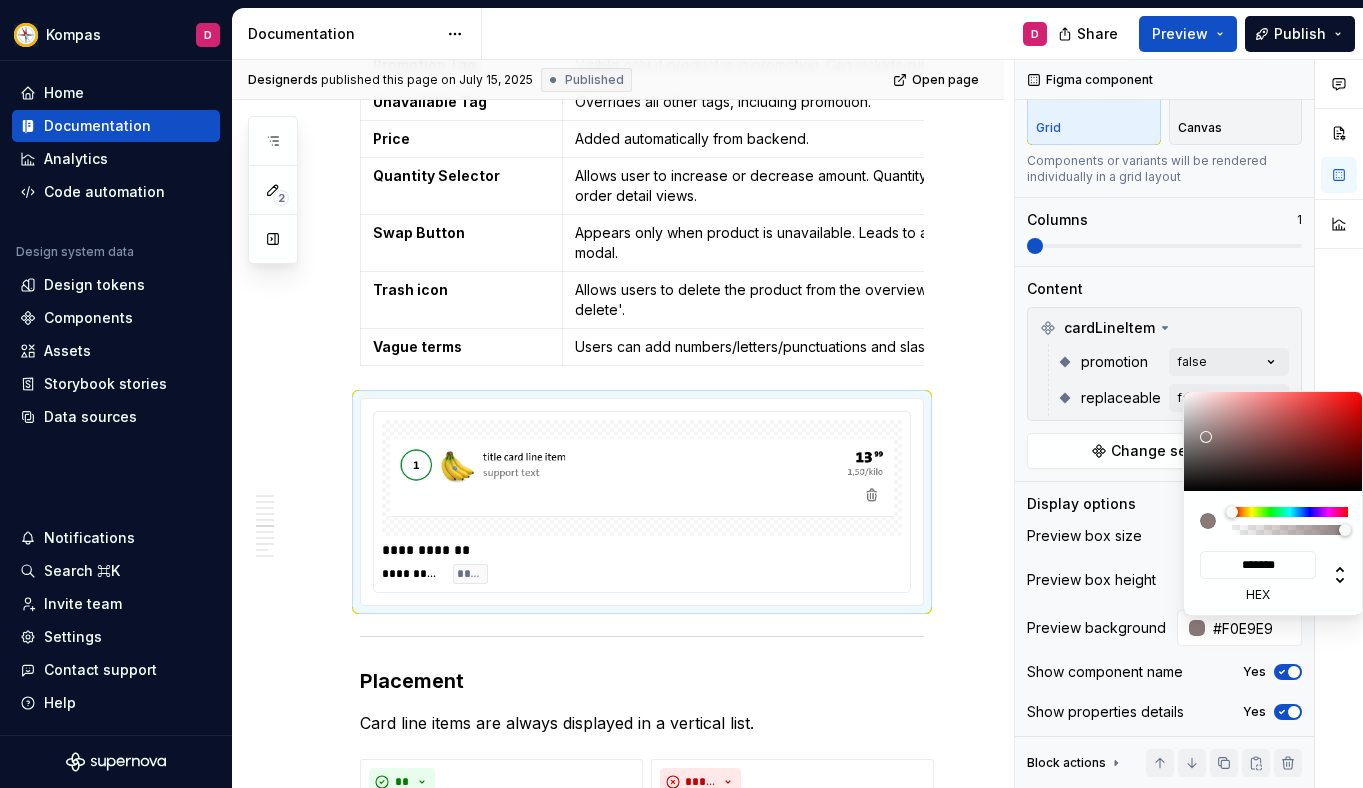 type on "*" 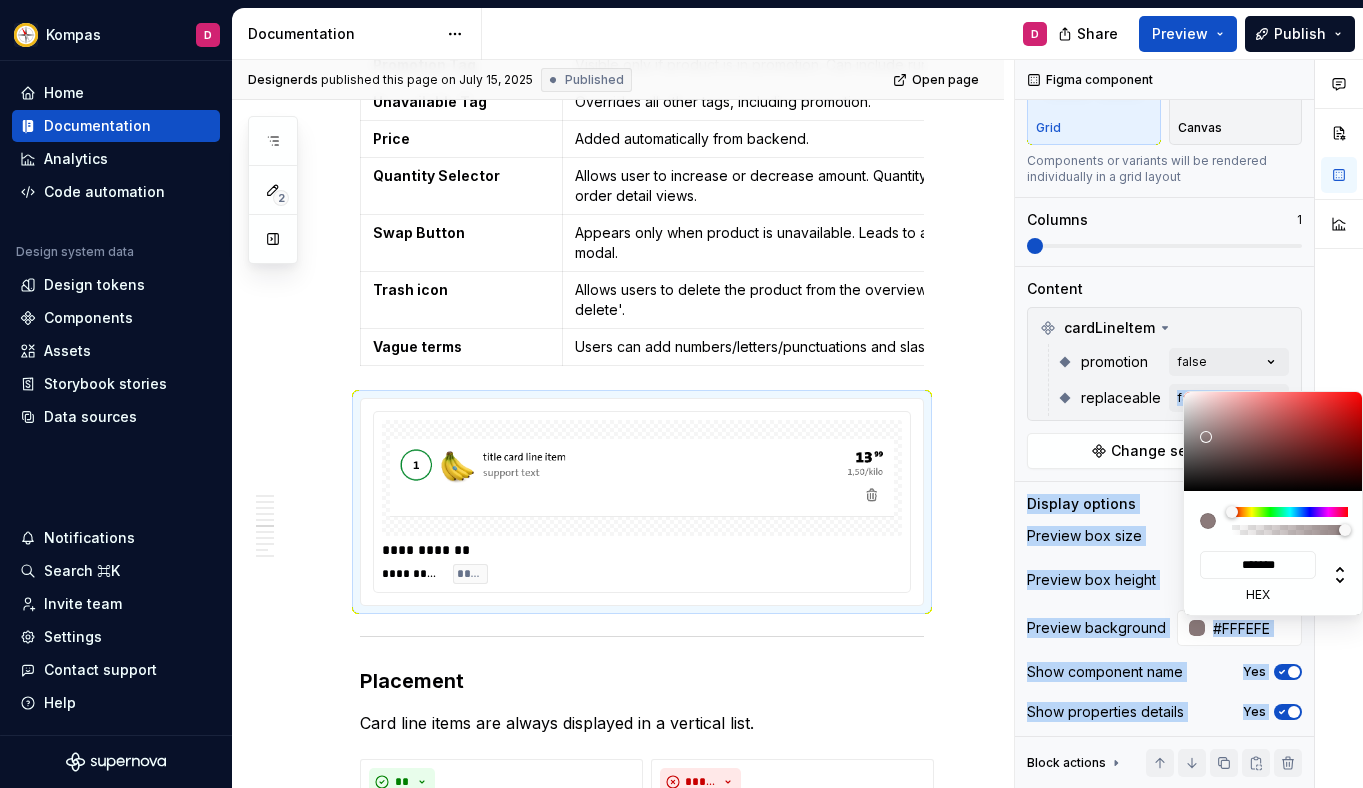 type on "#FFFFFF" 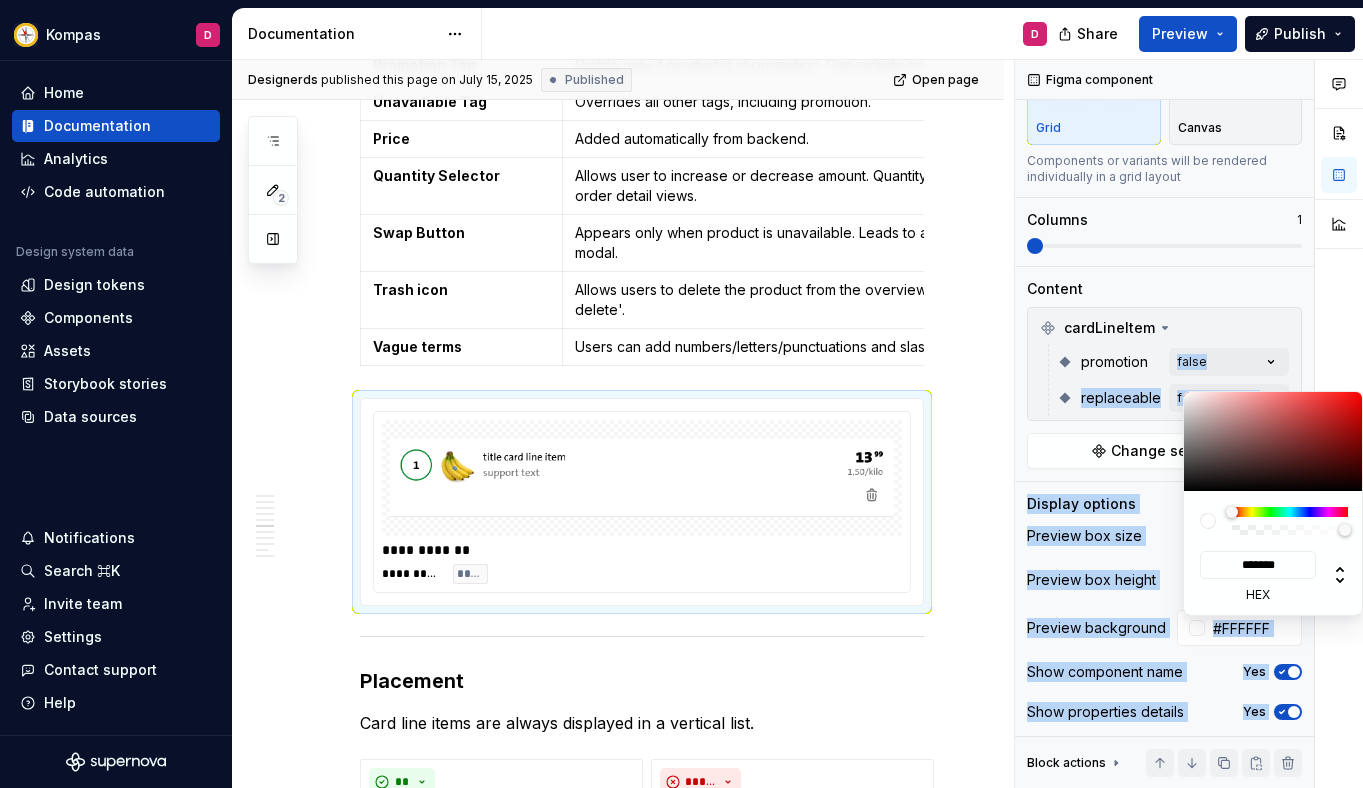 drag, startPoint x: 1207, startPoint y: 441, endPoint x: 1167, endPoint y: 362, distance: 88.54942 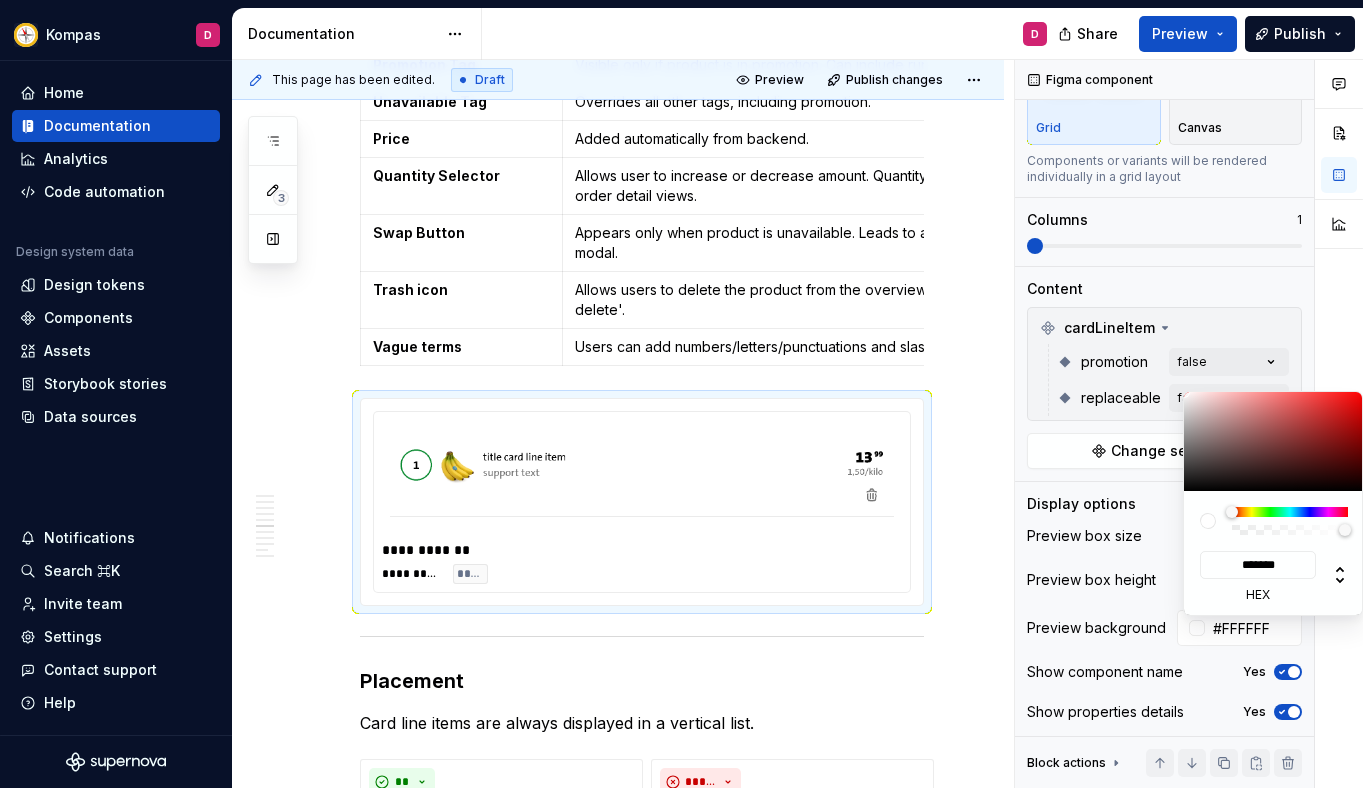 click at bounding box center (1339, 424) 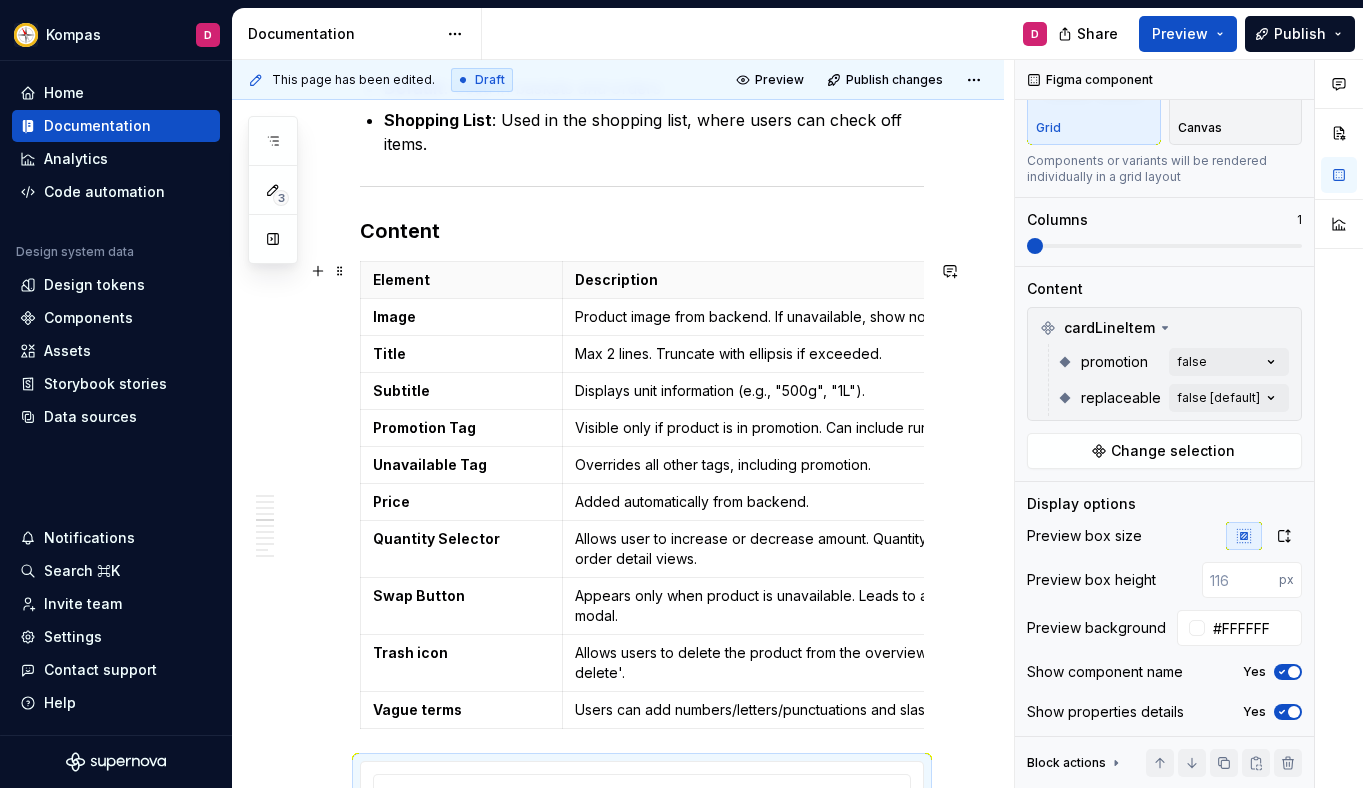 scroll, scrollTop: 1081, scrollLeft: 0, axis: vertical 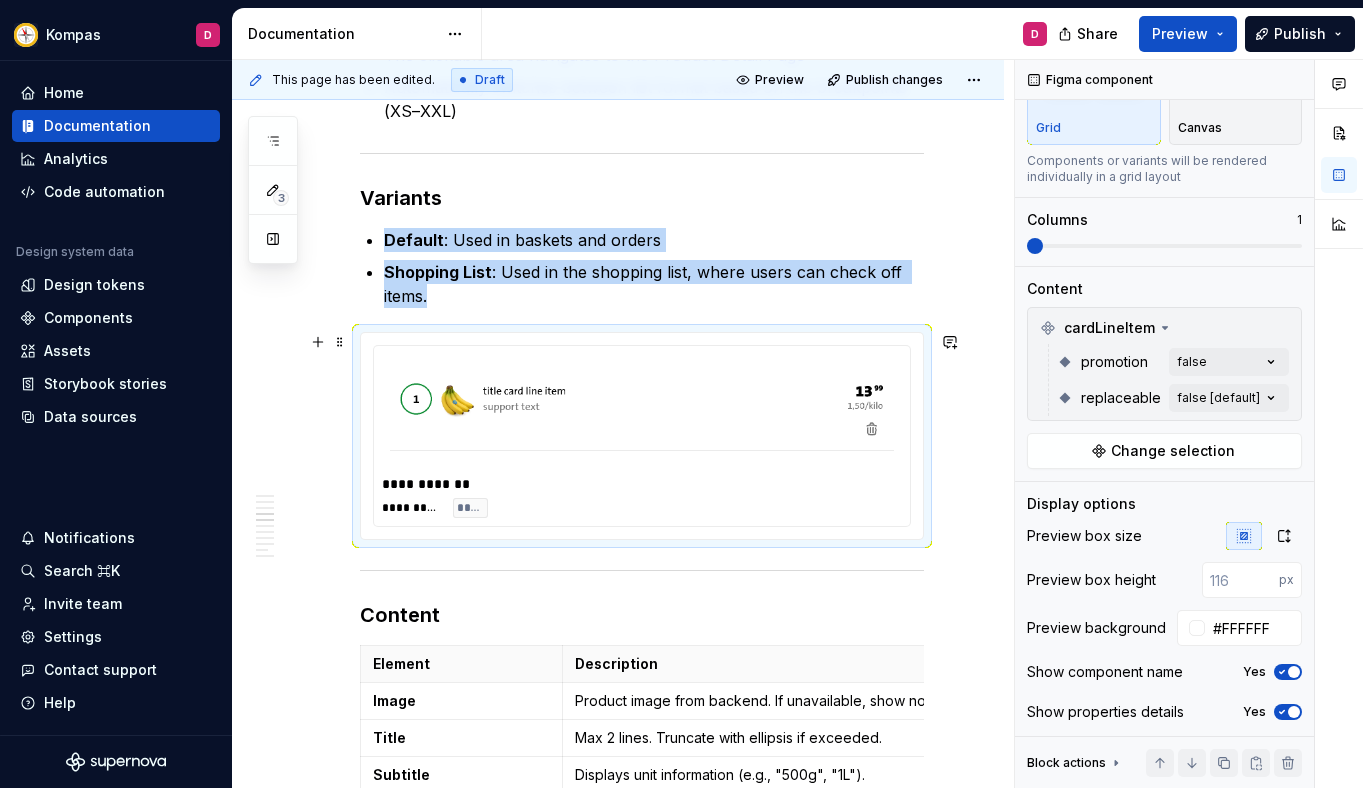 click at bounding box center [642, 412] 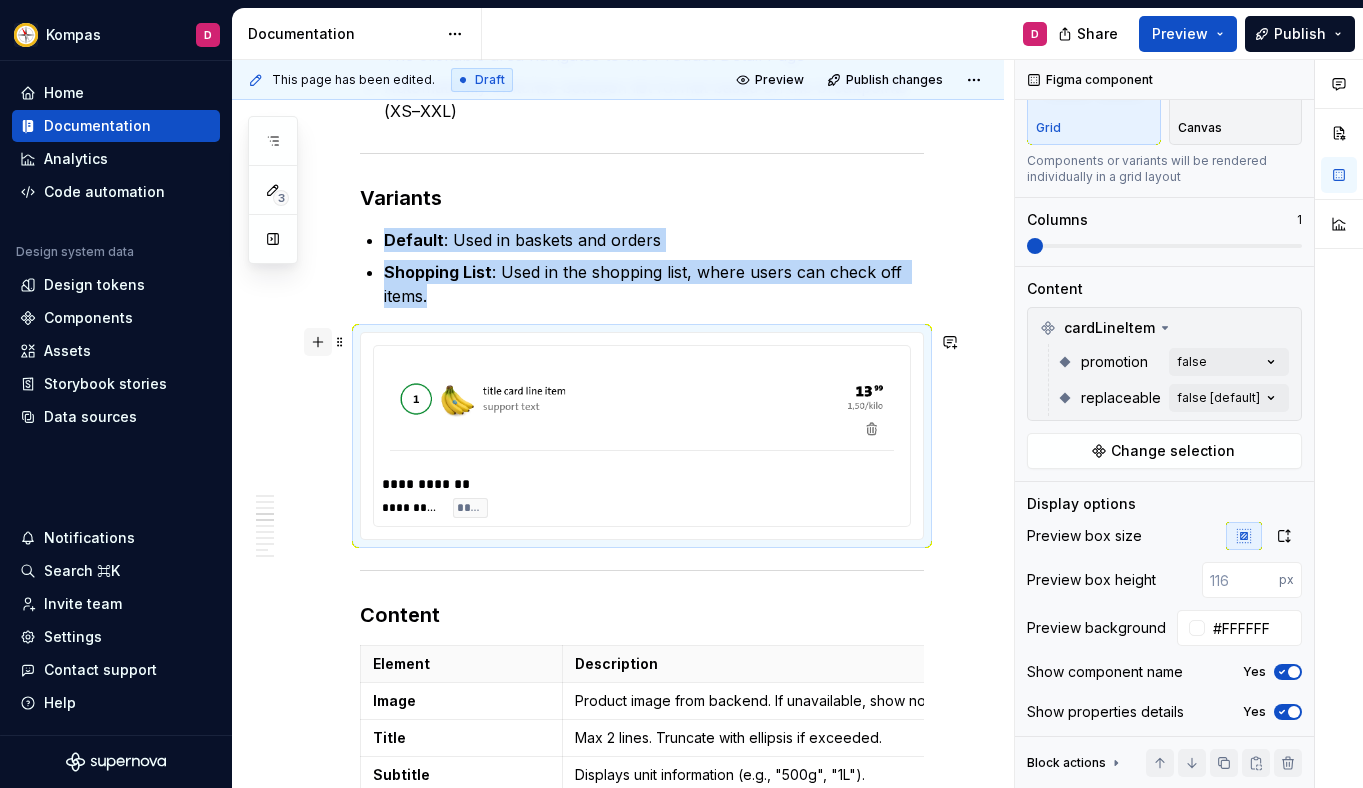 click at bounding box center (318, 342) 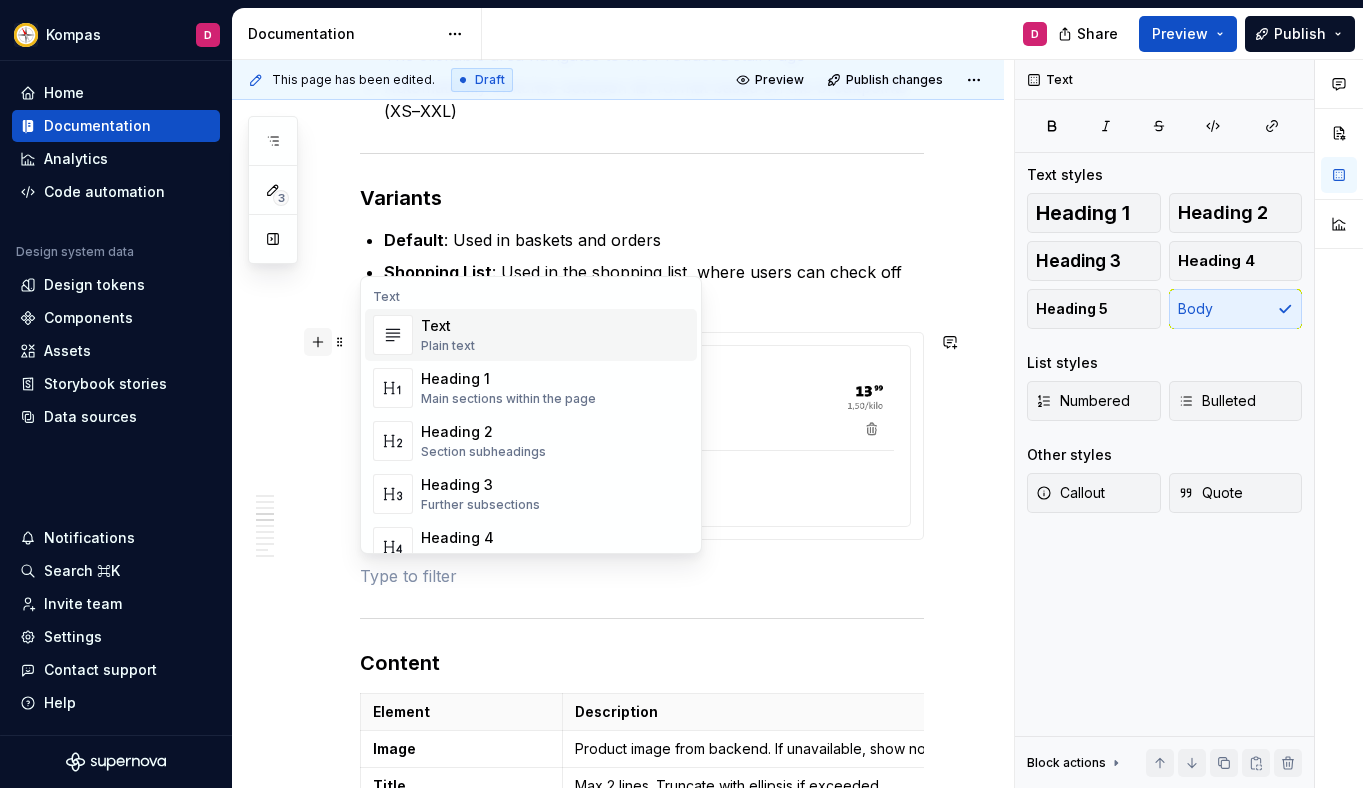 scroll, scrollTop: 0, scrollLeft: 0, axis: both 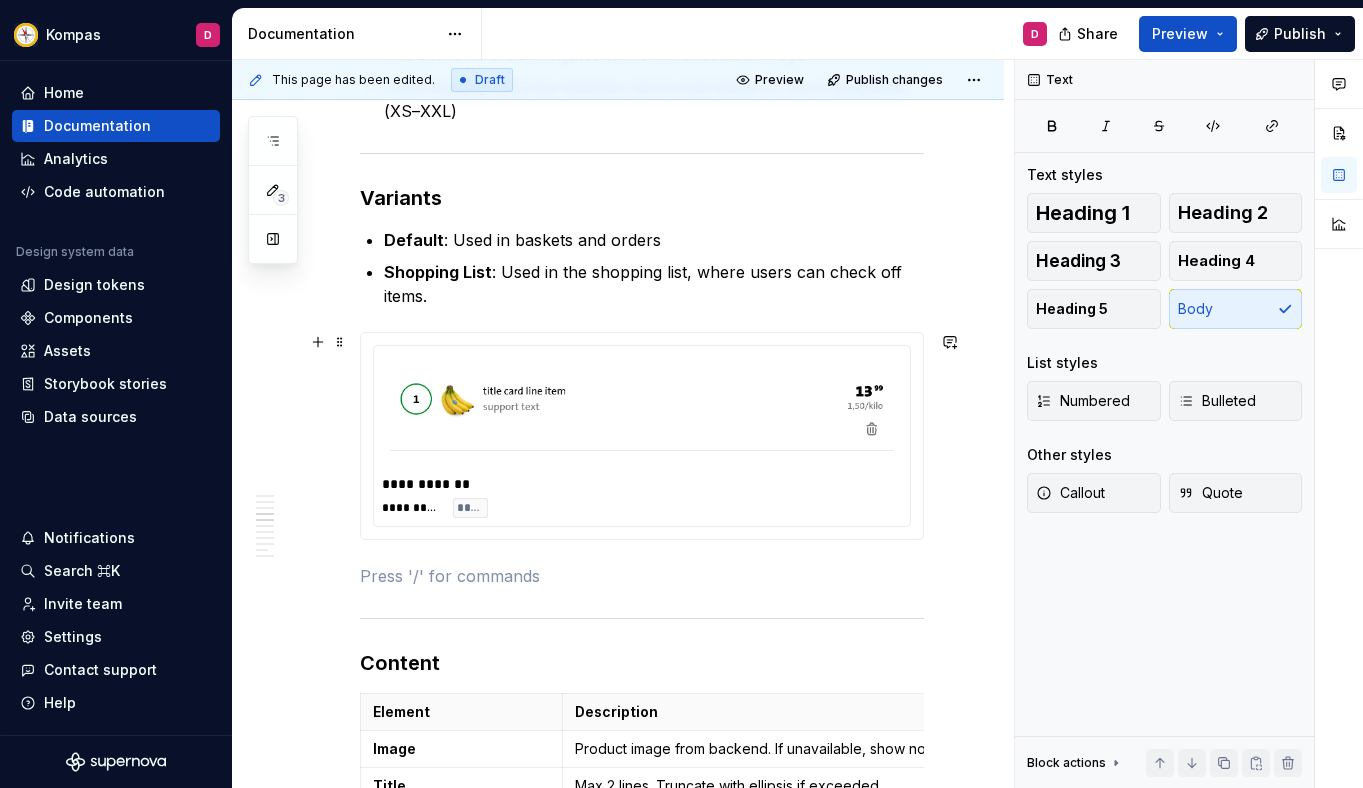 click on "**********" at bounding box center [642, 436] 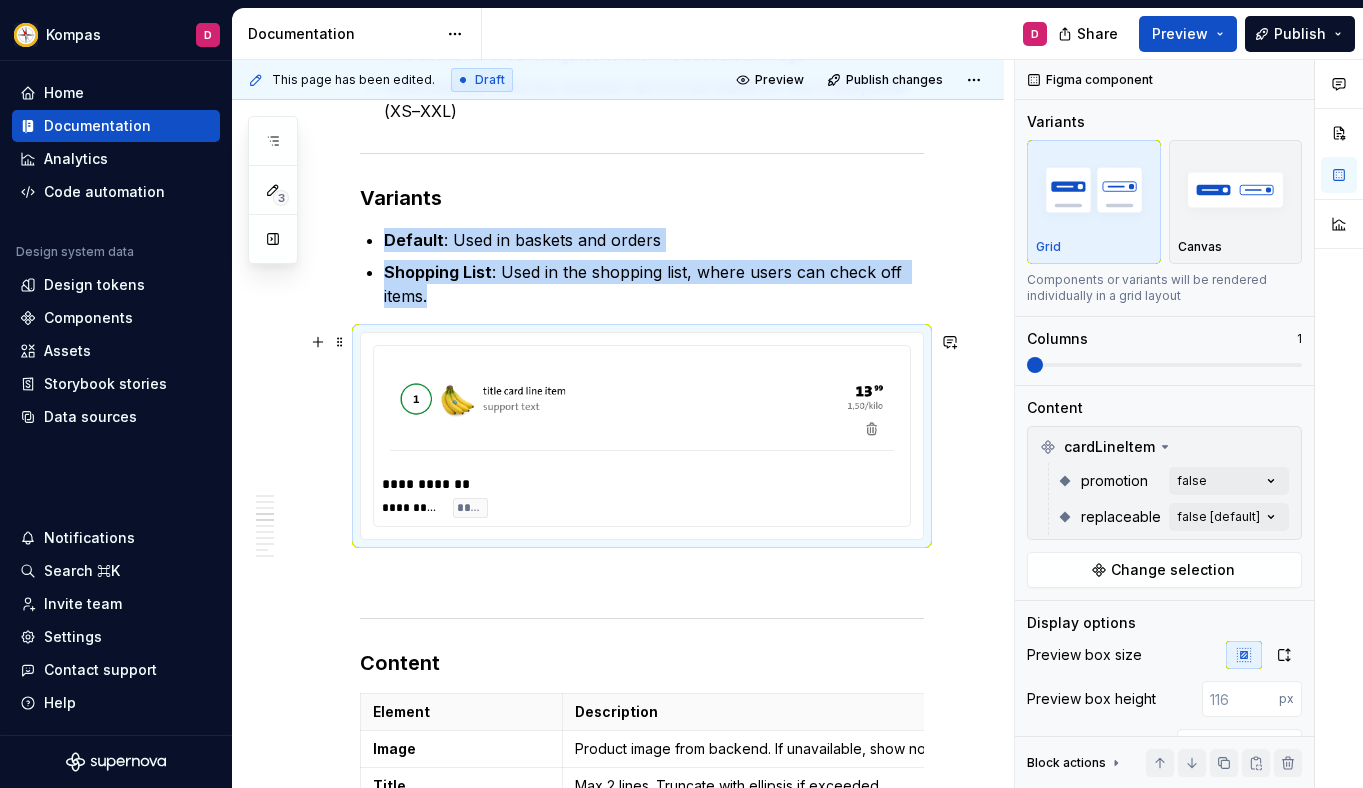 click at bounding box center (642, 412) 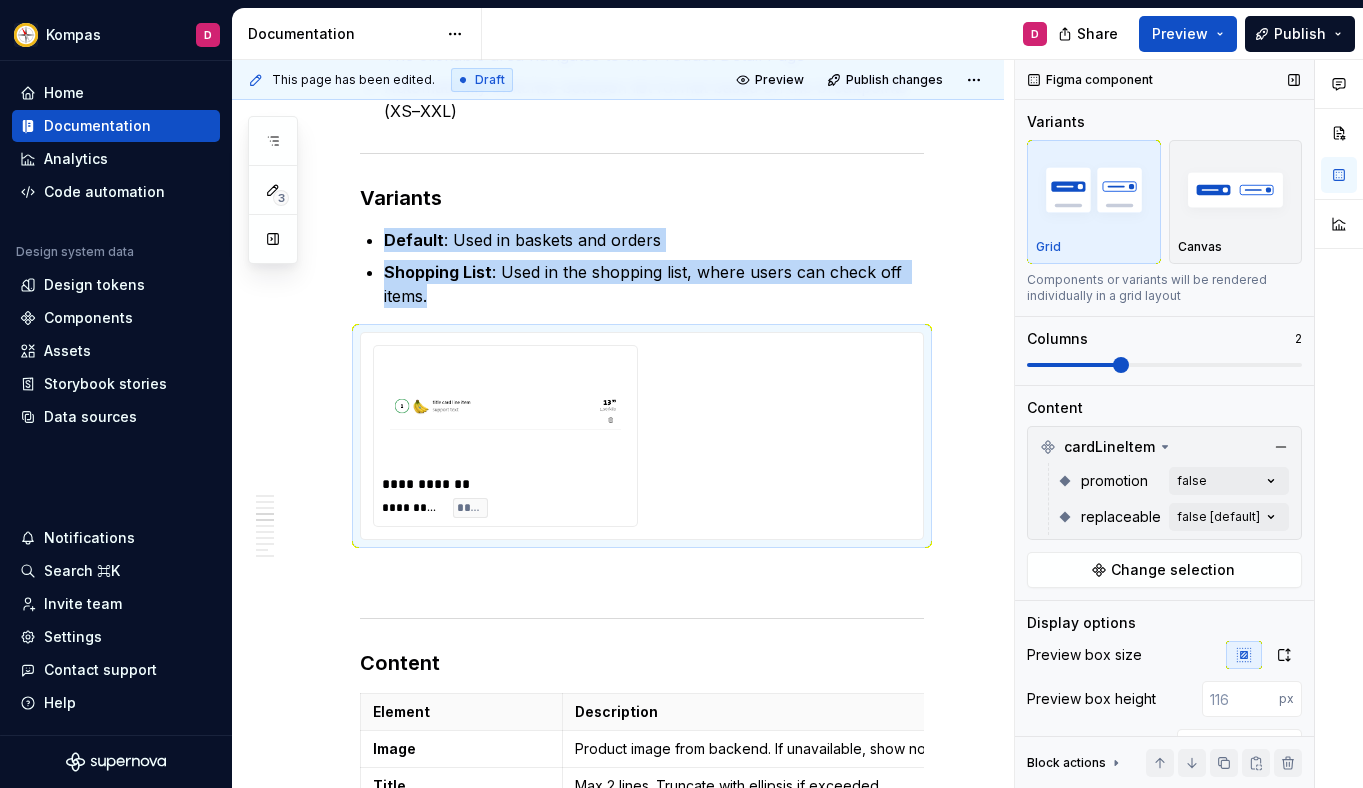 click at bounding box center [1121, 365] 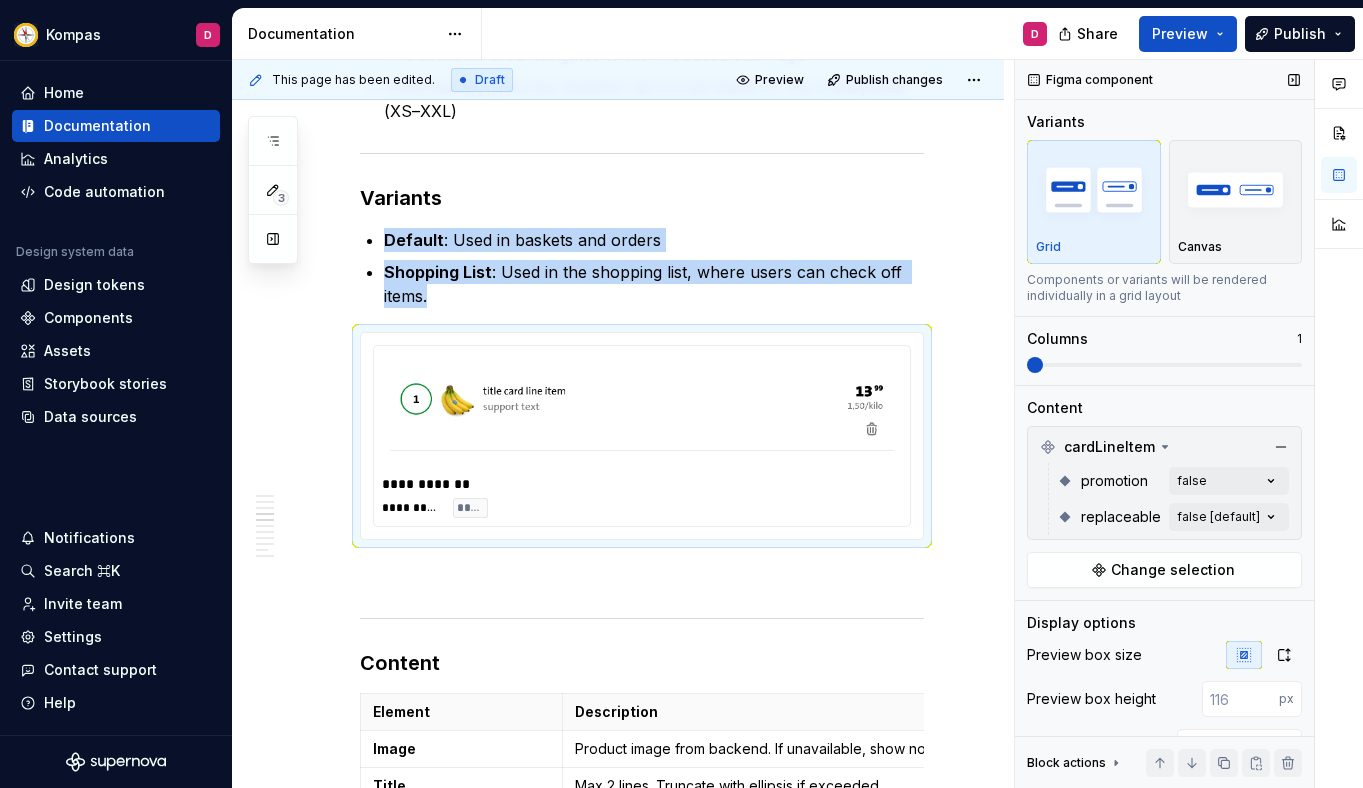 click at bounding box center (1027, 365) 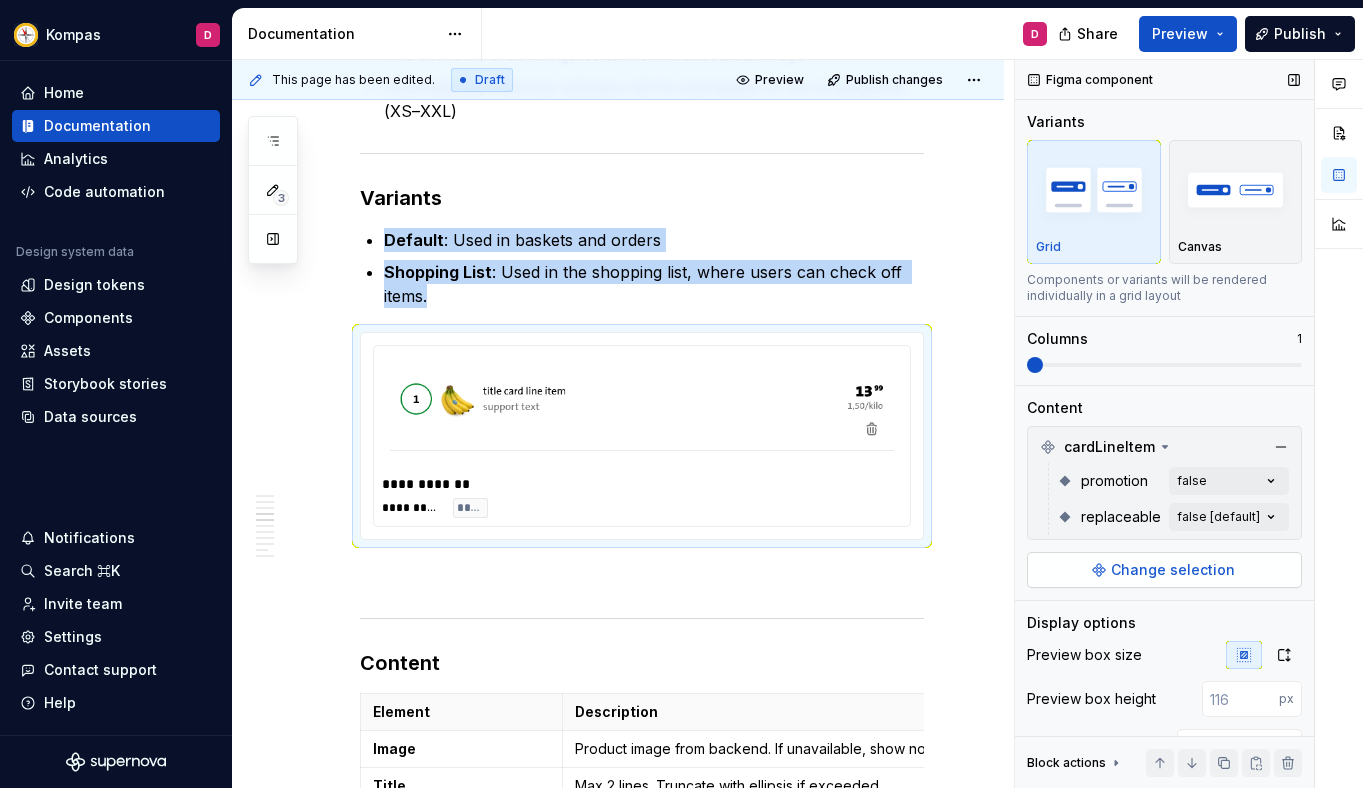 click on "Change selection" at bounding box center (1164, 570) 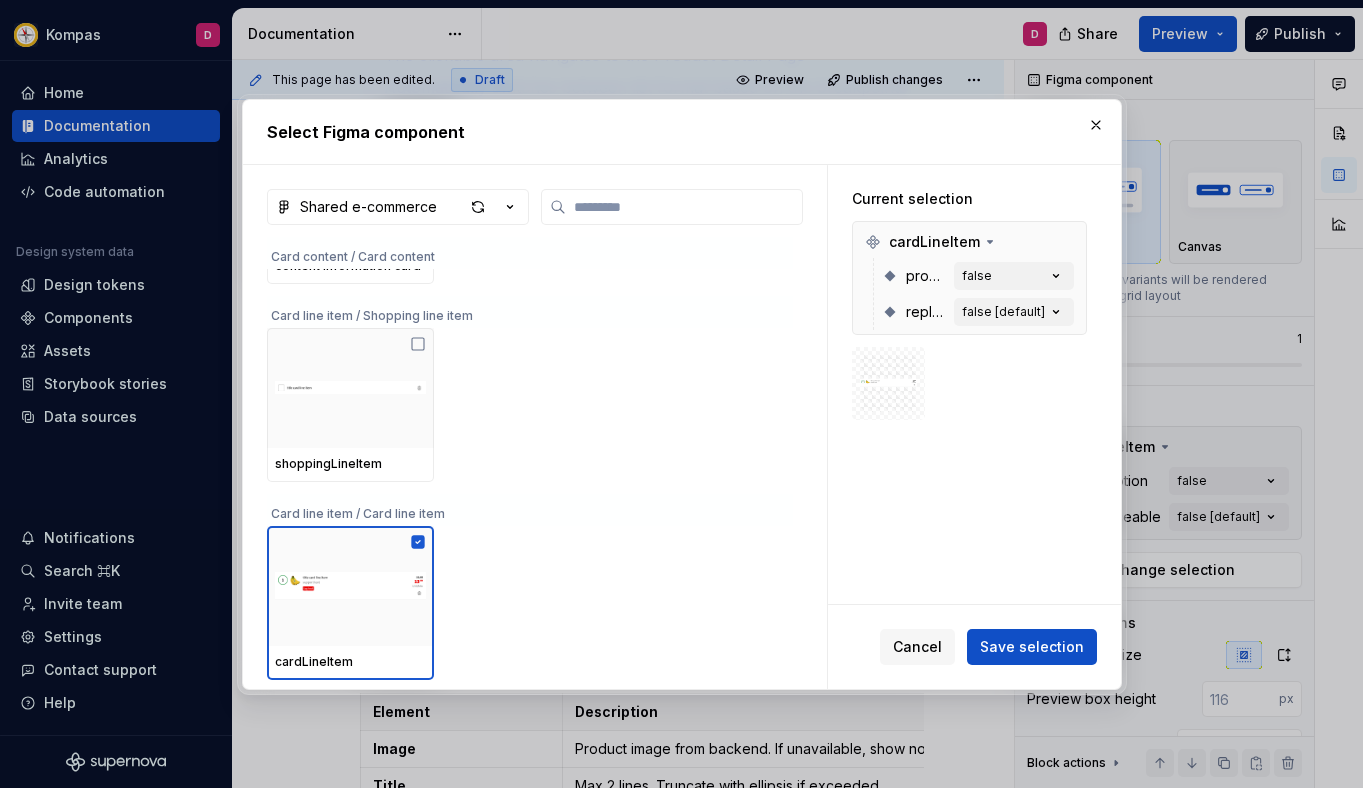 scroll, scrollTop: 675, scrollLeft: 0, axis: vertical 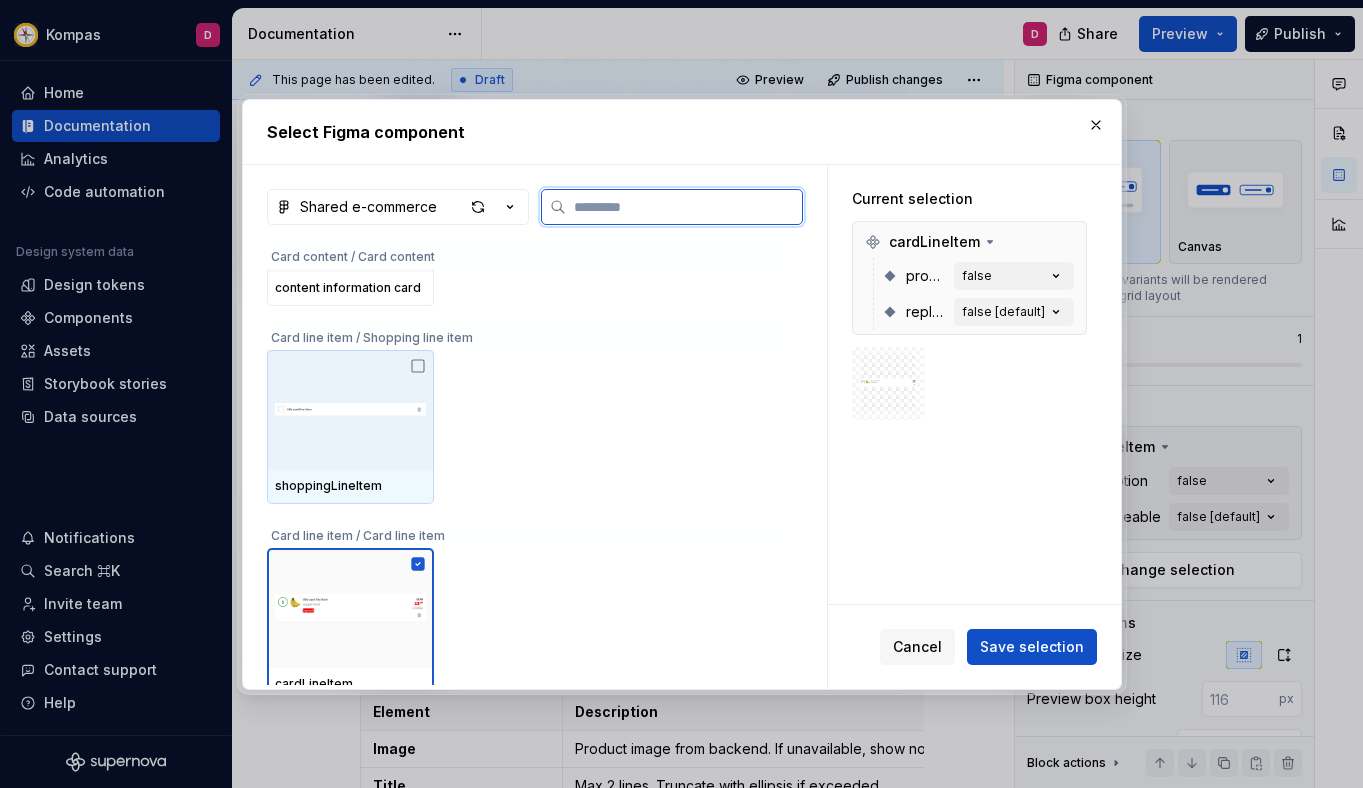 click 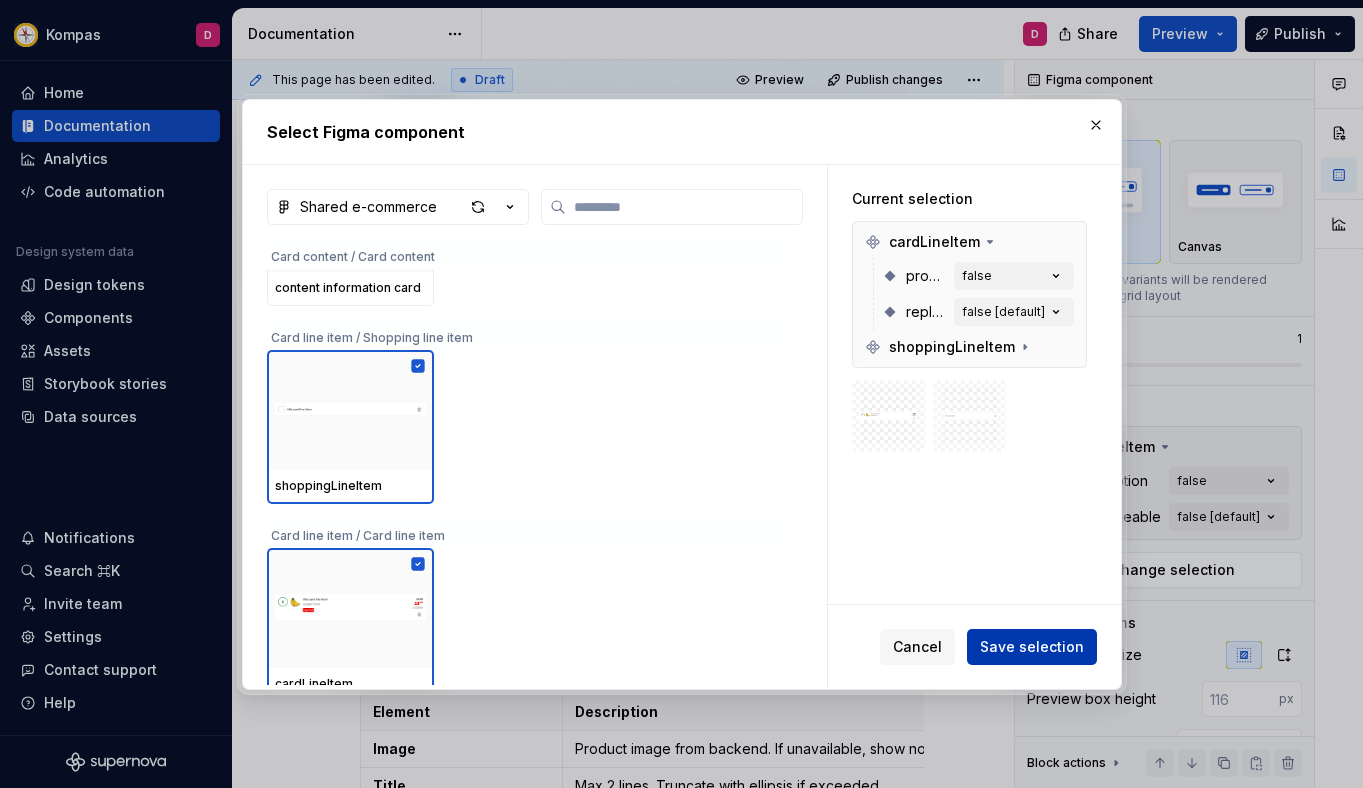 click on "Save selection" at bounding box center [1032, 647] 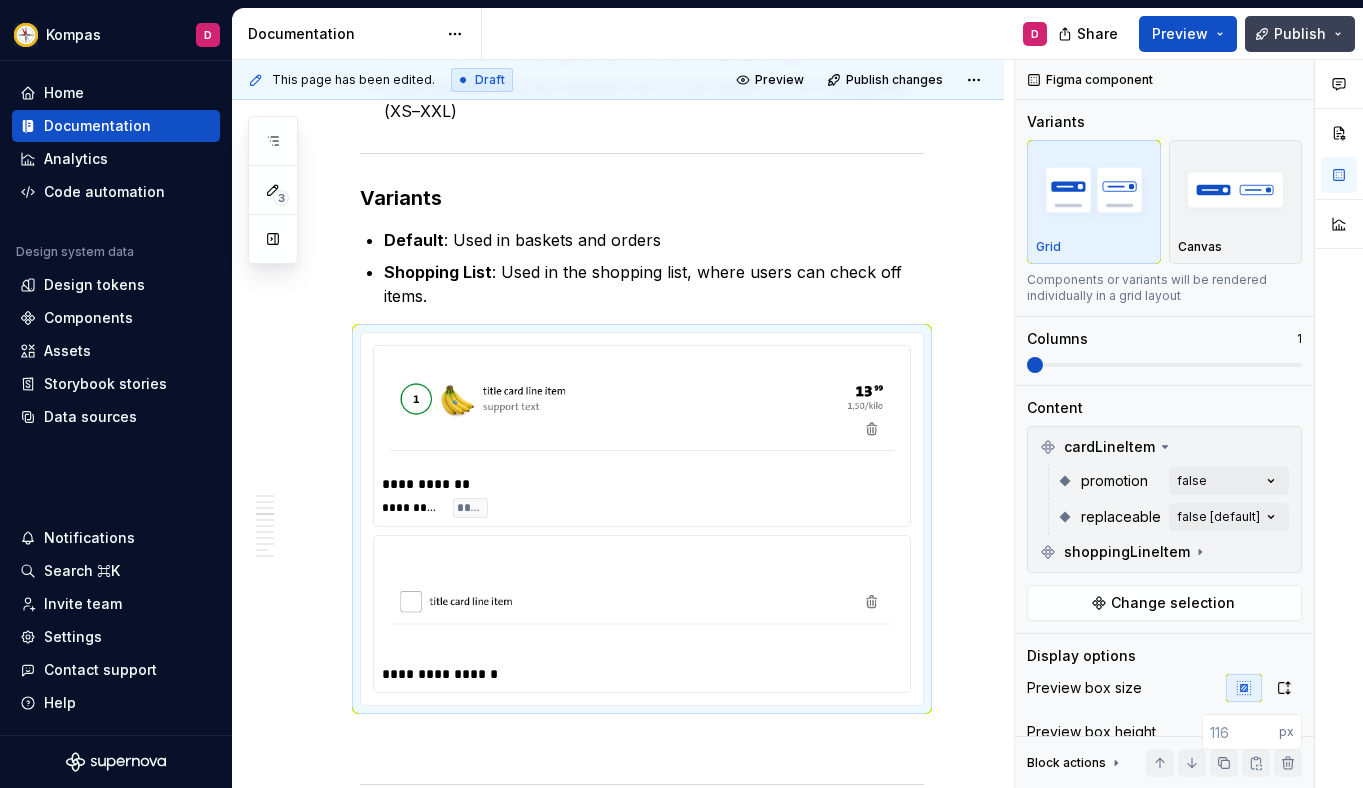 click on "Publish" at bounding box center (1300, 34) 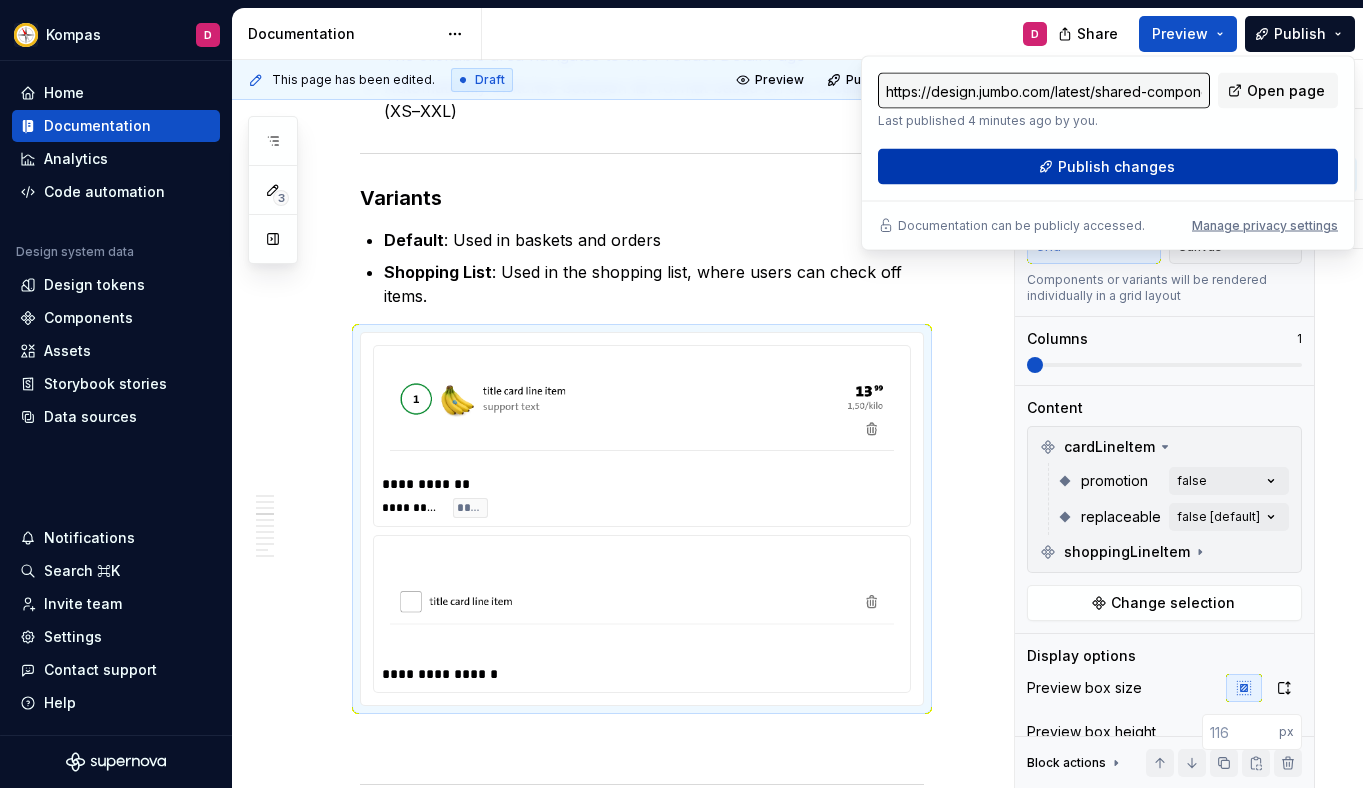 click on "Publish changes" at bounding box center (1116, 167) 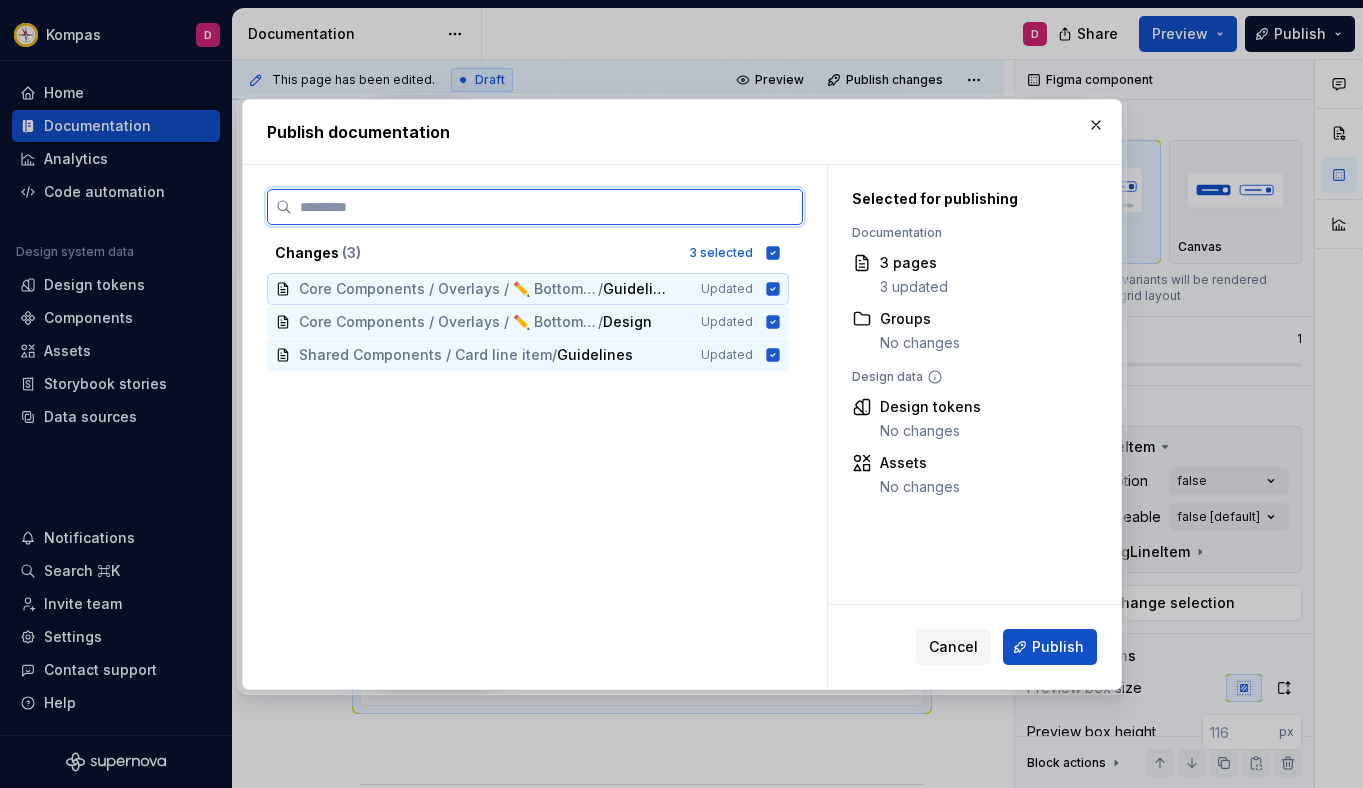 click on "Core Components / Overlays / ✏️ Bottom & Top Sheet  /  Guidelines Updated" at bounding box center [528, 289] 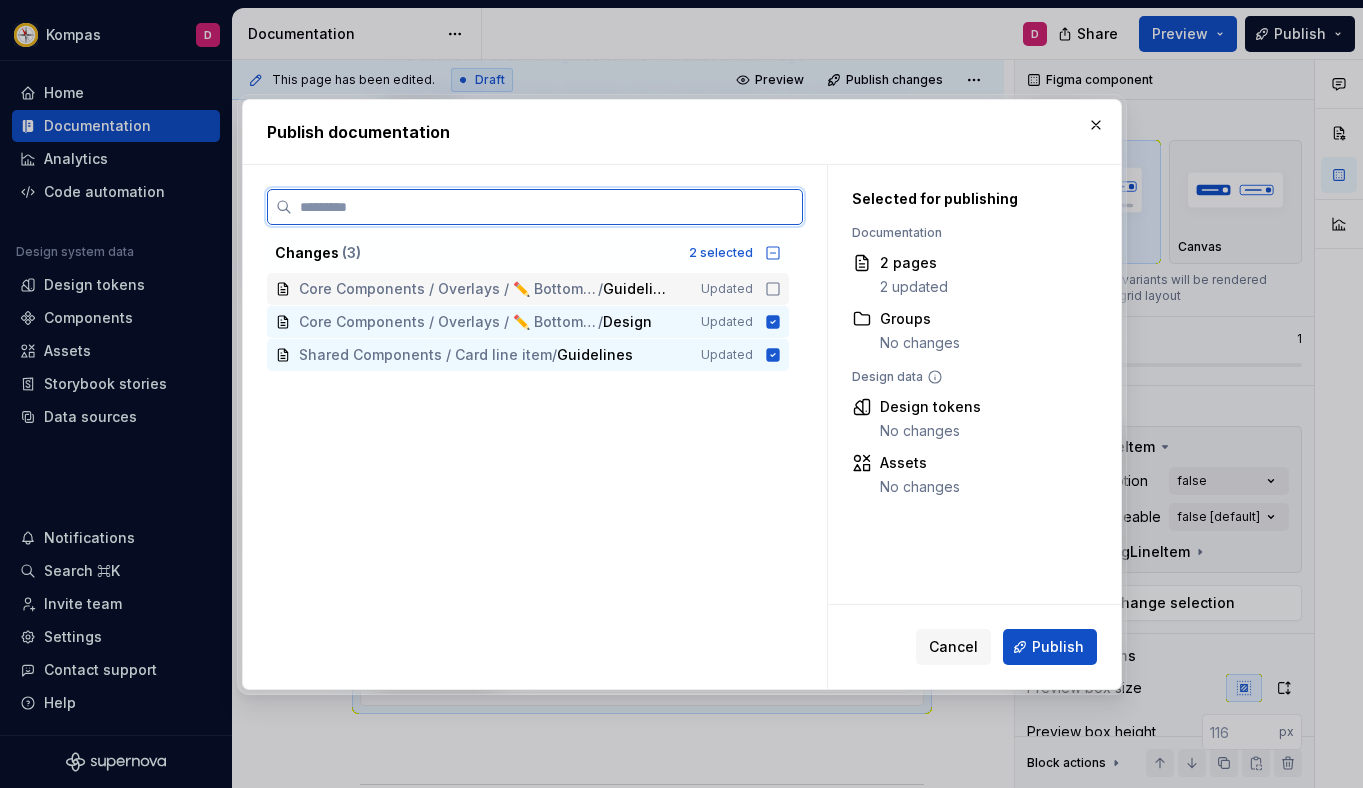 click 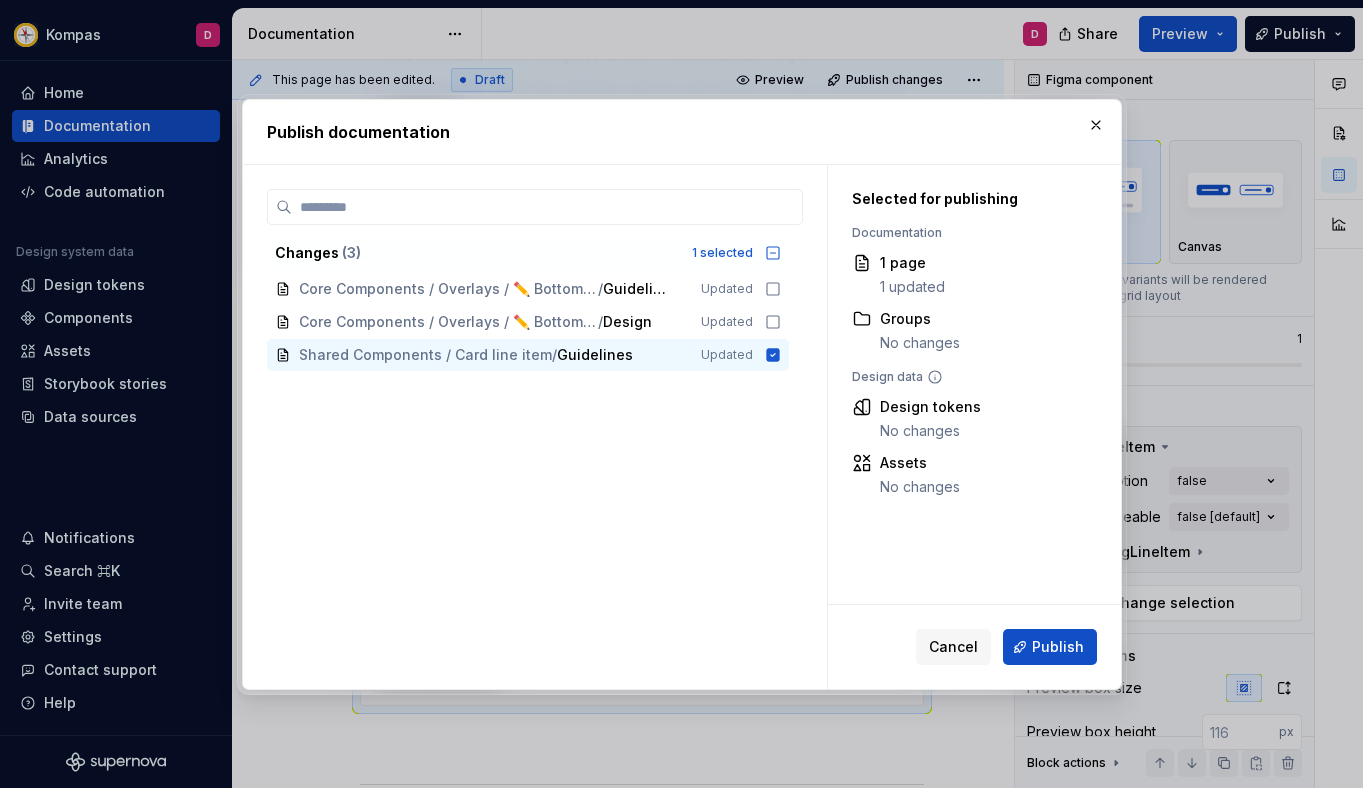 click on "Cancel Publish" at bounding box center (974, 647) 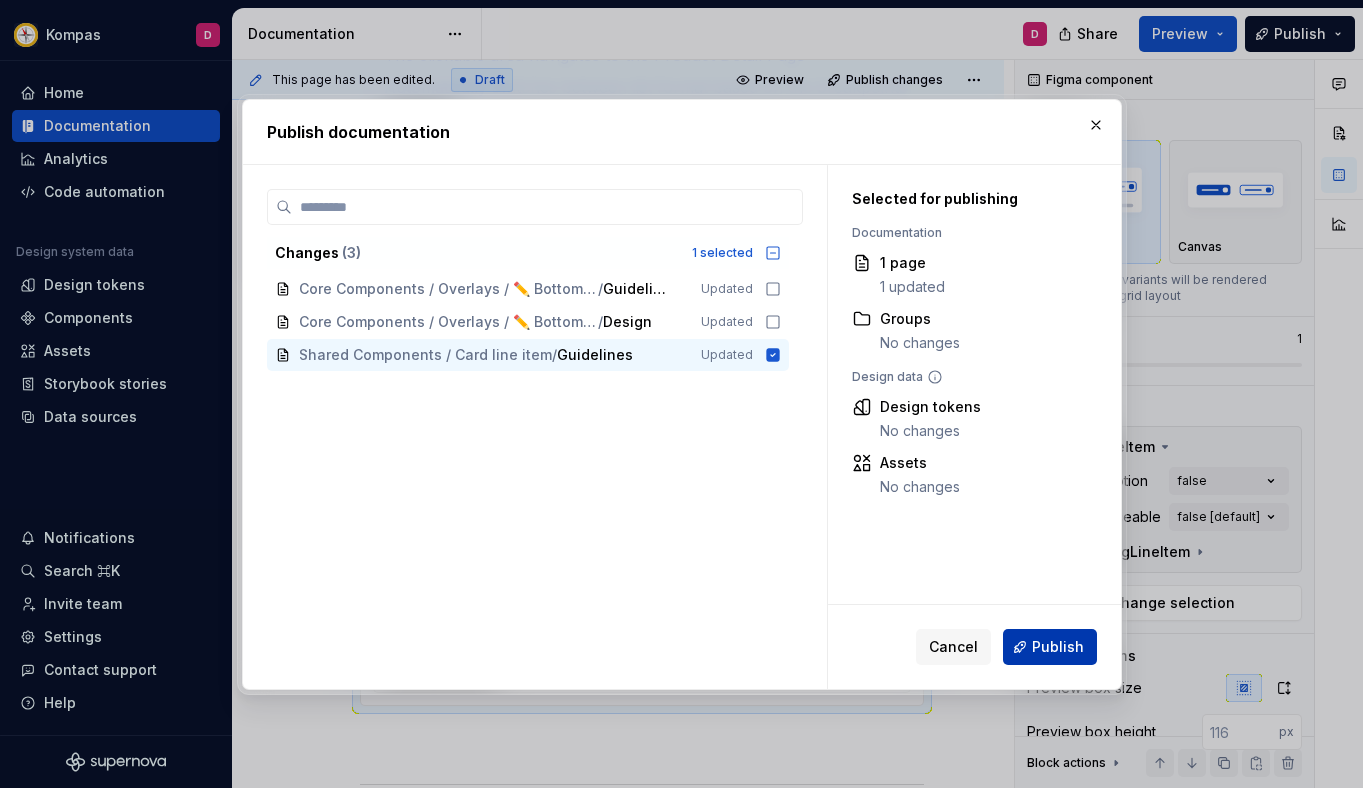click on "Publish" at bounding box center (1050, 647) 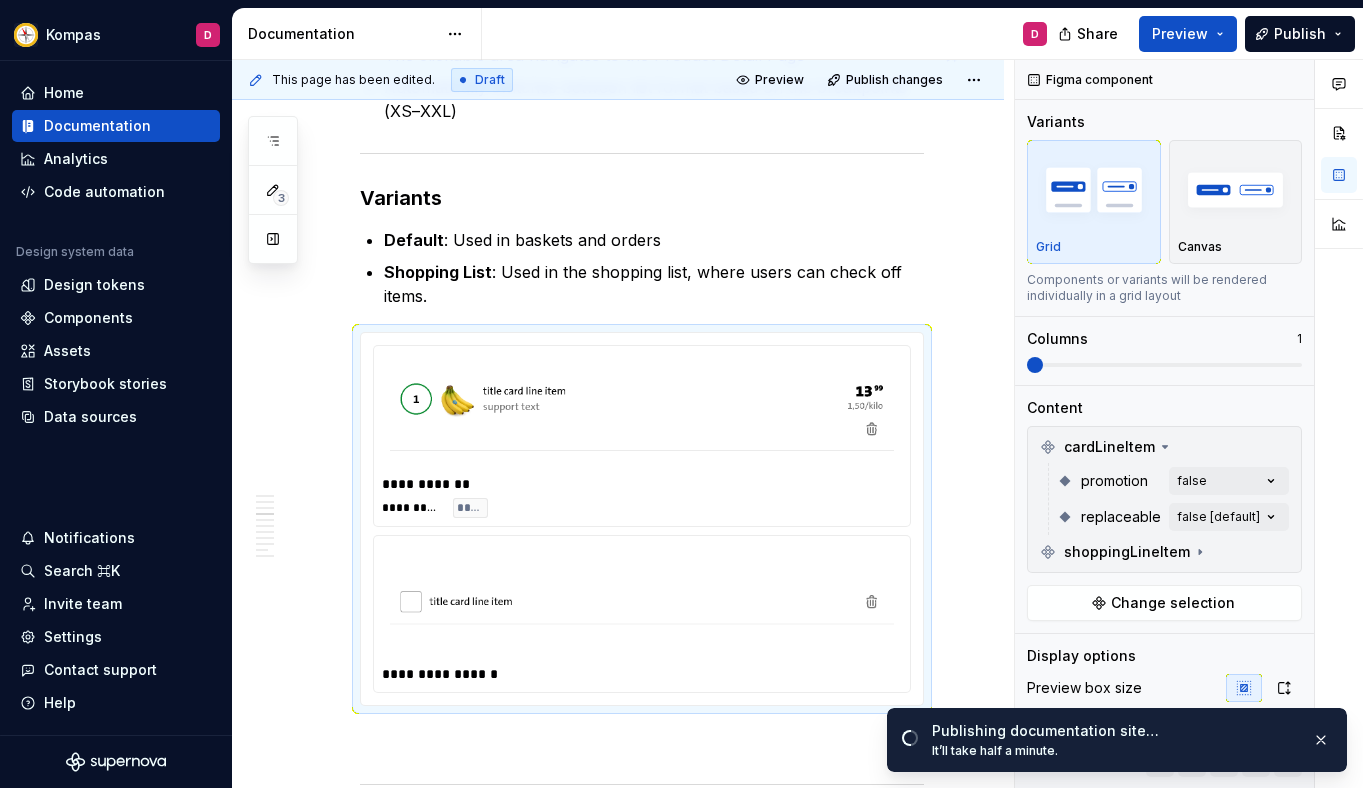 type on "*" 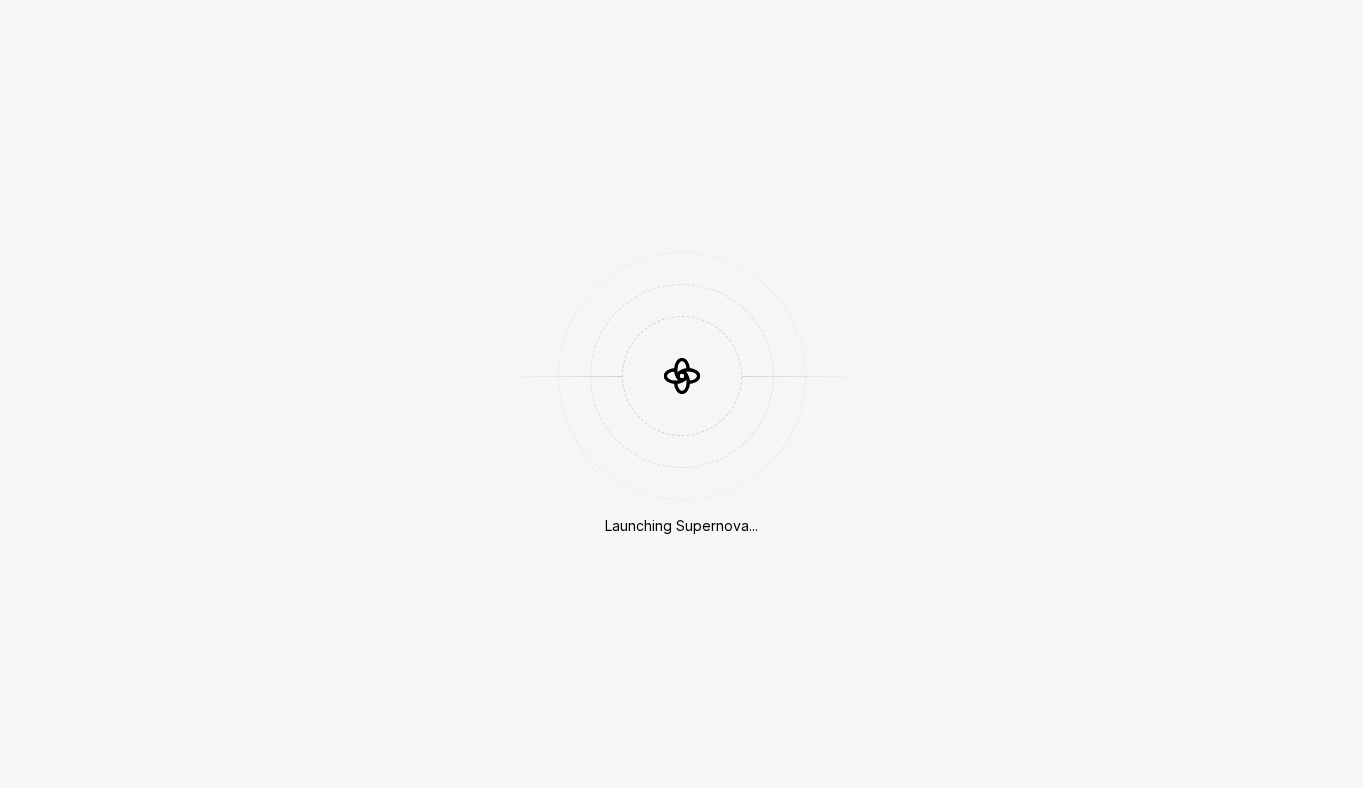 scroll, scrollTop: 0, scrollLeft: 0, axis: both 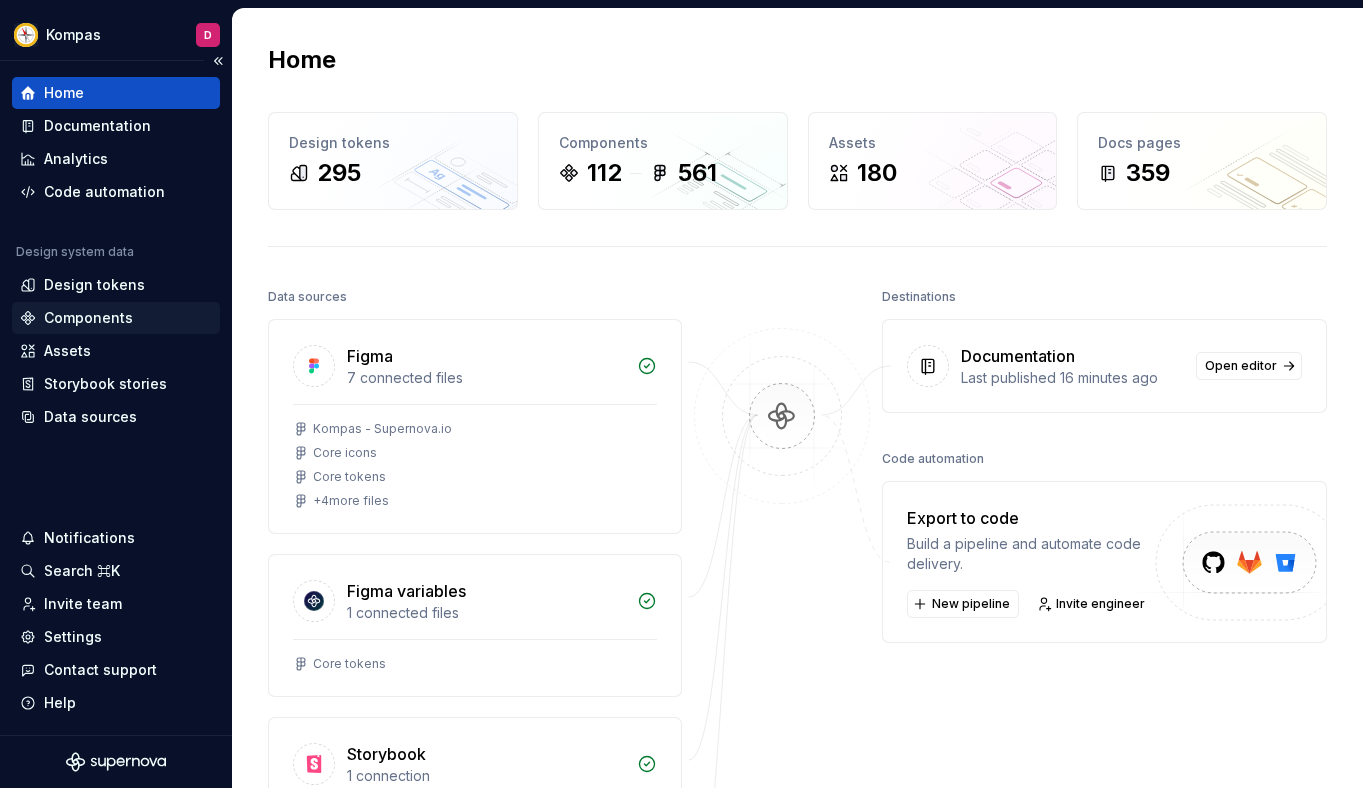 click on "Components" at bounding box center (88, 318) 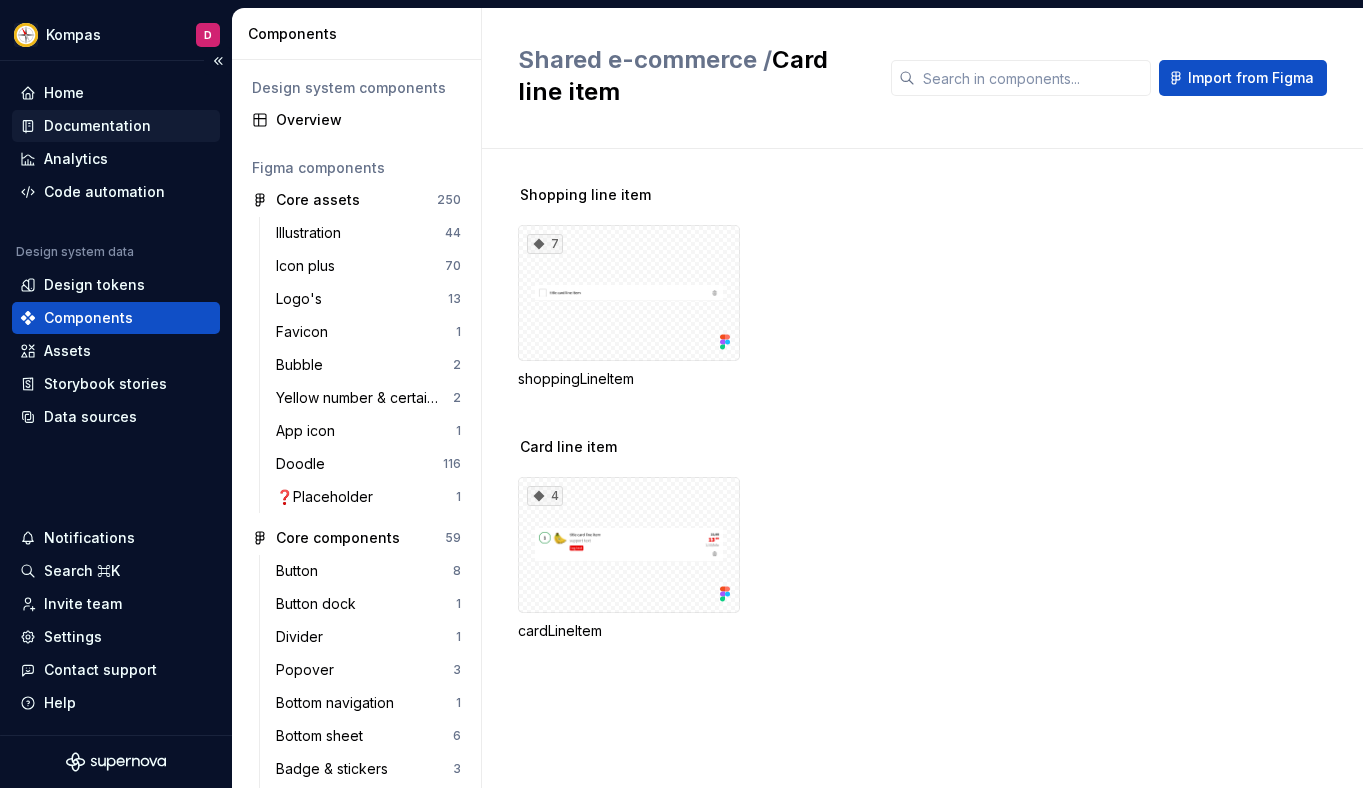 click on "Documentation" at bounding box center [116, 126] 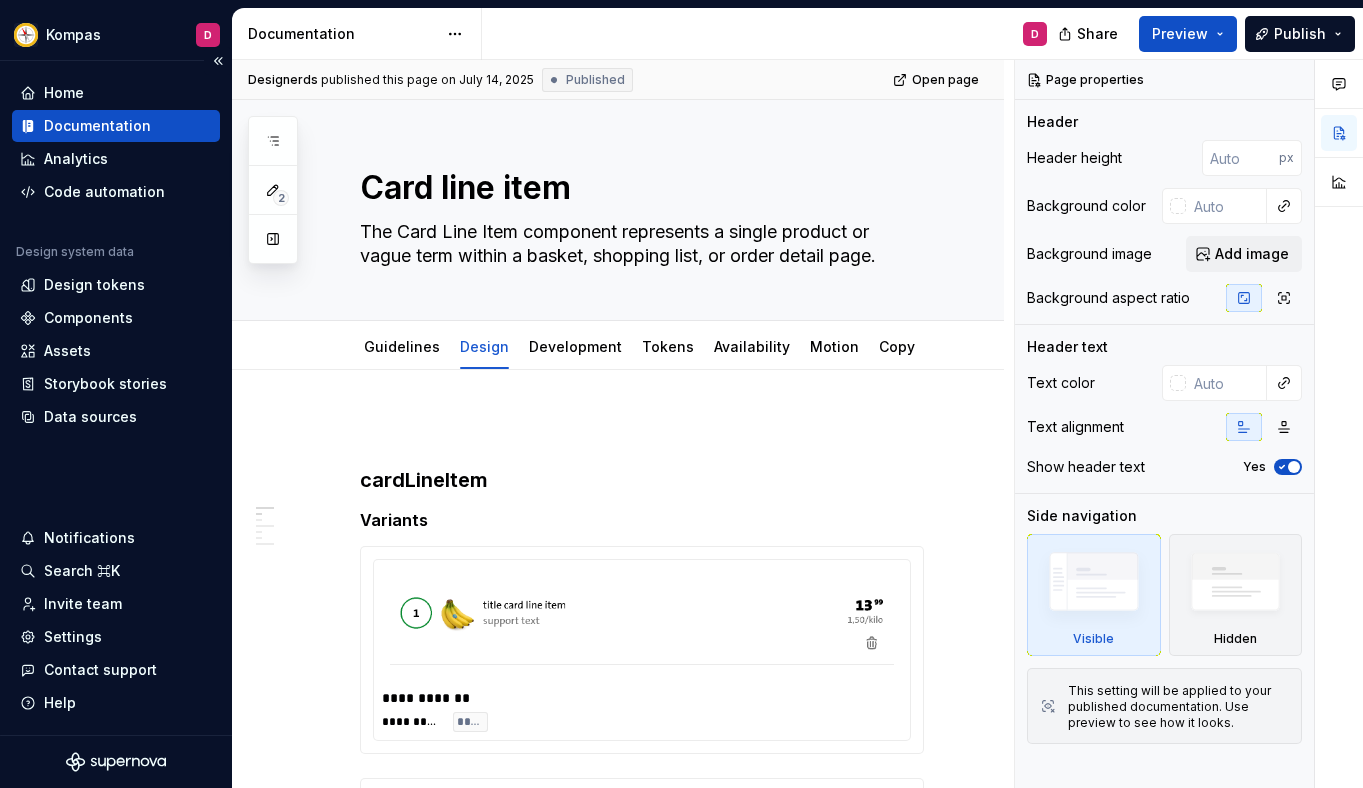 click on "Documentation" at bounding box center [97, 126] 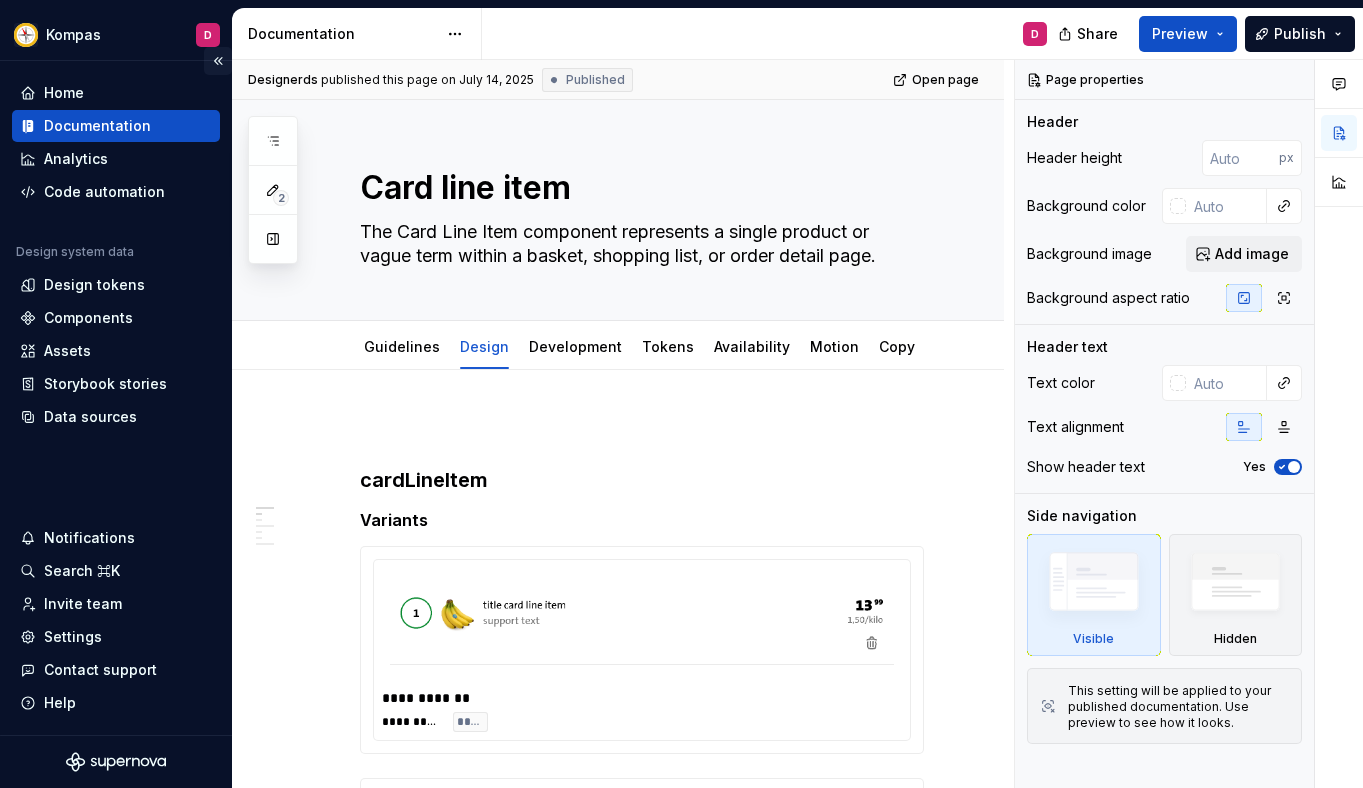 click at bounding box center [218, 61] 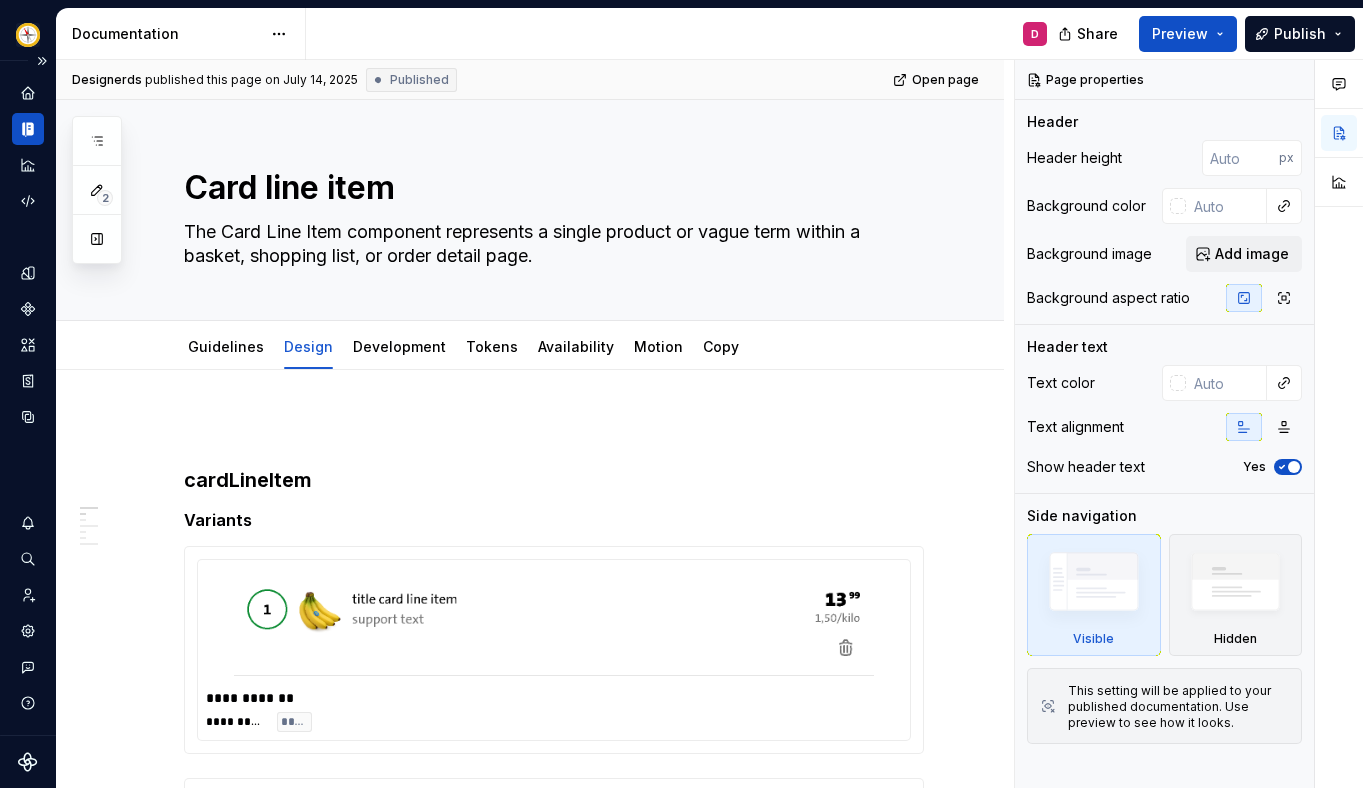 click 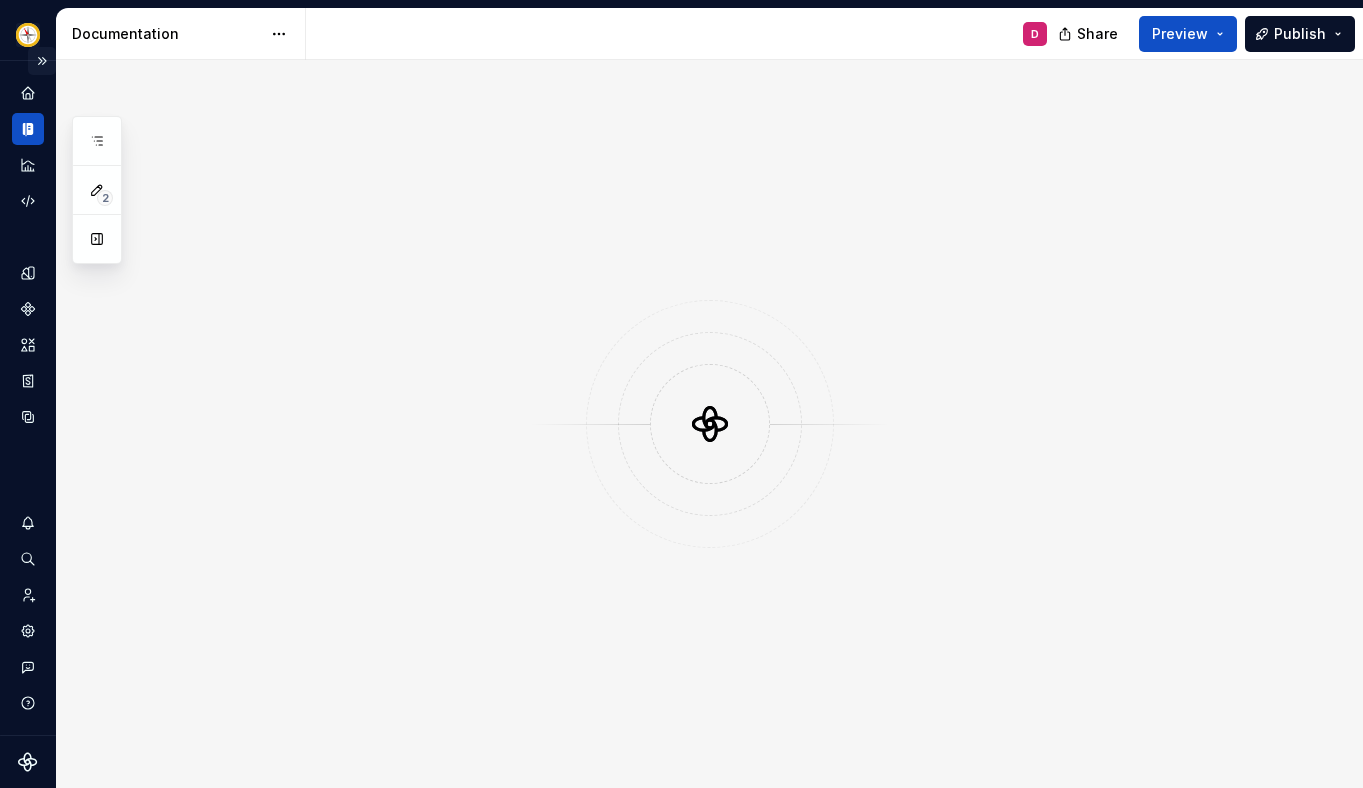 click at bounding box center (42, 61) 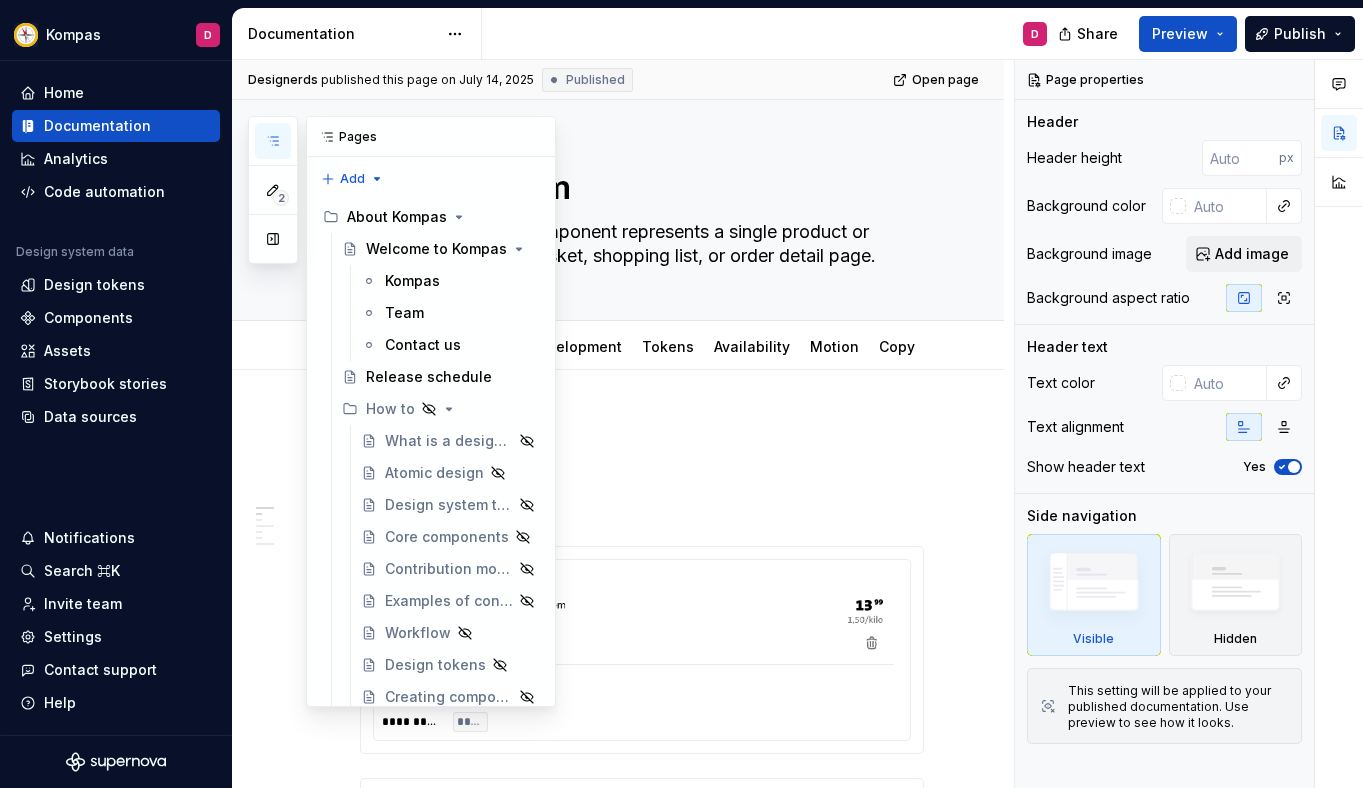 click at bounding box center (273, 141) 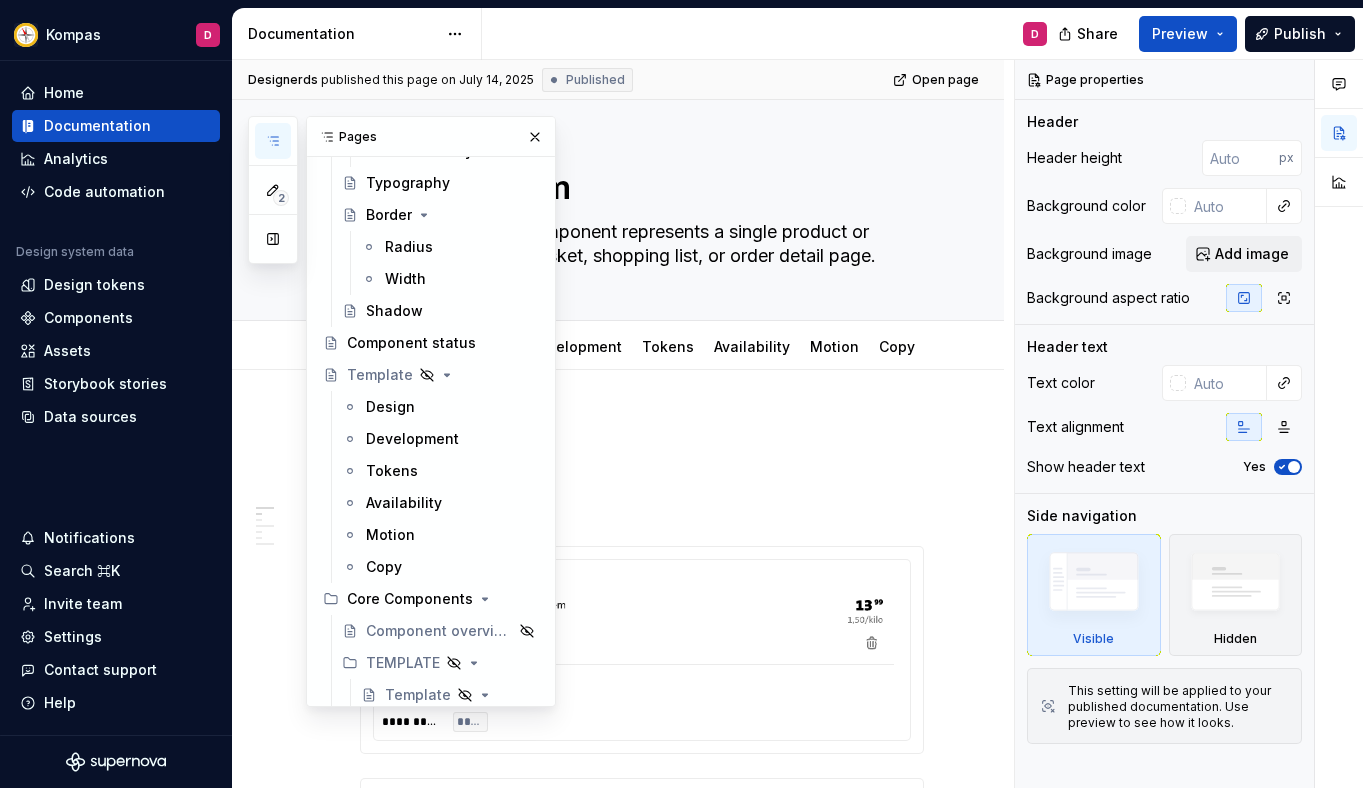 scroll, scrollTop: 2721, scrollLeft: 0, axis: vertical 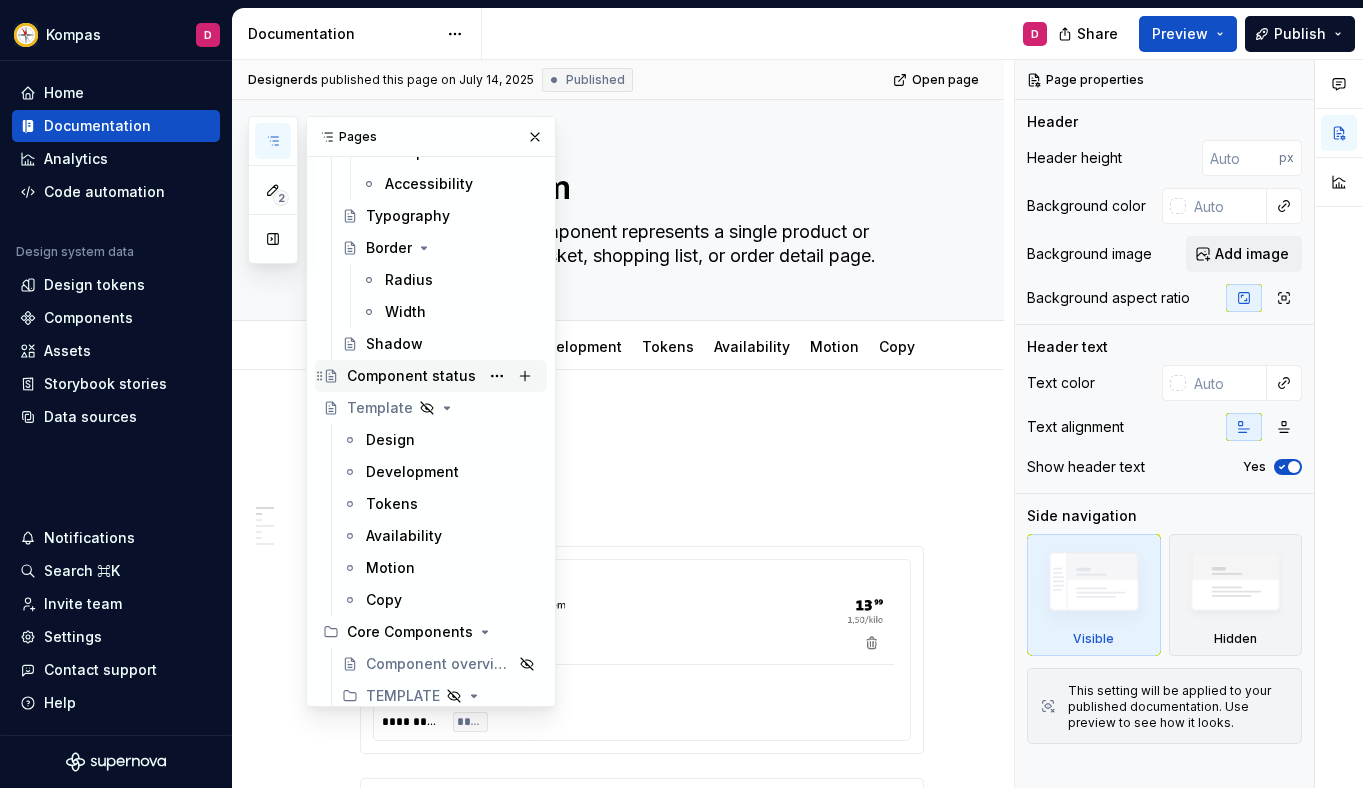 click on "Component status" at bounding box center [411, 376] 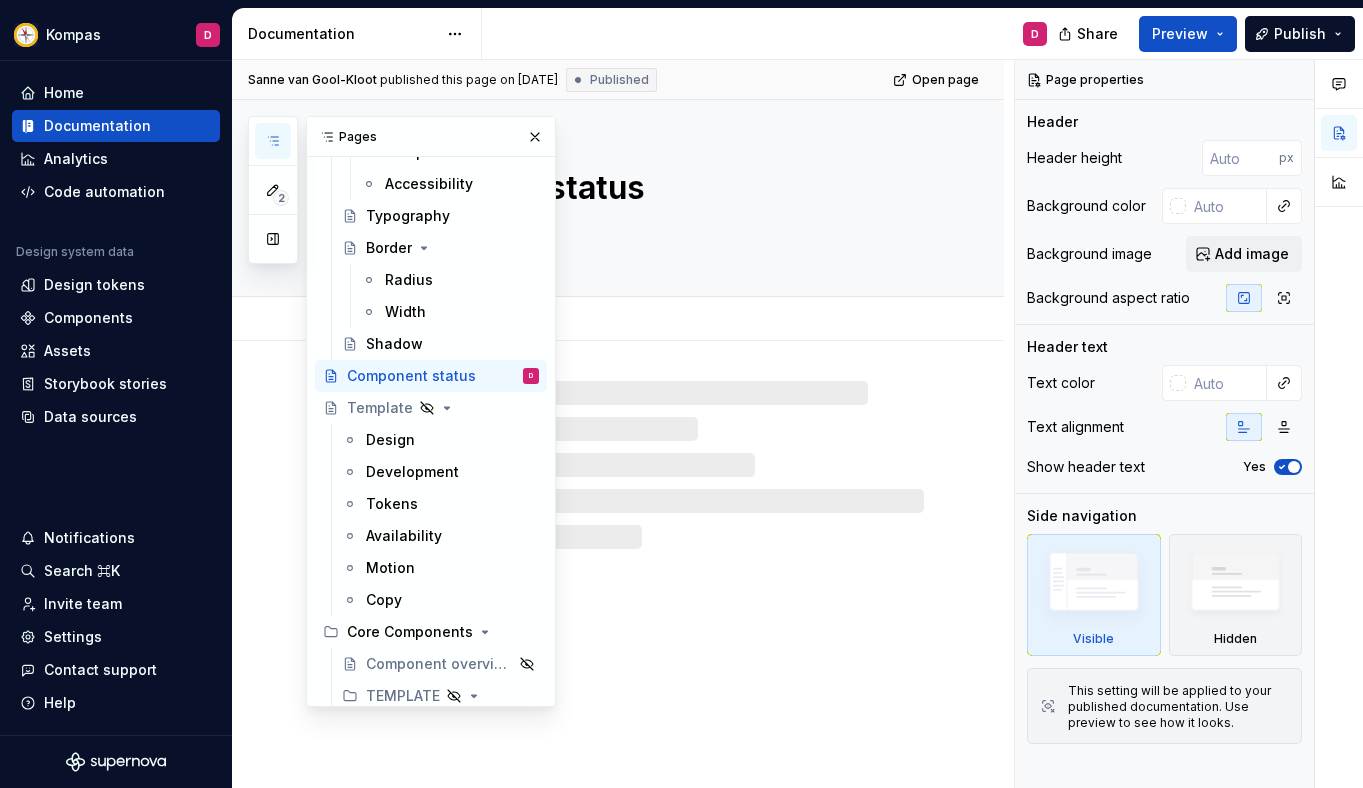 click at bounding box center (638, 232) 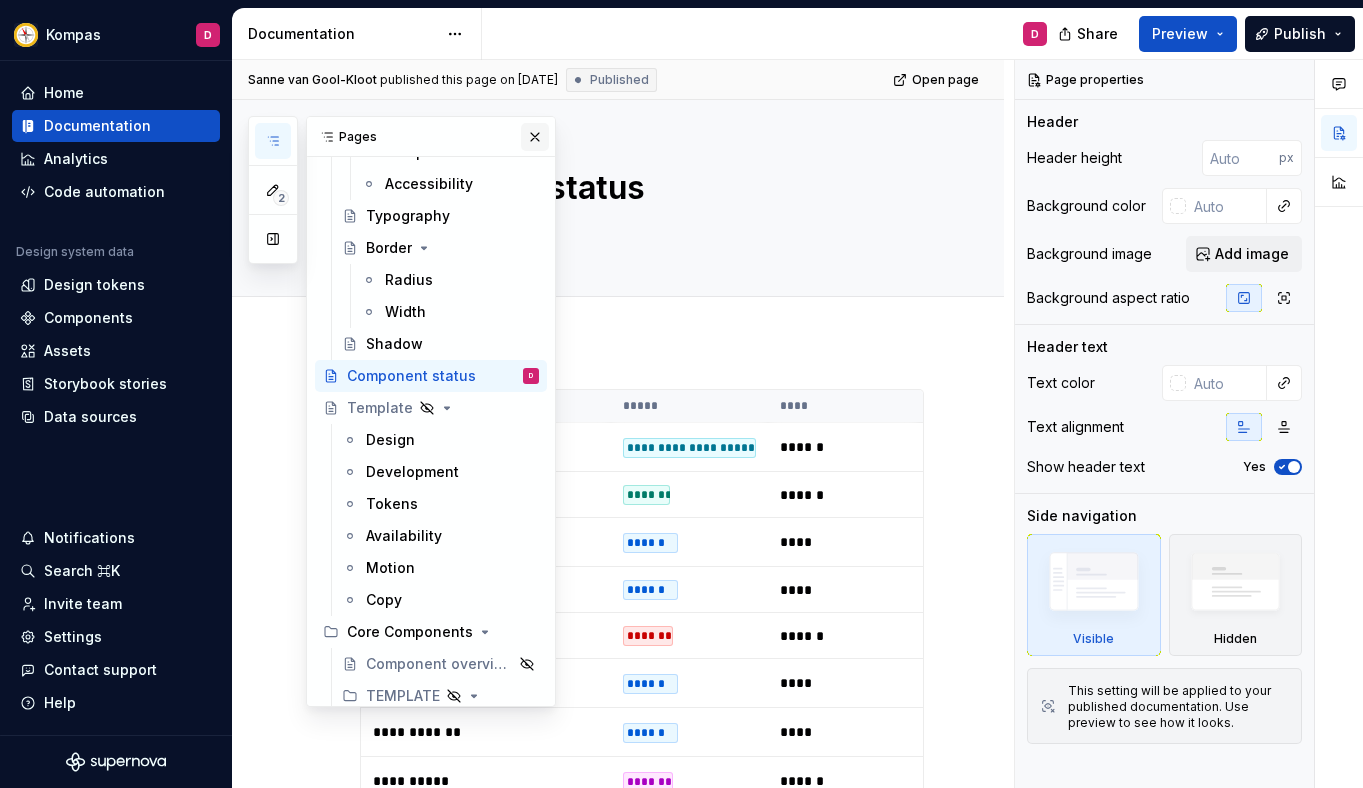 click at bounding box center (535, 137) 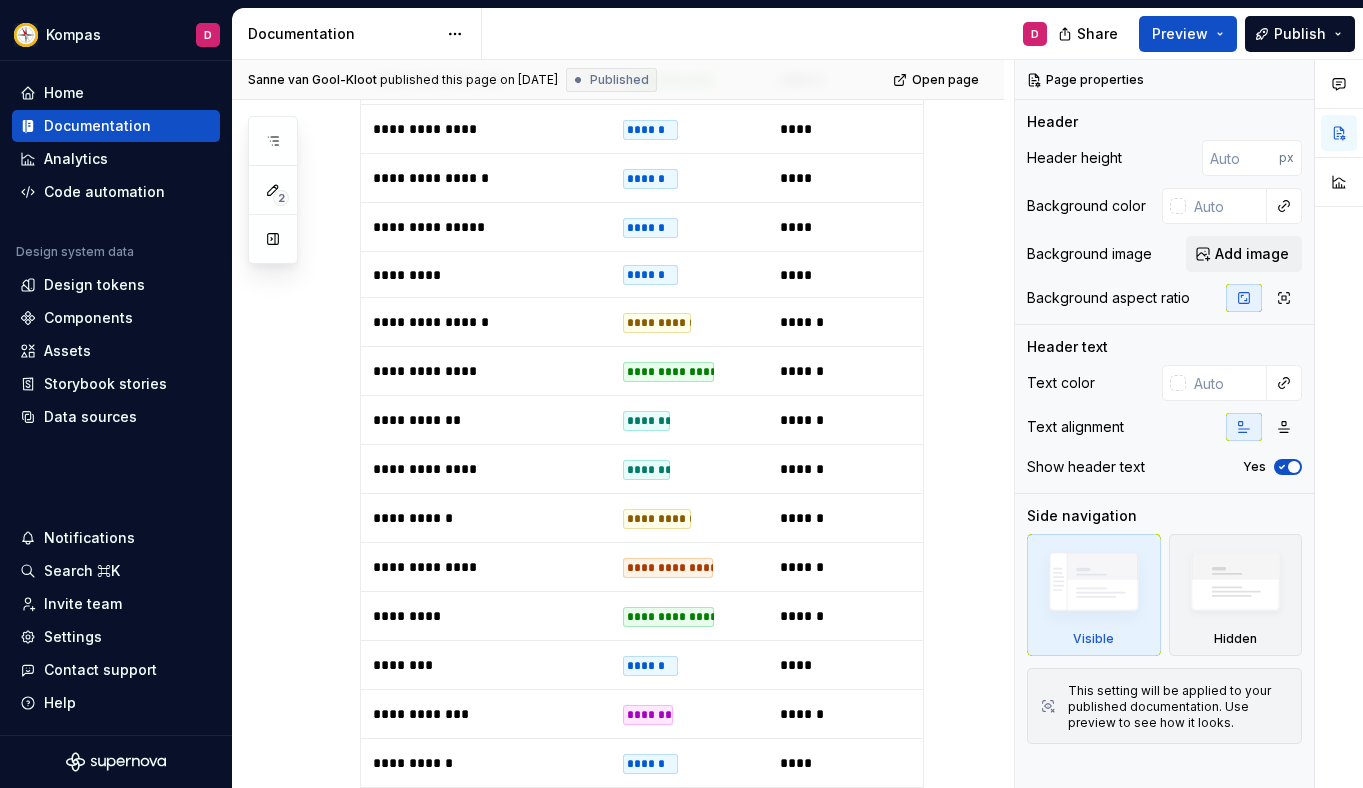 scroll, scrollTop: 976, scrollLeft: 0, axis: vertical 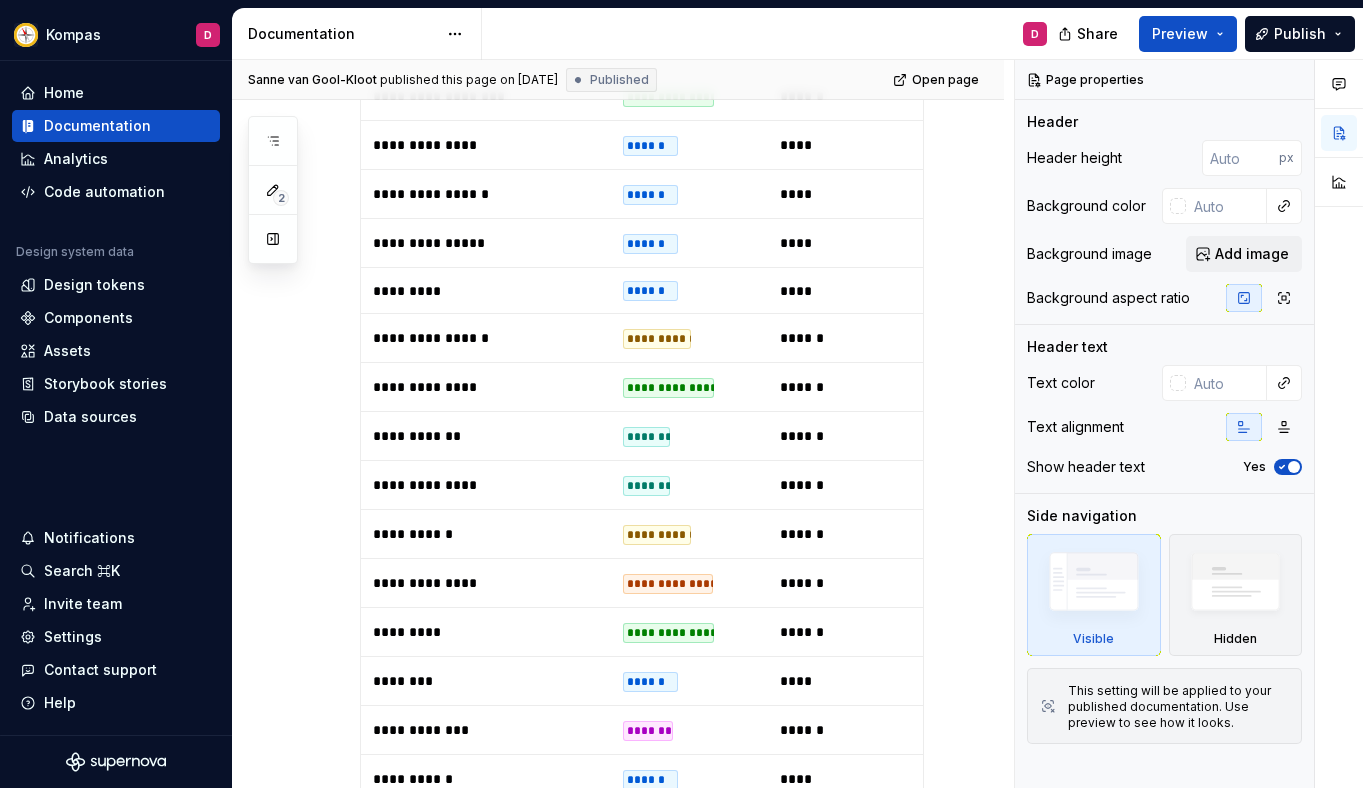 click on "**********" at bounding box center (486, 387) 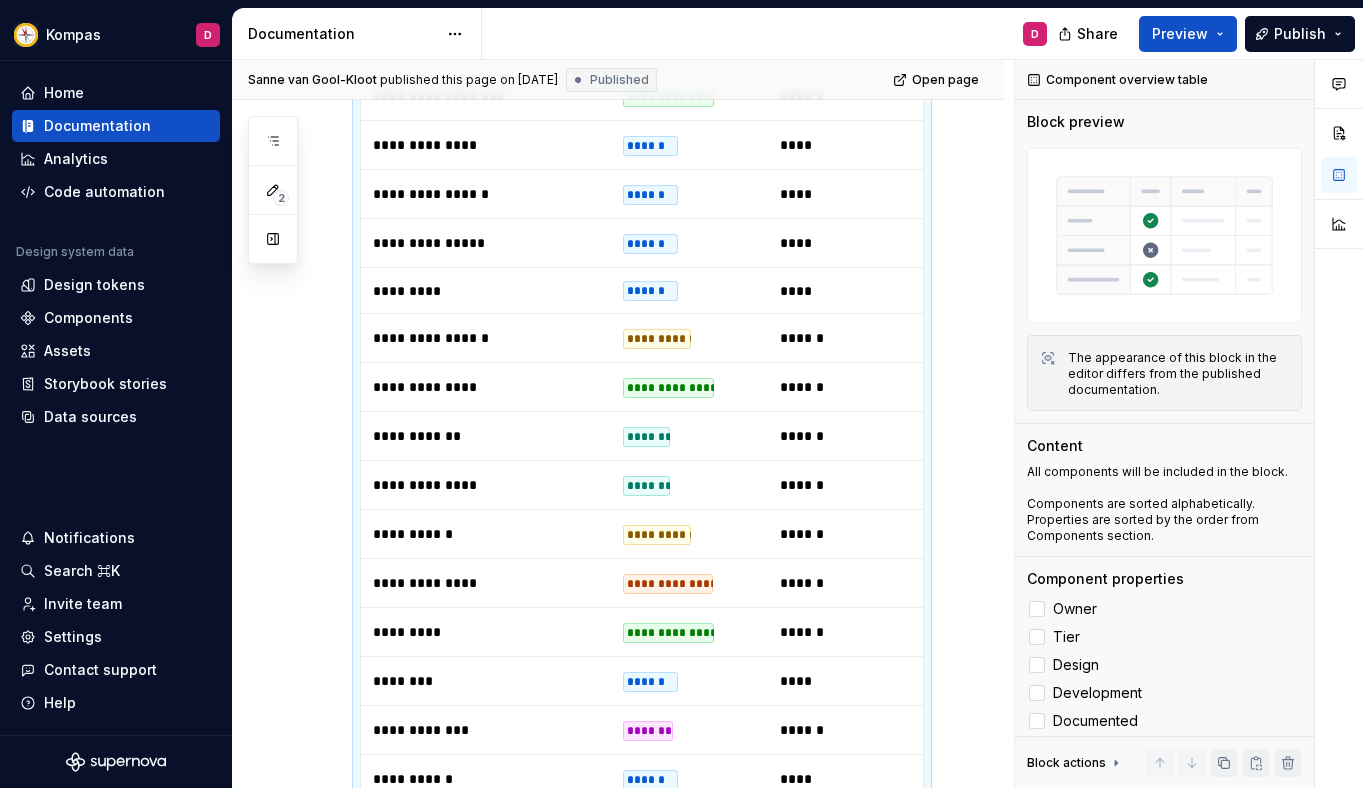 click on "******" at bounding box center [803, 387] 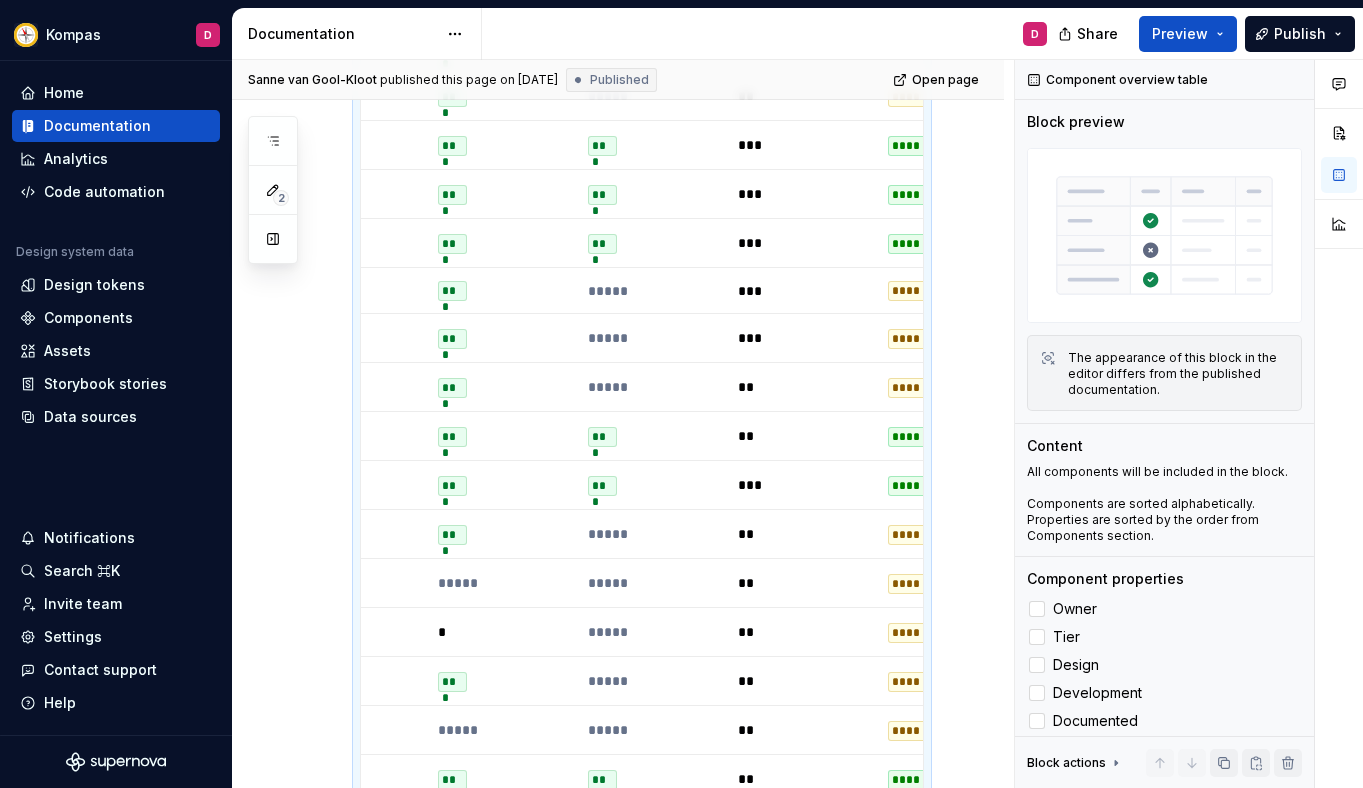 click on "**" at bounding box center (747, 387) 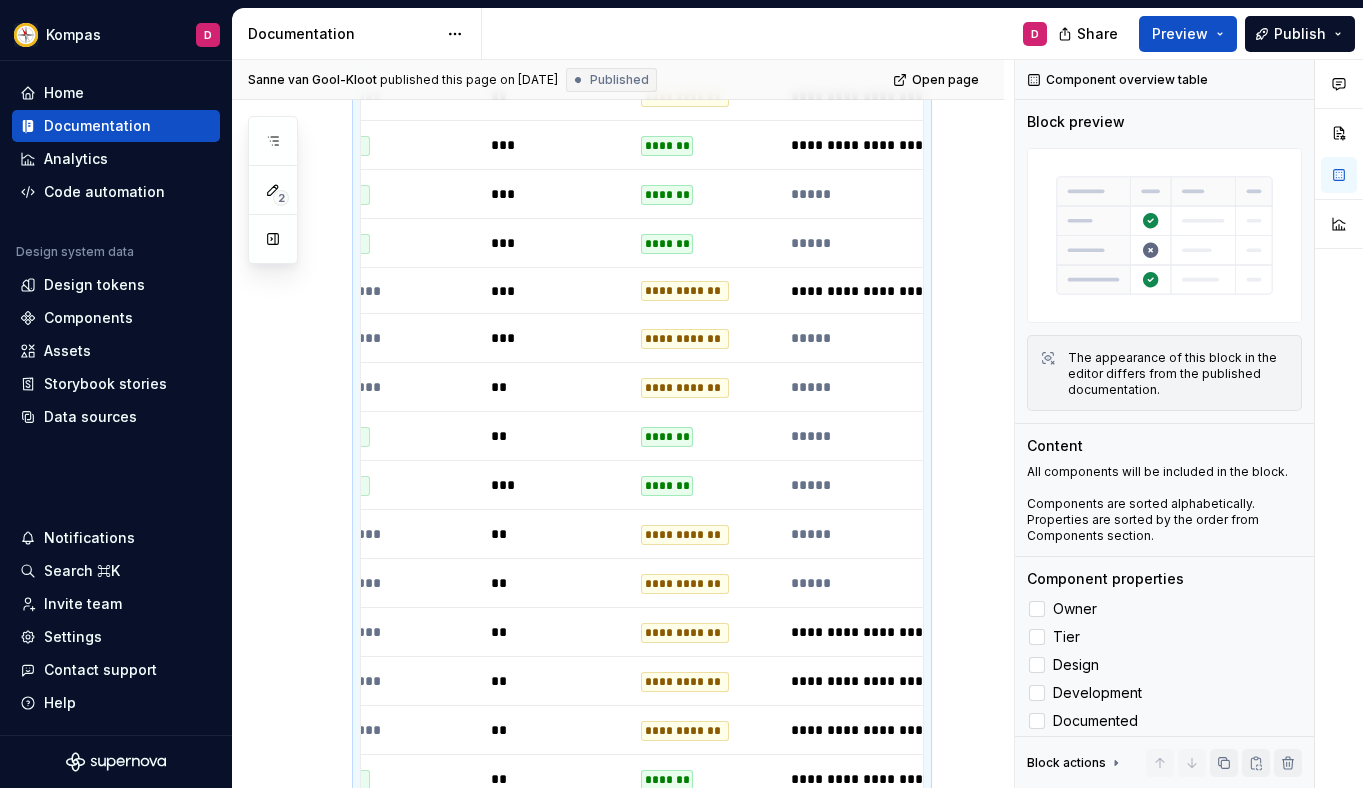 scroll, scrollTop: 0, scrollLeft: 924, axis: horizontal 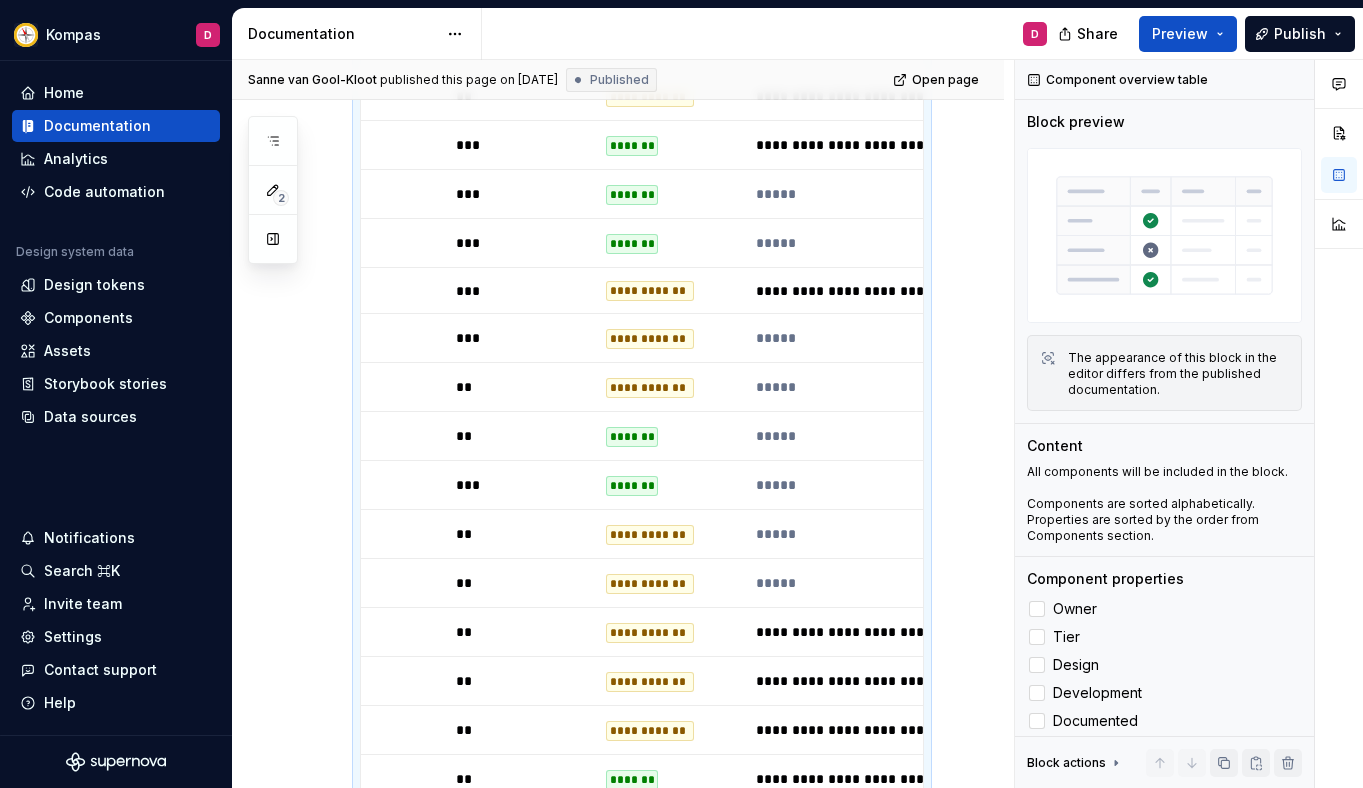 click on "**********" at bounding box center (669, 387) 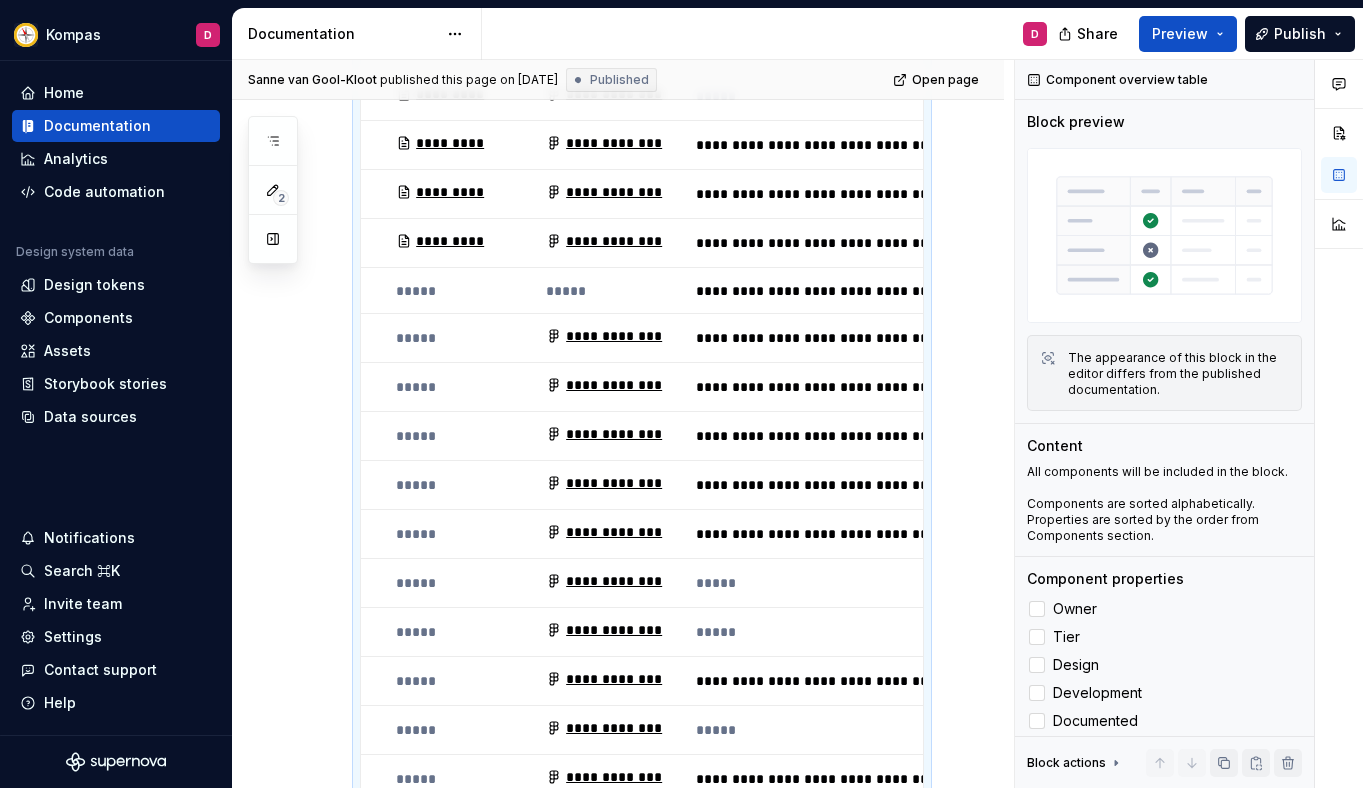 scroll, scrollTop: 0, scrollLeft: 2142, axis: horizontal 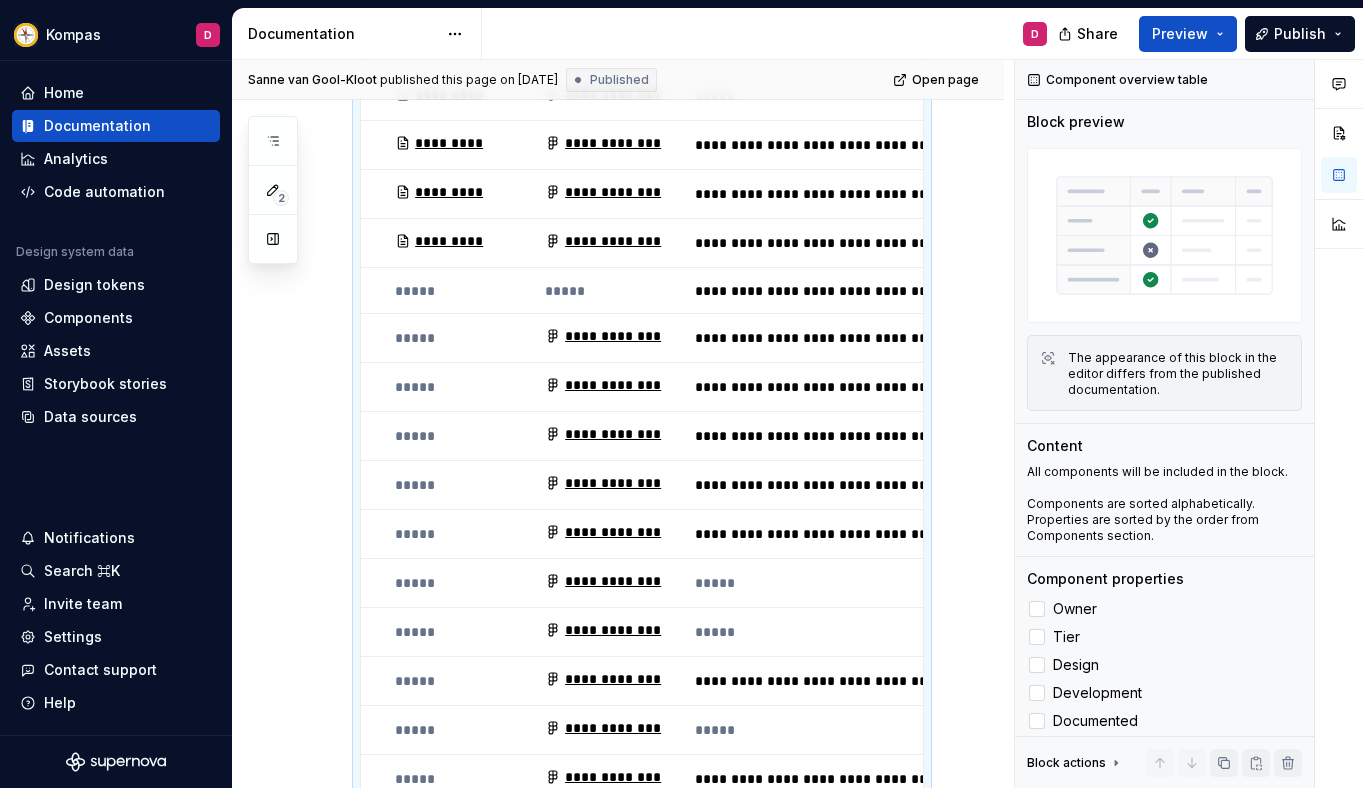 click on "**********" at bounding box center (1083, 387) 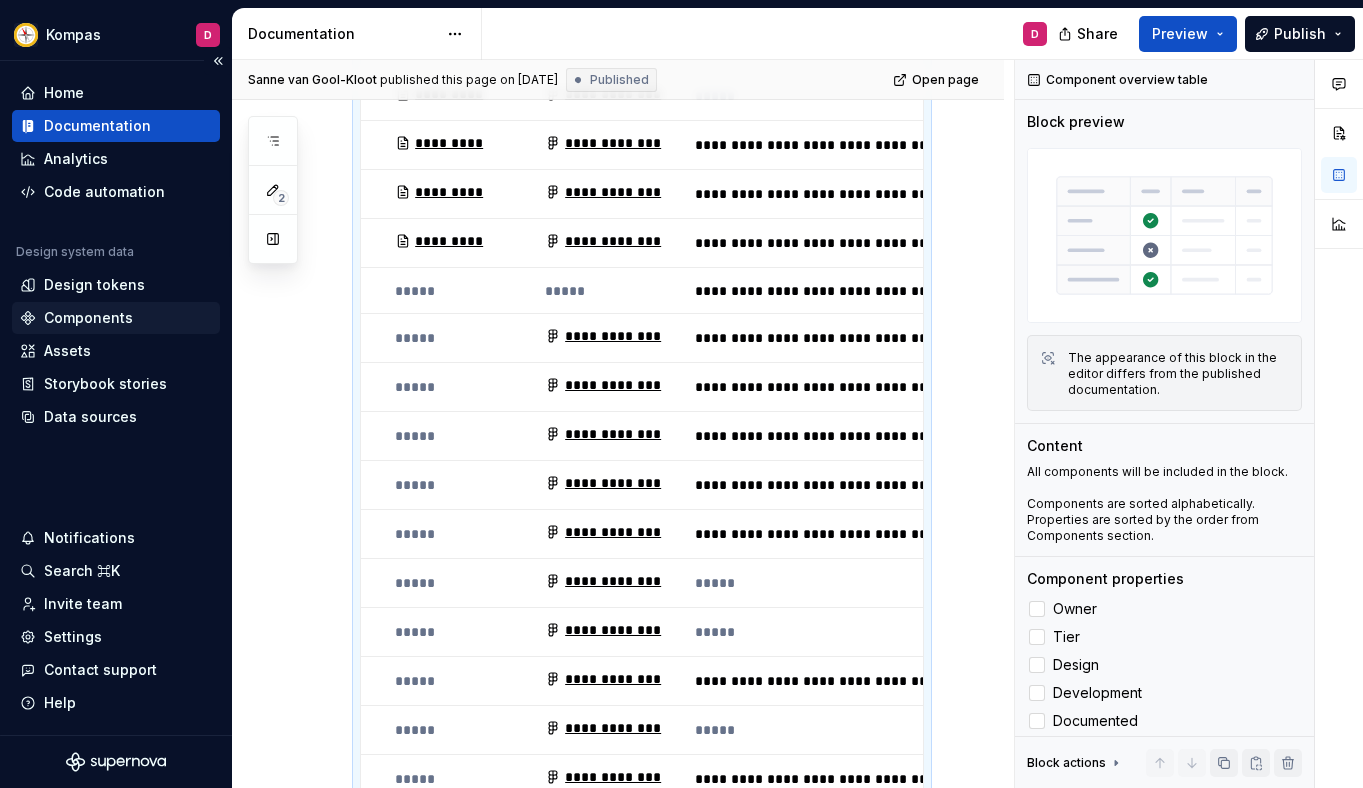 click on "Components" at bounding box center (88, 318) 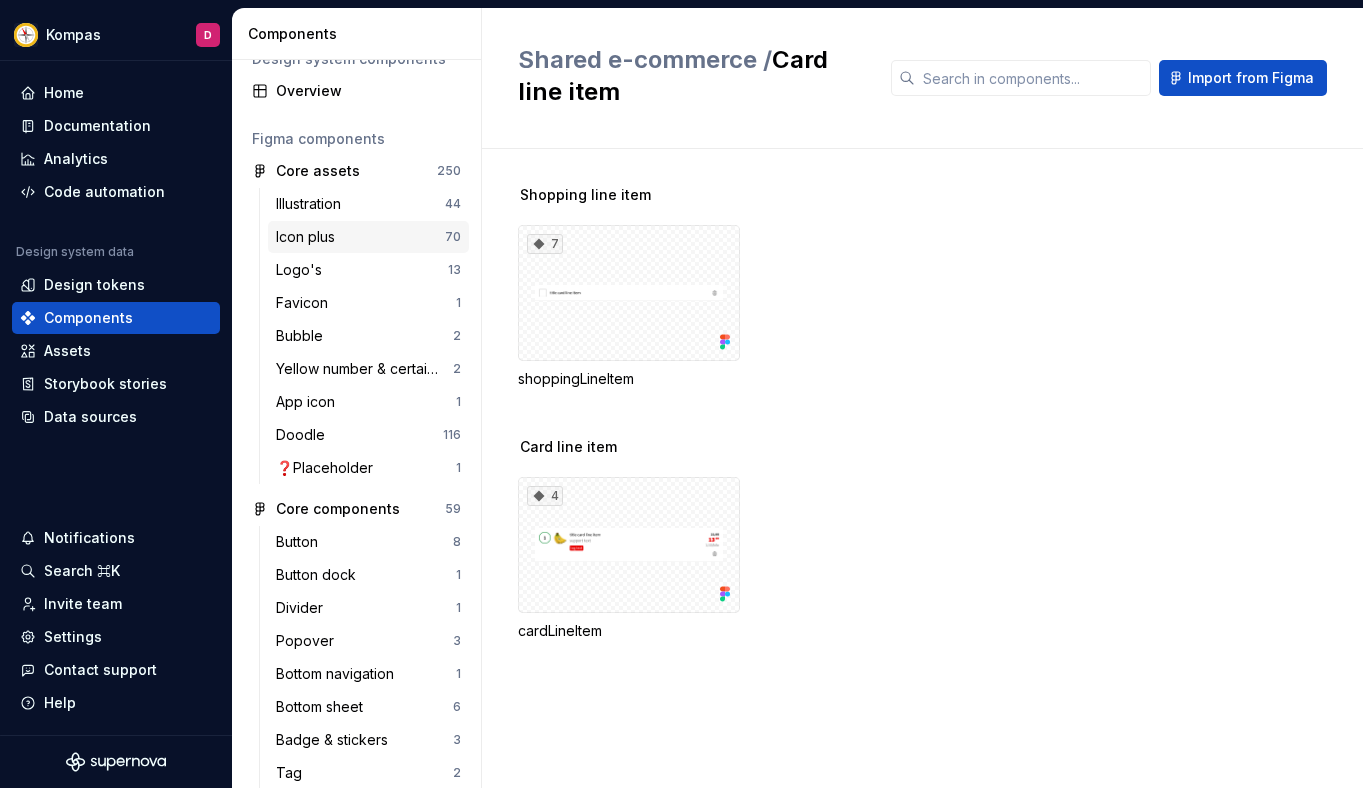 scroll, scrollTop: 32, scrollLeft: 0, axis: vertical 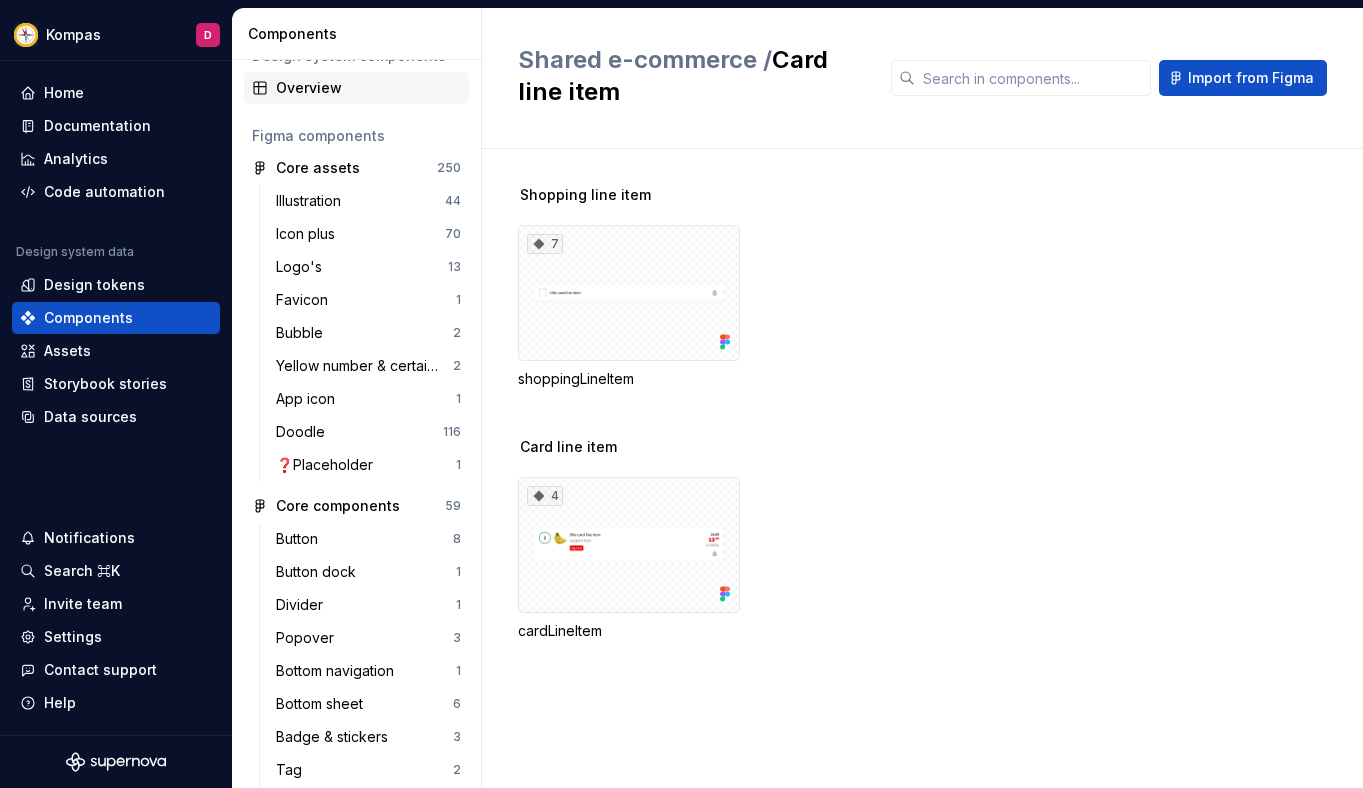 click on "Overview" at bounding box center (368, 88) 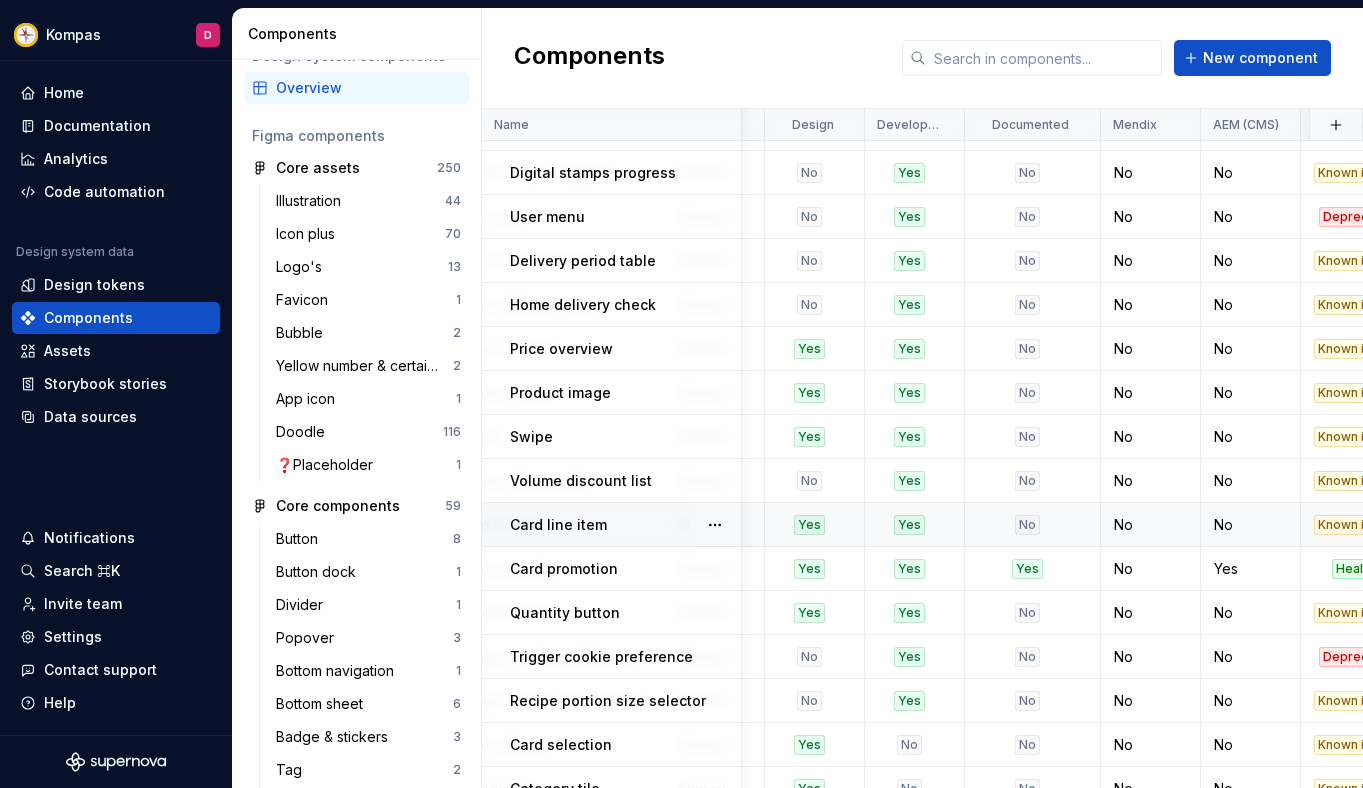 scroll, scrollTop: 3994, scrollLeft: 596, axis: both 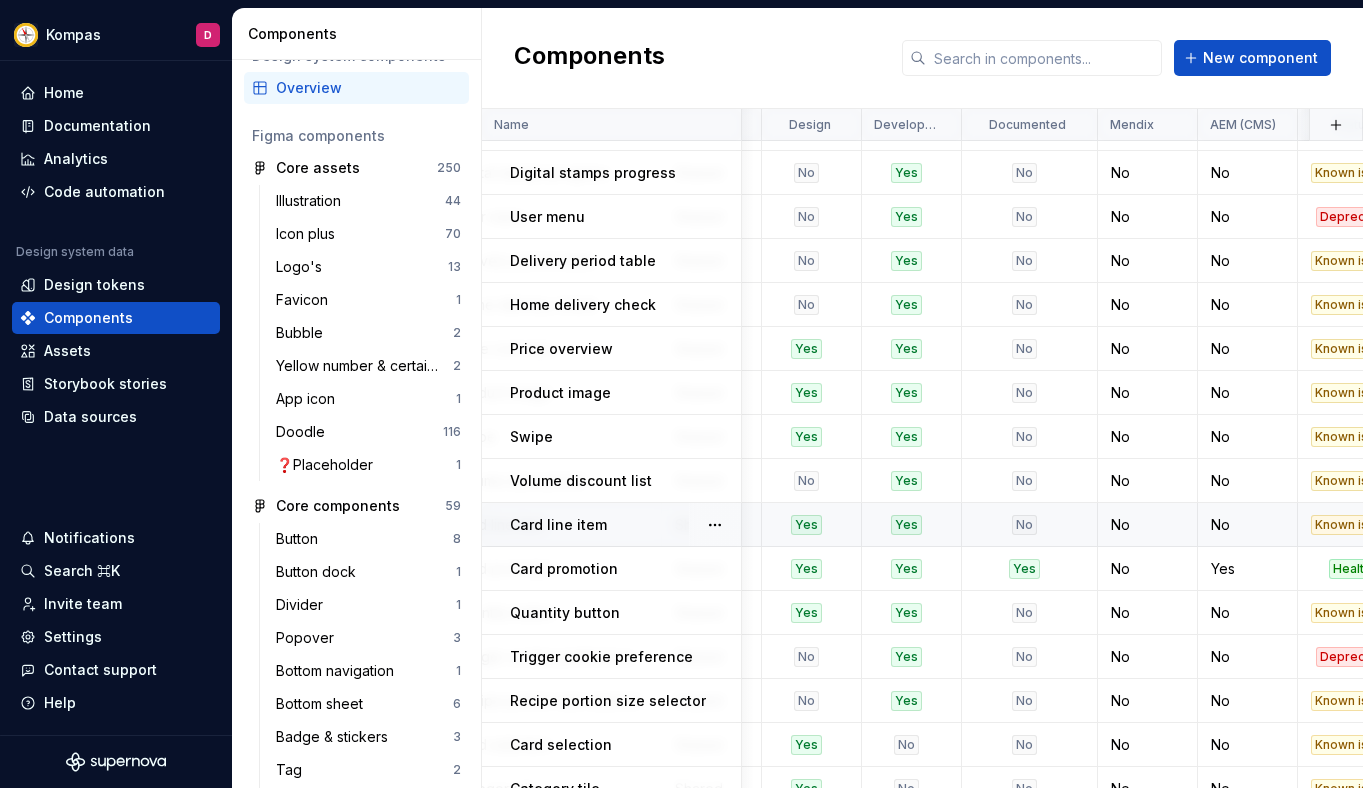 click on "No" at bounding box center [1024, 525] 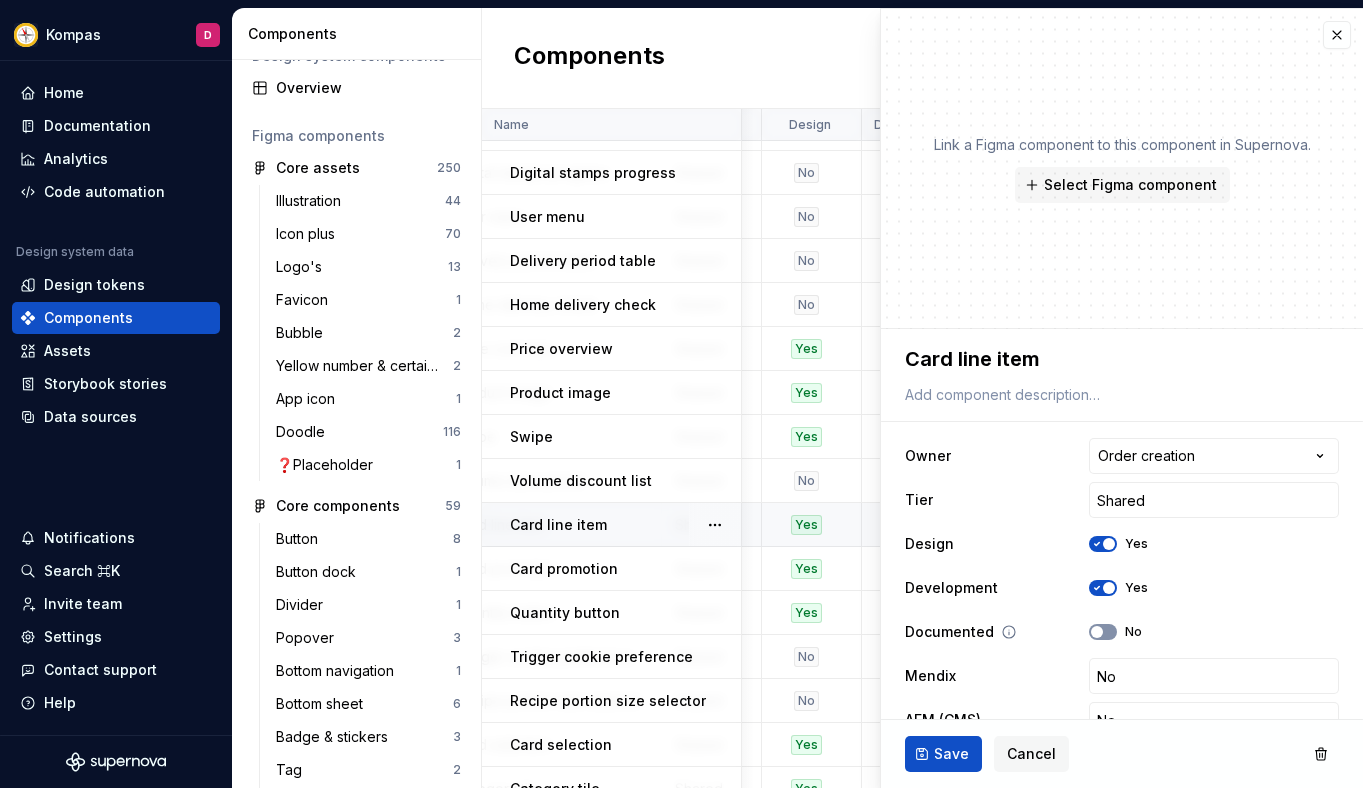 click on "No" at bounding box center (1103, 632) 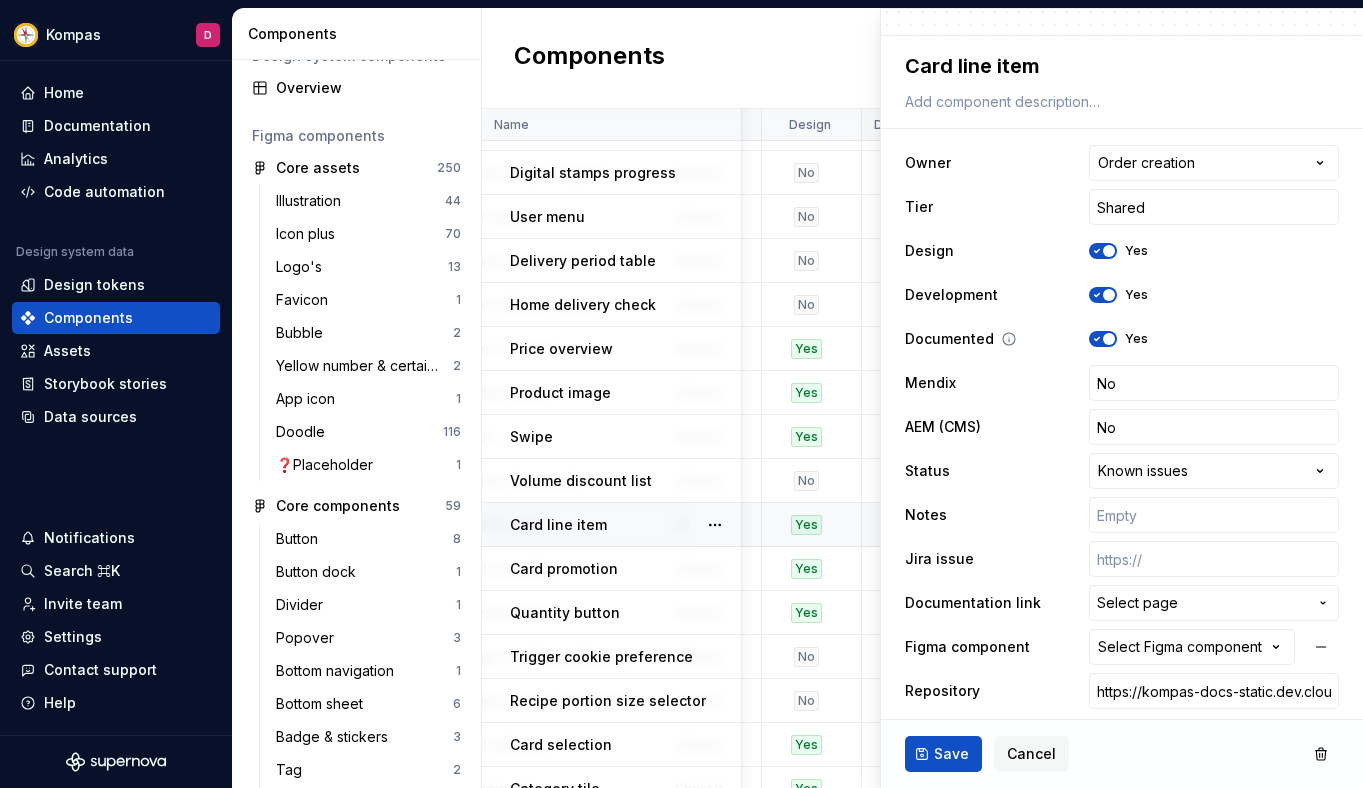 scroll, scrollTop: 299, scrollLeft: 0, axis: vertical 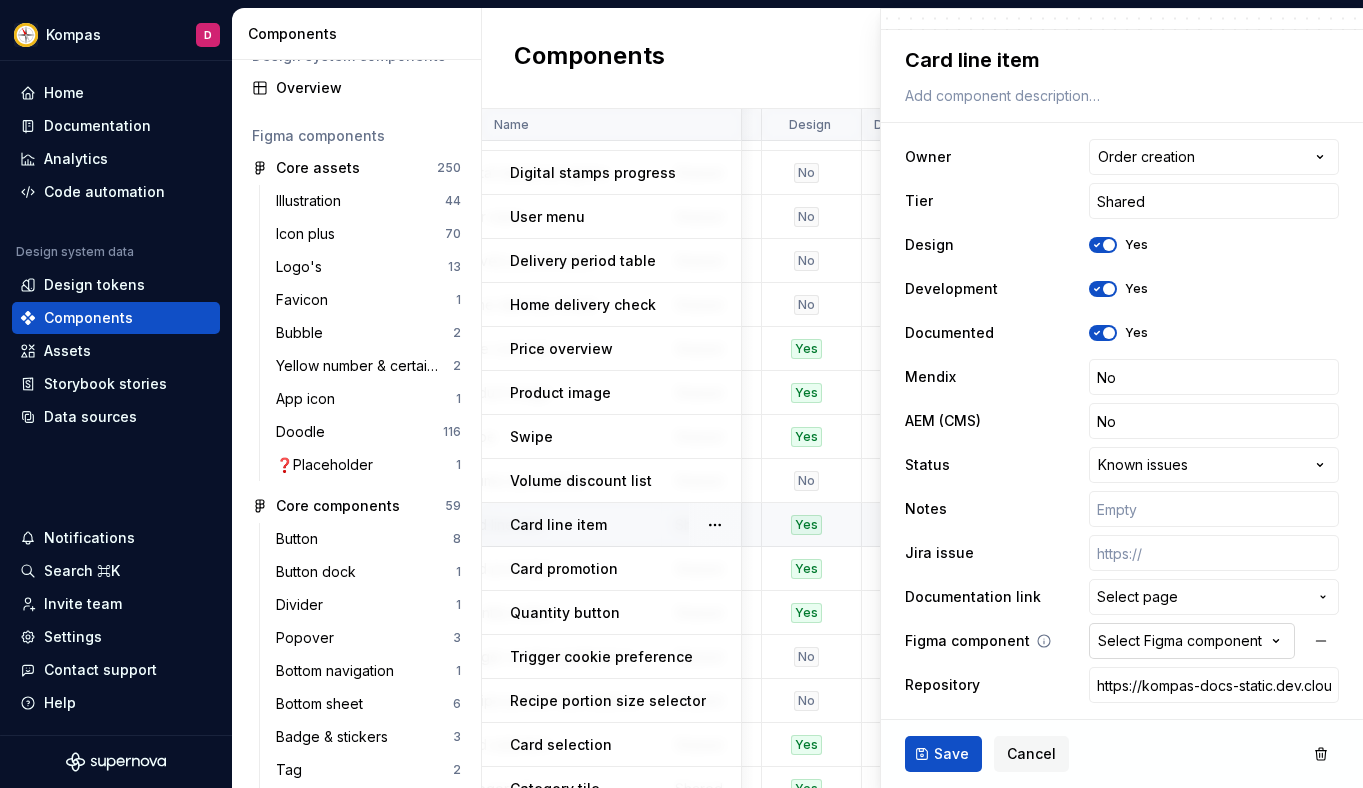 click on "Select Figma component" at bounding box center (1180, 641) 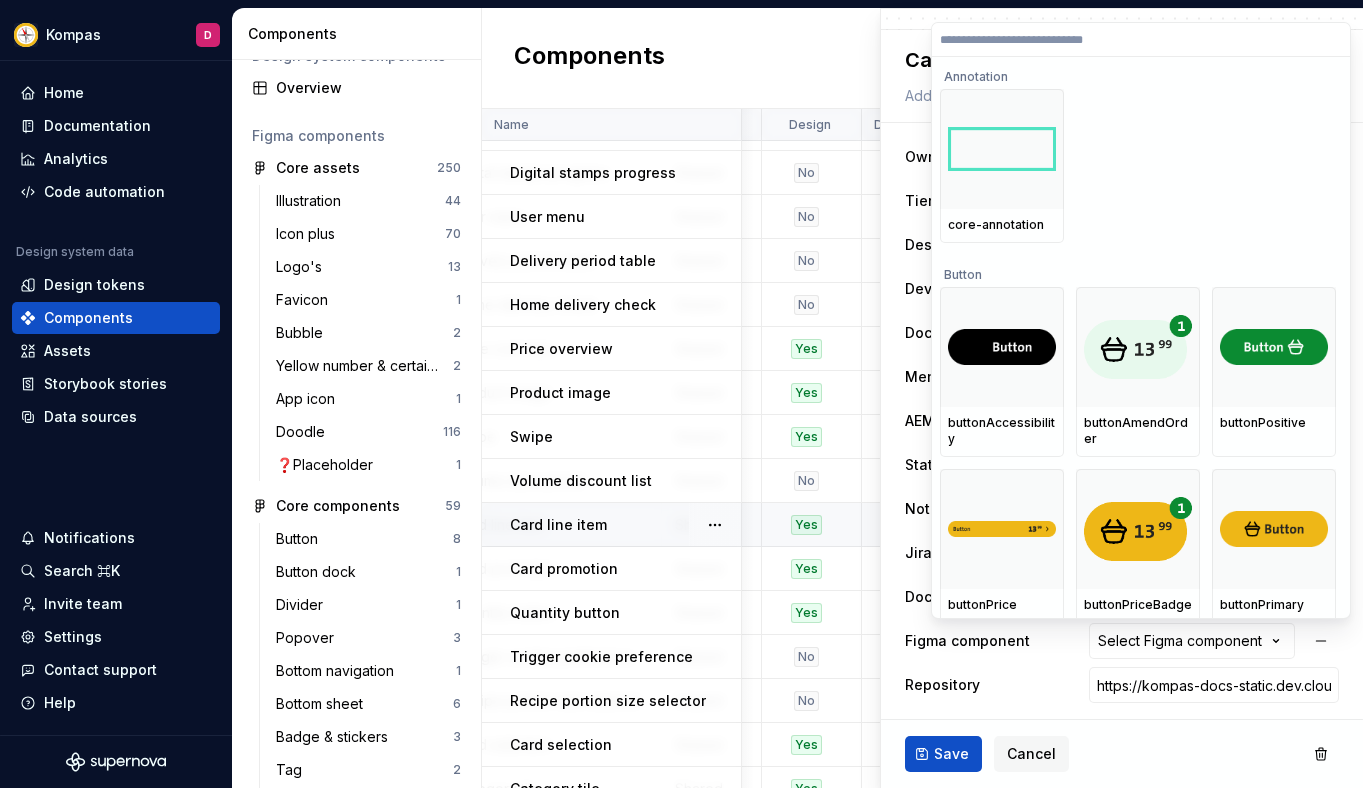 click on "Kompas - Supernova.io No components found Ensure the components you want to import are published. Retry import Help 🆕 Core icons 93 Icons" at bounding box center [681, 394] 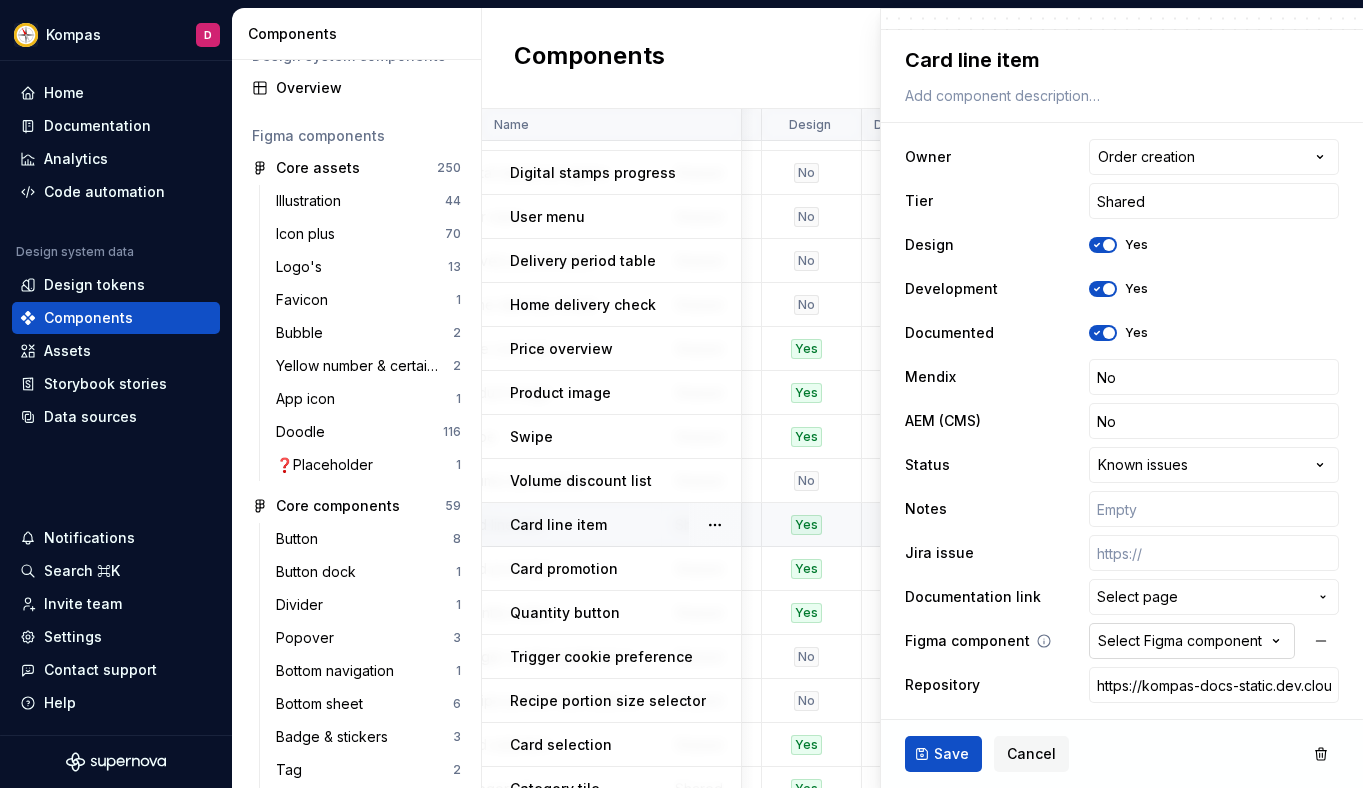 click 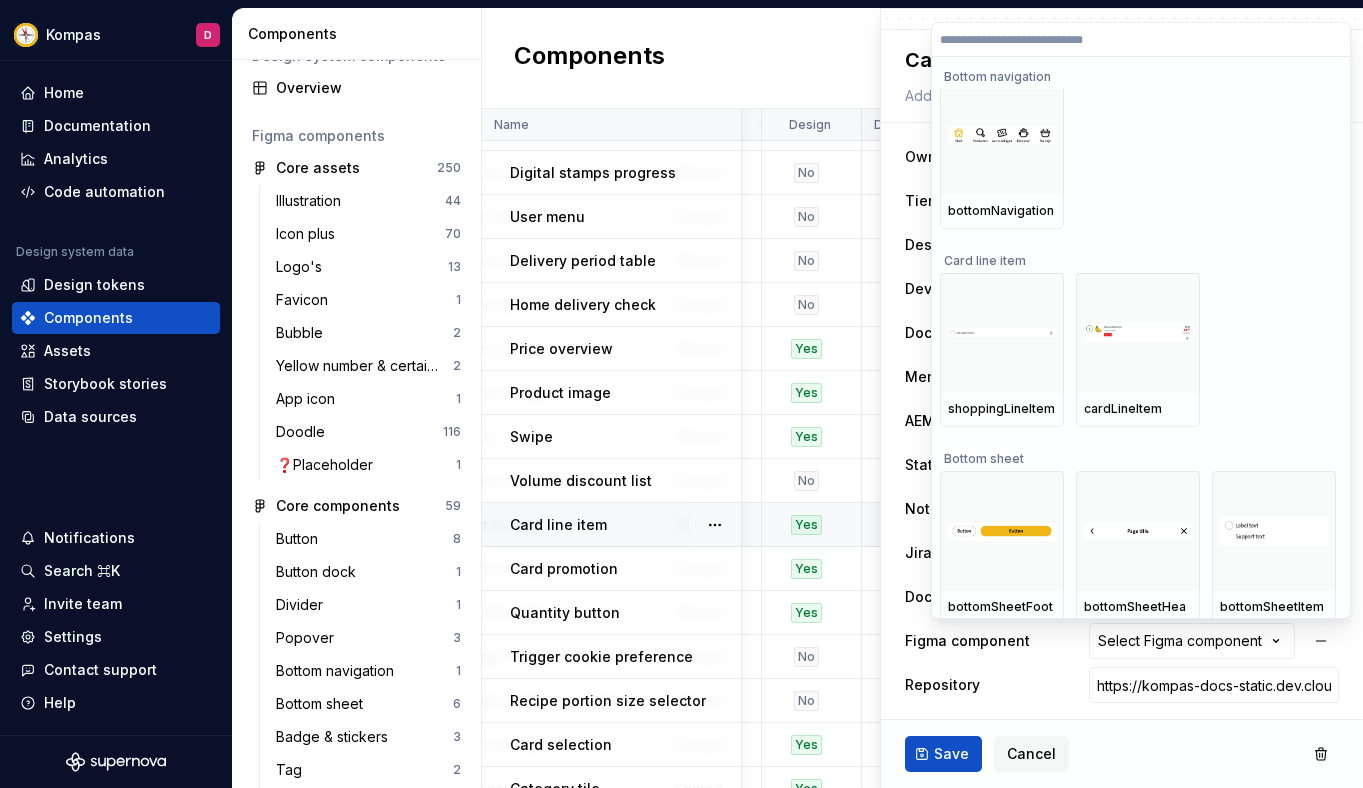 scroll, scrollTop: 6817, scrollLeft: 0, axis: vertical 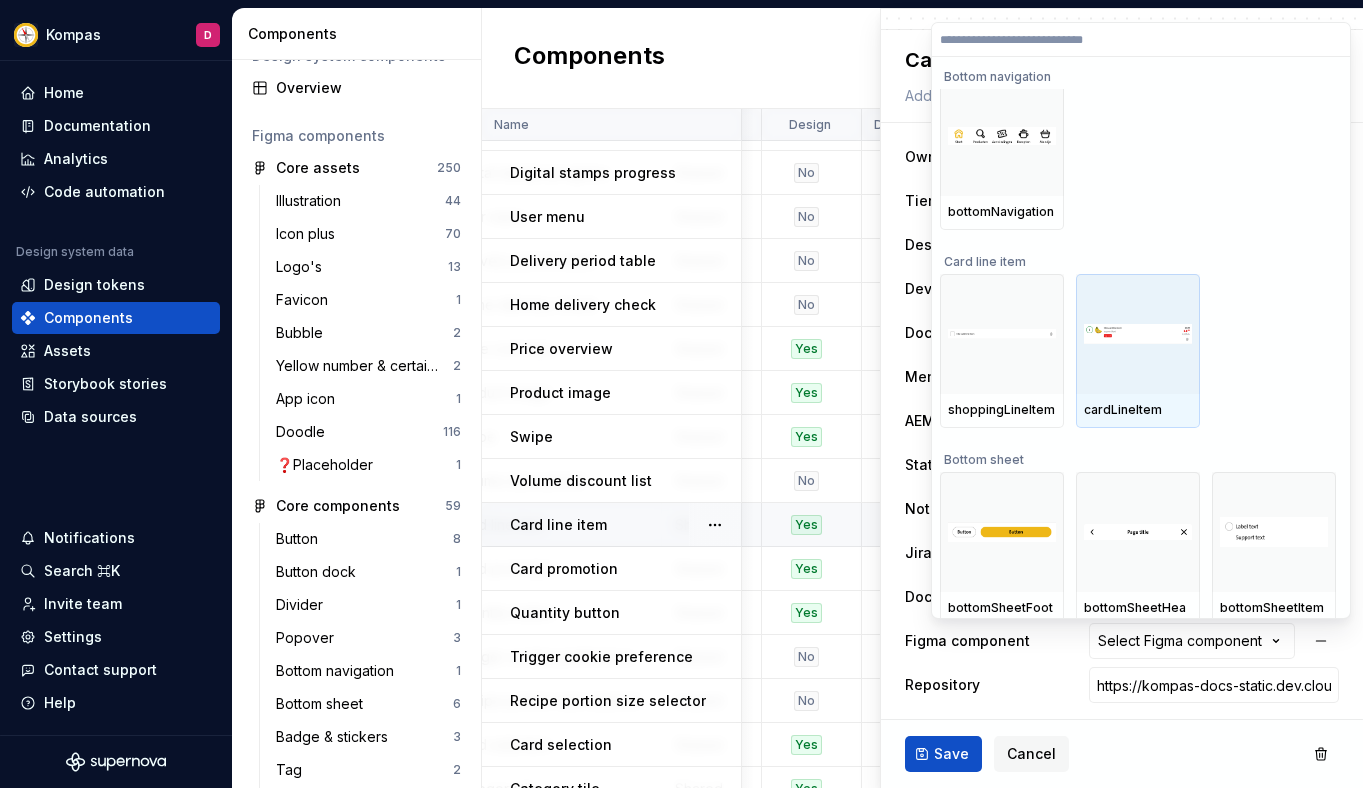 click at bounding box center [1138, 334] 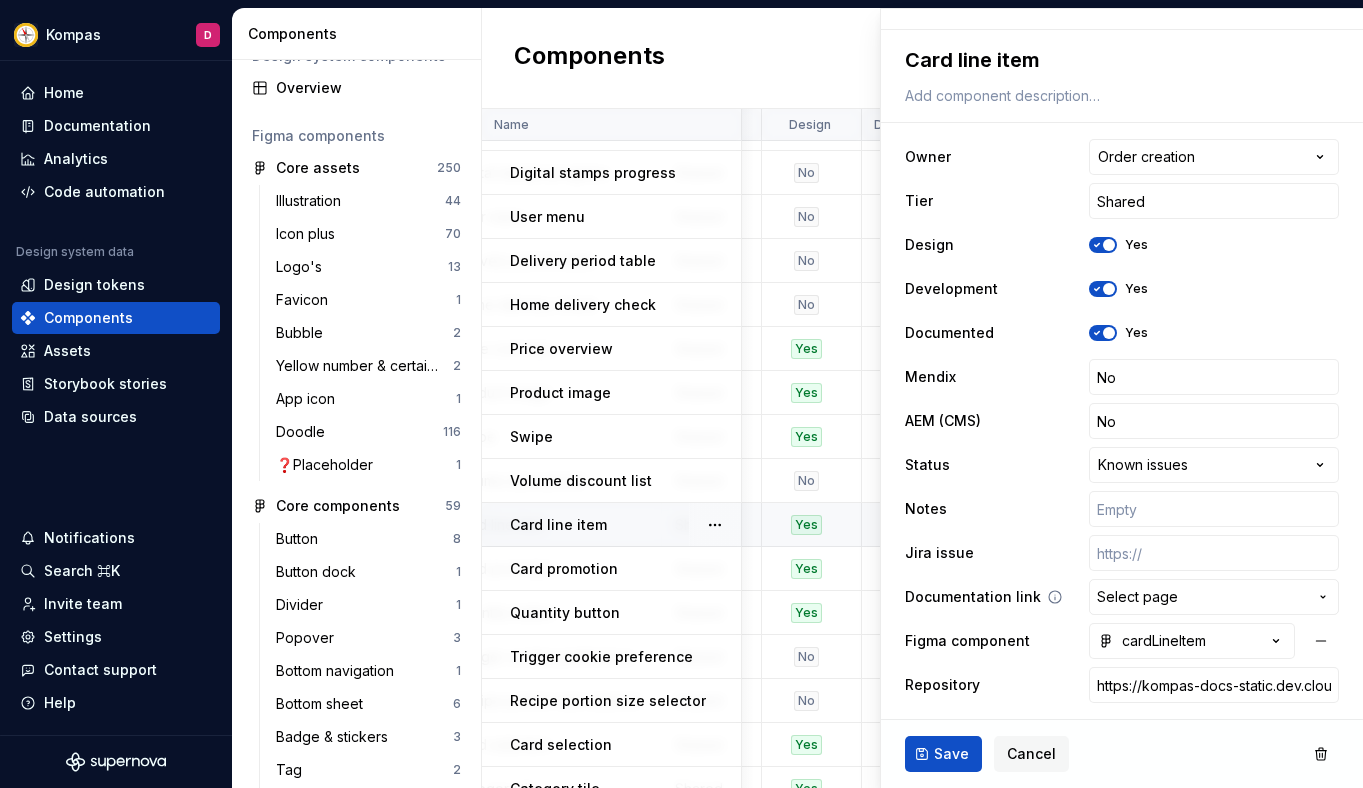 click 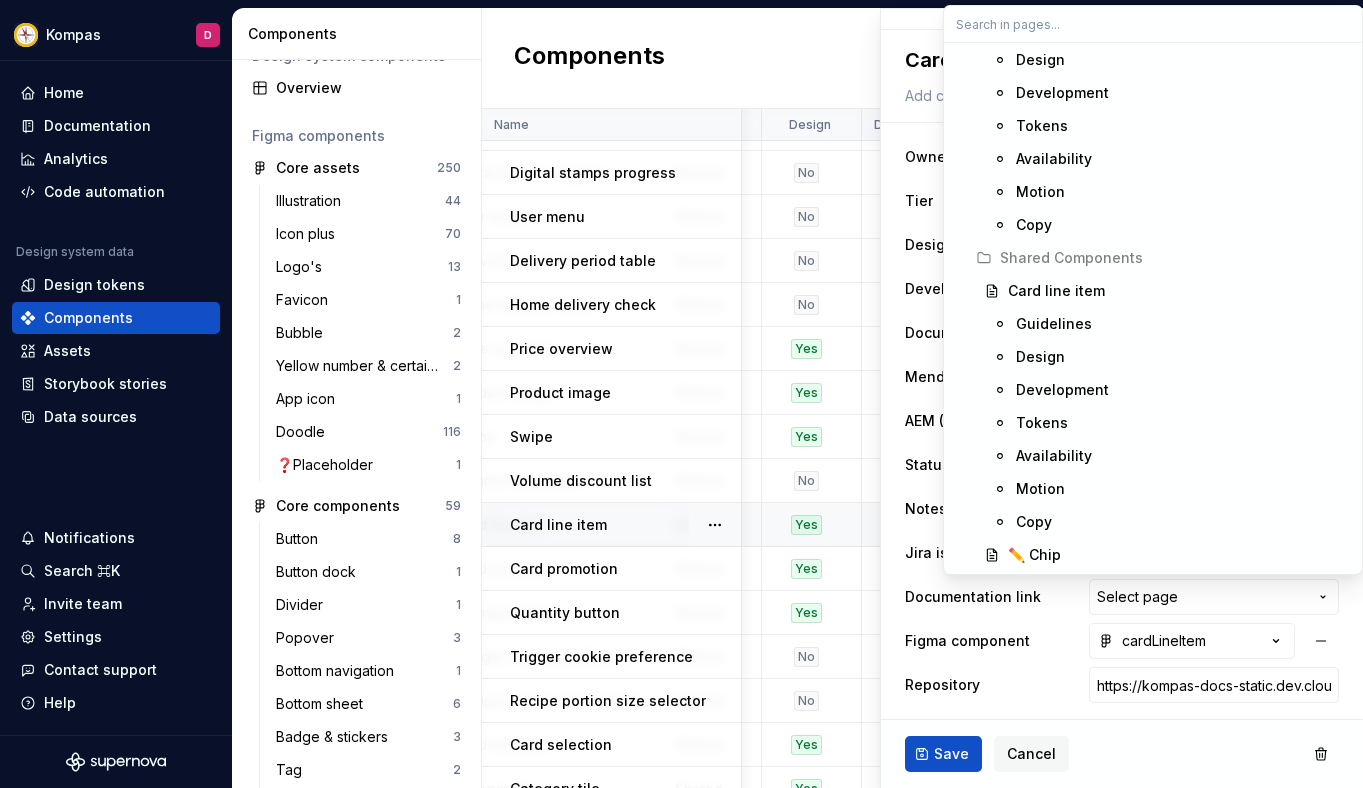 scroll, scrollTop: 12646, scrollLeft: 0, axis: vertical 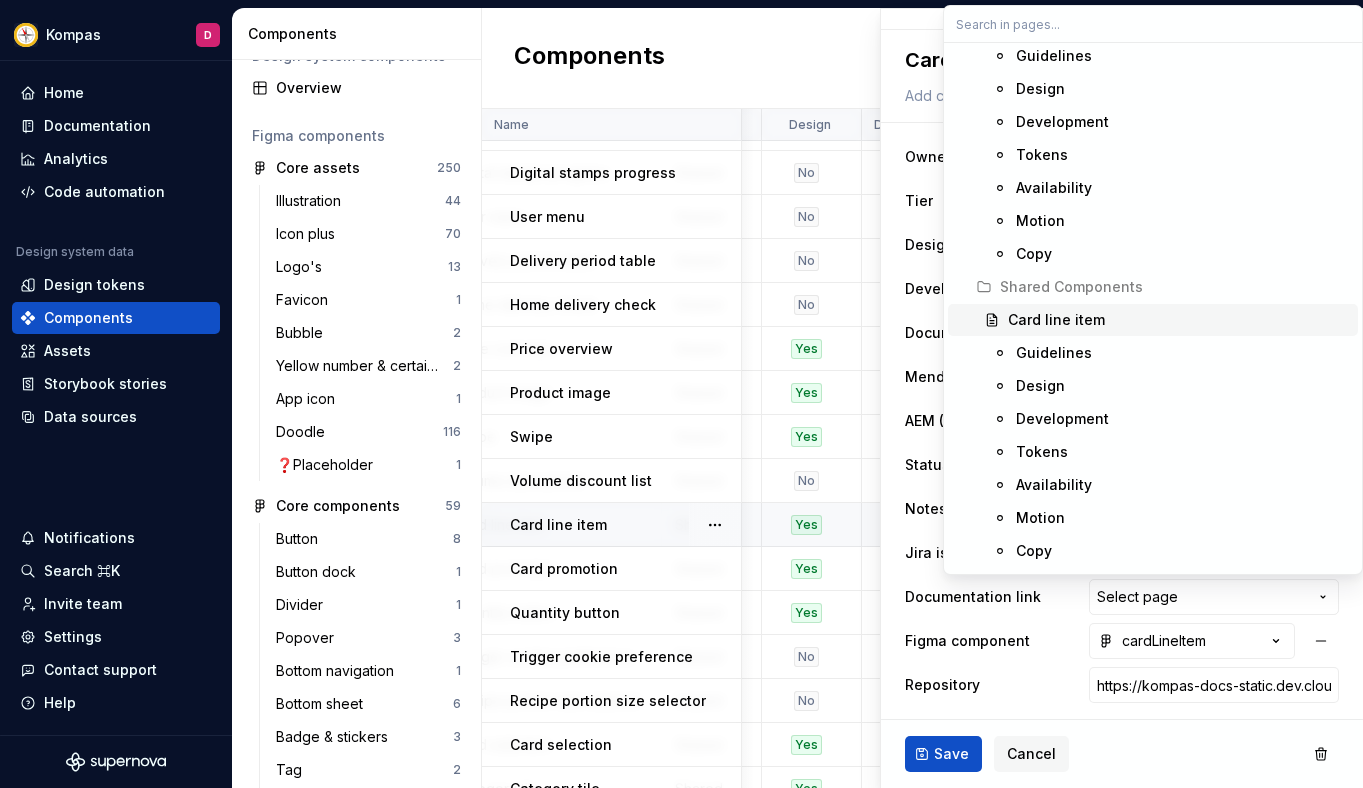 click on "Card line item" at bounding box center (1056, 320) 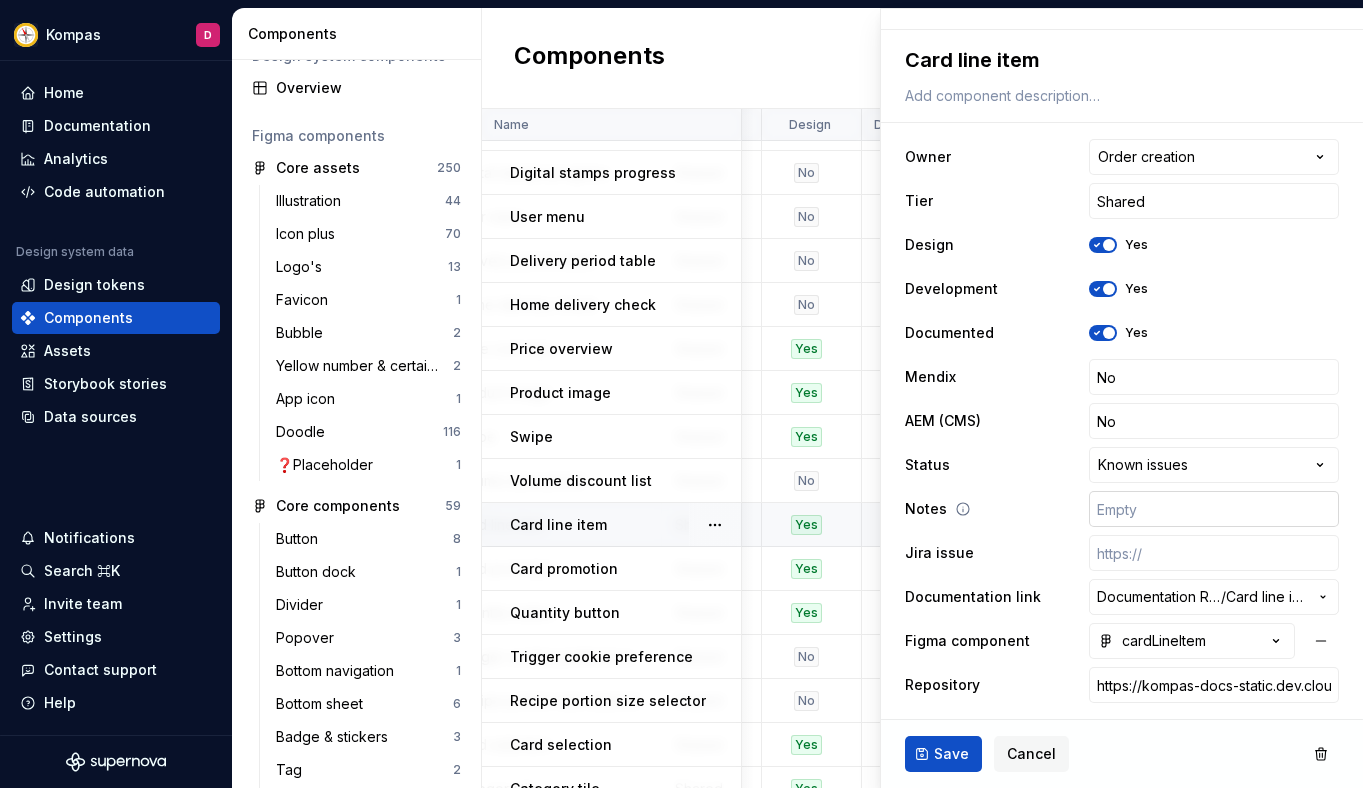 click at bounding box center [1214, 509] 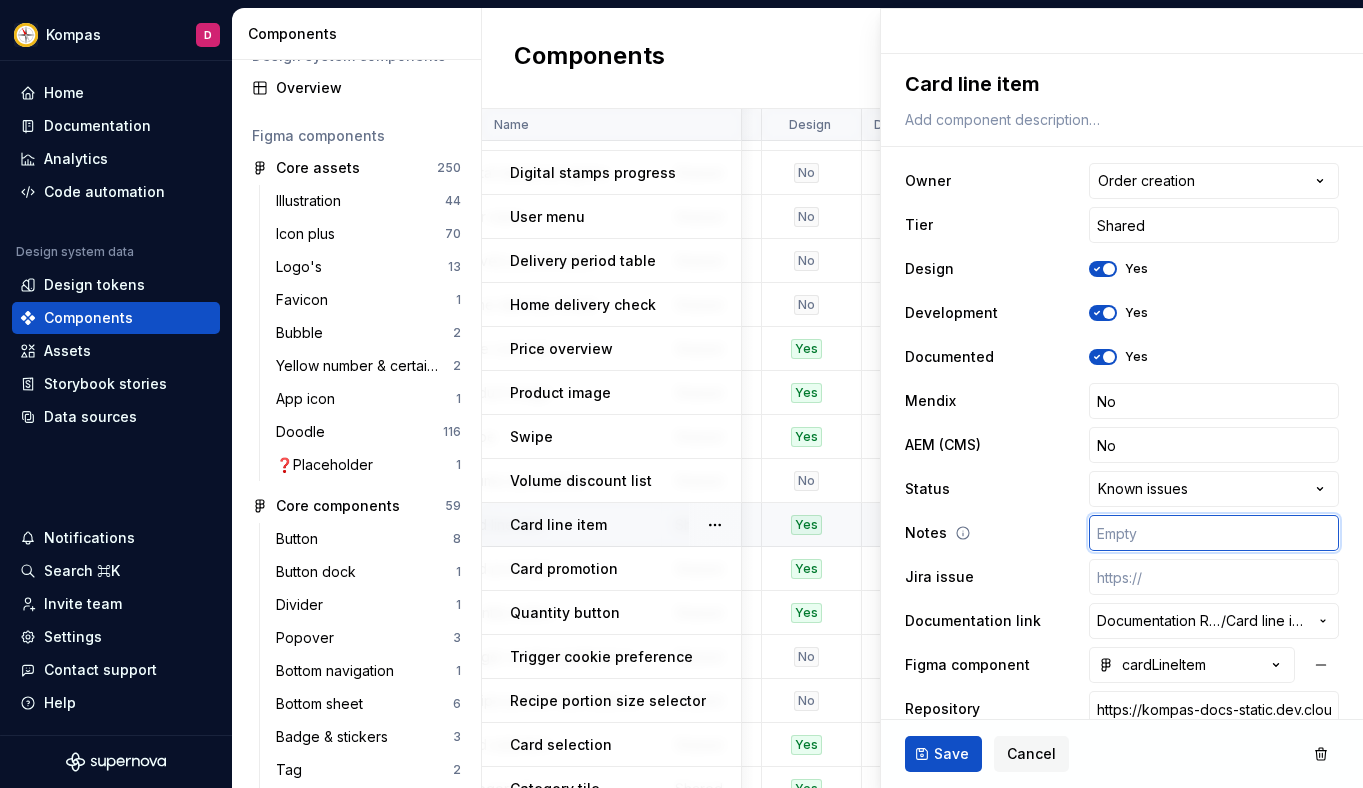 scroll, scrollTop: 299, scrollLeft: 0, axis: vertical 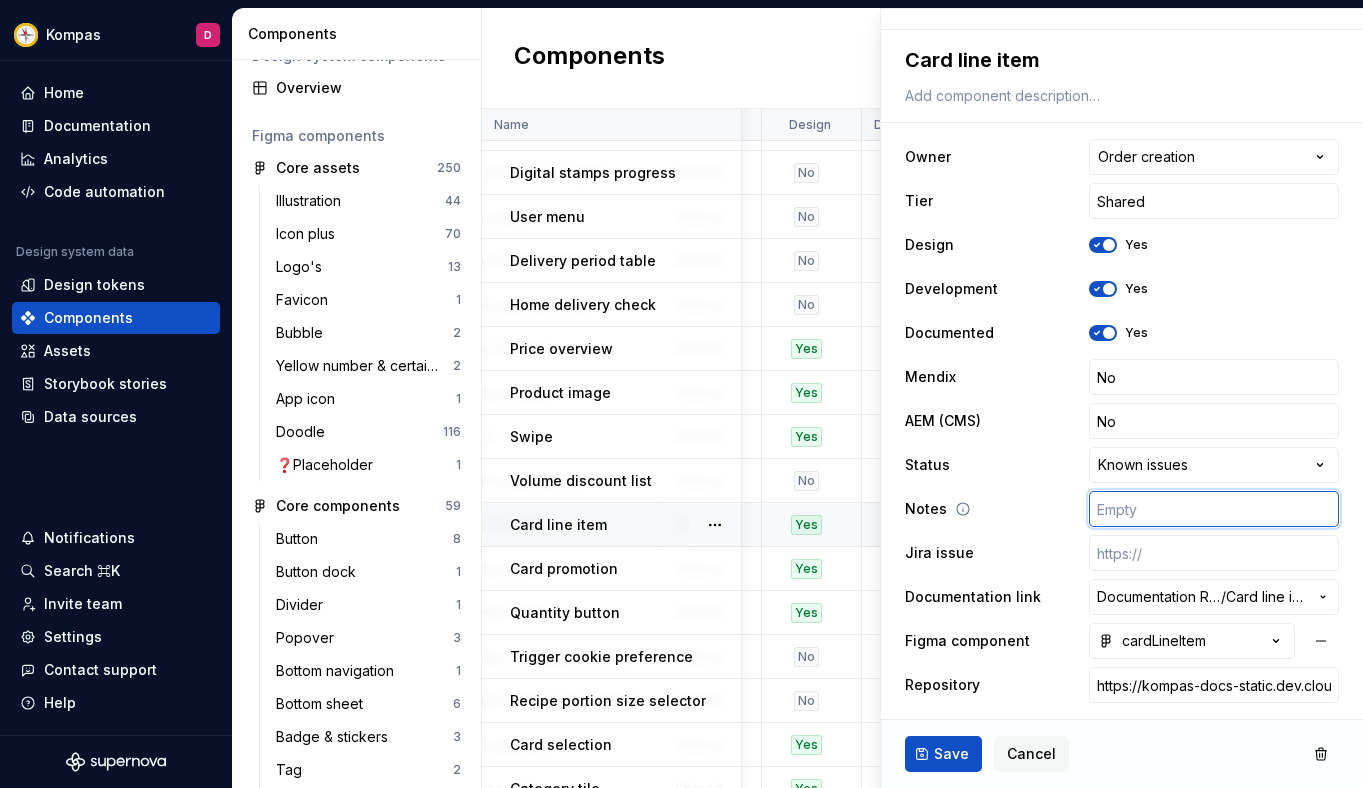 type on "*" 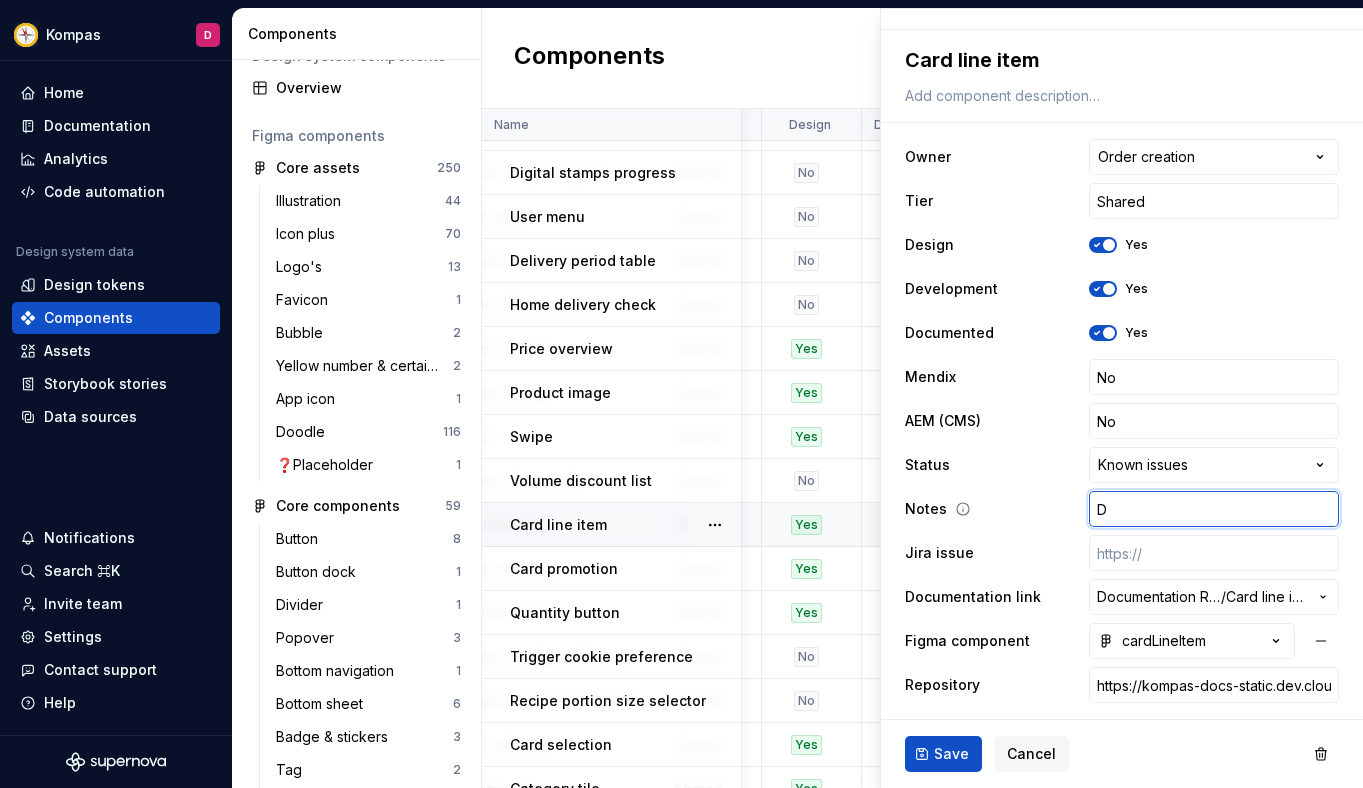 type on "*" 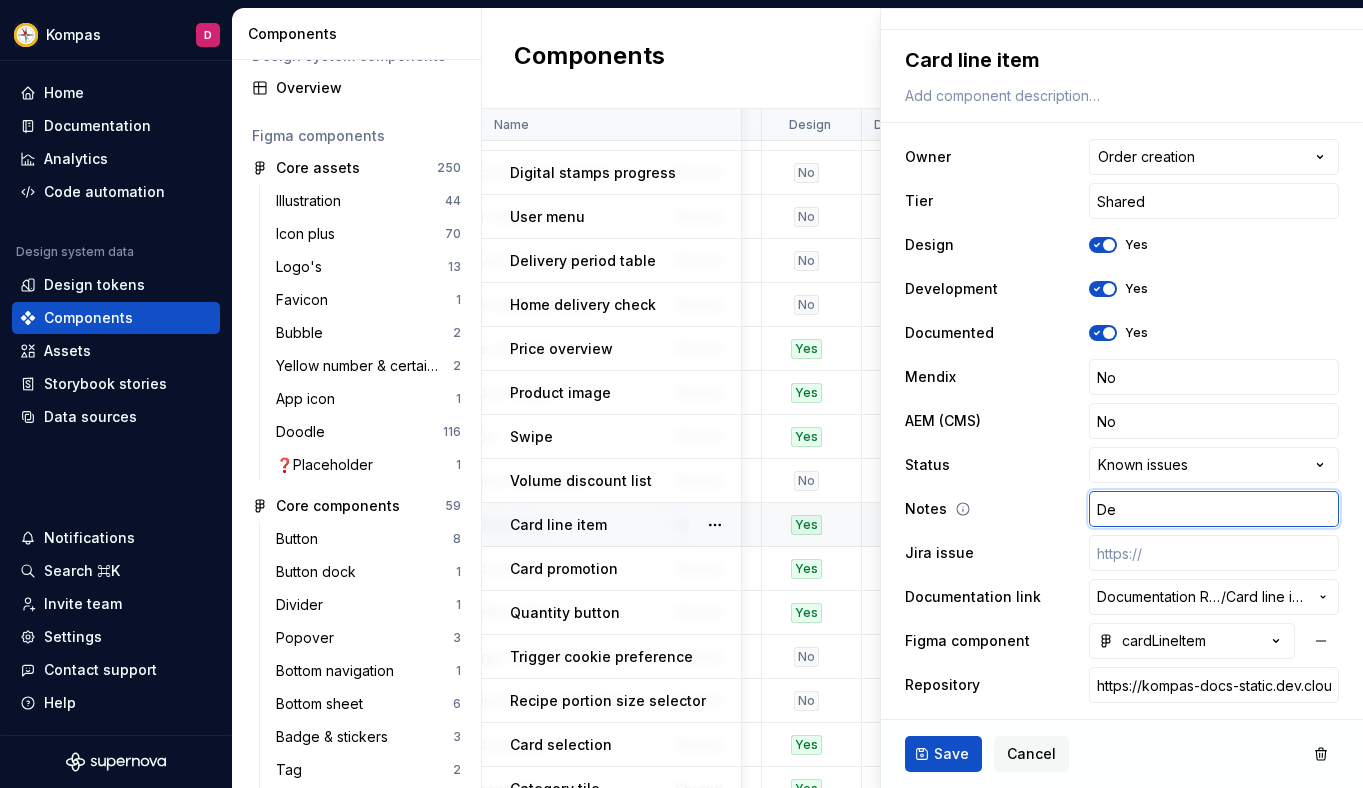 type on "*" 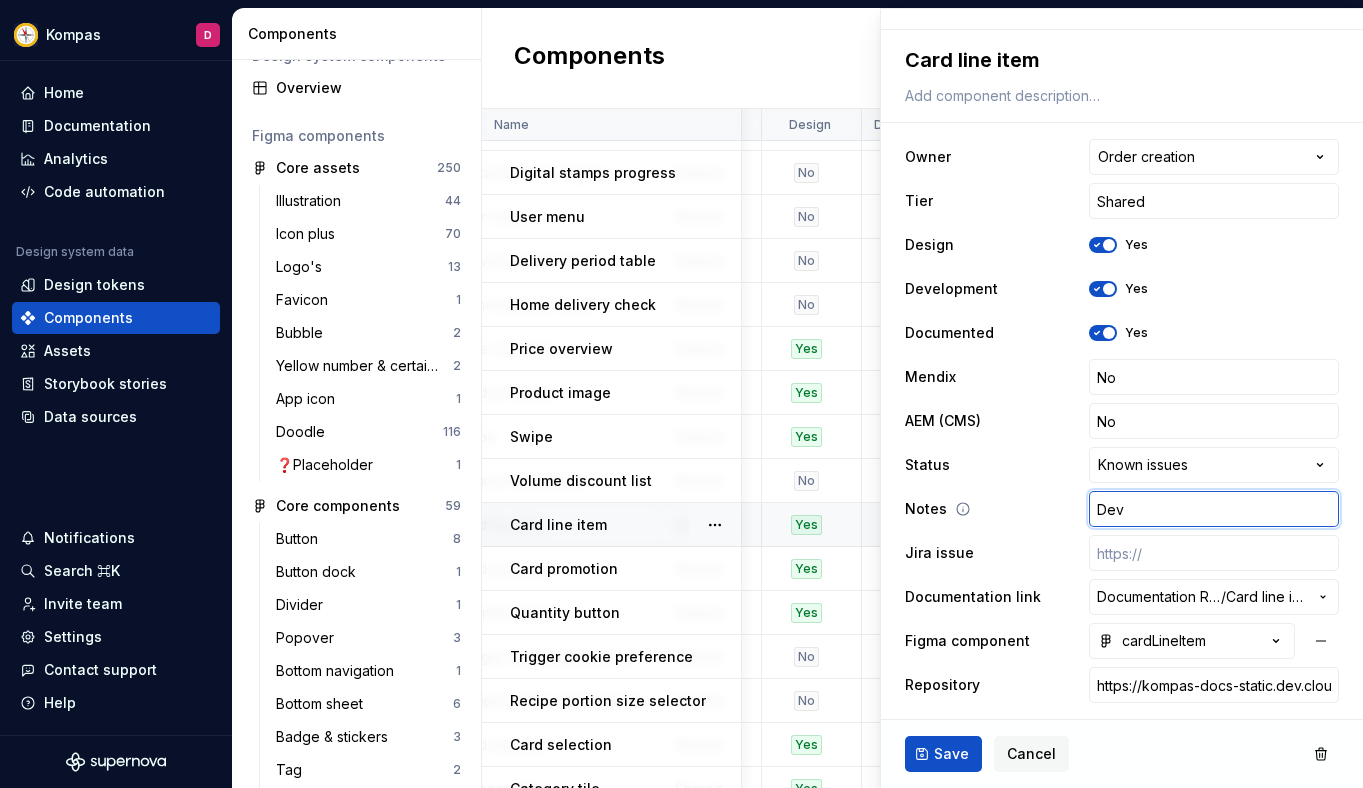 type on "*" 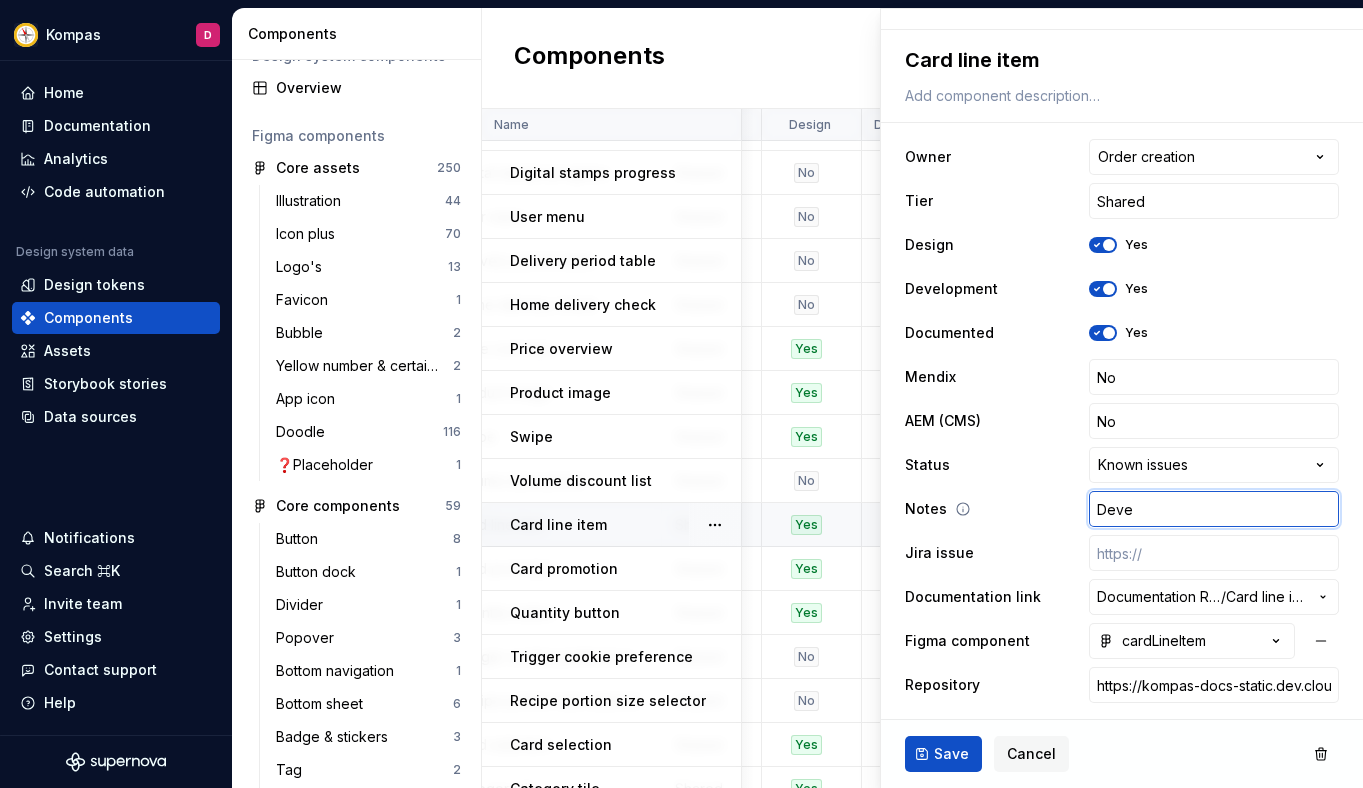 type on "*" 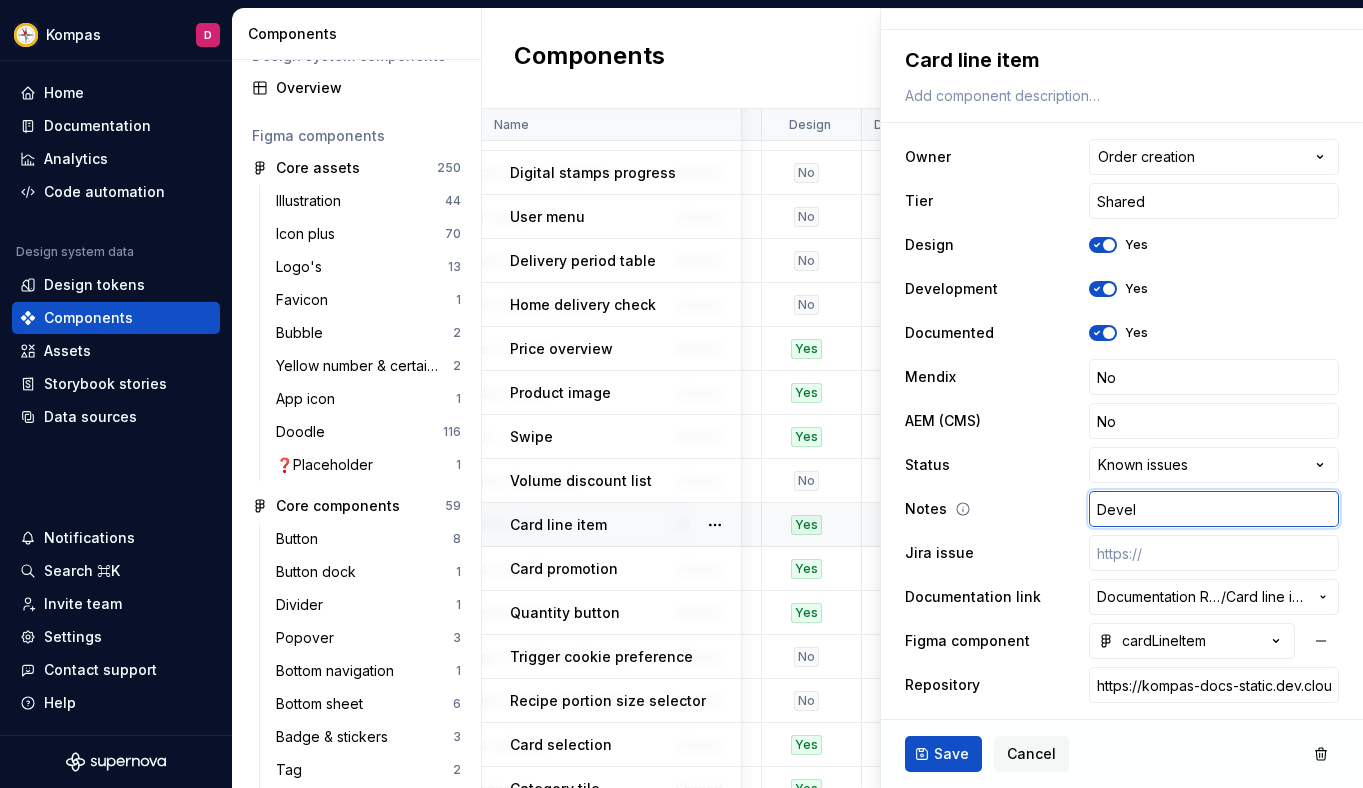 type on "Develo" 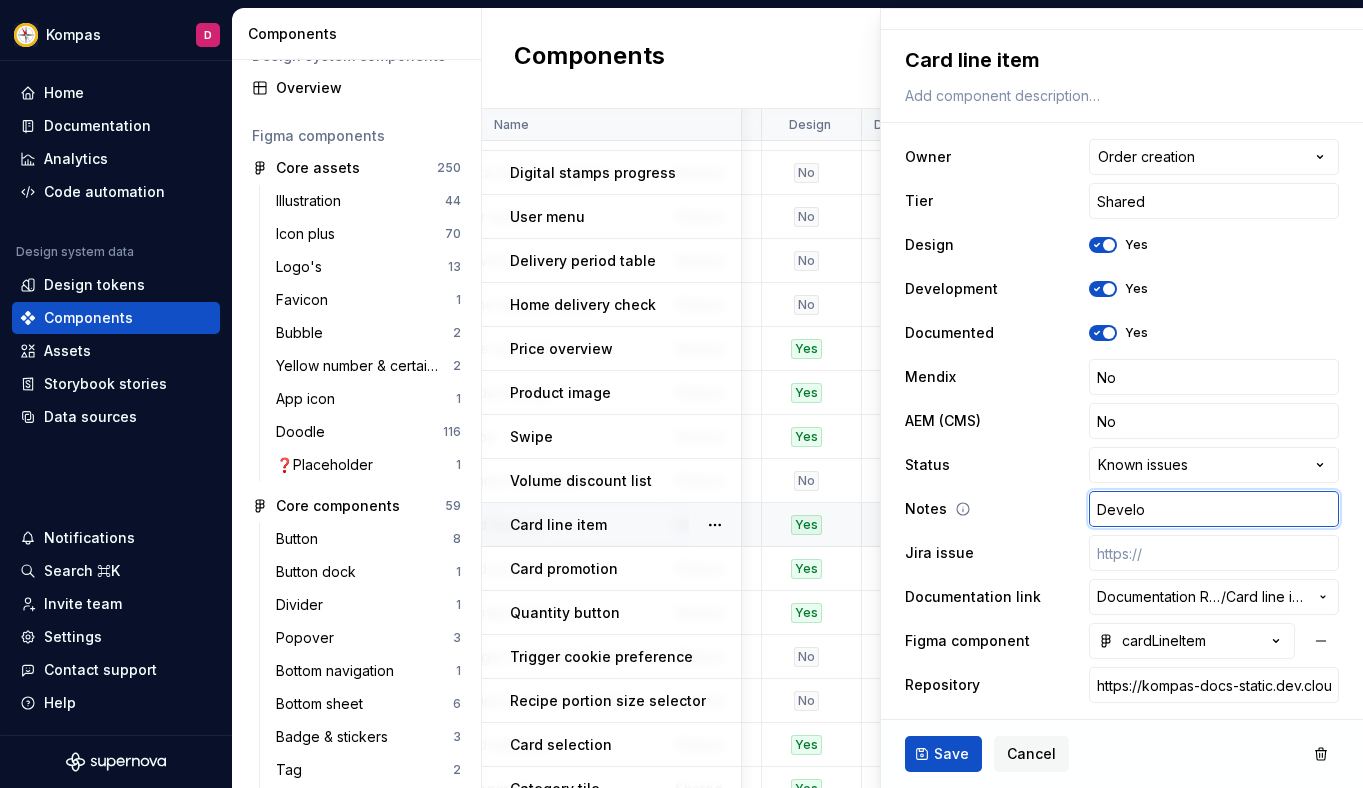 type on "*" 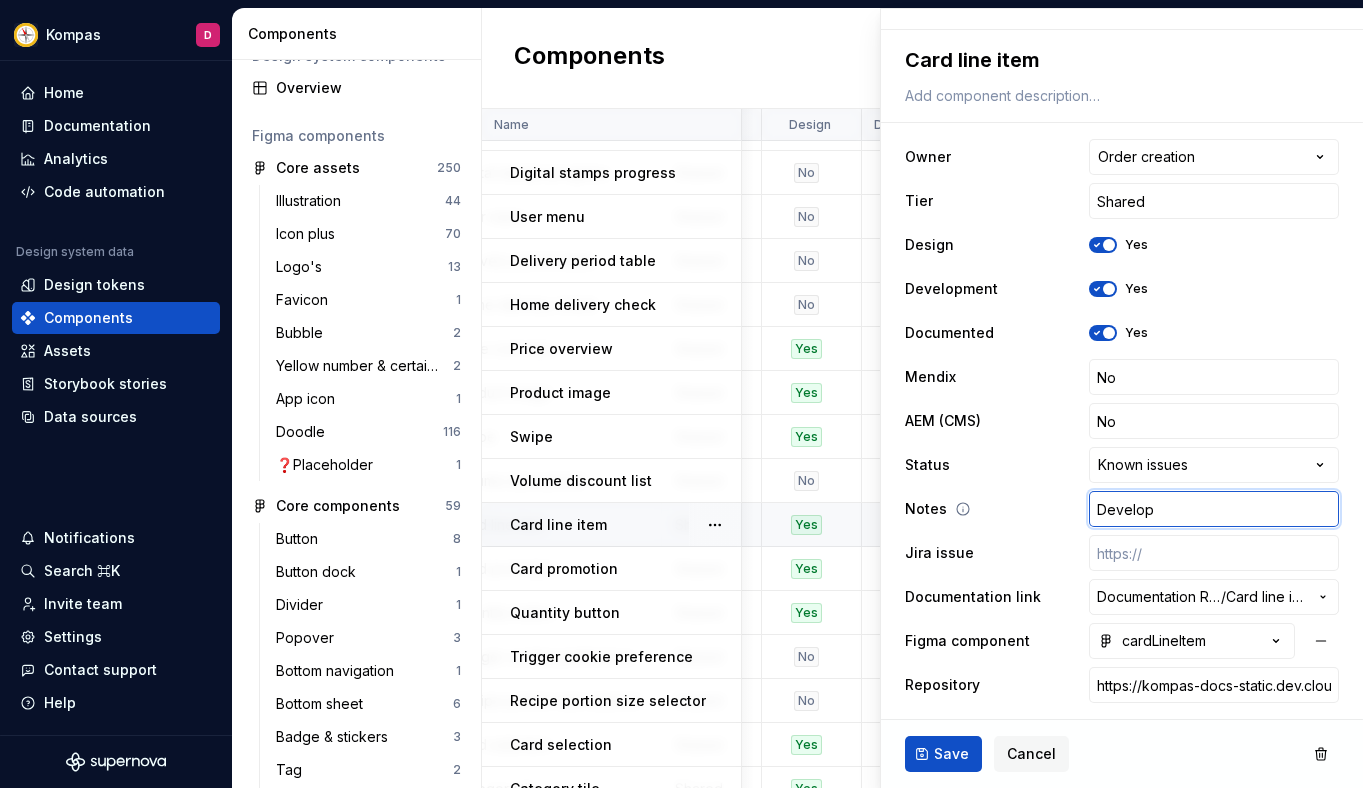 type on "*" 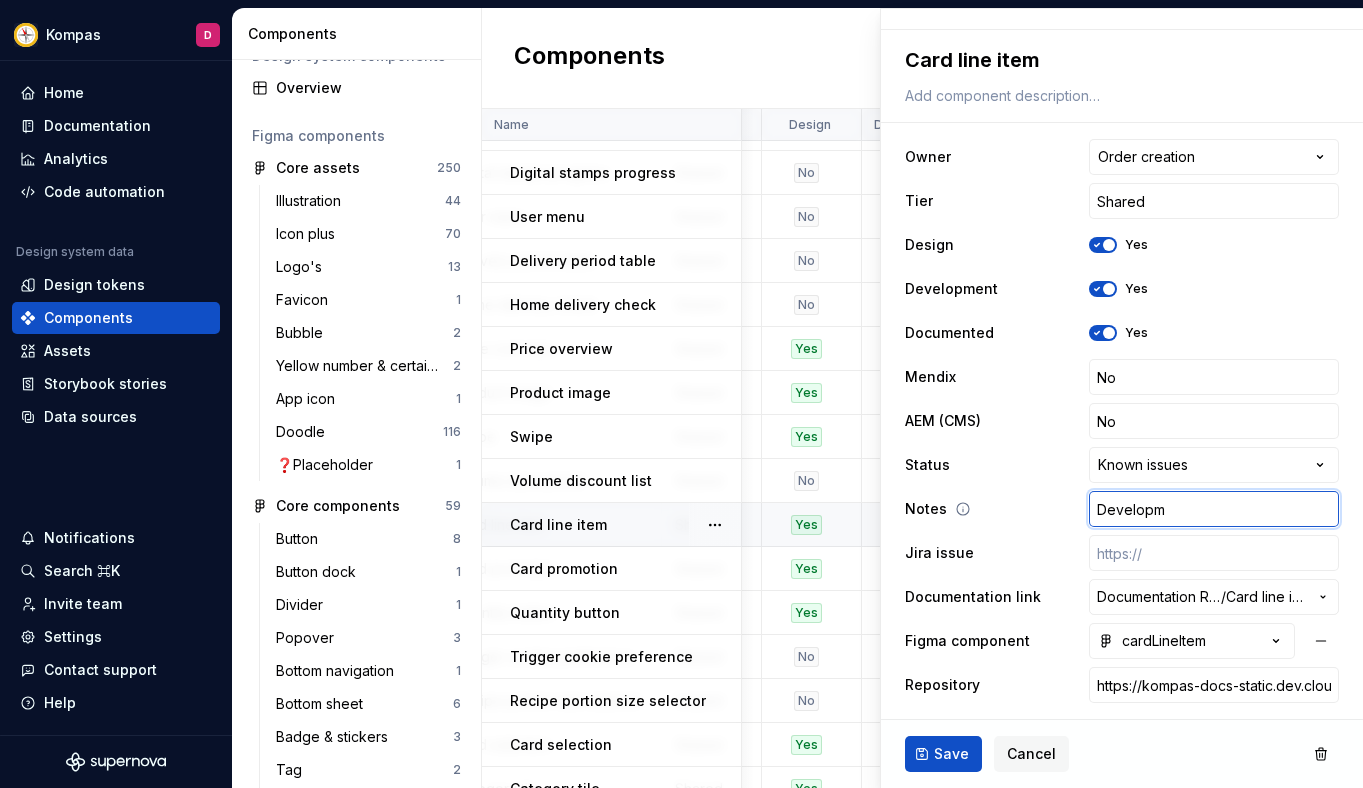 type on "*" 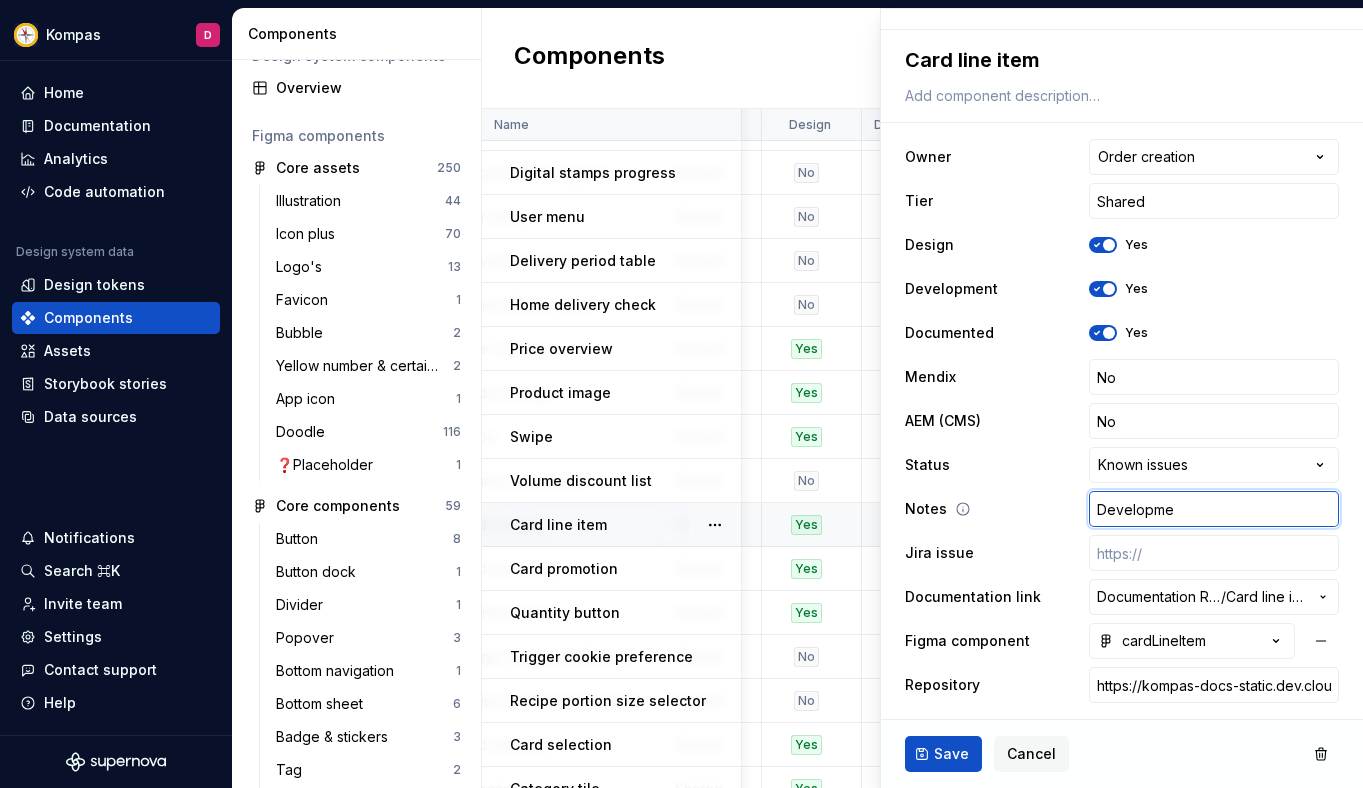 type on "*" 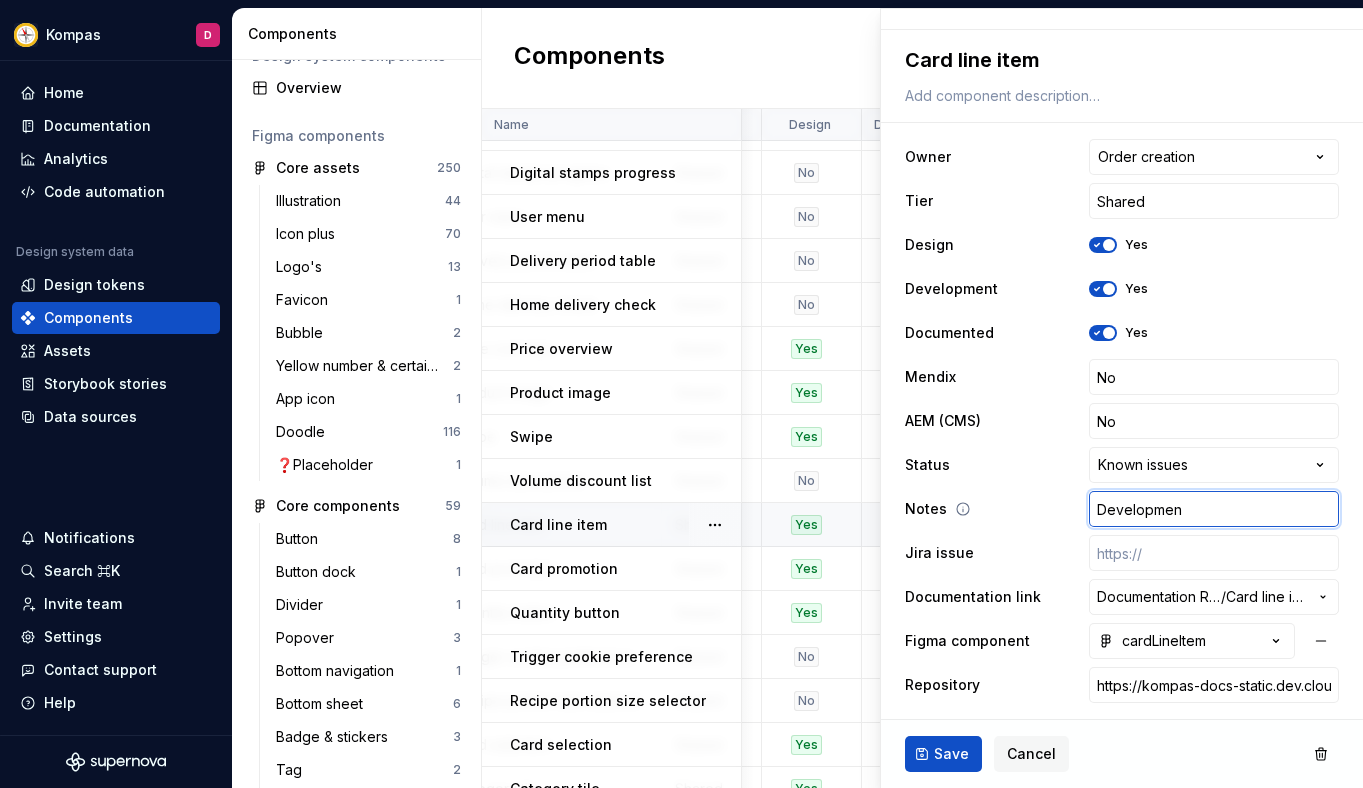type on "*" 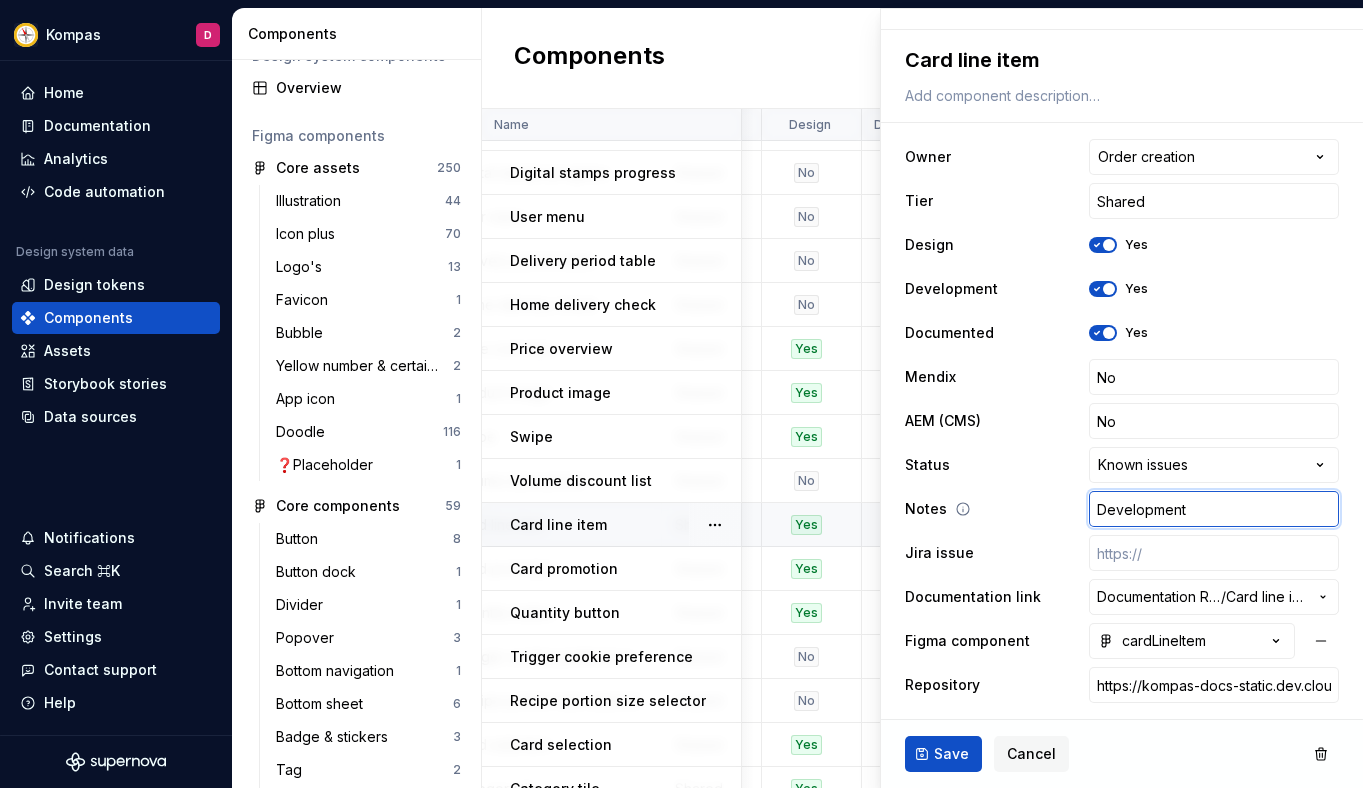 type on "*" 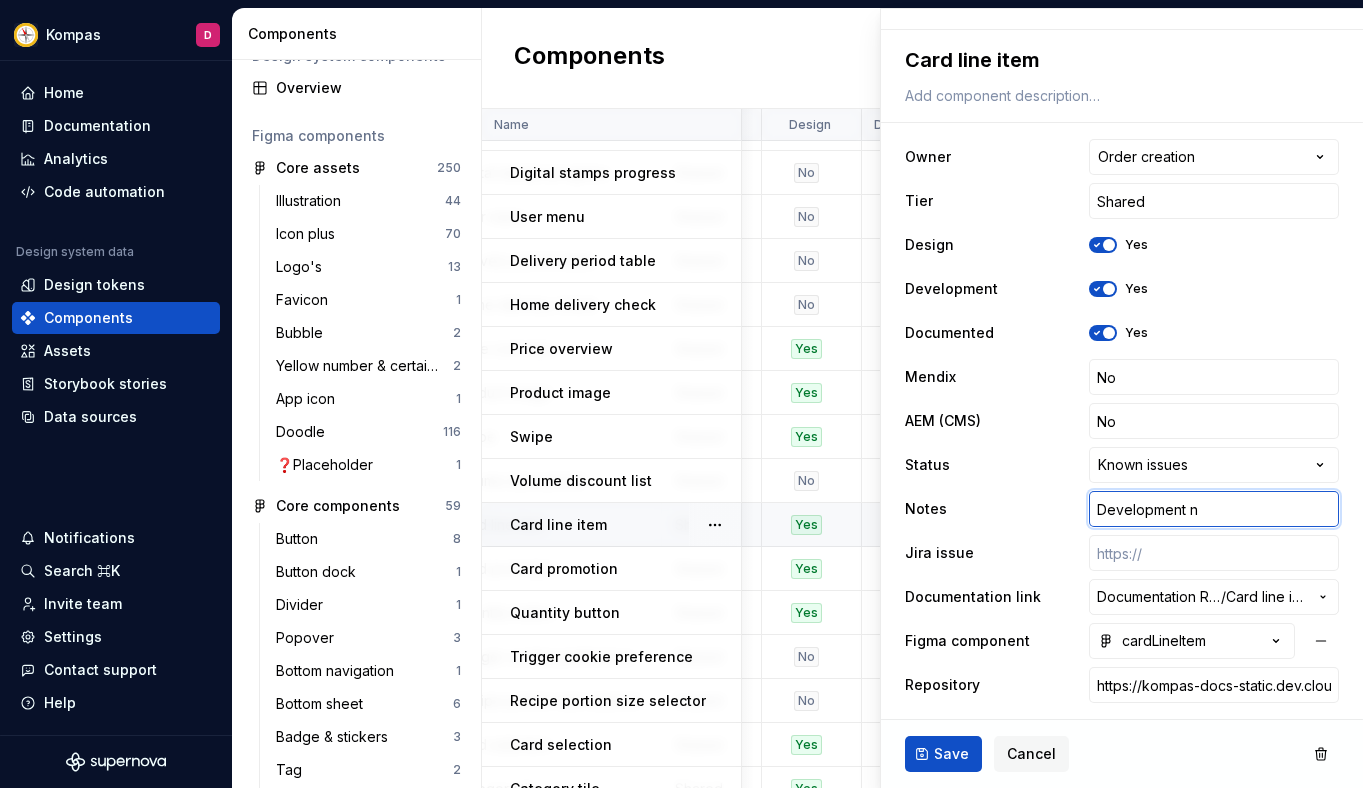 type on "*" 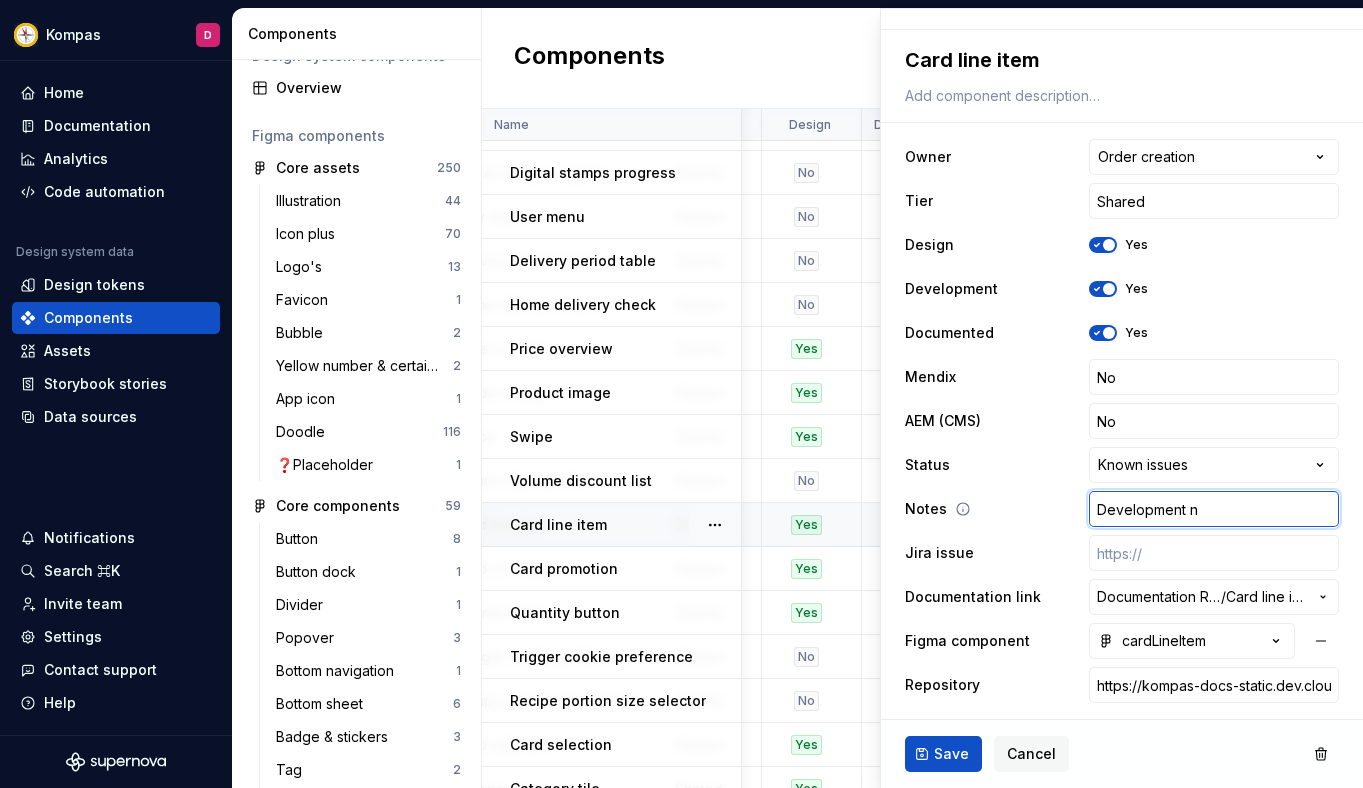 click on "Development n" at bounding box center [1214, 509] 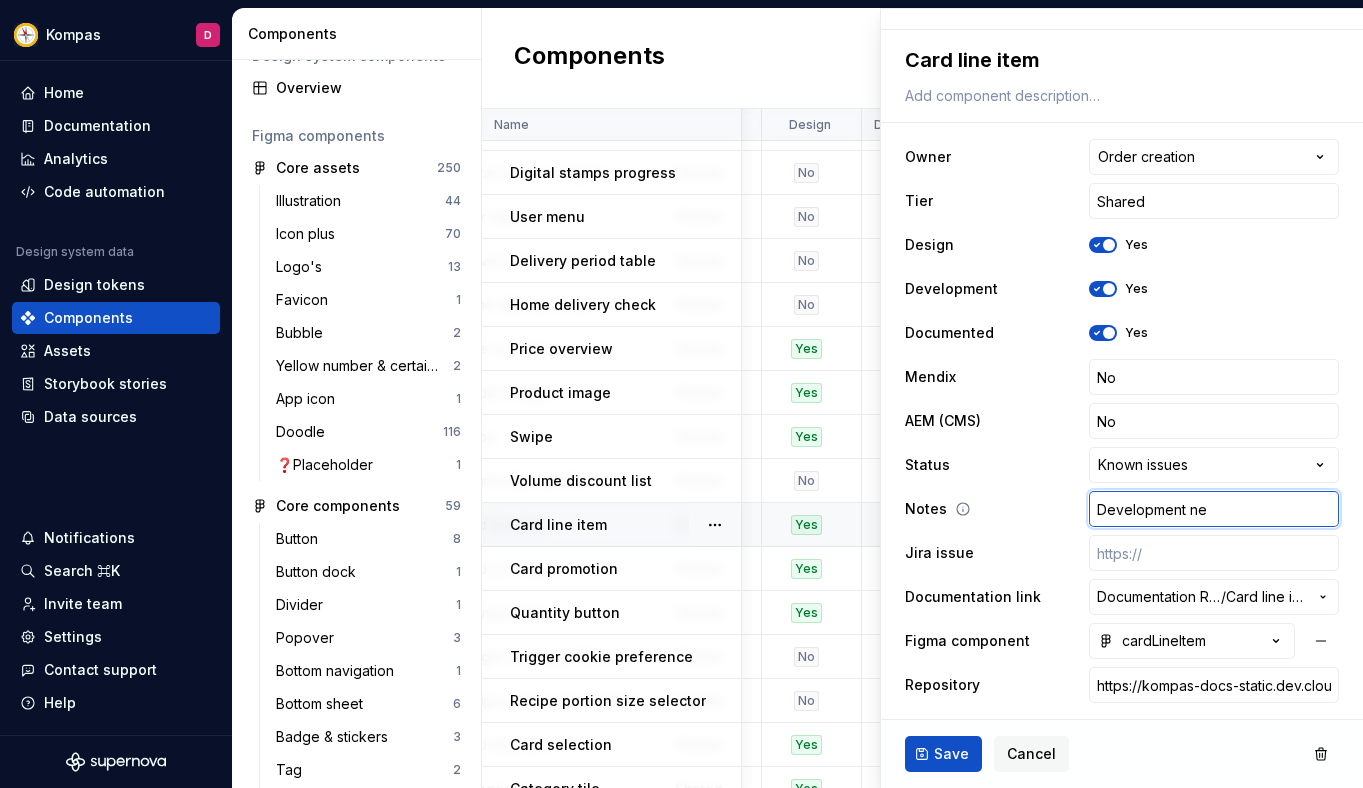 type on "*" 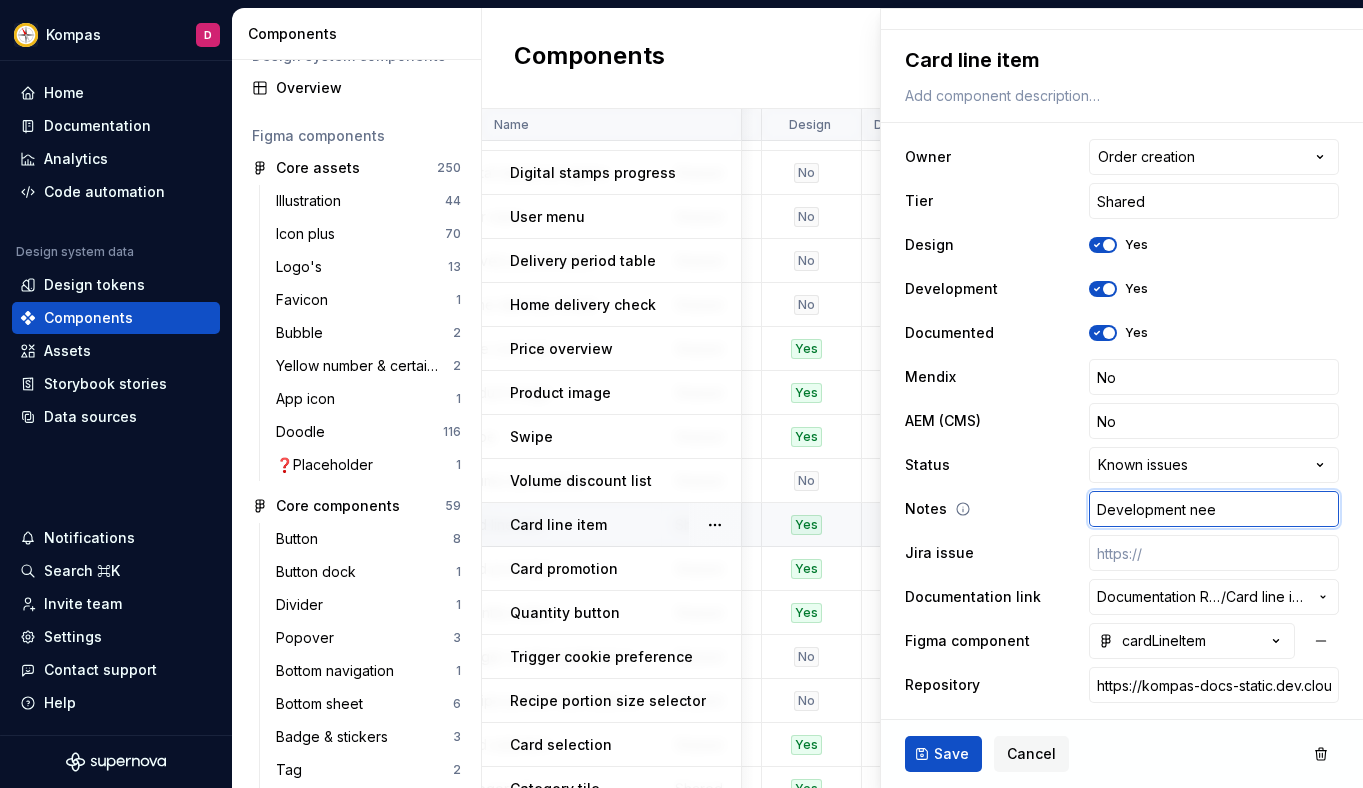 type on "*" 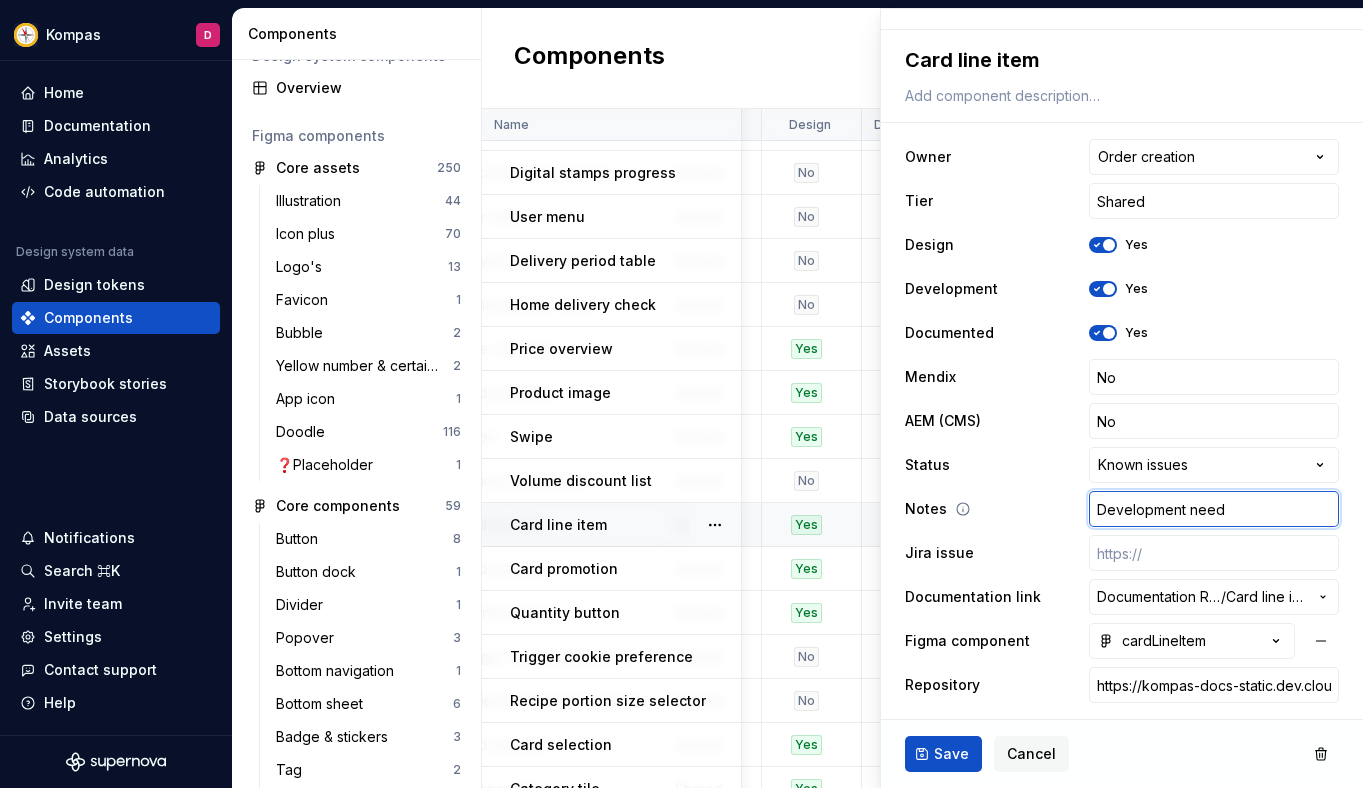 type on "*" 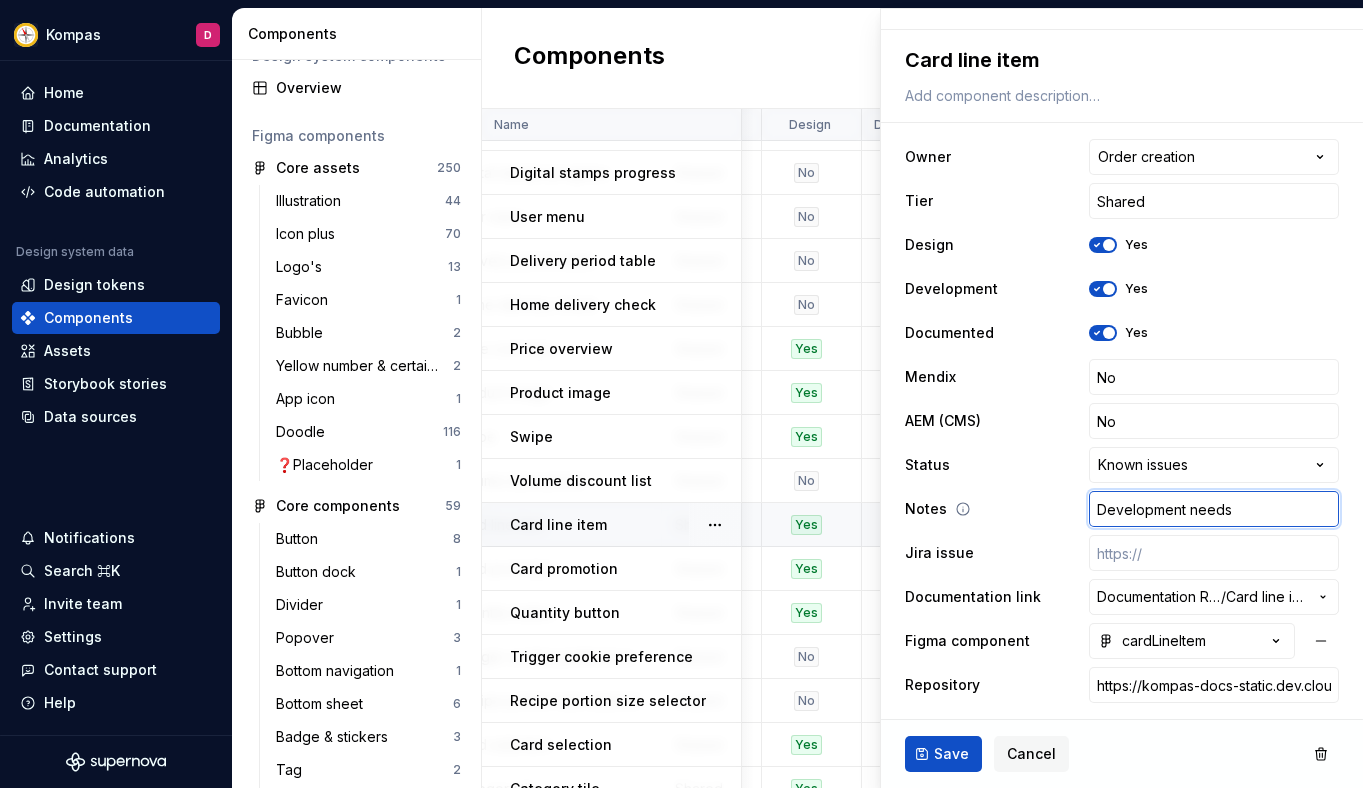 type on "*" 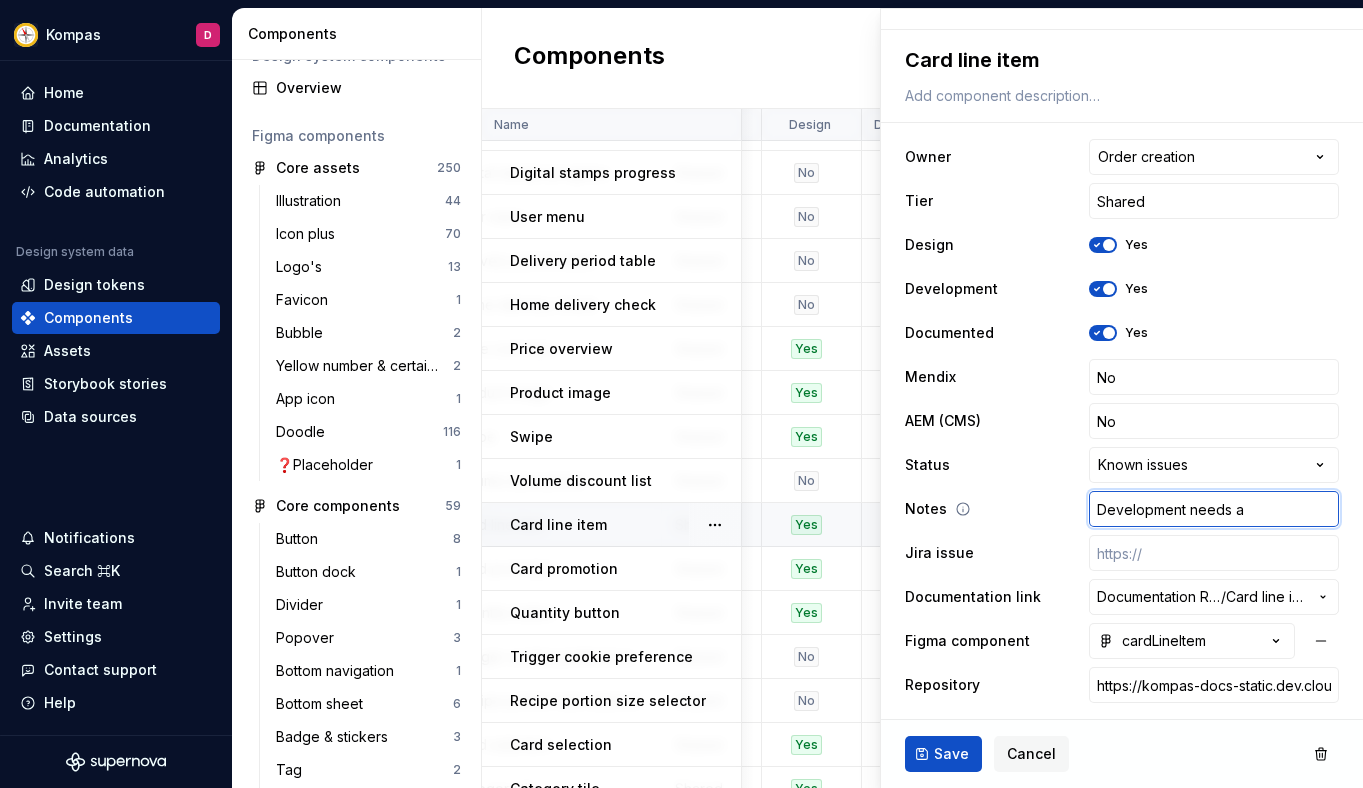 type on "*" 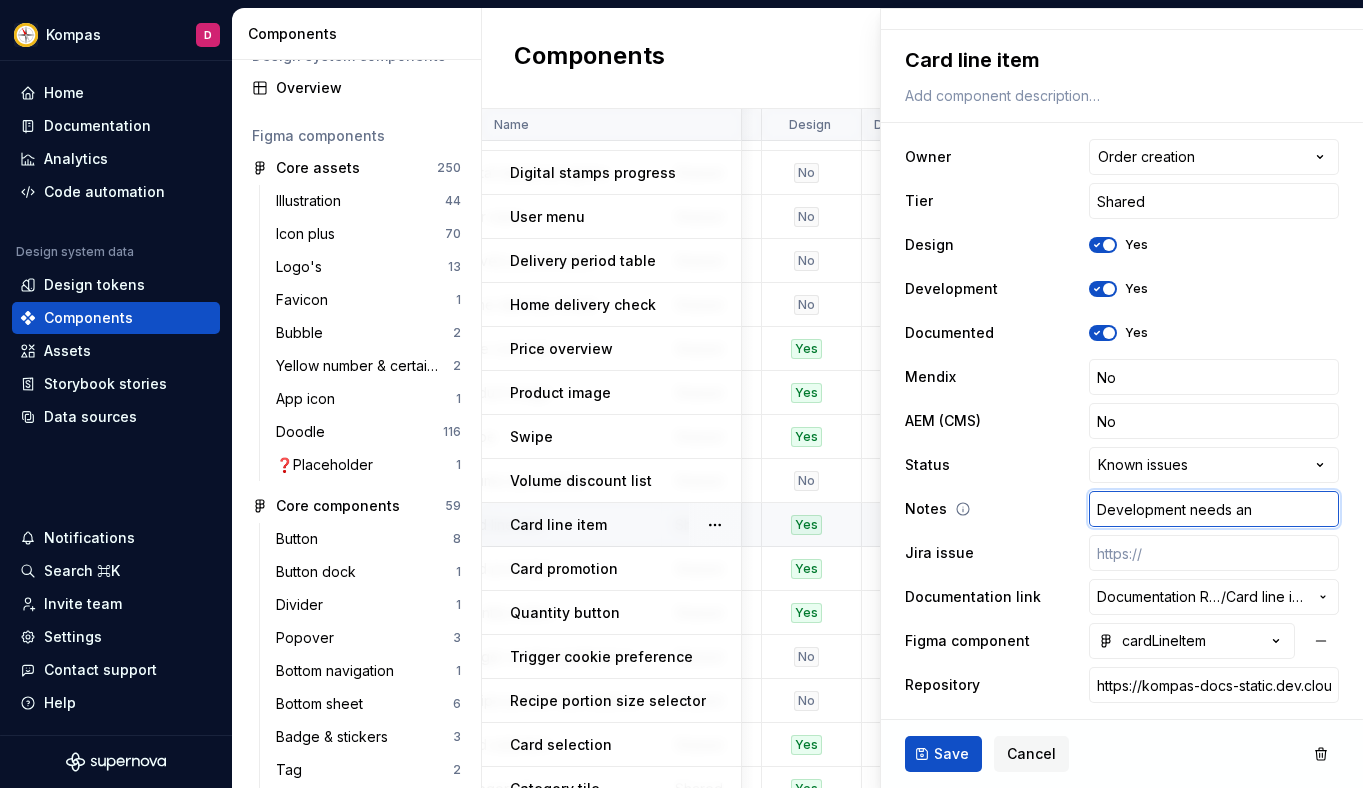 type on "*" 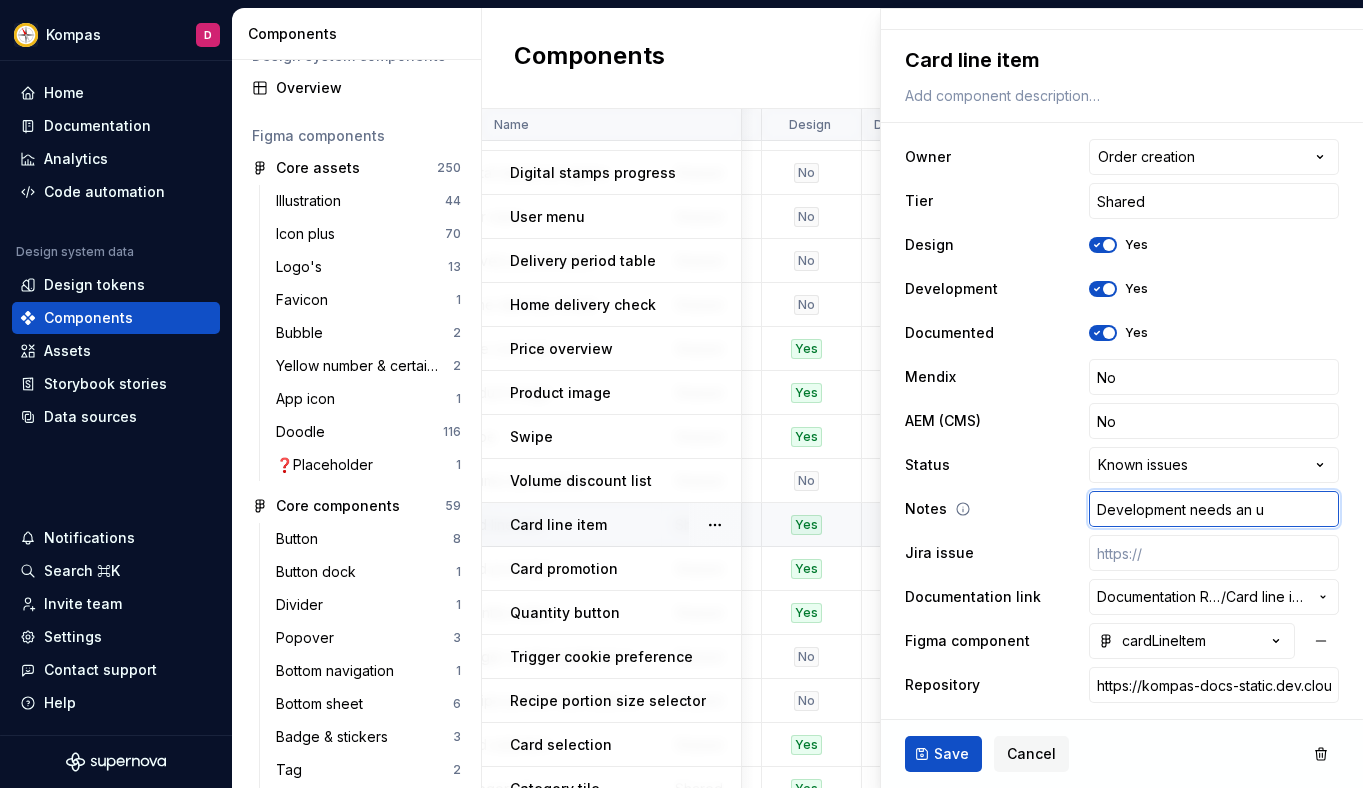 type on "*" 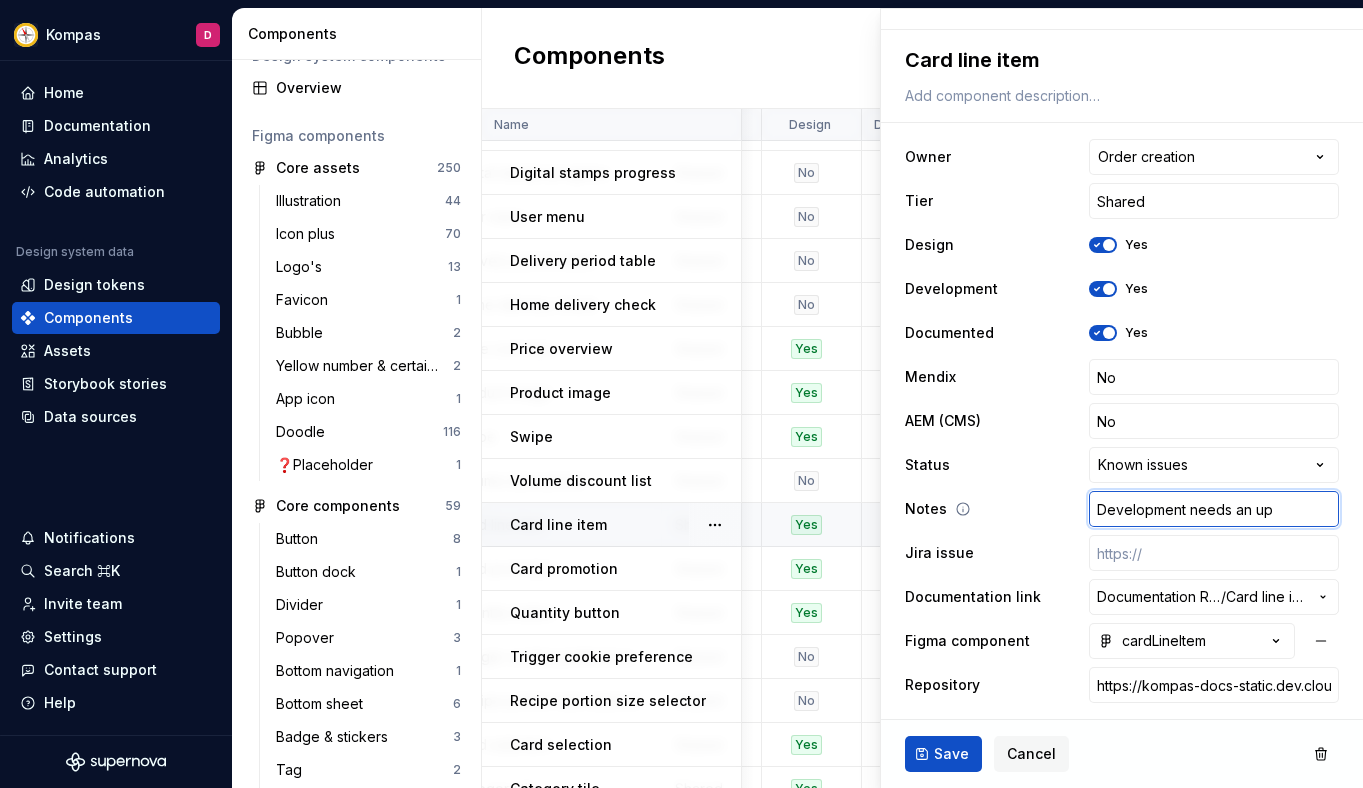 type on "*" 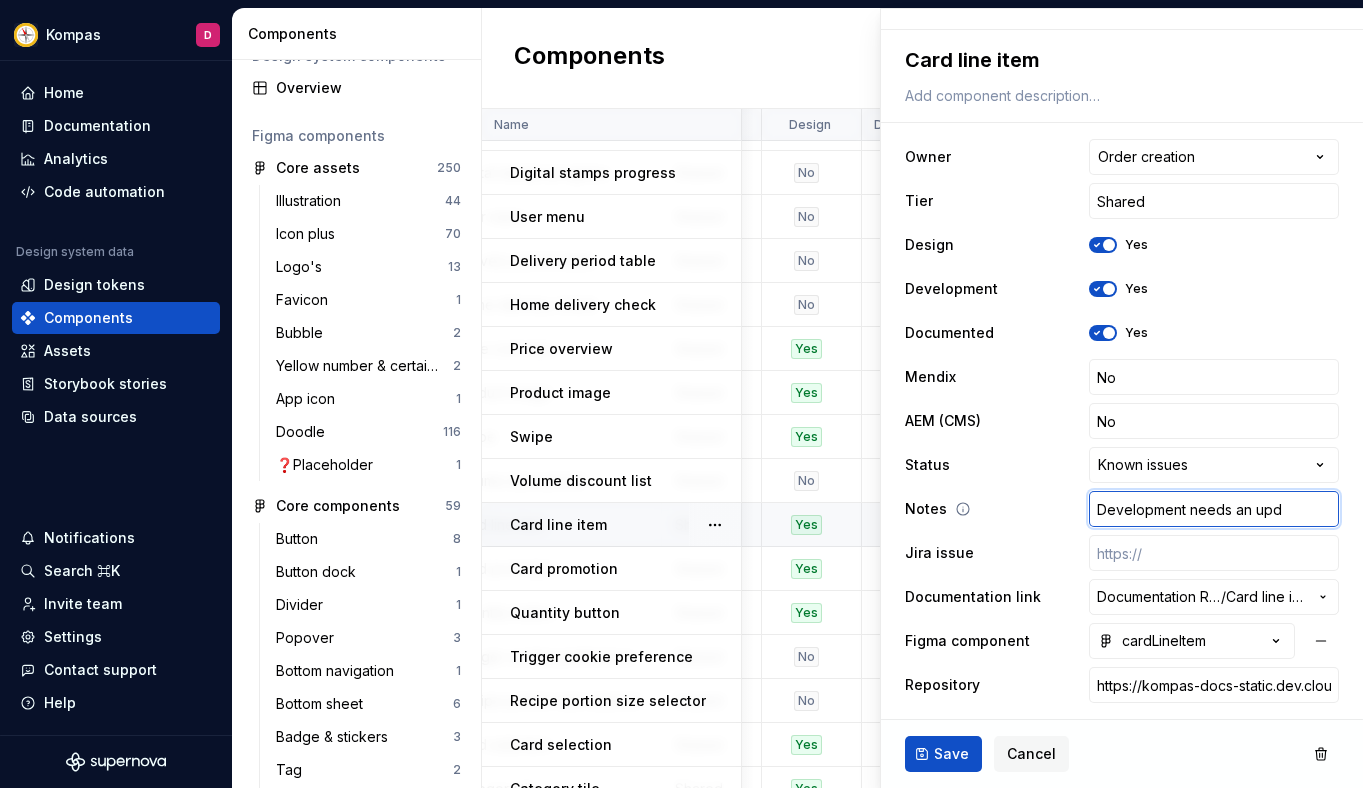 type on "*" 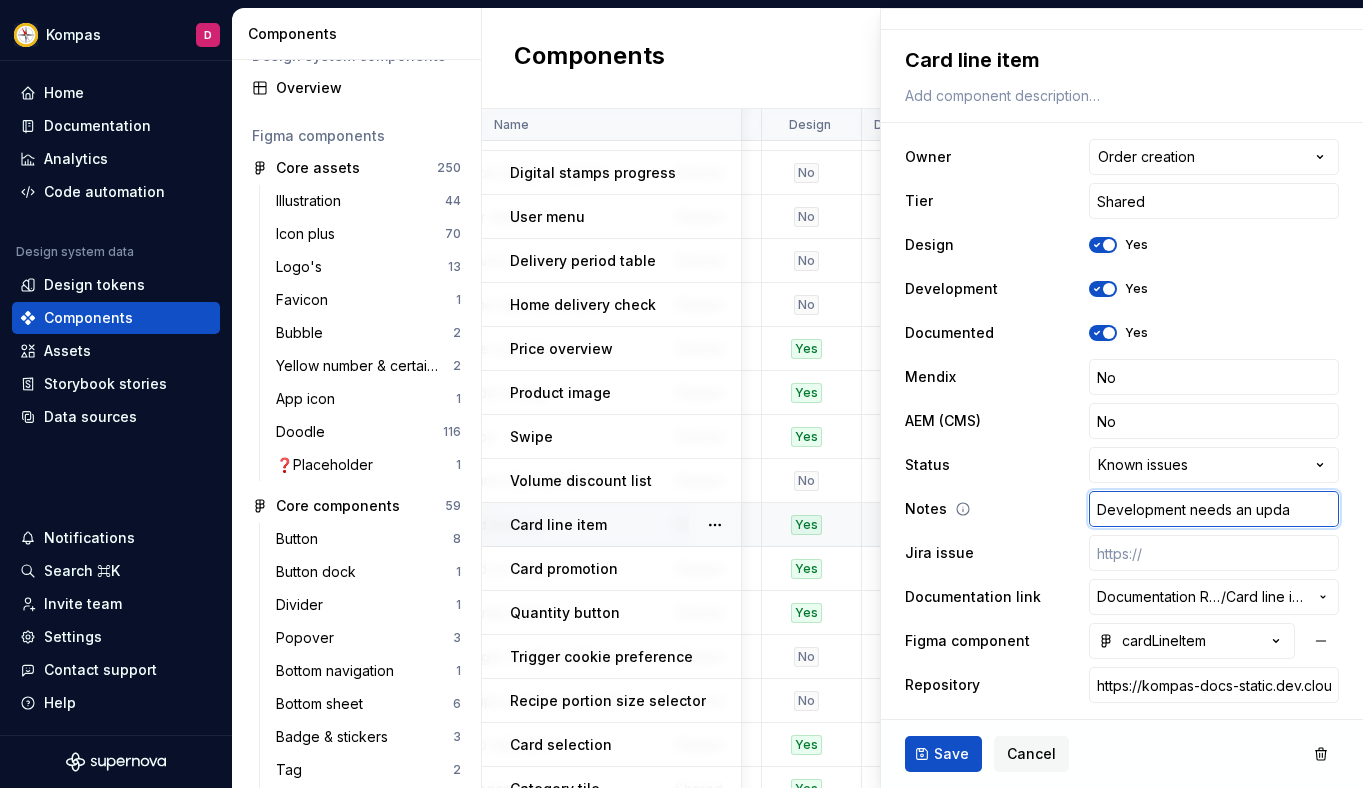 type on "*" 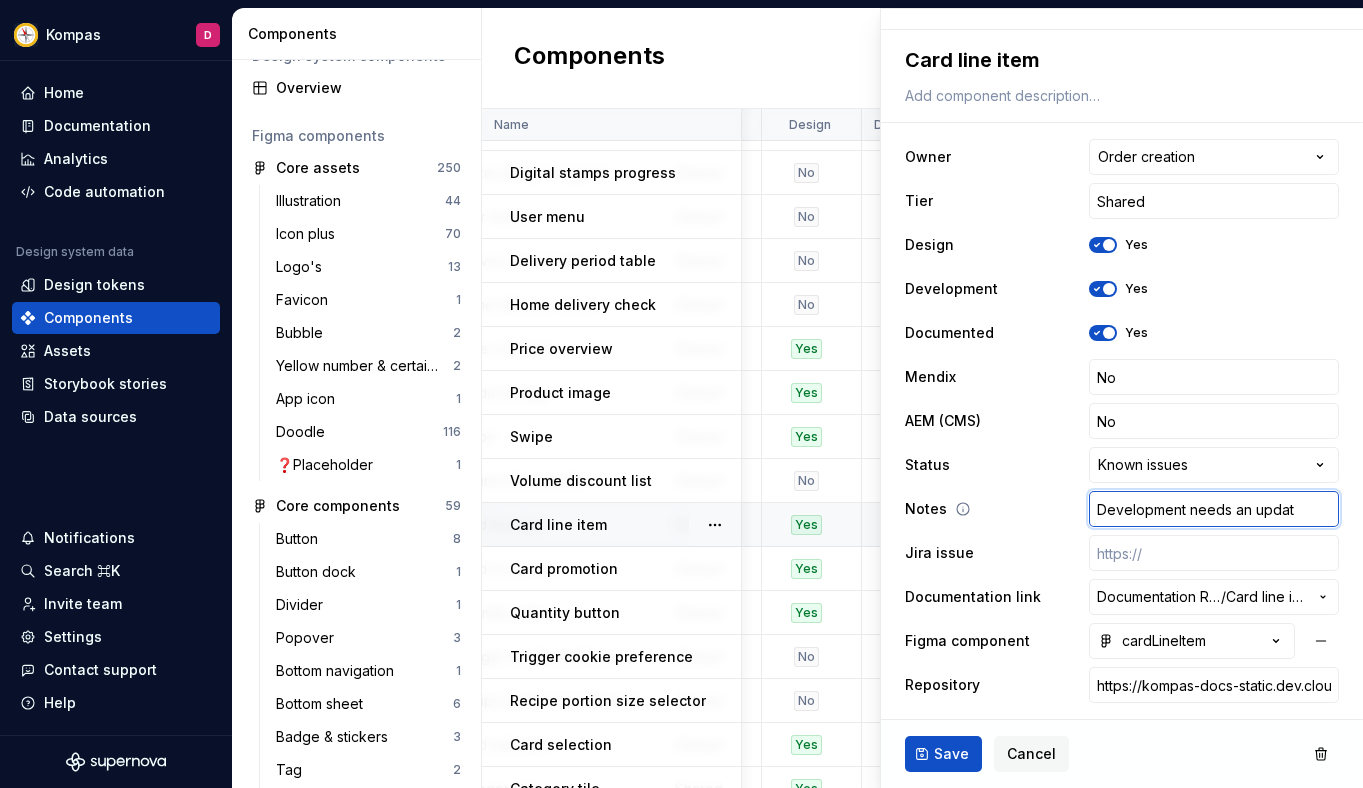 type on "*" 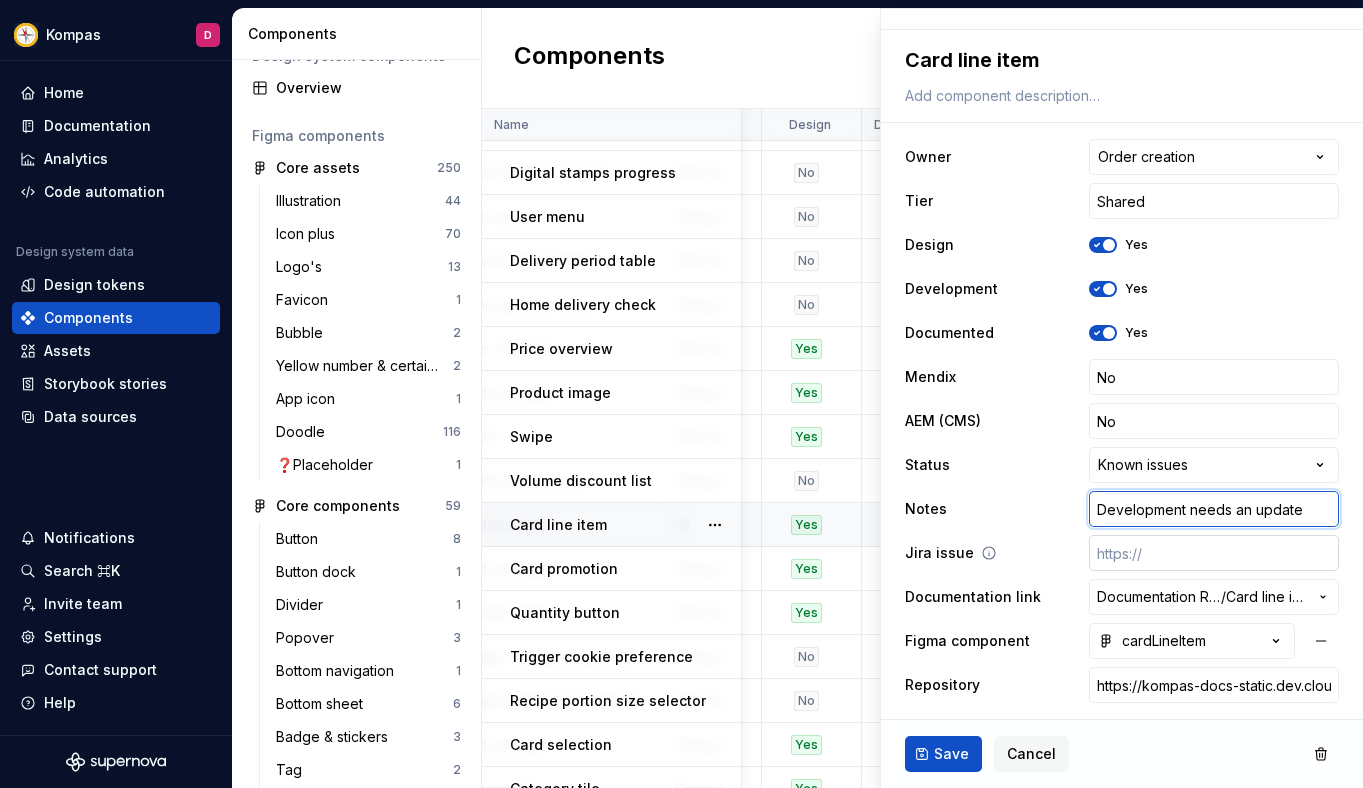 type on "Development needs an update" 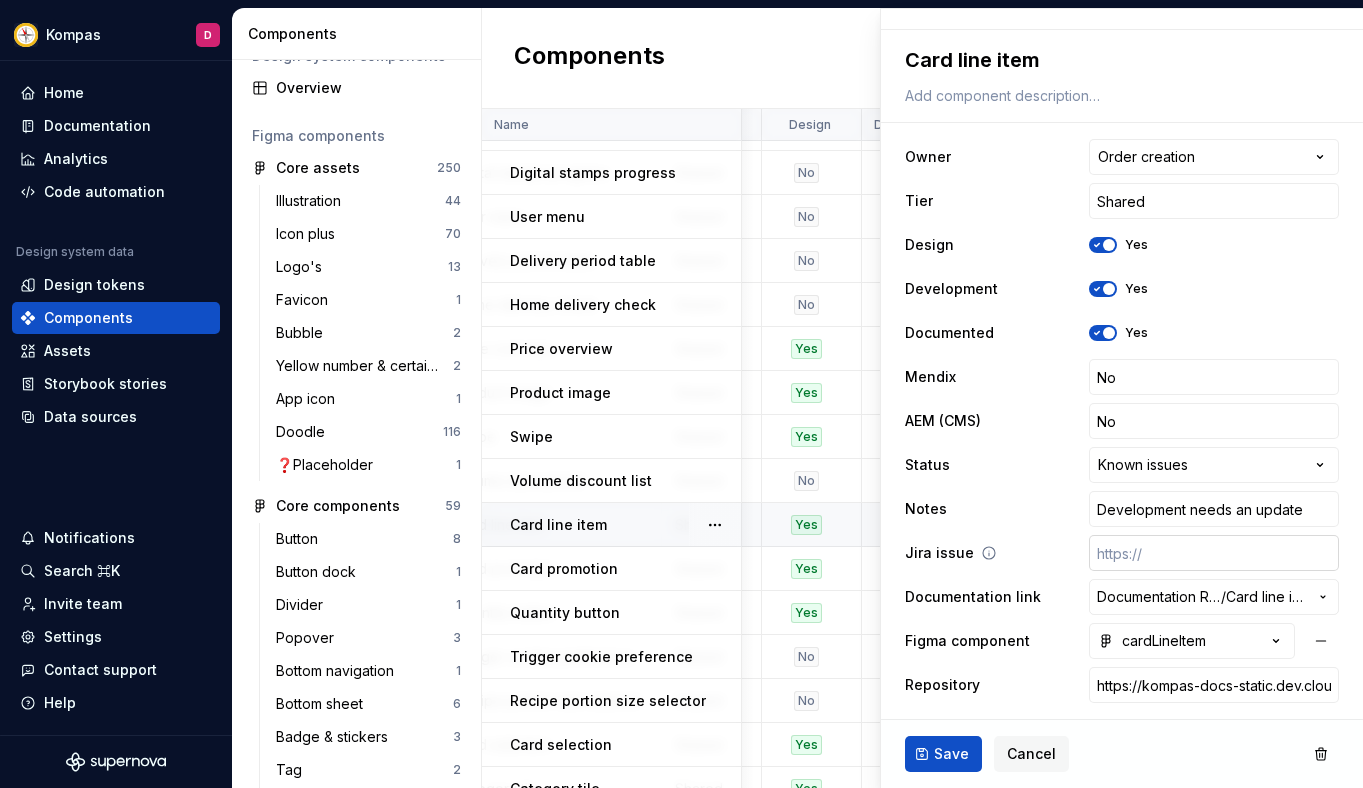 click at bounding box center [1214, 553] 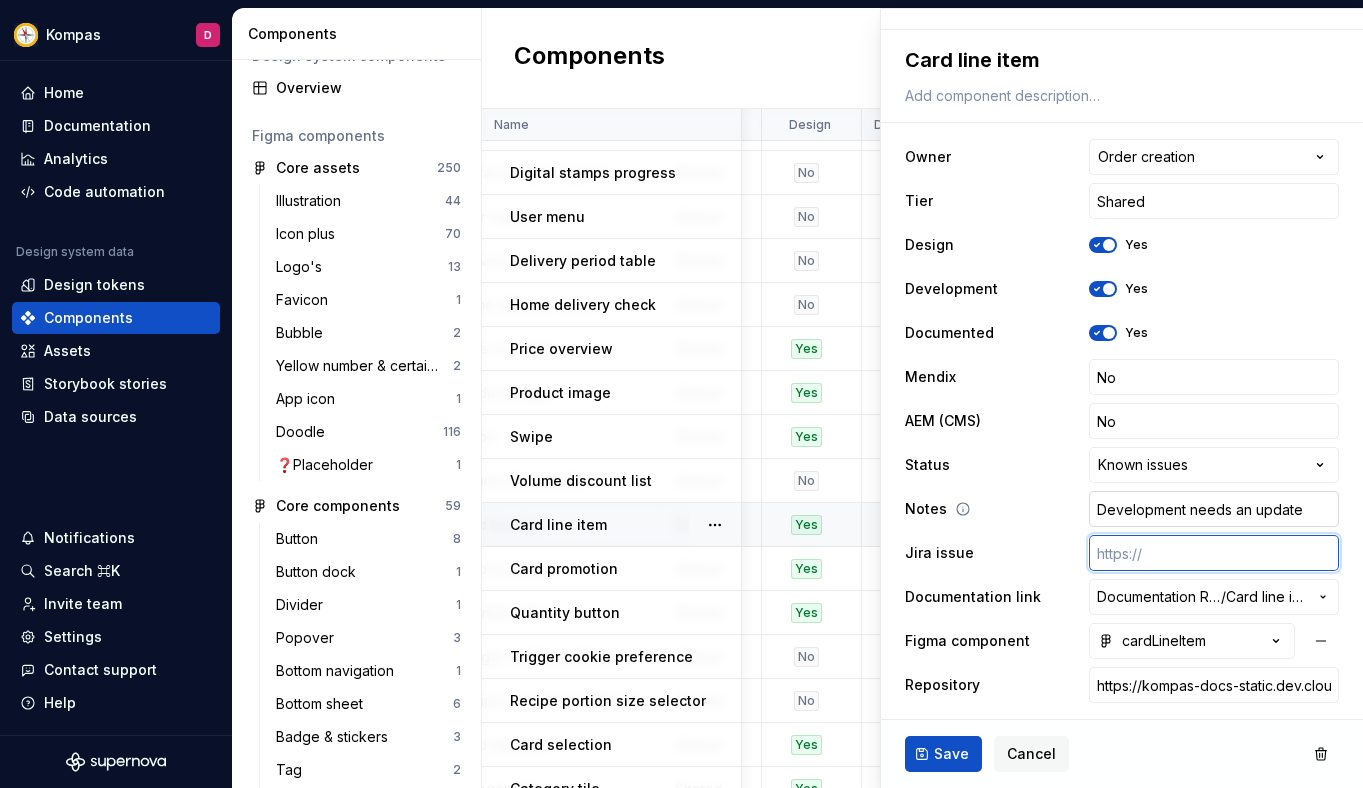 paste on "https://jumbo-supermarkten.atlassian.net/browse/RC-7363" 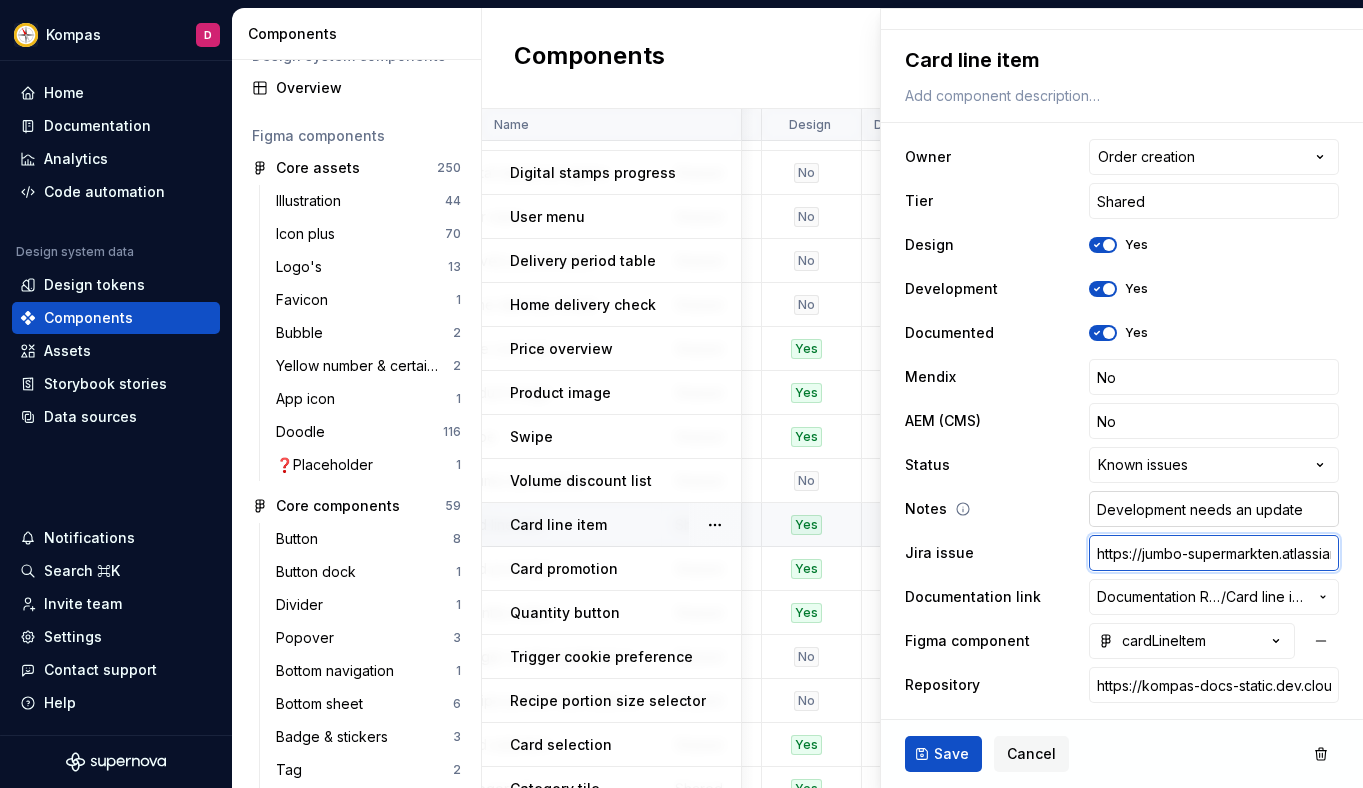 scroll, scrollTop: 0, scrollLeft: 157, axis: horizontal 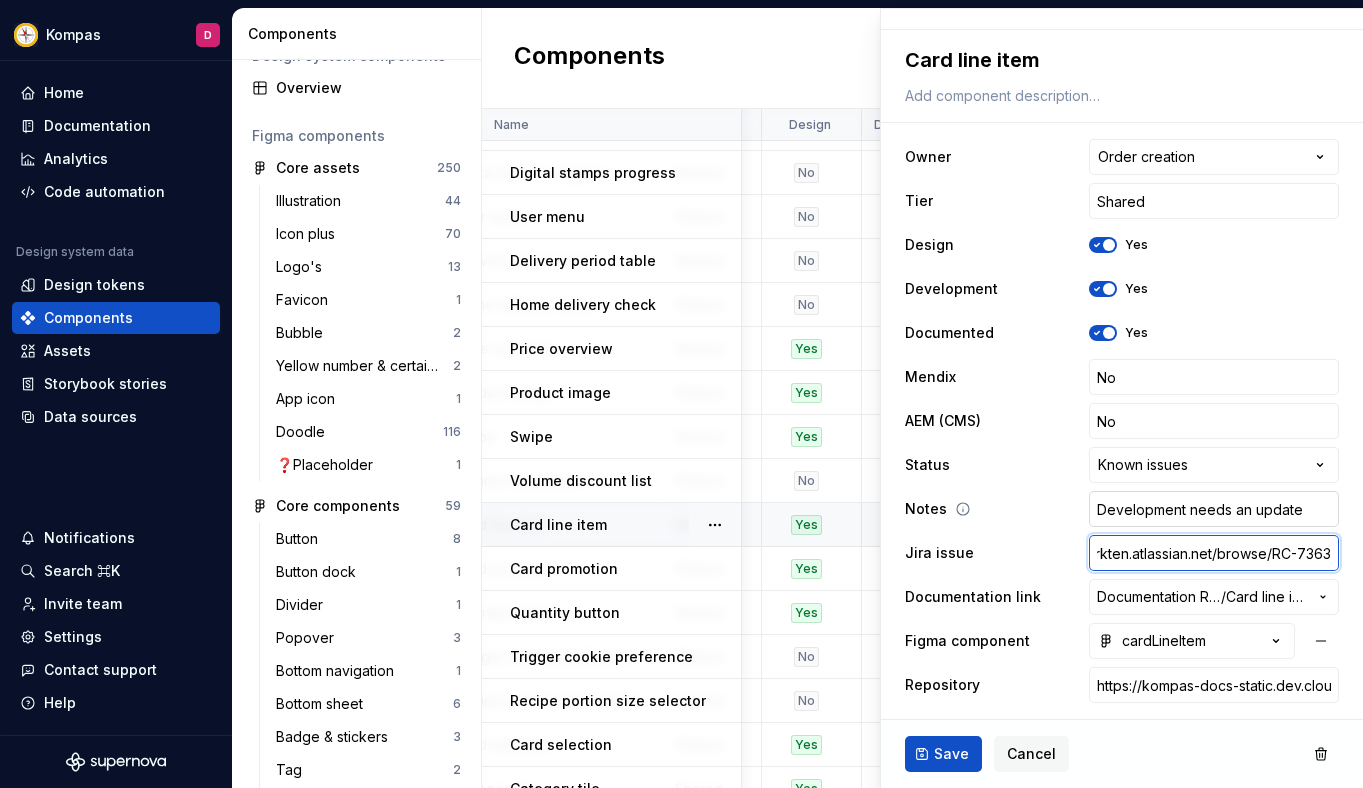 type on "https://jumbo-supermarkten.atlassian.net/browse/RC-7363" 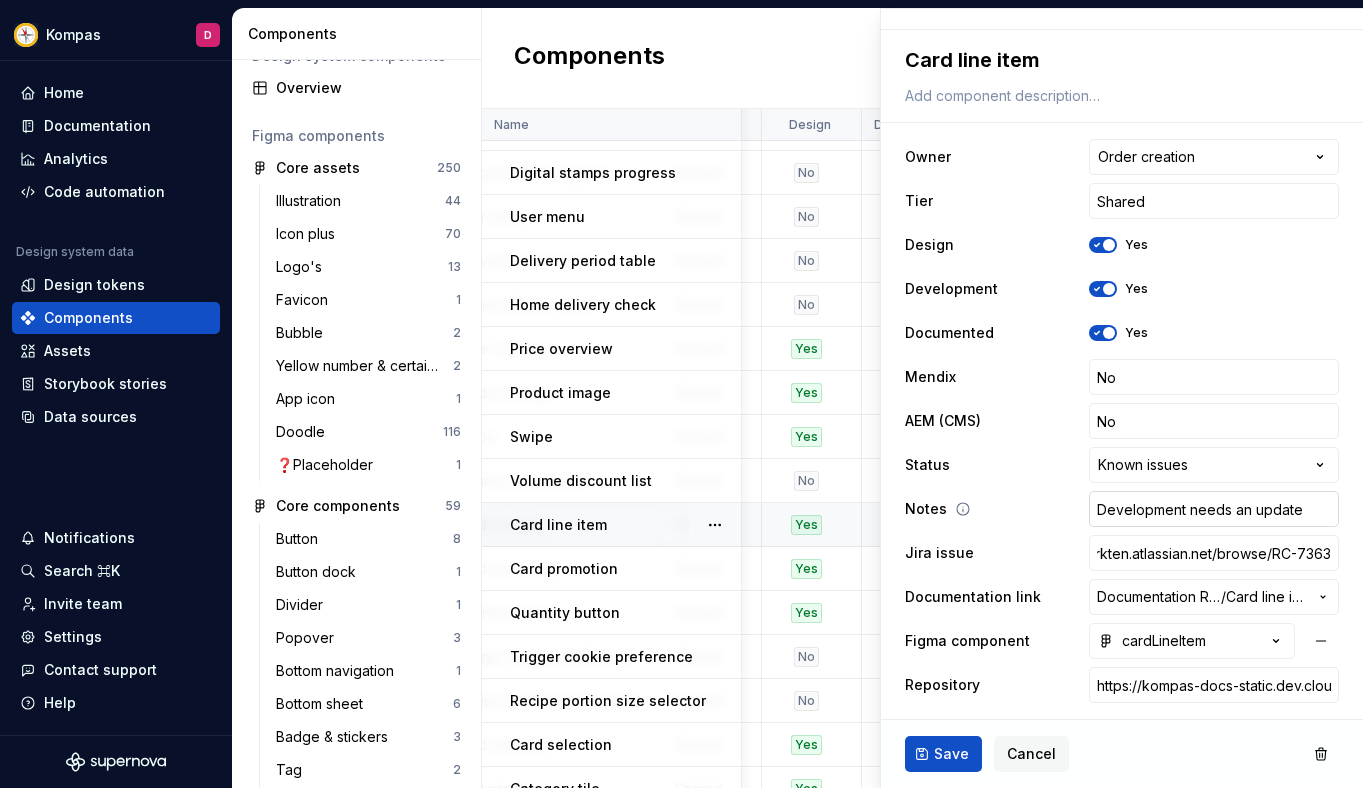 scroll, scrollTop: 0, scrollLeft: 0, axis: both 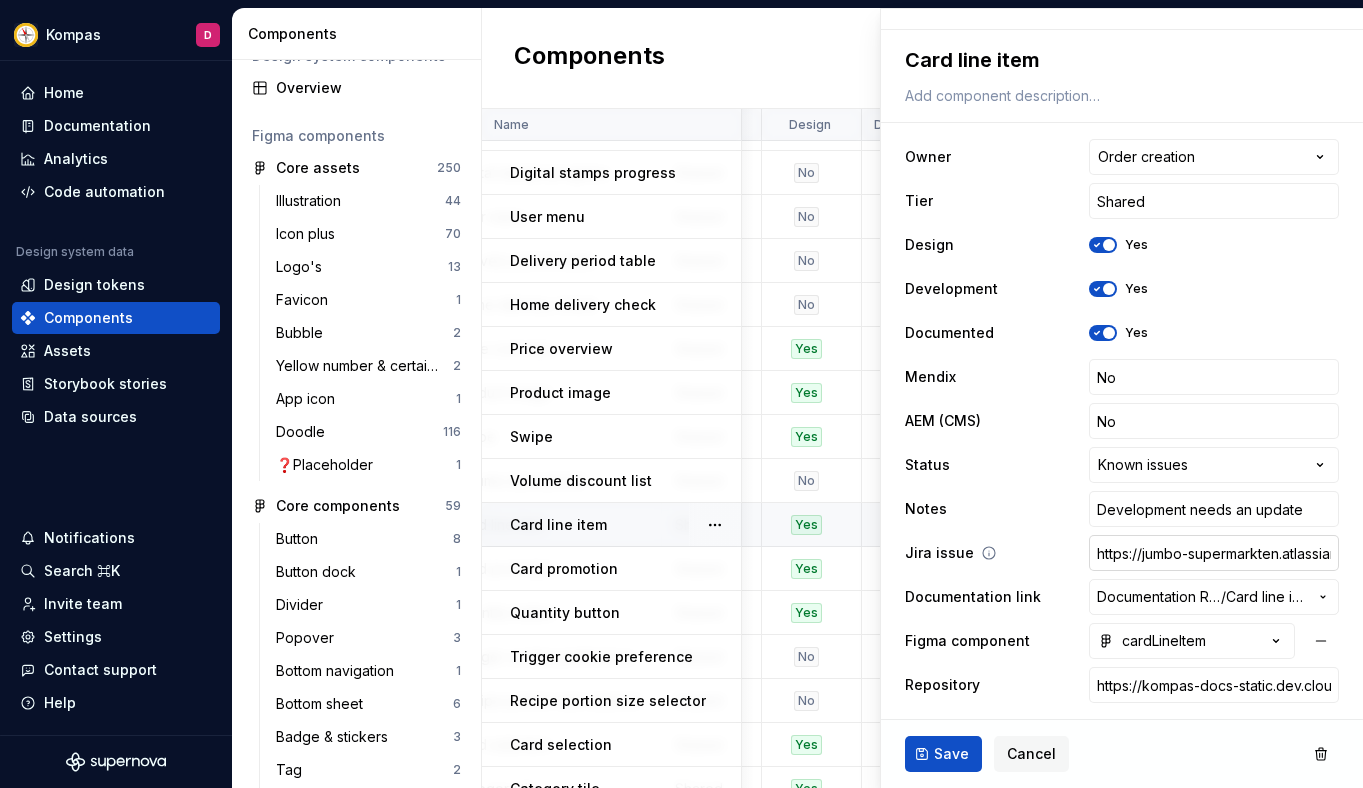 click on "https://jumbo-supermarkten.atlassian.net/browse/RC-7363" at bounding box center [1214, 553] 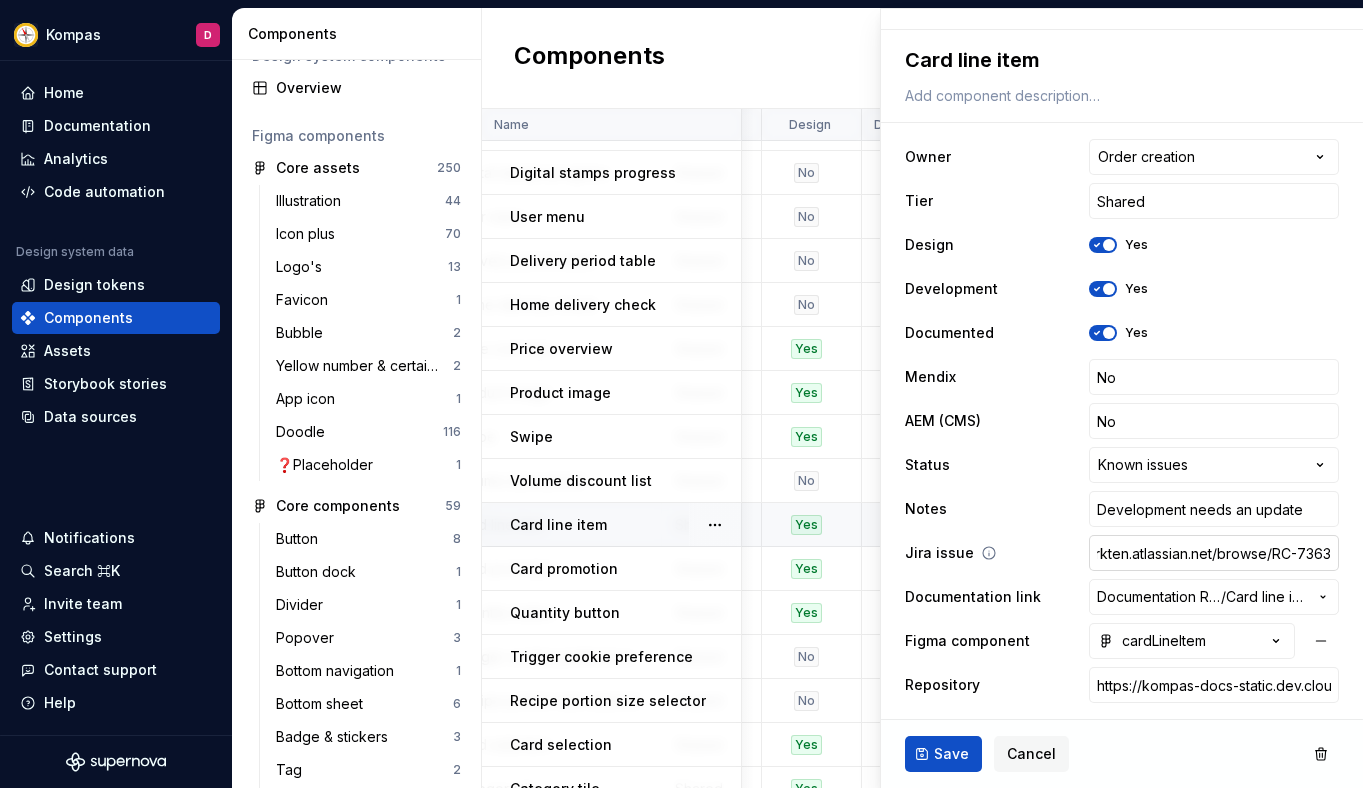 scroll, scrollTop: 0, scrollLeft: 0, axis: both 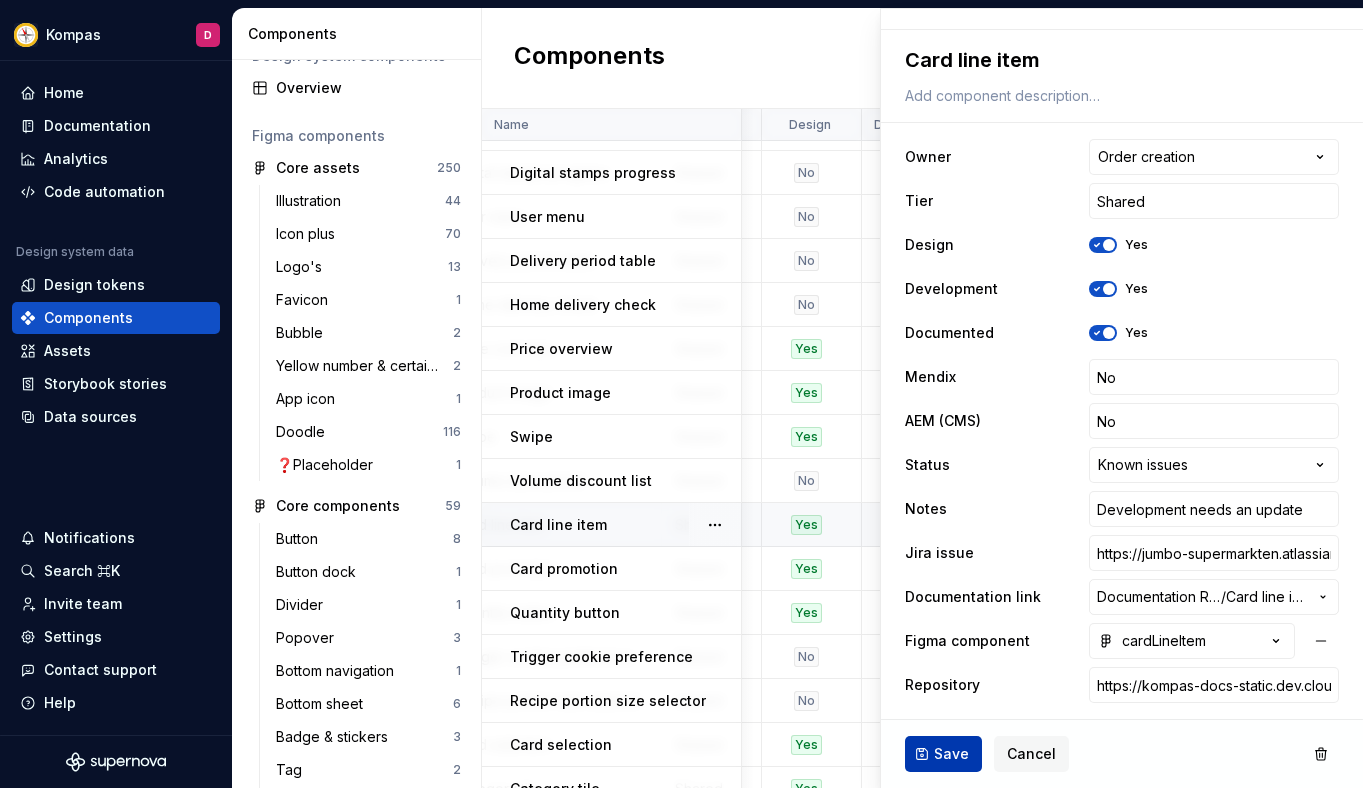 click on "Save" at bounding box center [951, 754] 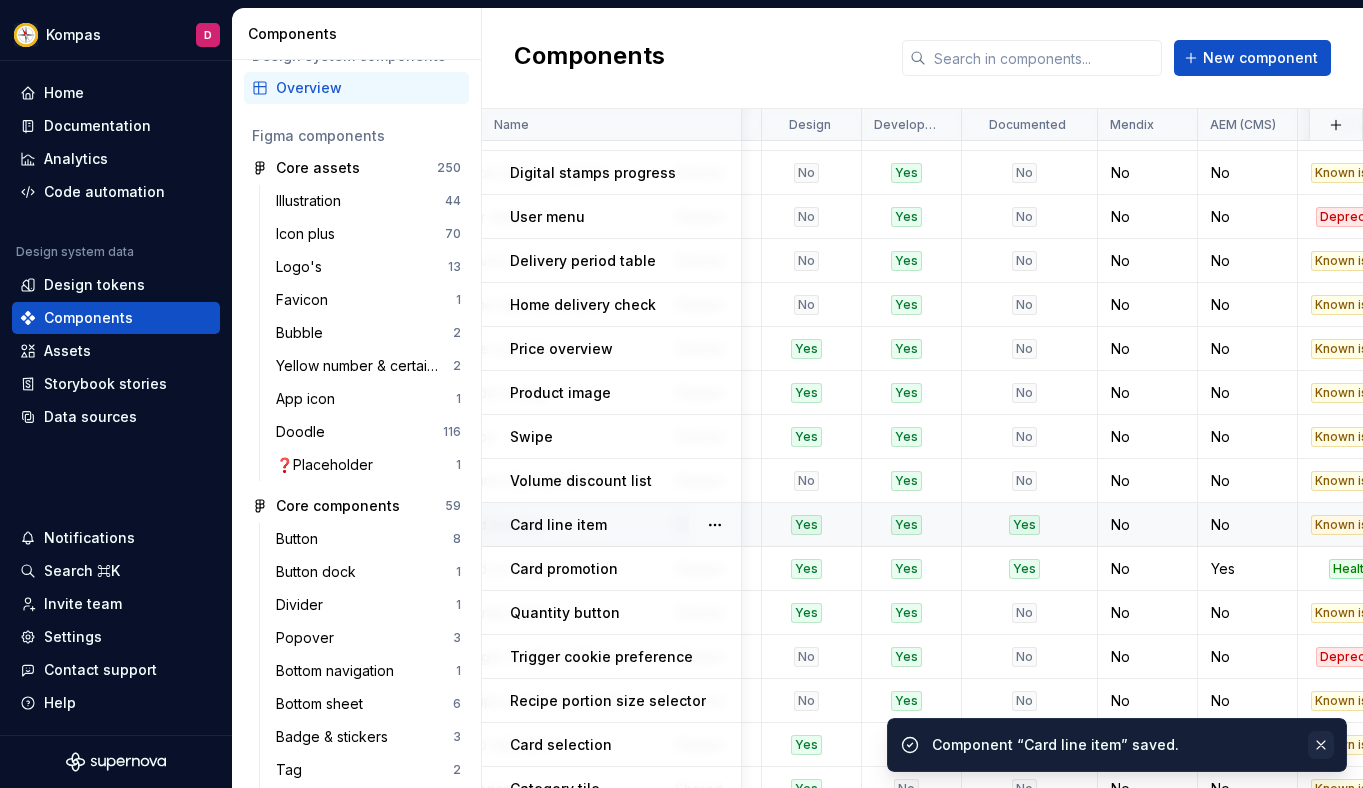 click at bounding box center (1321, 745) 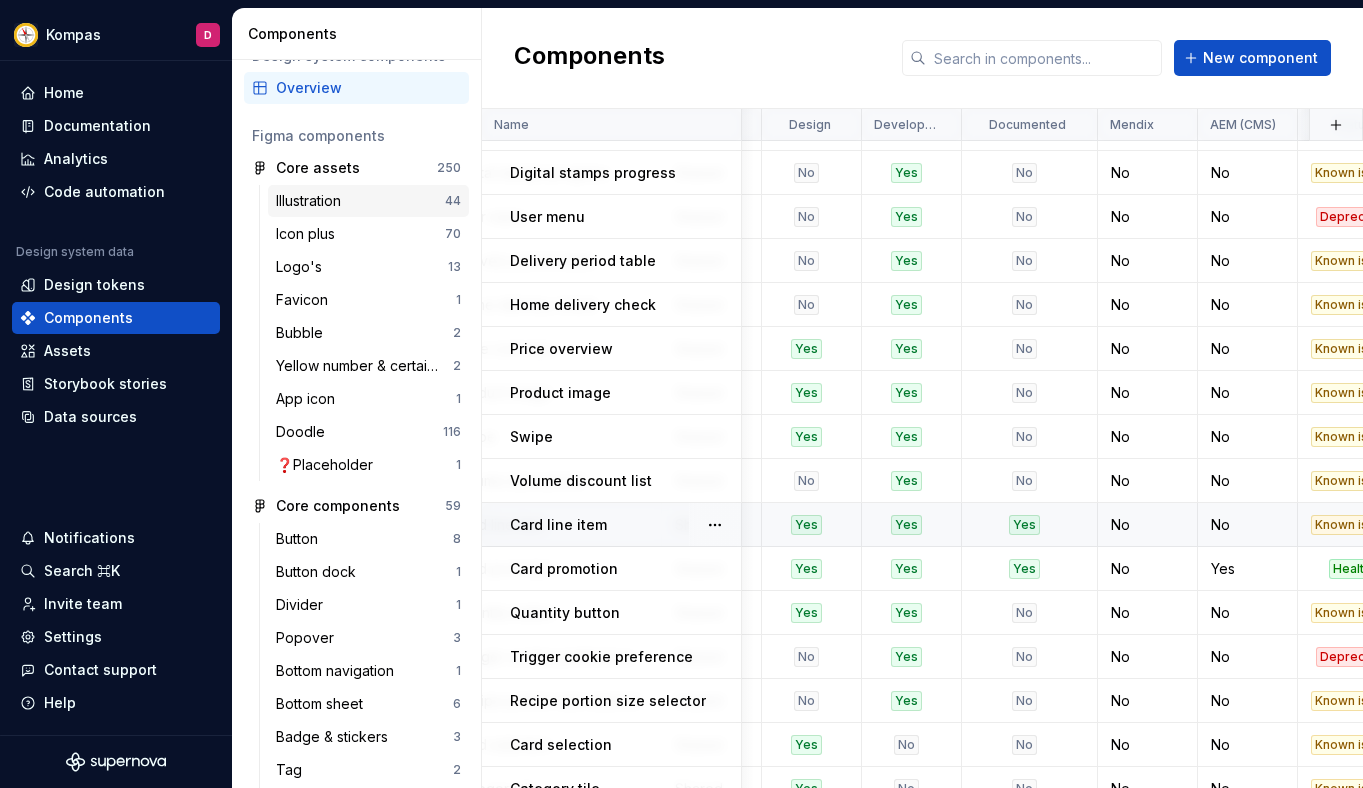 scroll, scrollTop: 0, scrollLeft: 0, axis: both 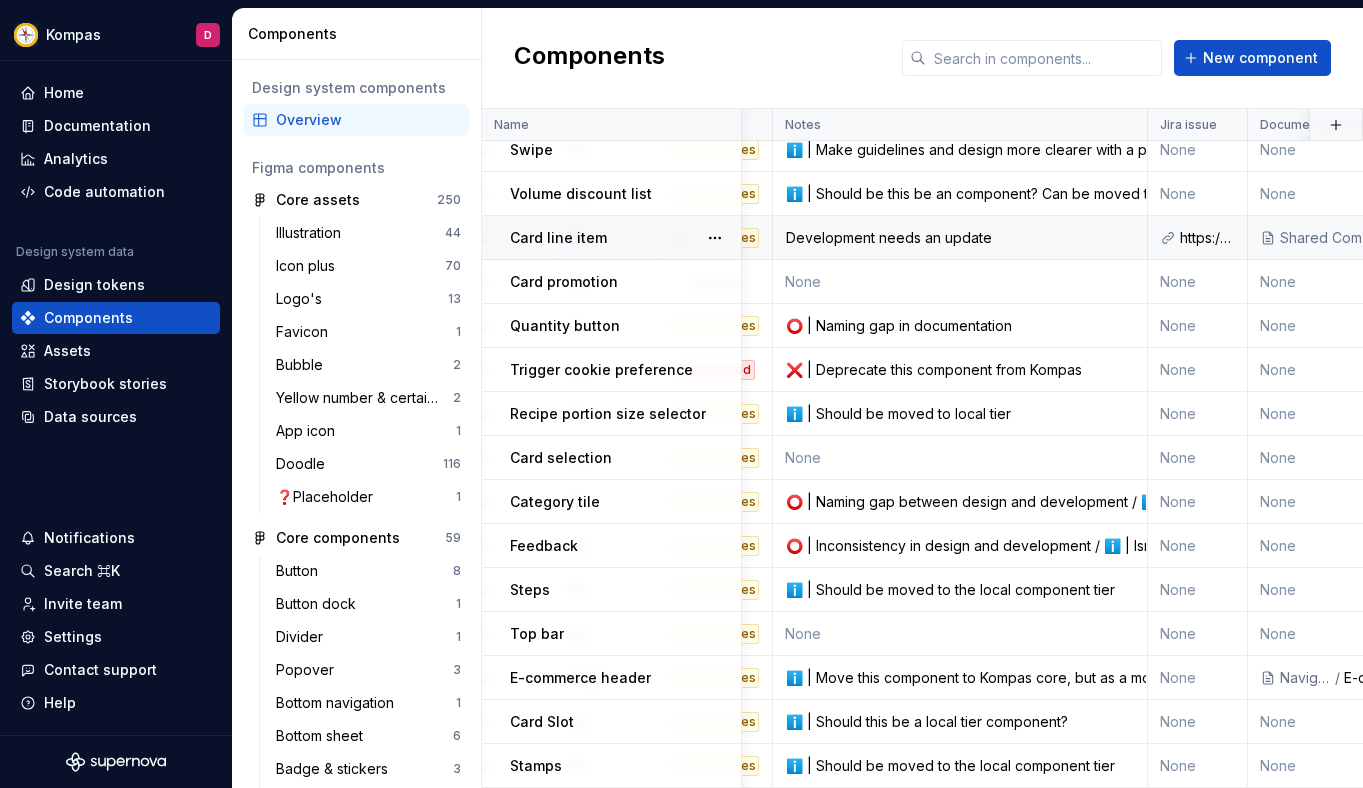 click on "Development needs an update" at bounding box center (960, 238) 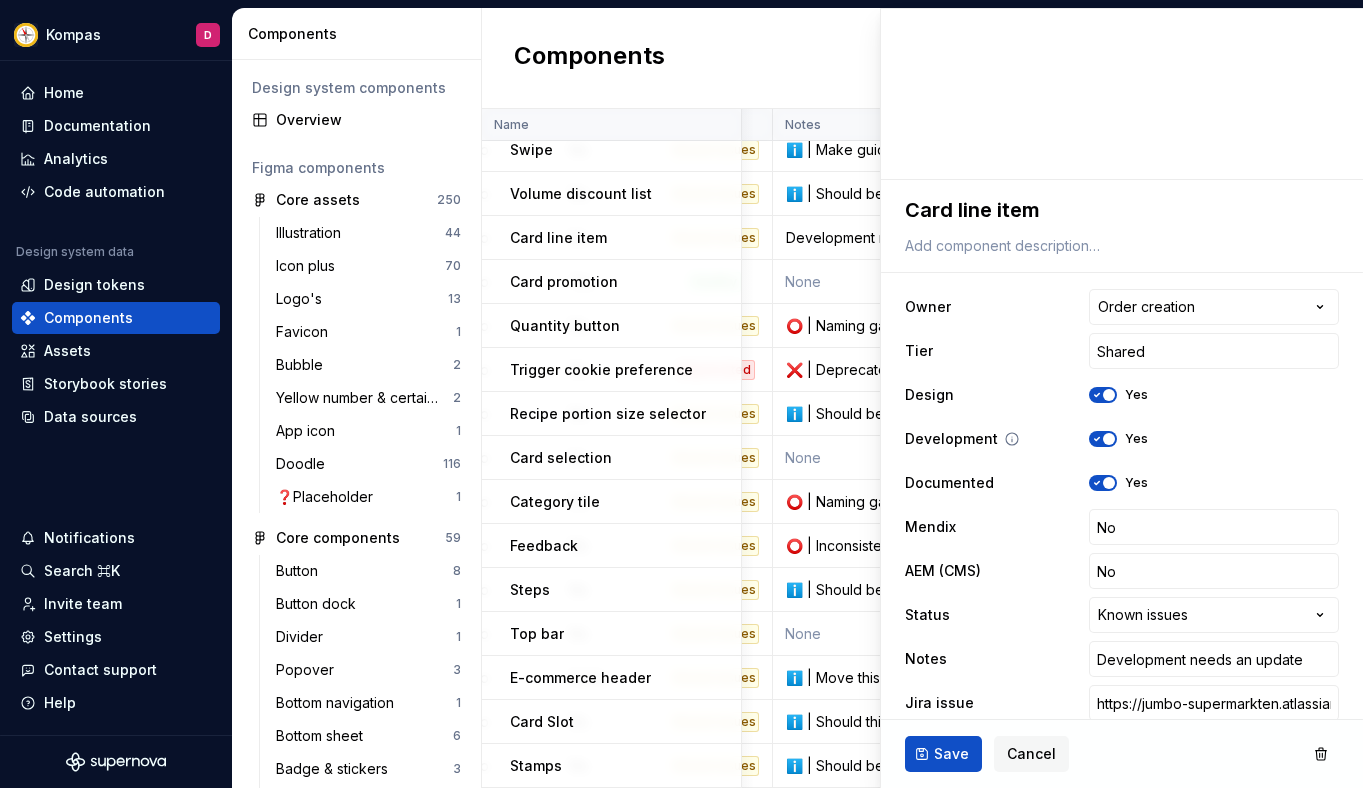 scroll, scrollTop: 299, scrollLeft: 0, axis: vertical 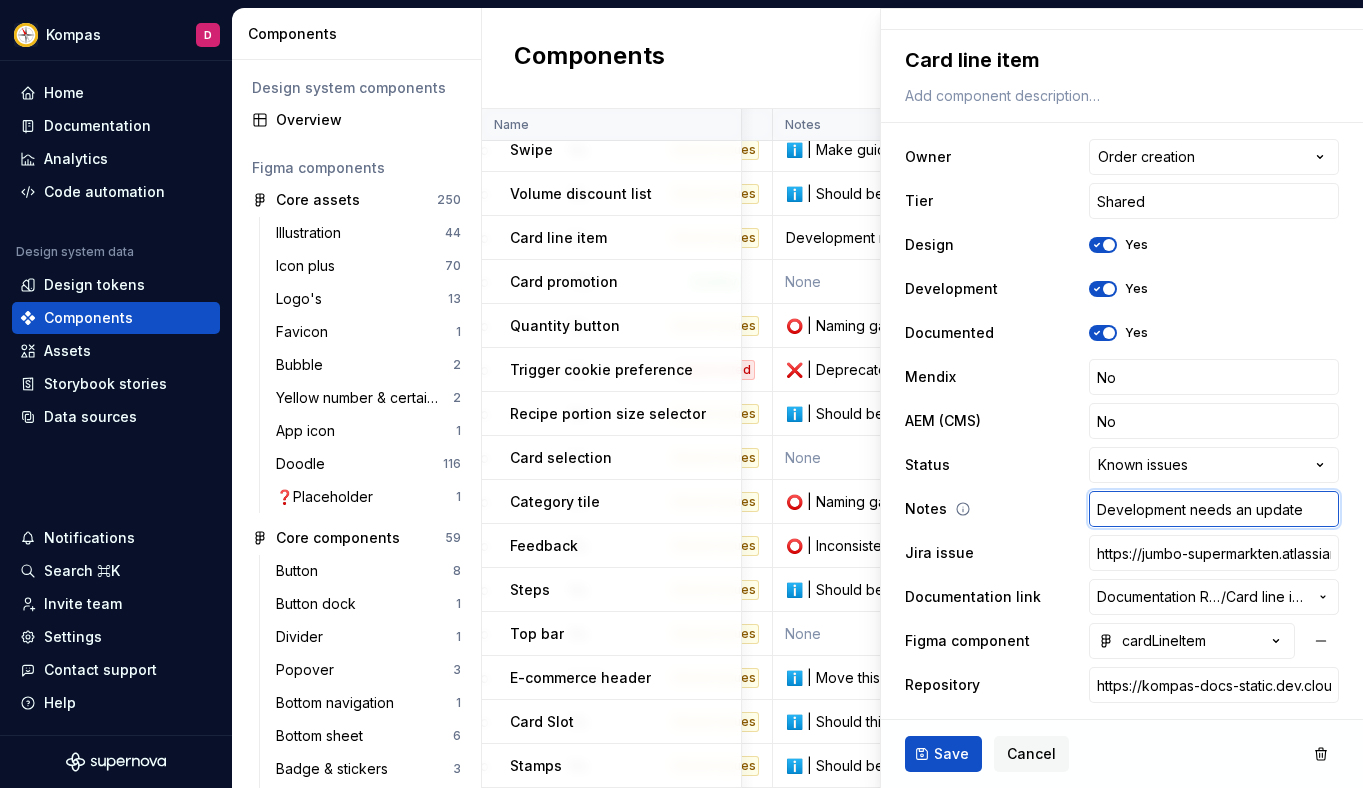 click on "Development needs an update" at bounding box center (1214, 509) 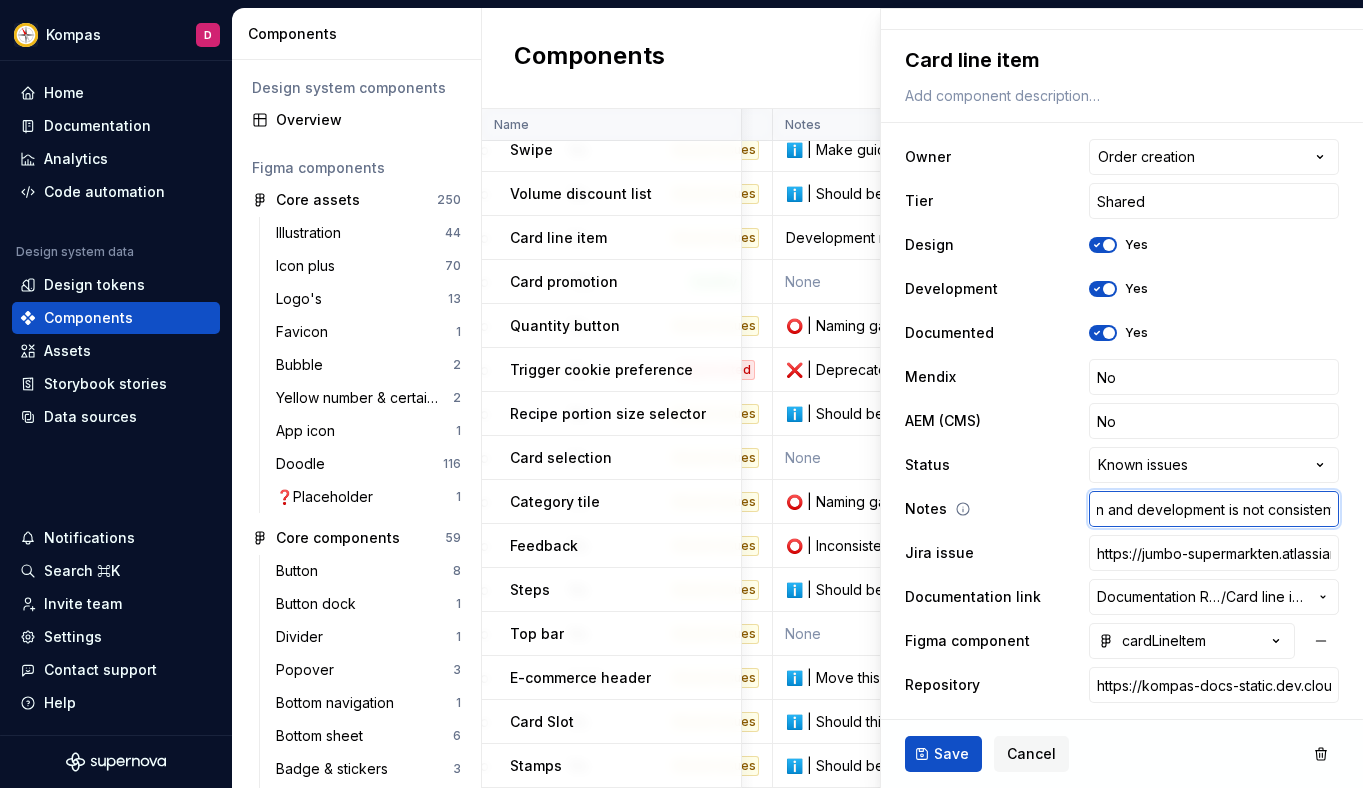 scroll, scrollTop: 0, scrollLeft: 0, axis: both 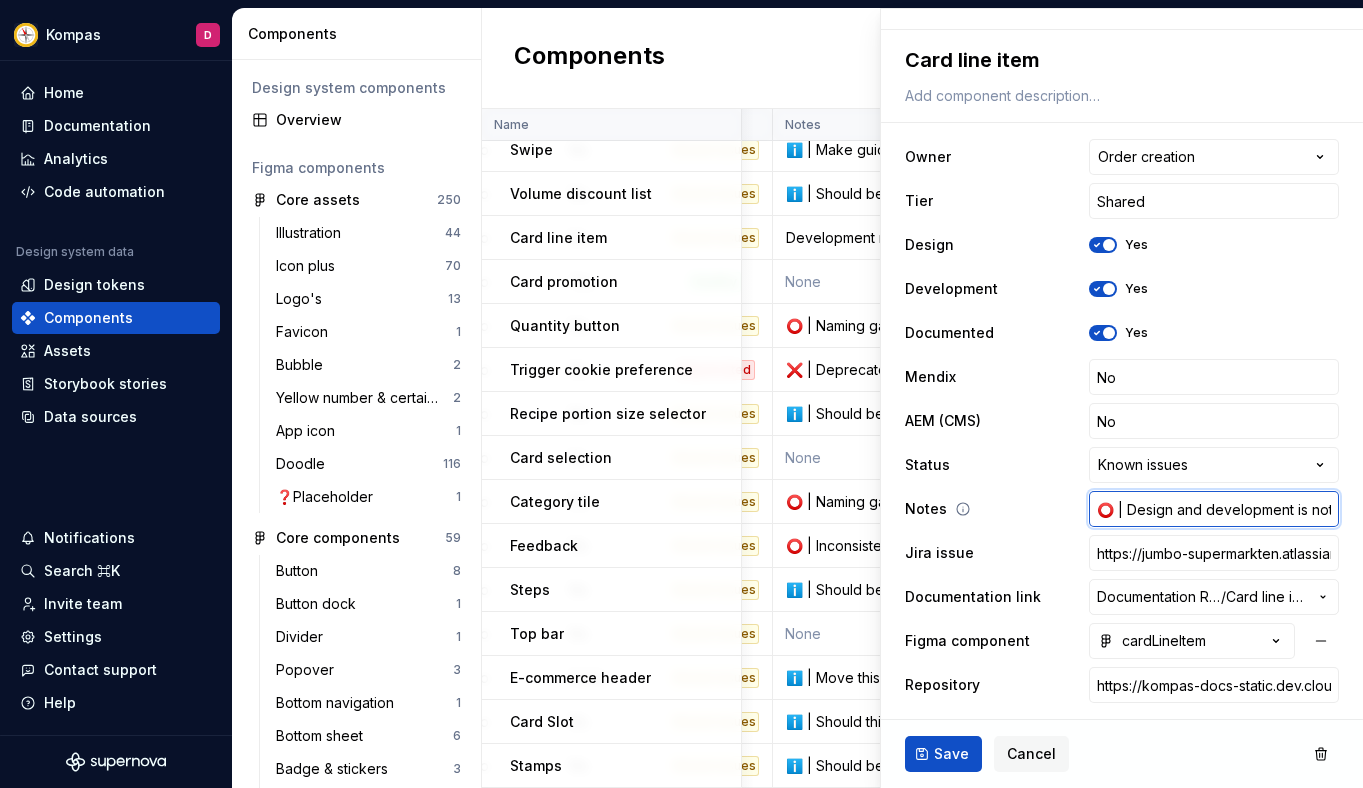 drag, startPoint x: 1211, startPoint y: 512, endPoint x: 1129, endPoint y: 504, distance: 82.38932 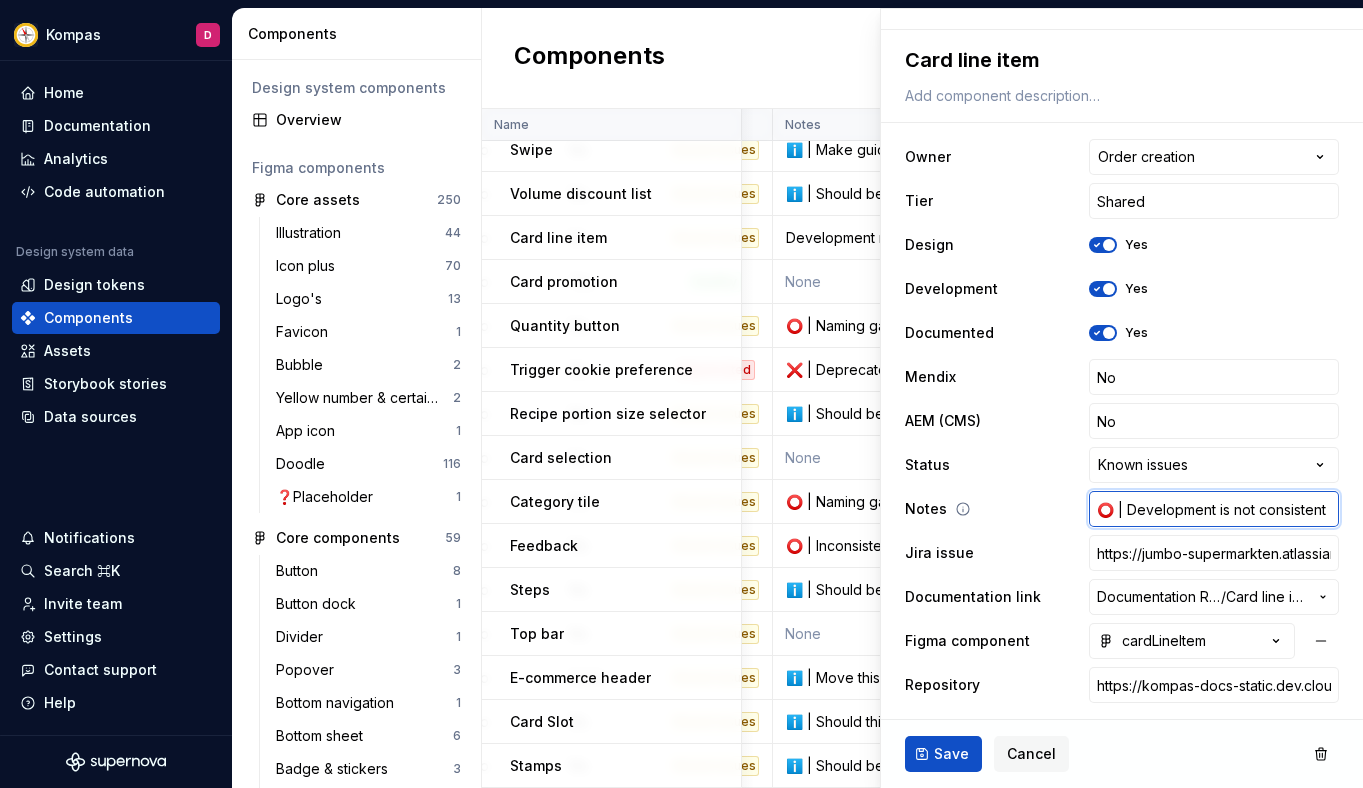 type on "*" 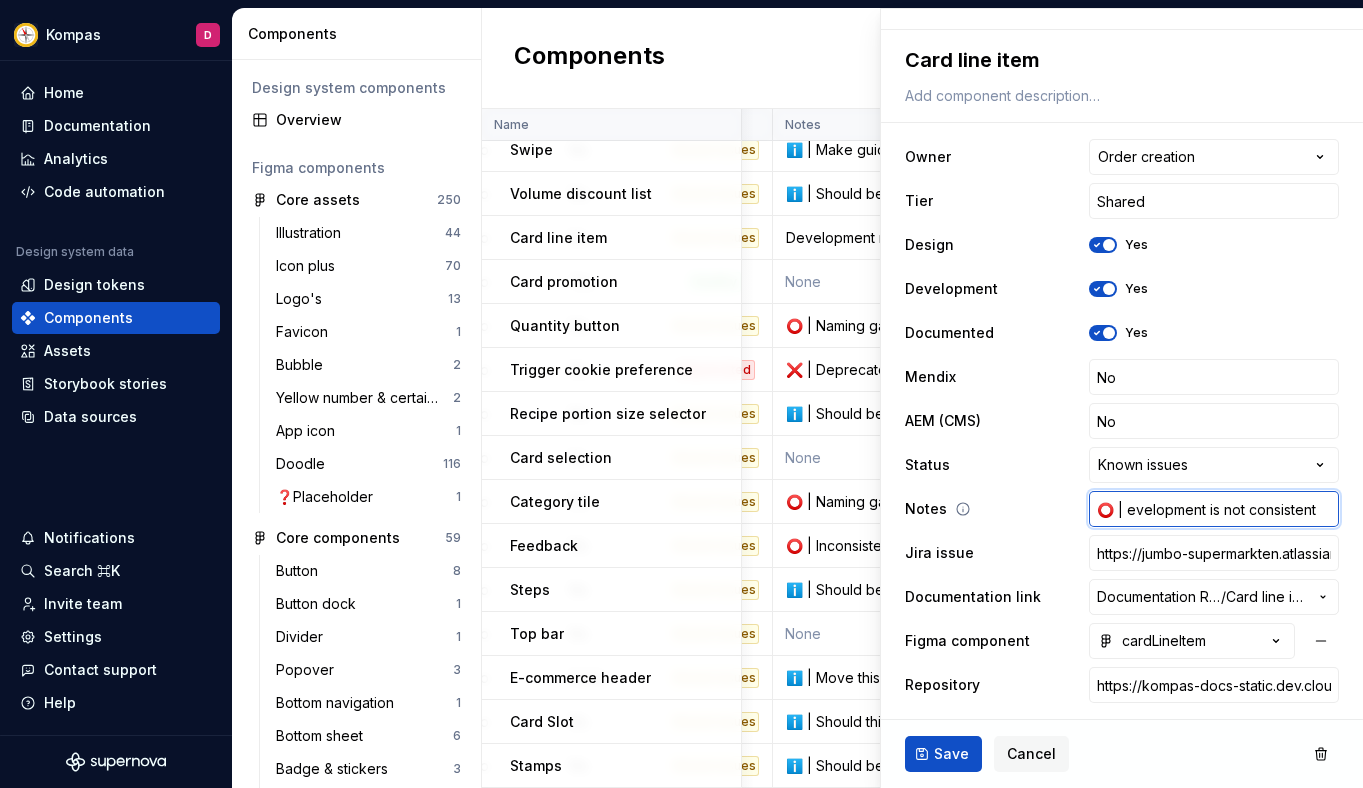 type on "*" 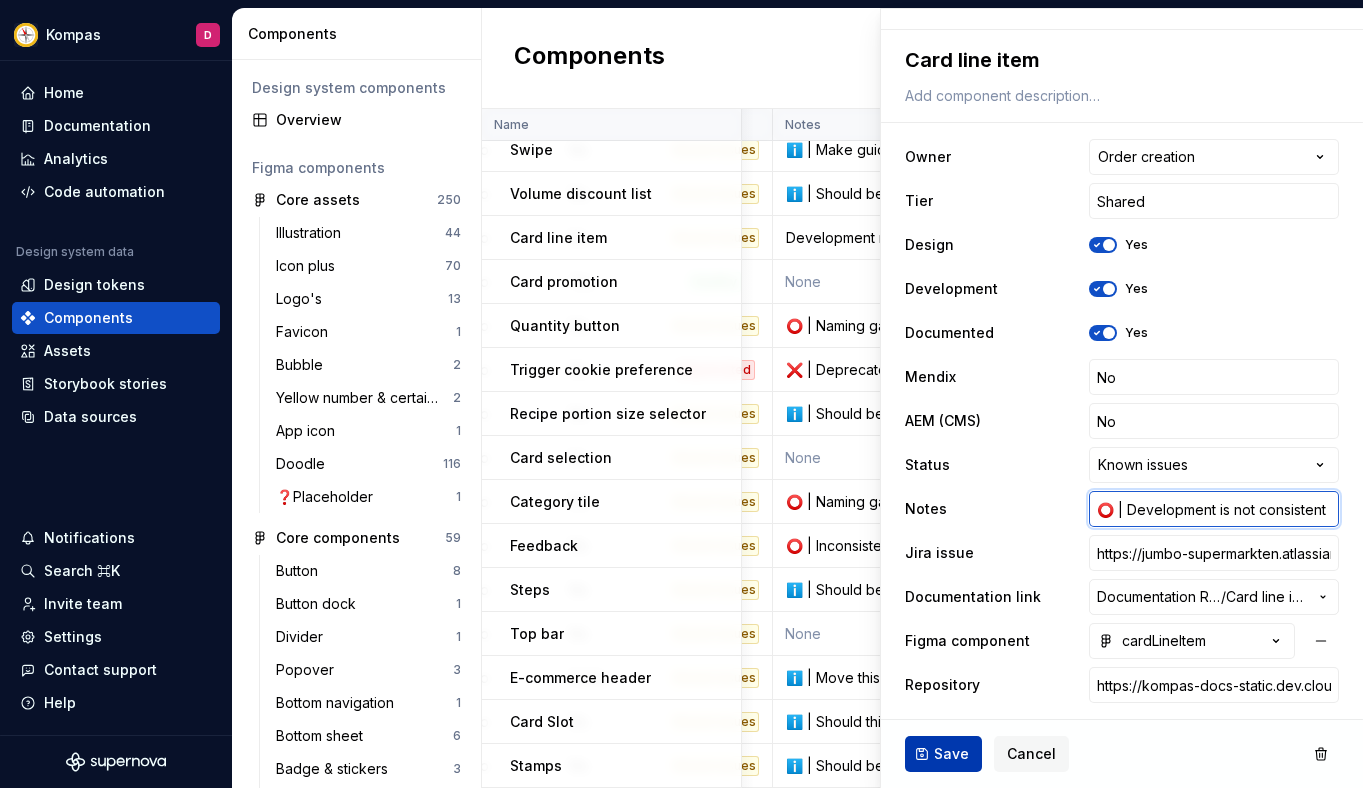 type on "⭕️ | Development is not consistent" 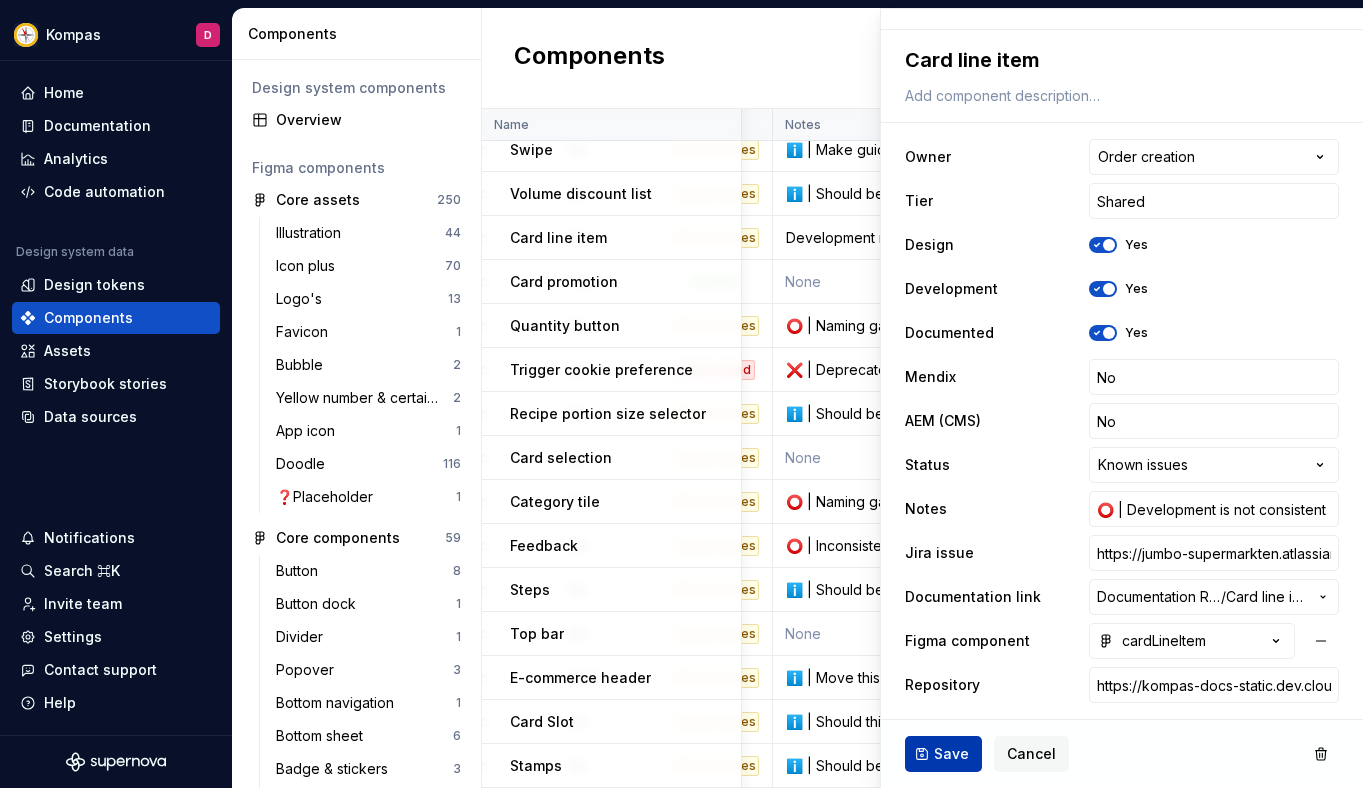 click on "Save" at bounding box center (951, 754) 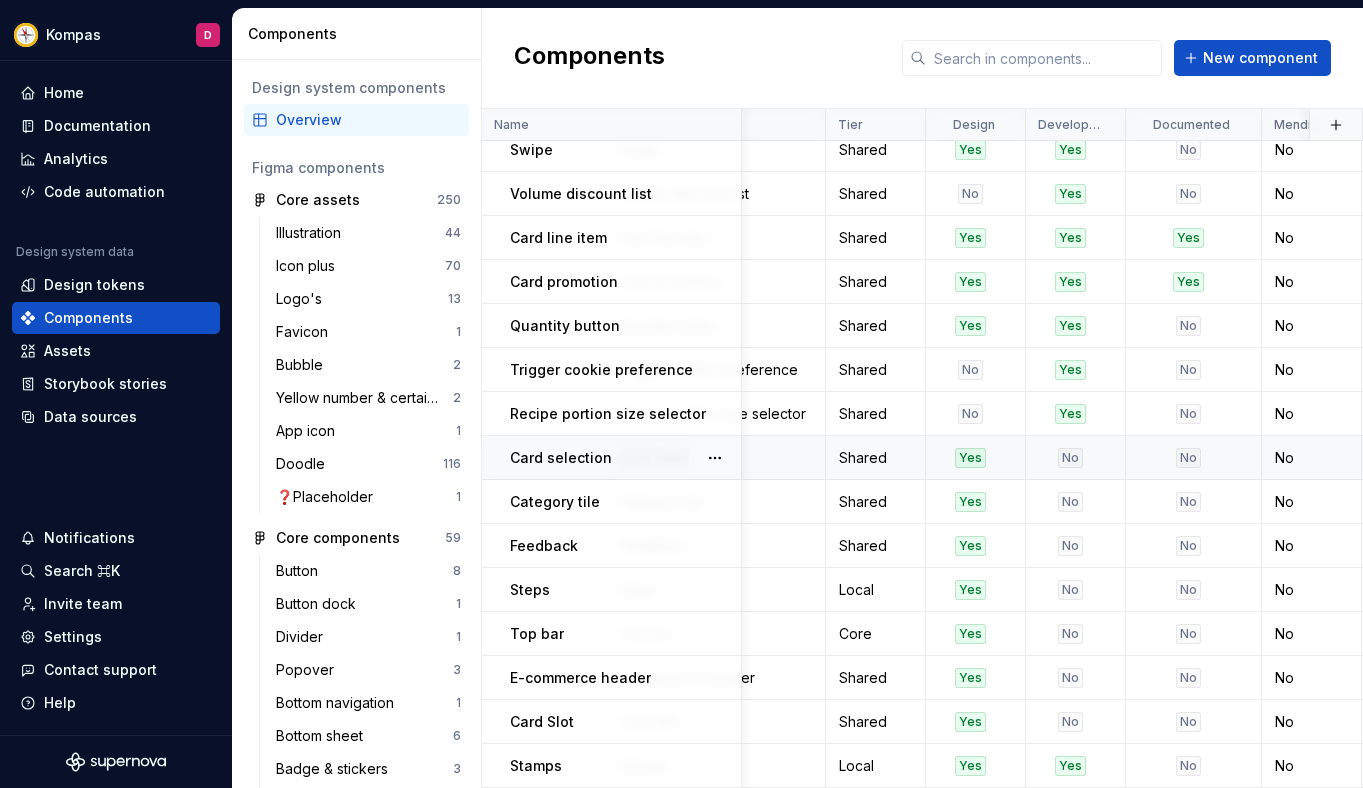 scroll, scrollTop: 4281, scrollLeft: 431, axis: both 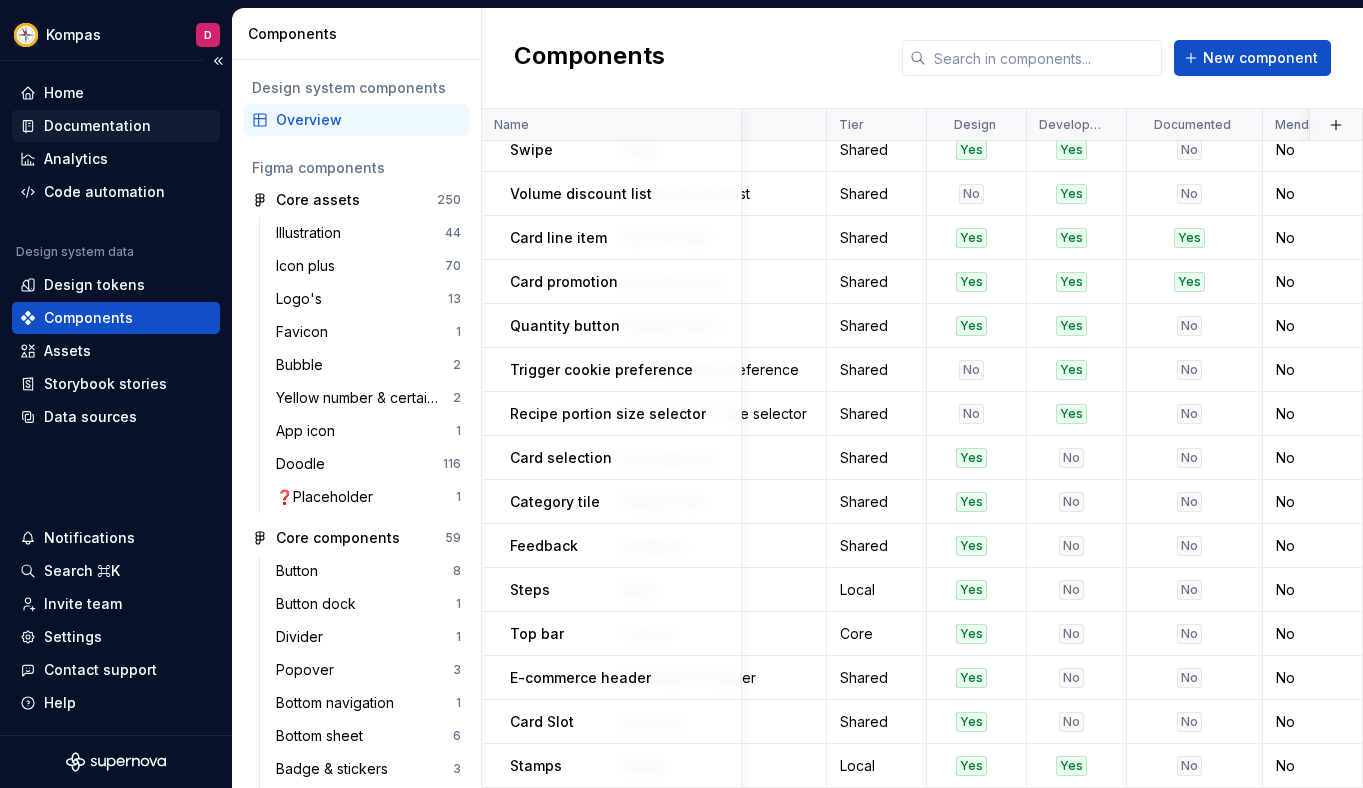 click on "Documentation" at bounding box center [116, 126] 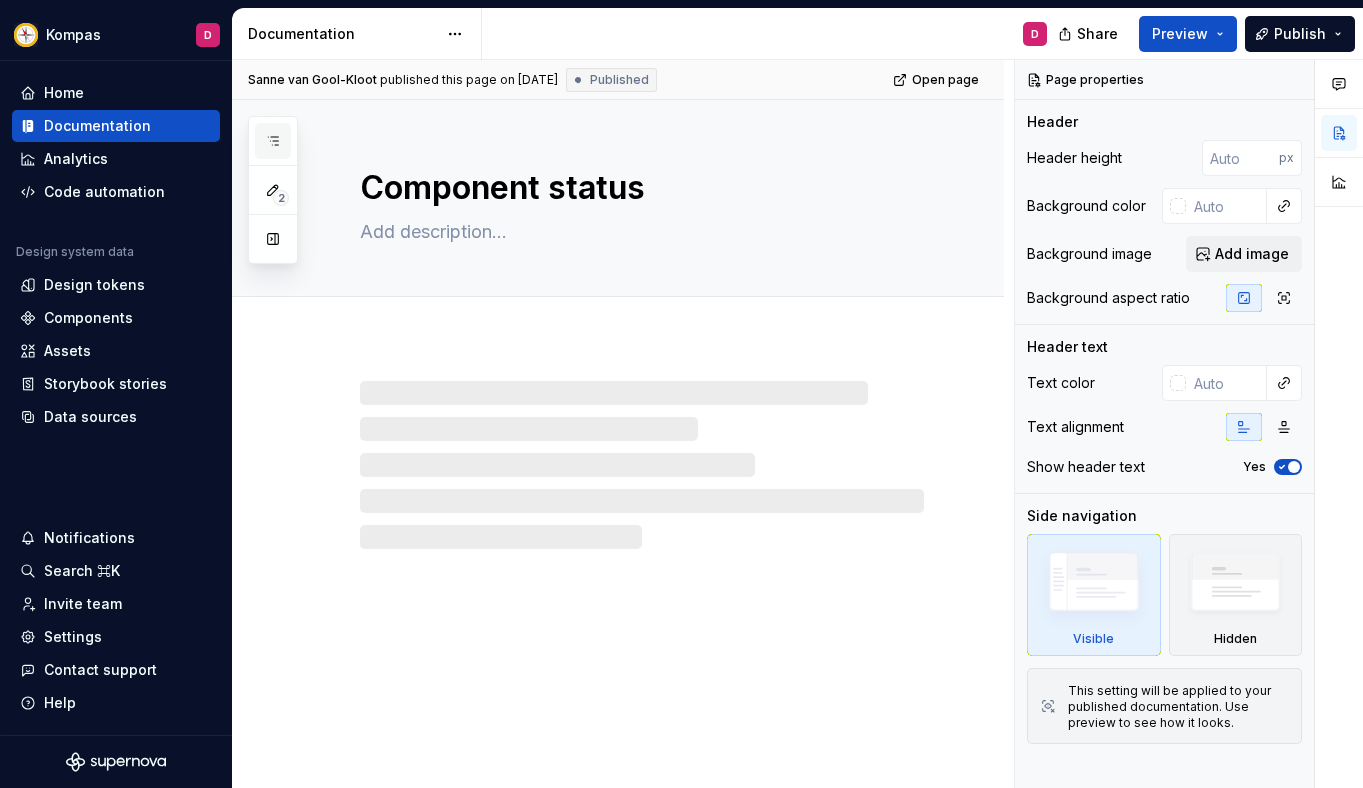 click 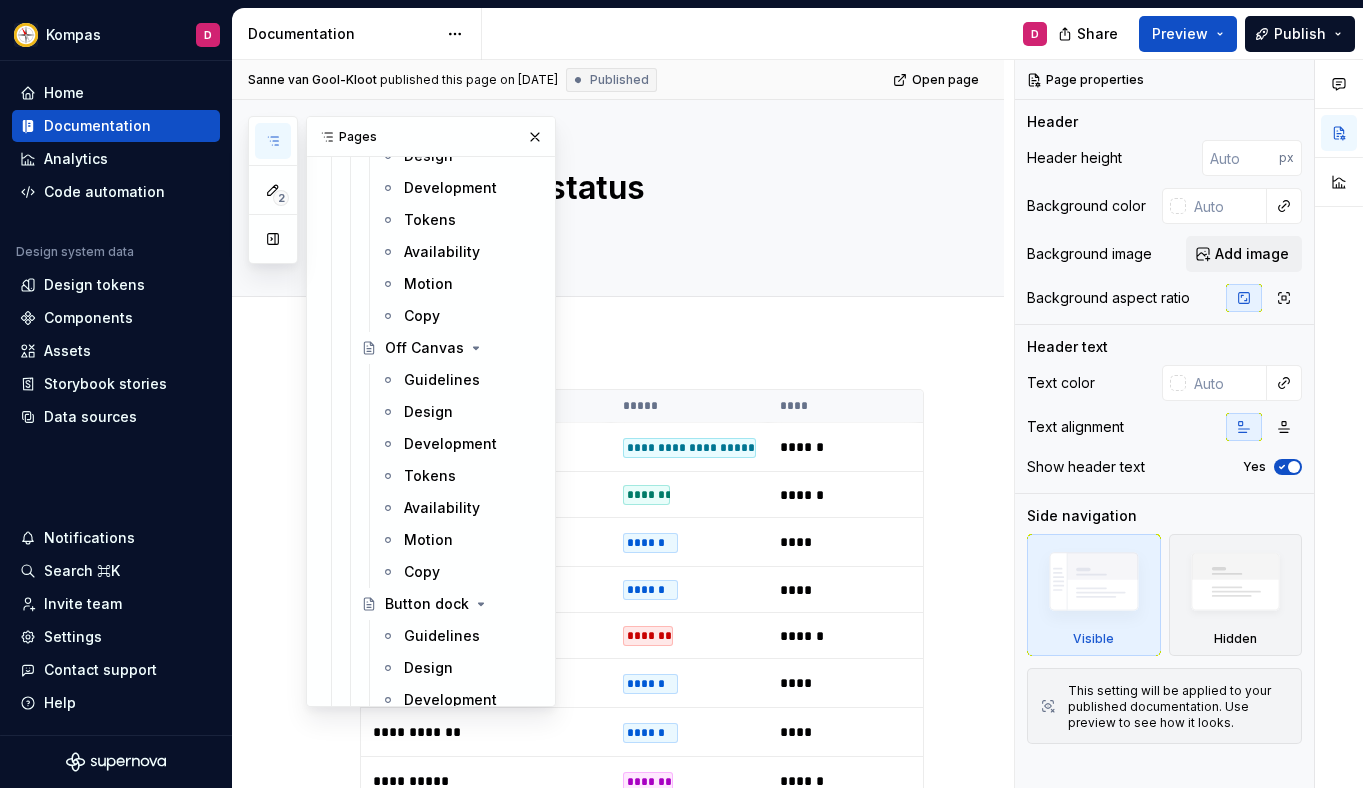 scroll, scrollTop: 8382, scrollLeft: 0, axis: vertical 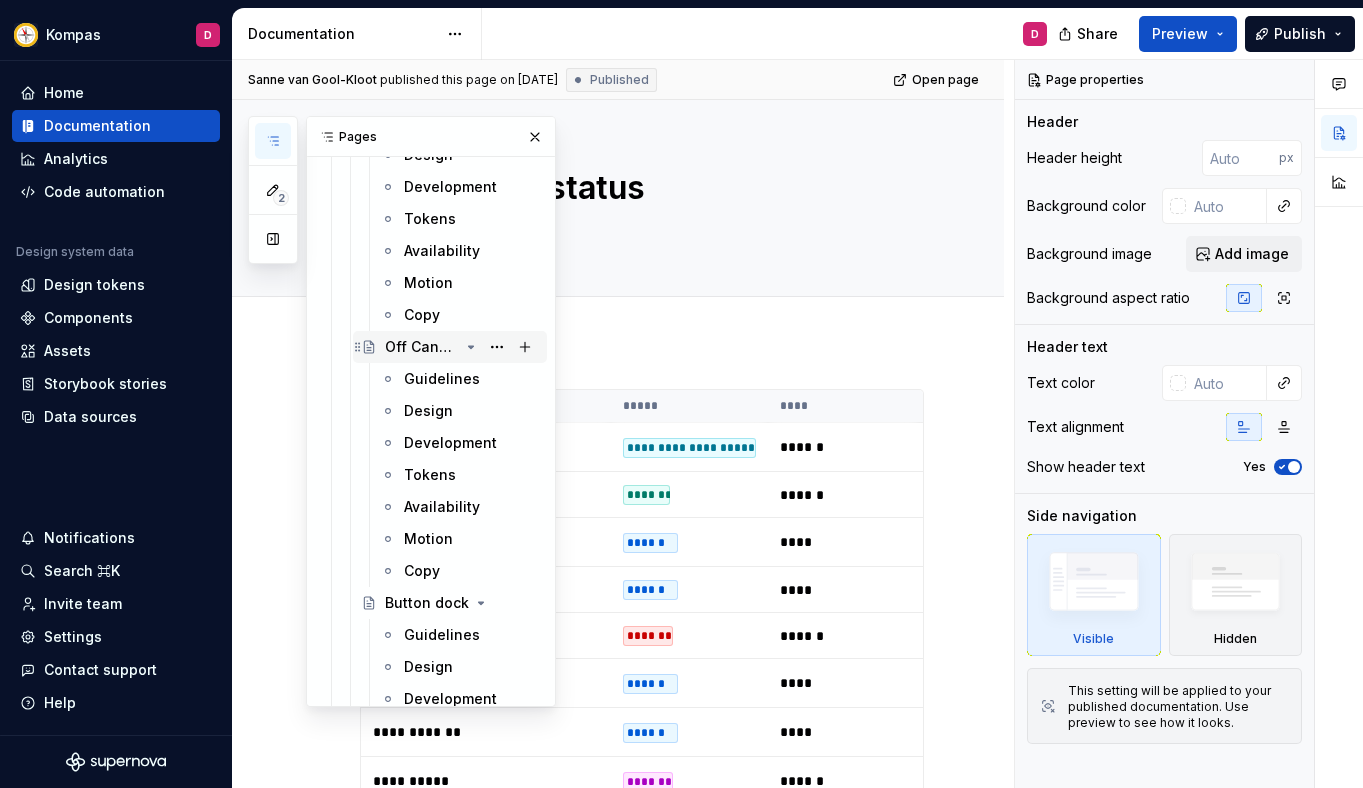 click 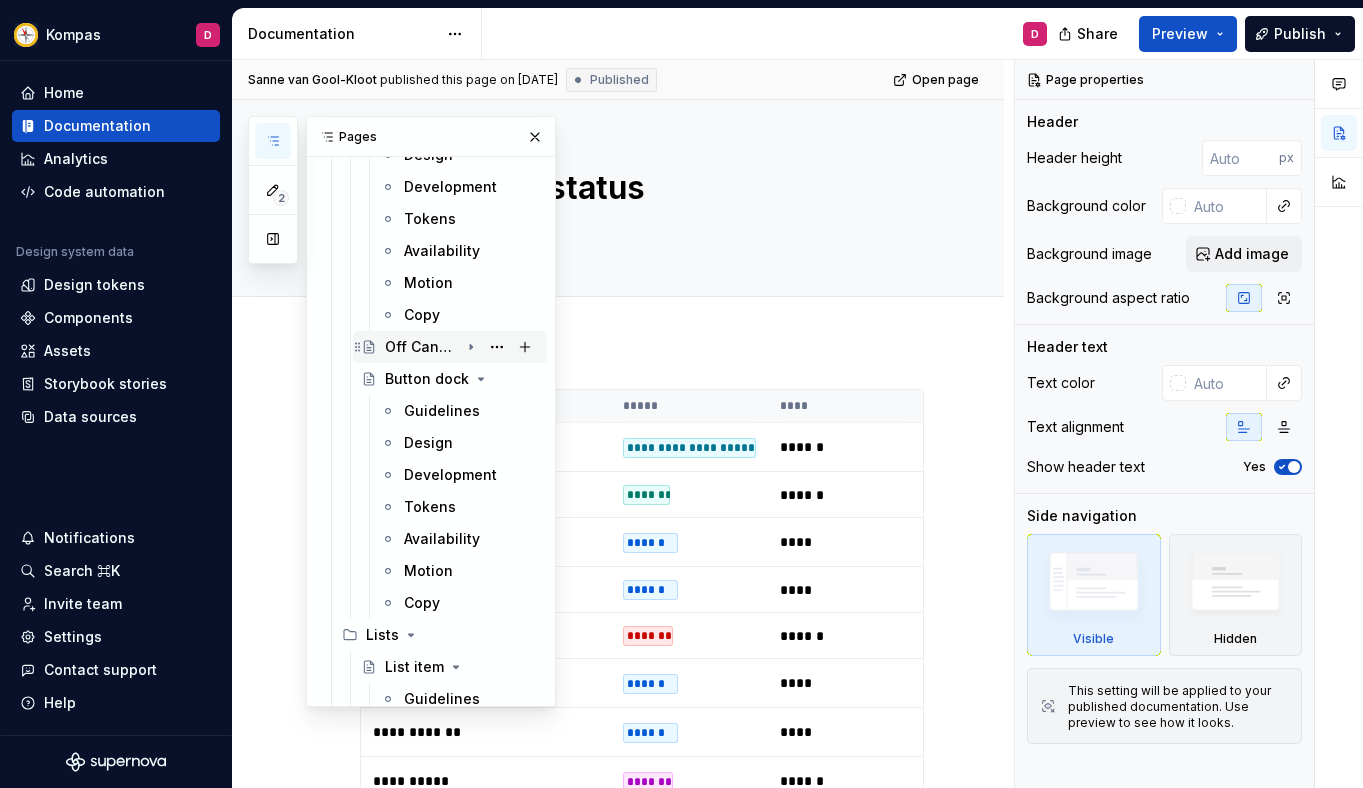 click 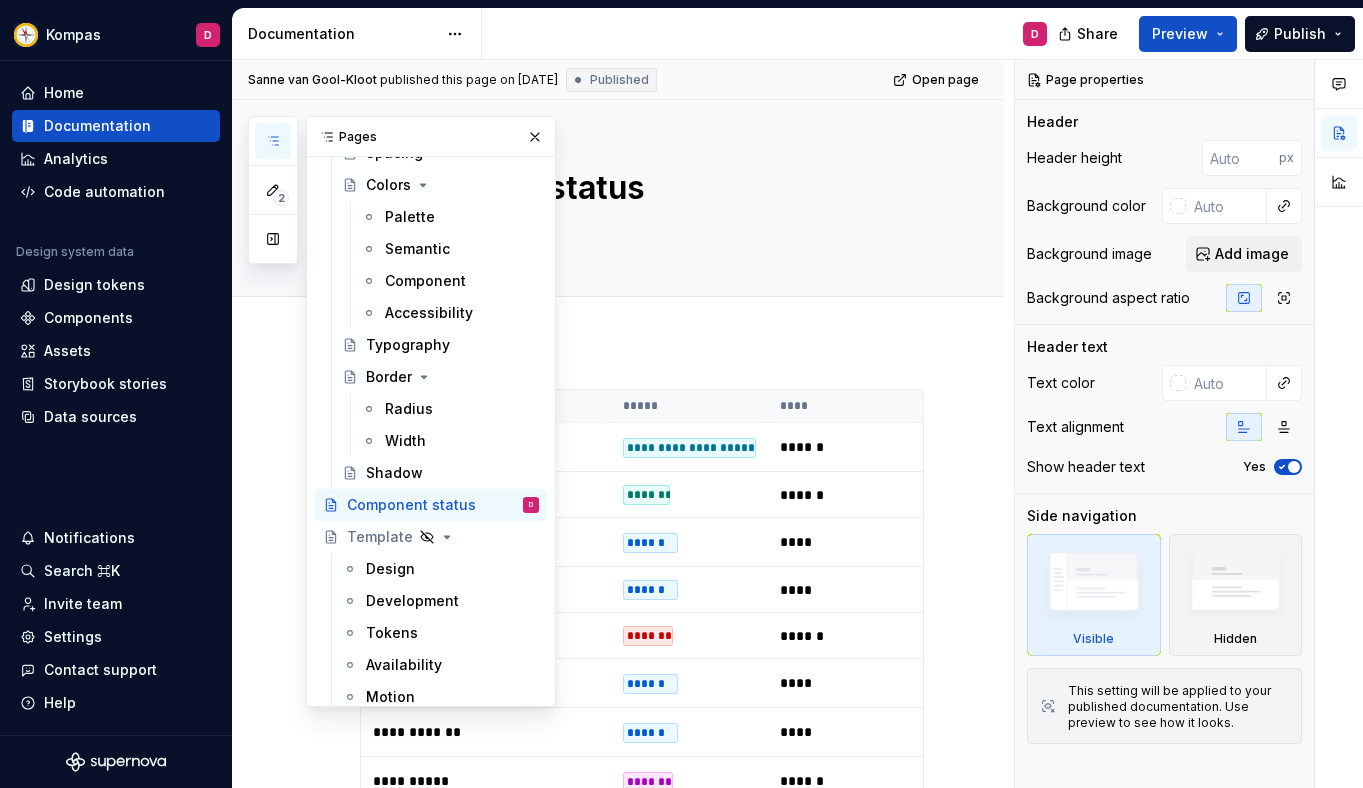 scroll, scrollTop: 2425, scrollLeft: 0, axis: vertical 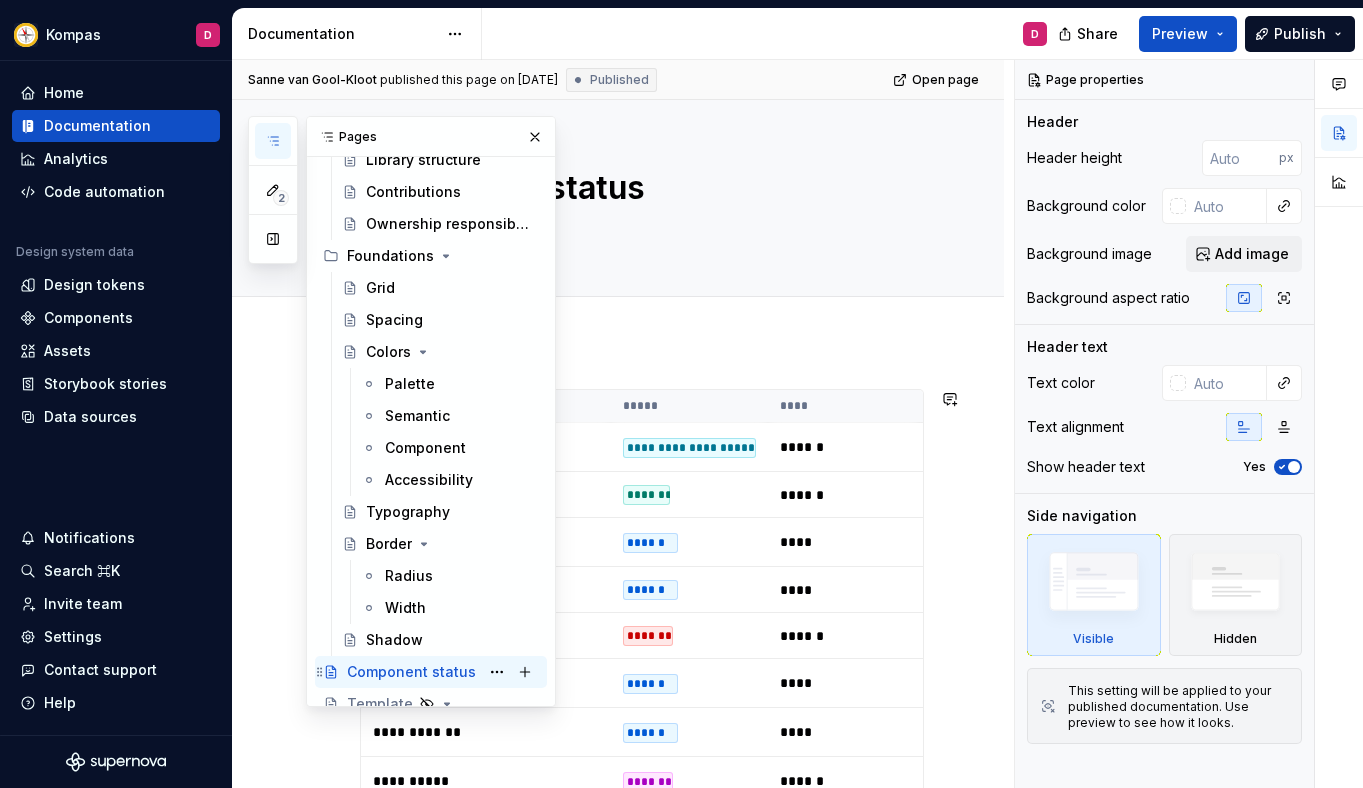 click on "Component status" at bounding box center (411, 672) 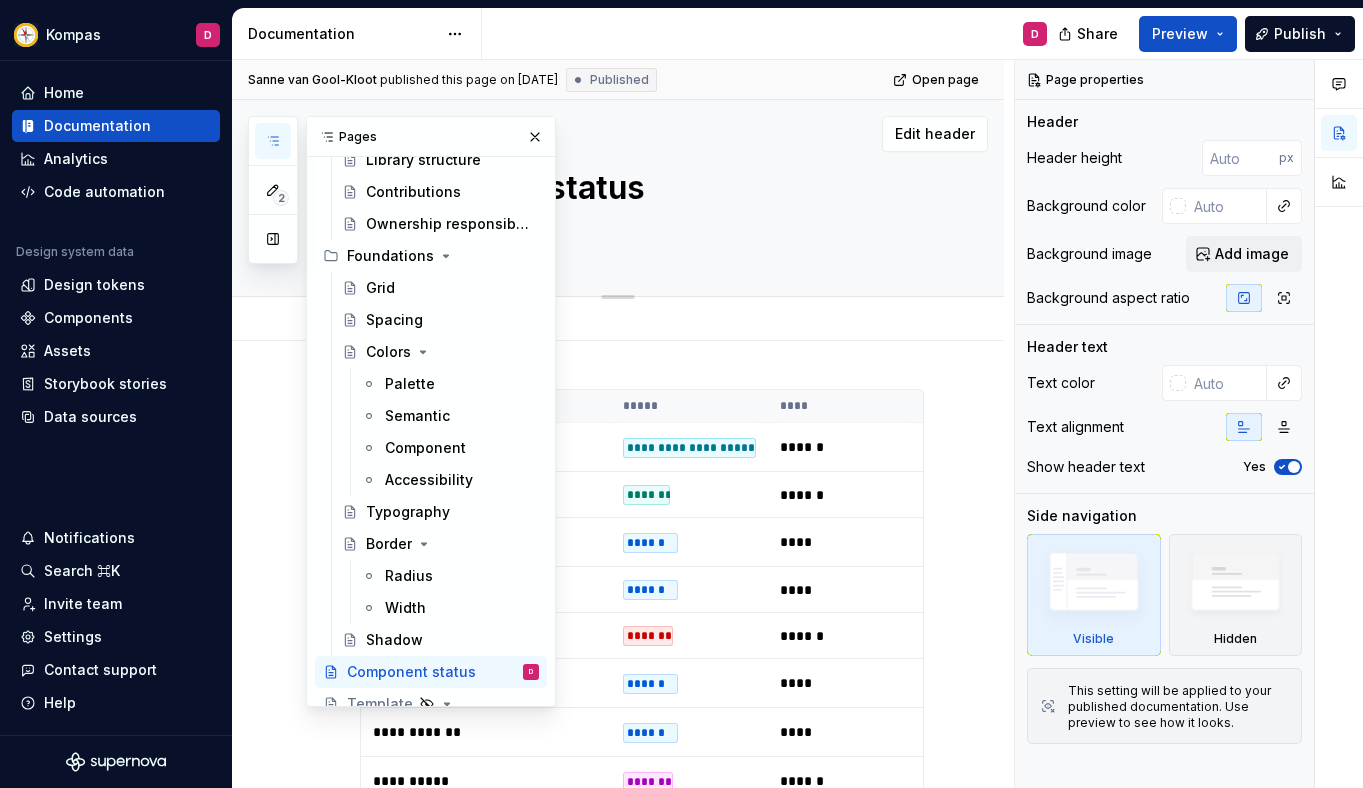click on "Component status" at bounding box center (642, 198) 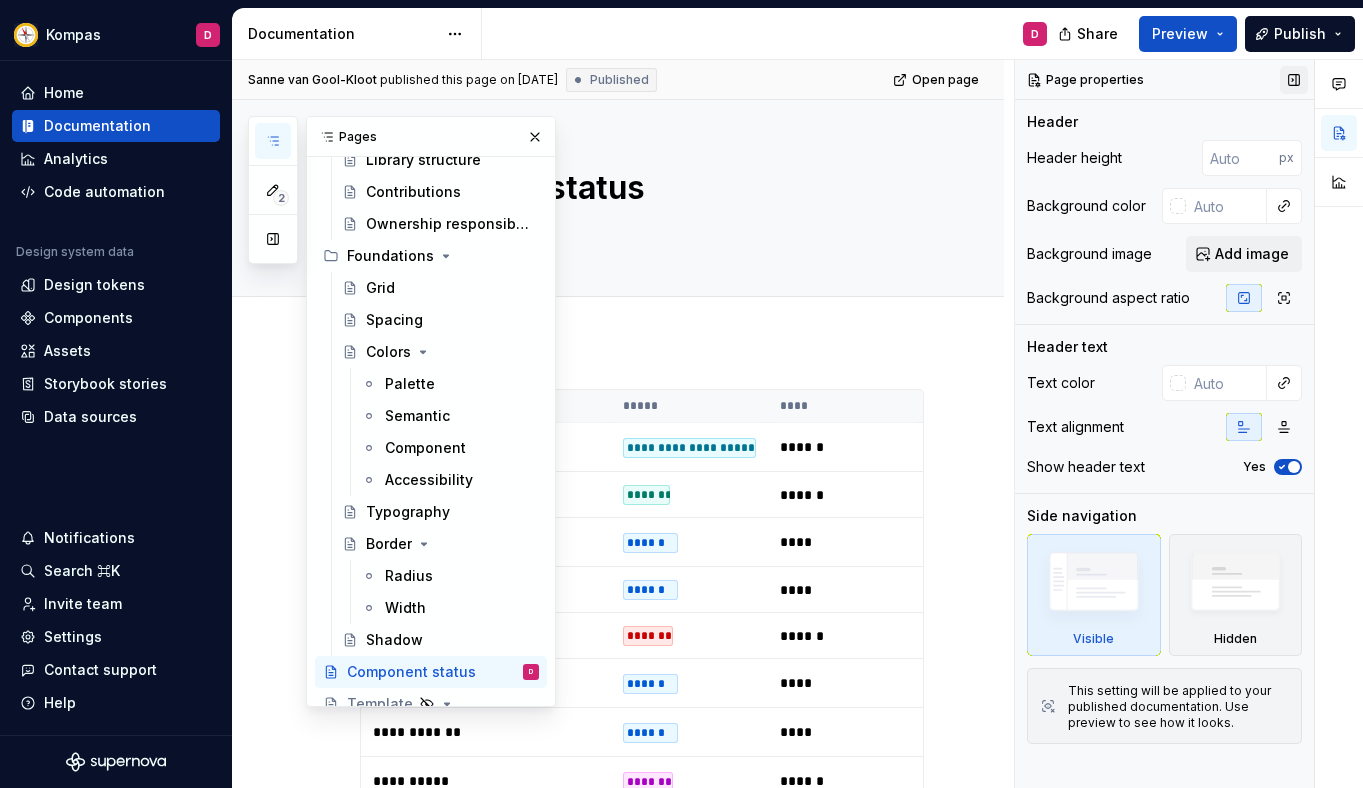 click at bounding box center (1294, 80) 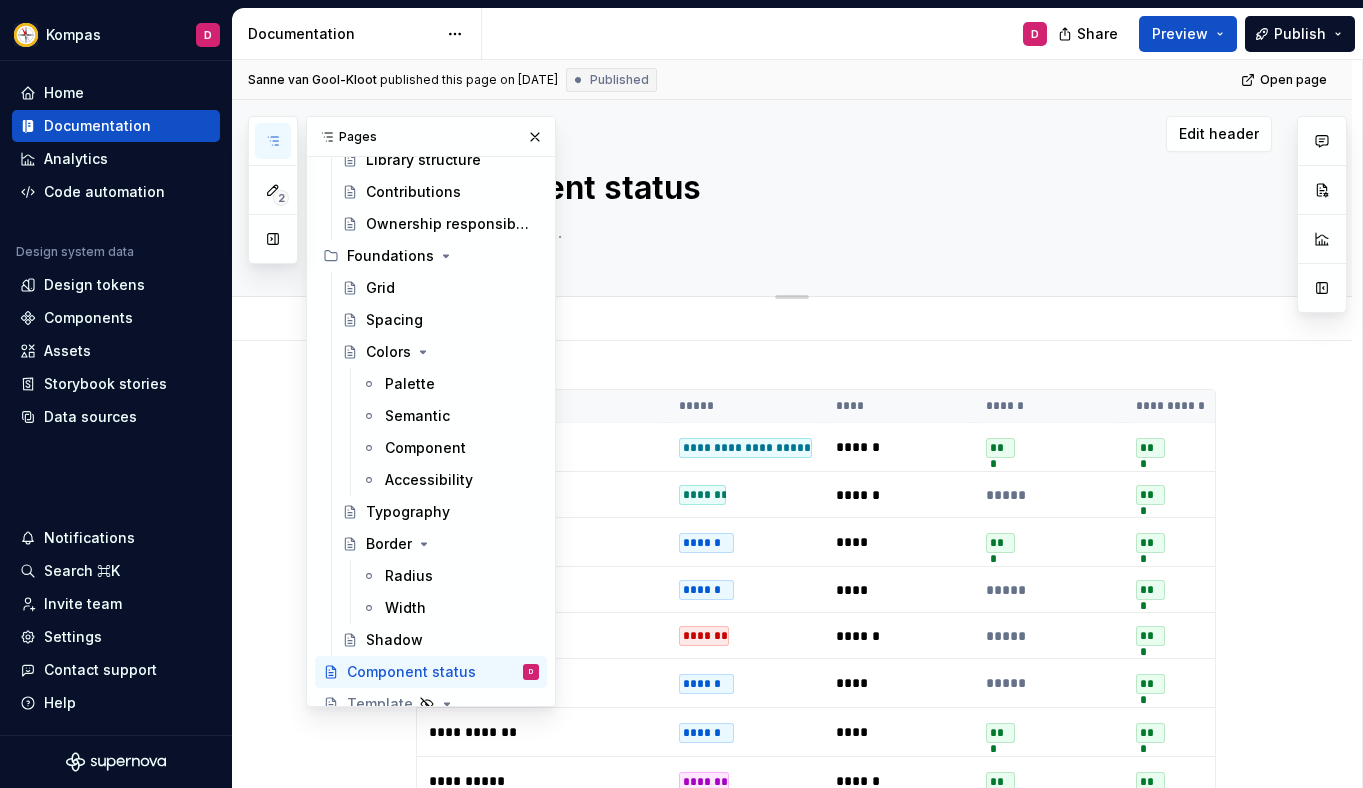 click on "Component status" at bounding box center (816, 198) 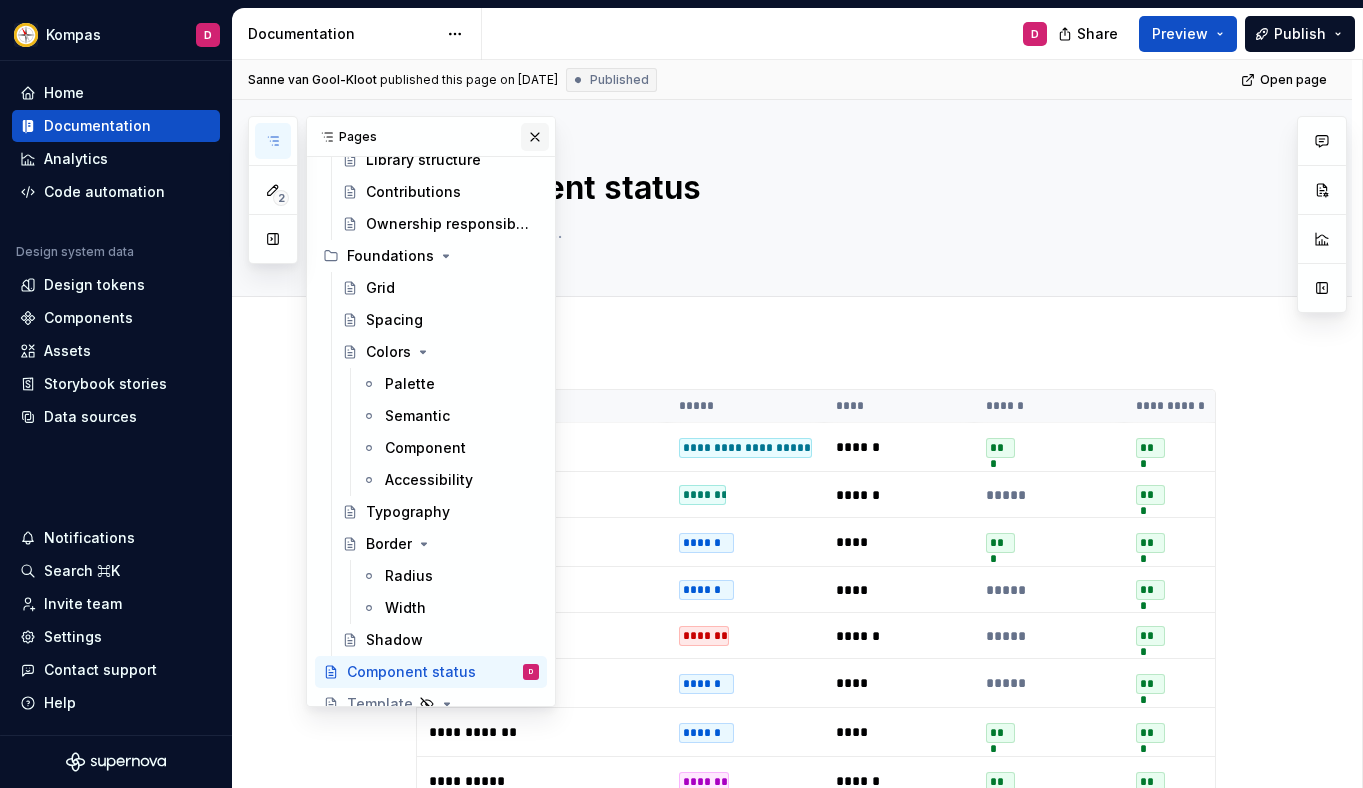 click at bounding box center (535, 137) 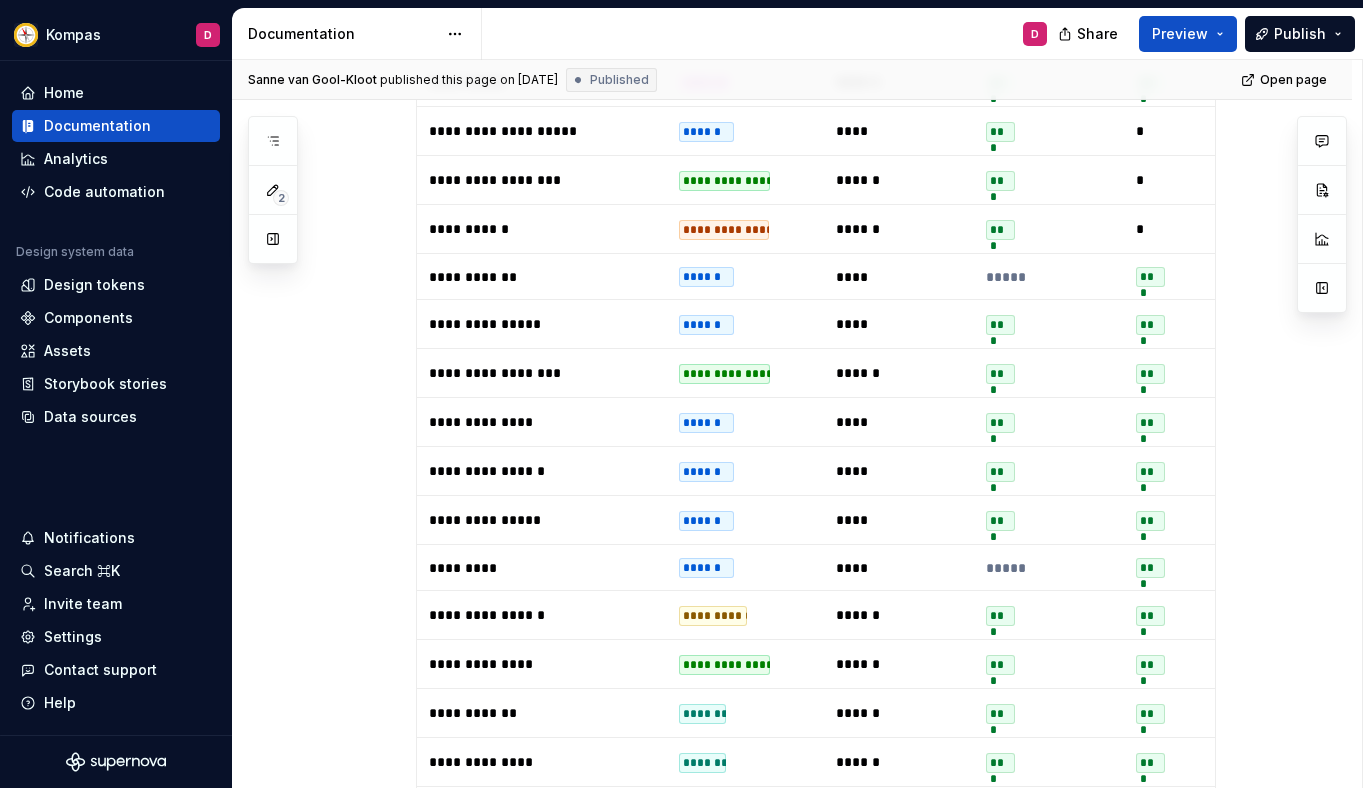 scroll, scrollTop: 723, scrollLeft: 0, axis: vertical 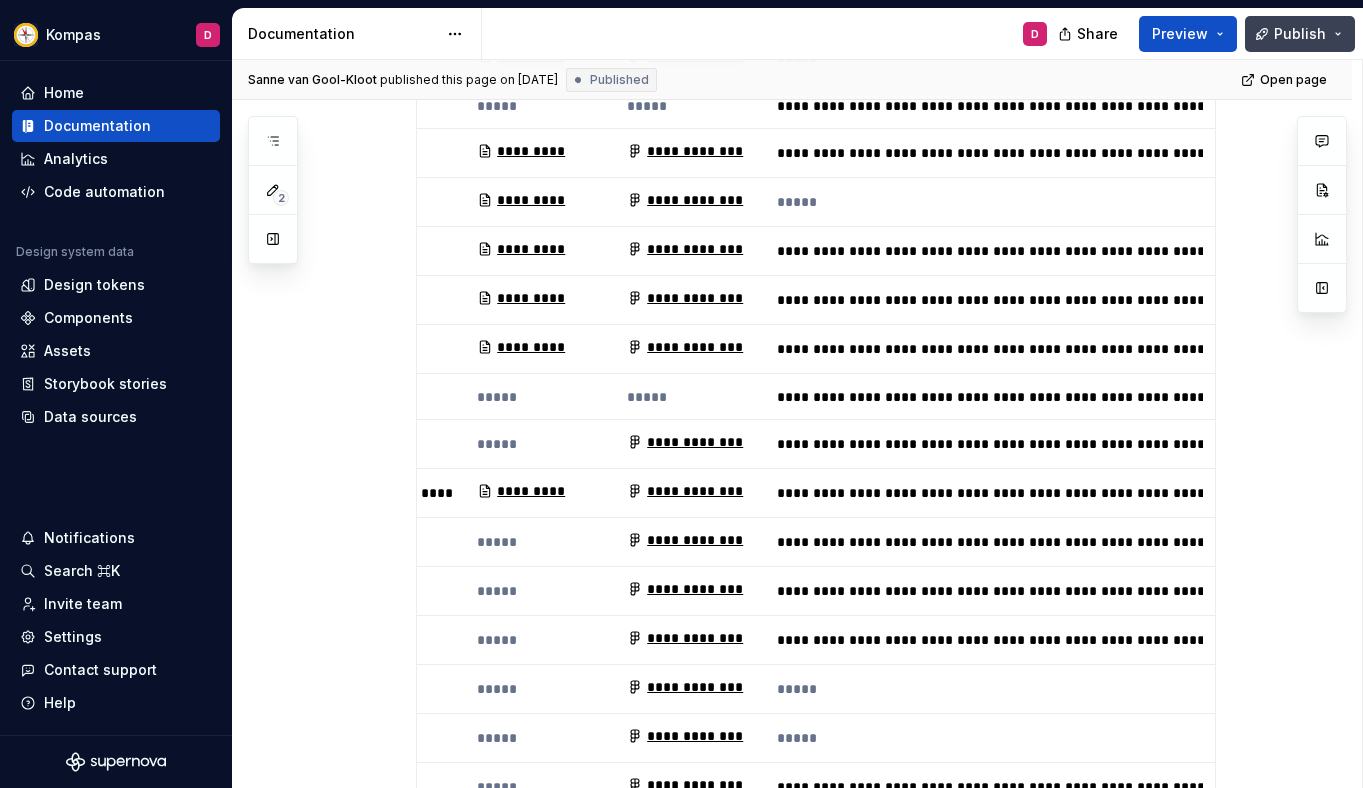 click on "Publish" at bounding box center [1300, 34] 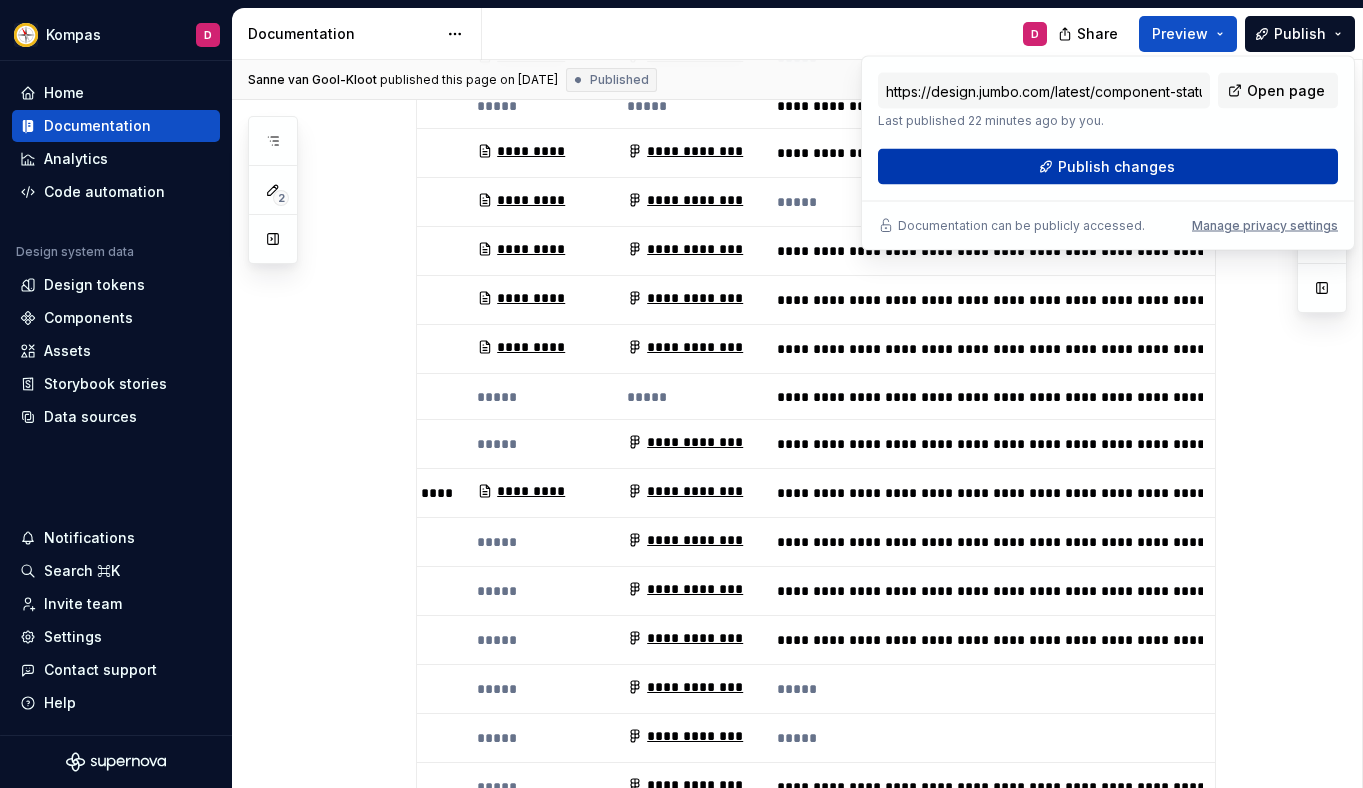 click on "Publish changes" at bounding box center (1116, 167) 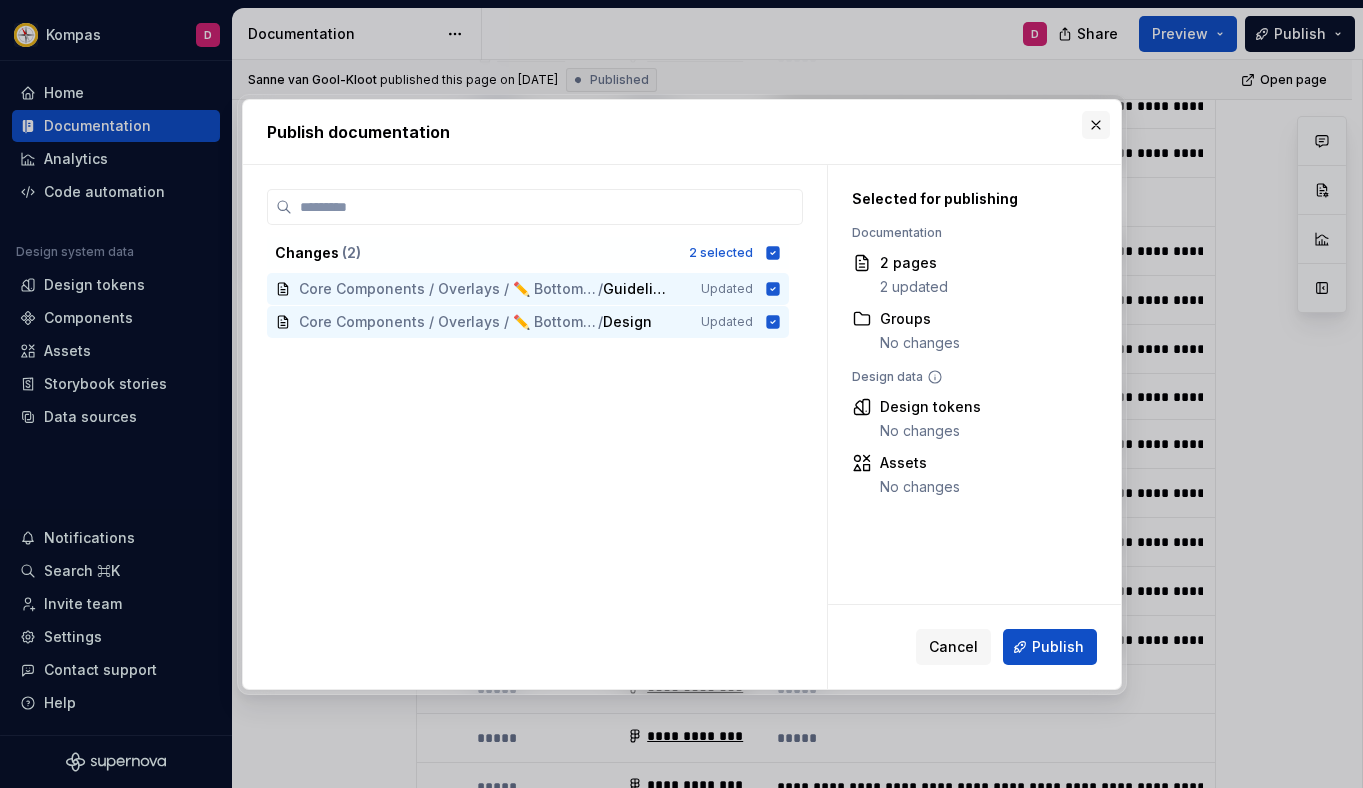 click at bounding box center [1096, 125] 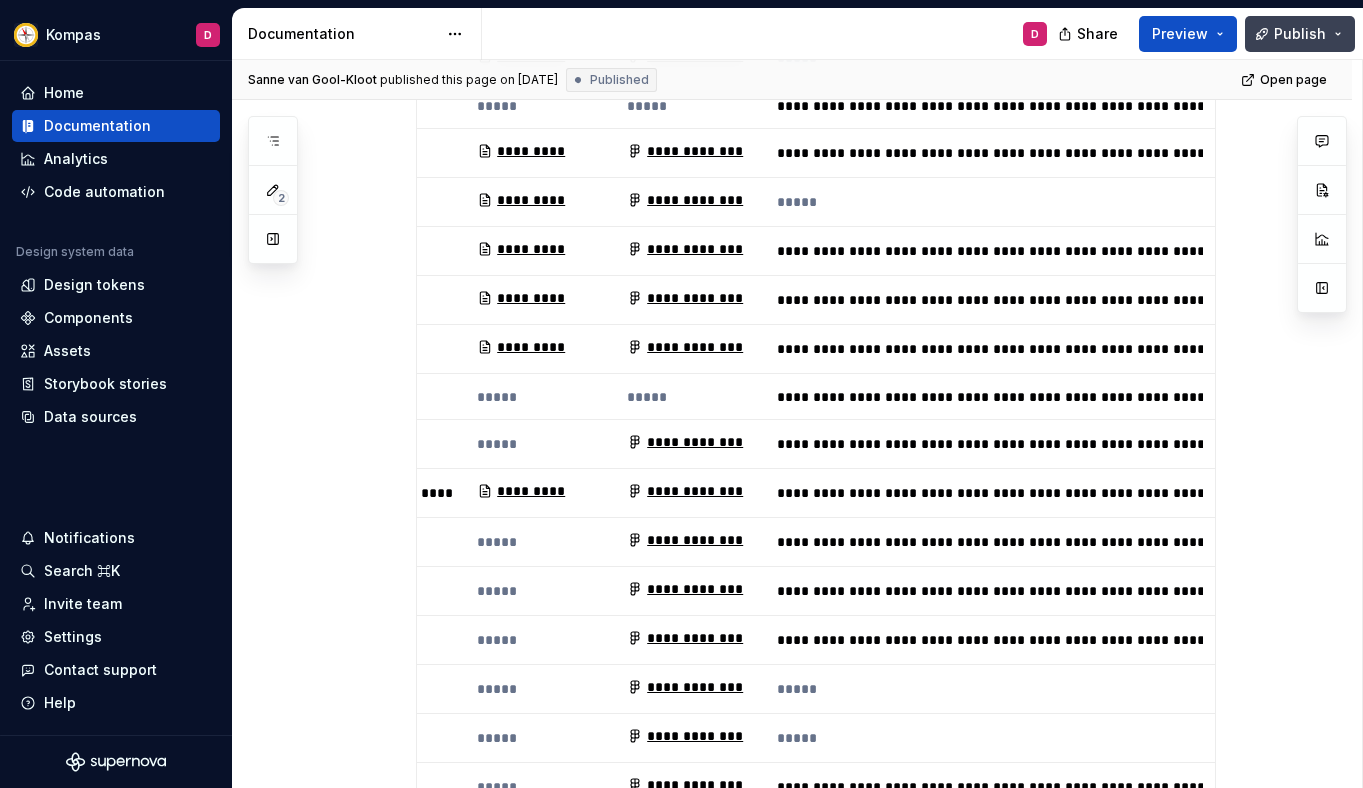 click on "Publish" at bounding box center [1300, 34] 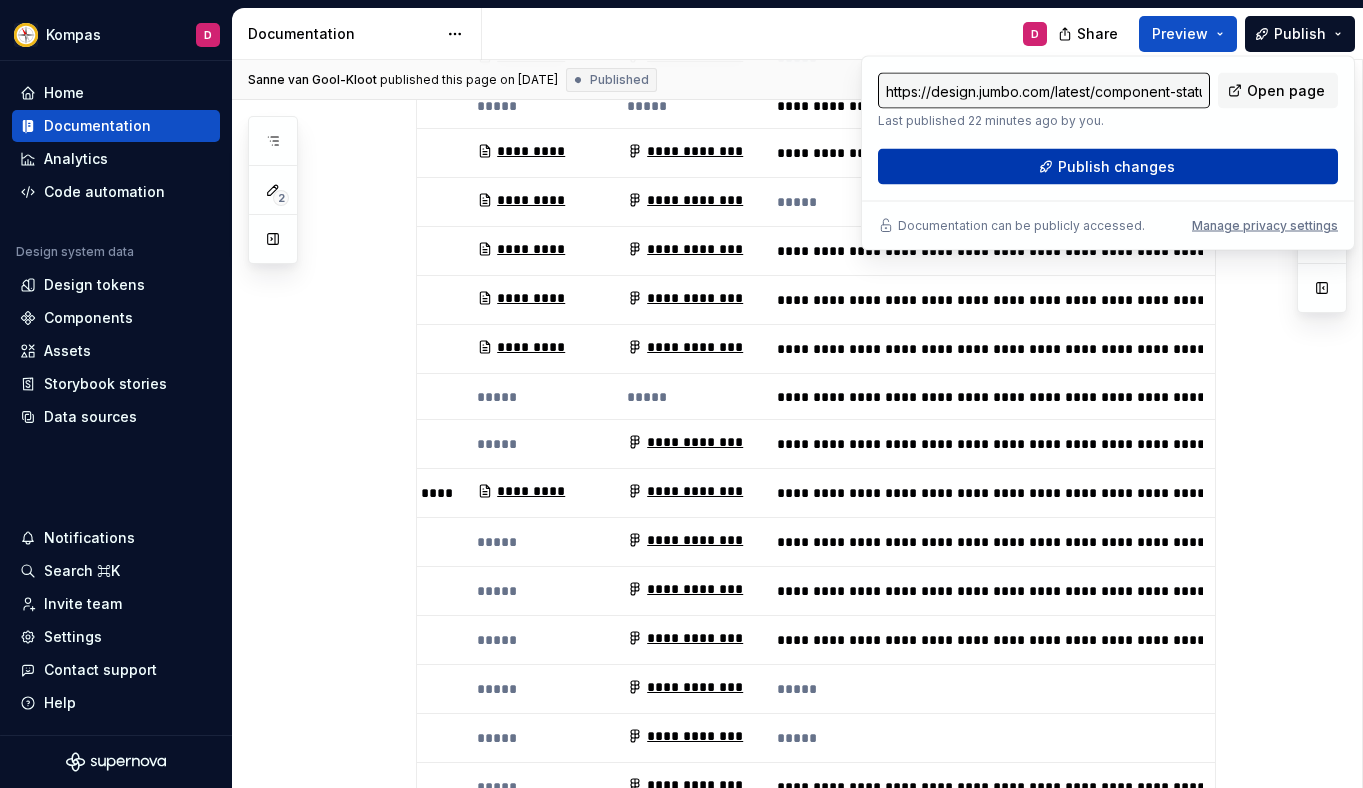 click on "Publish changes" at bounding box center (1116, 167) 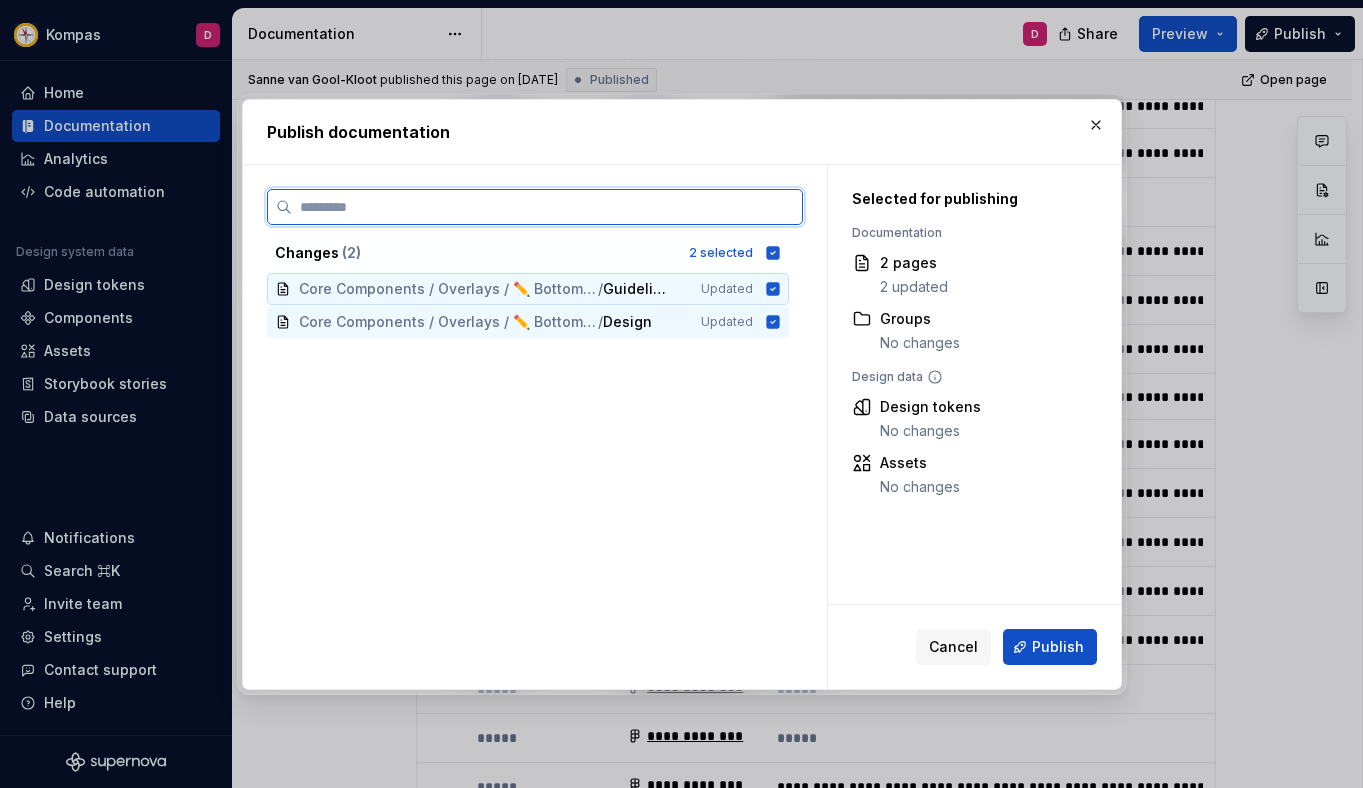 click 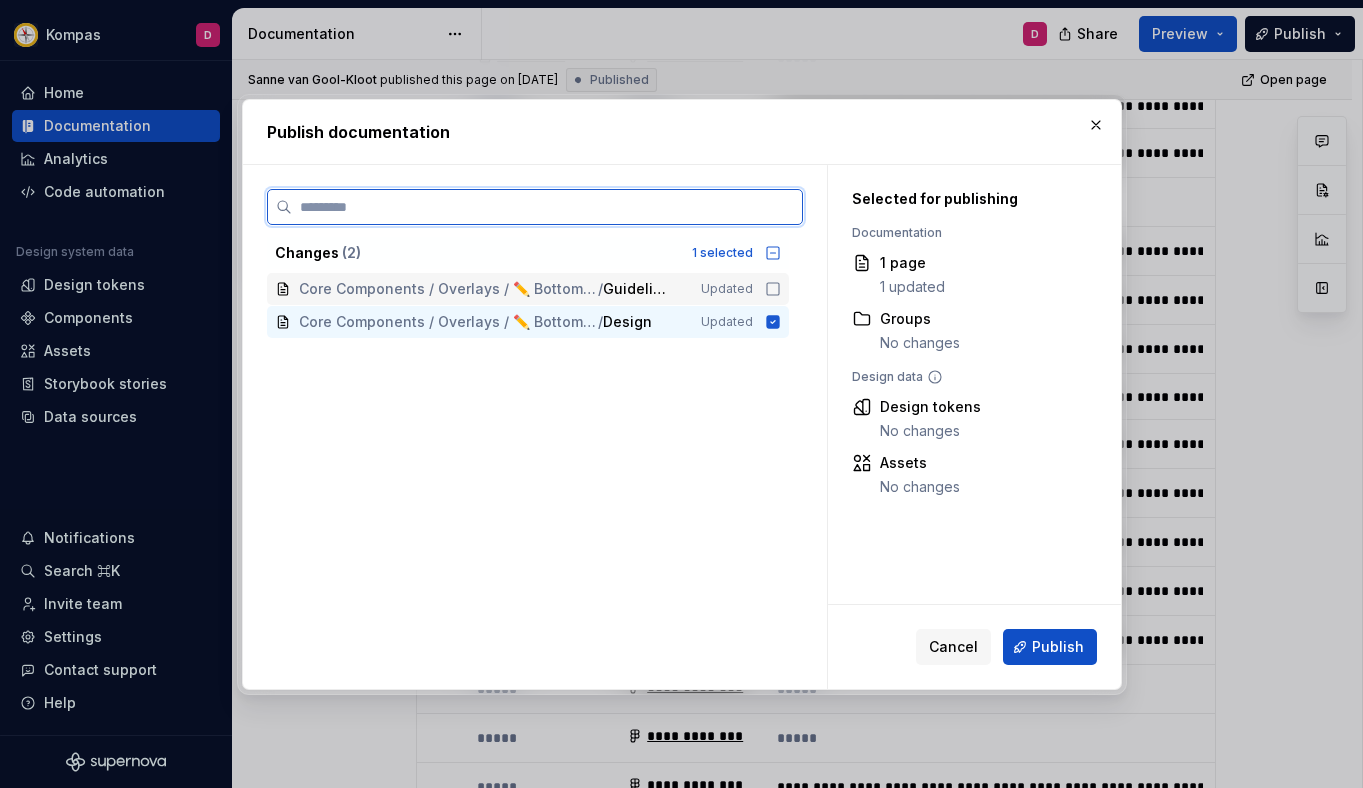 click 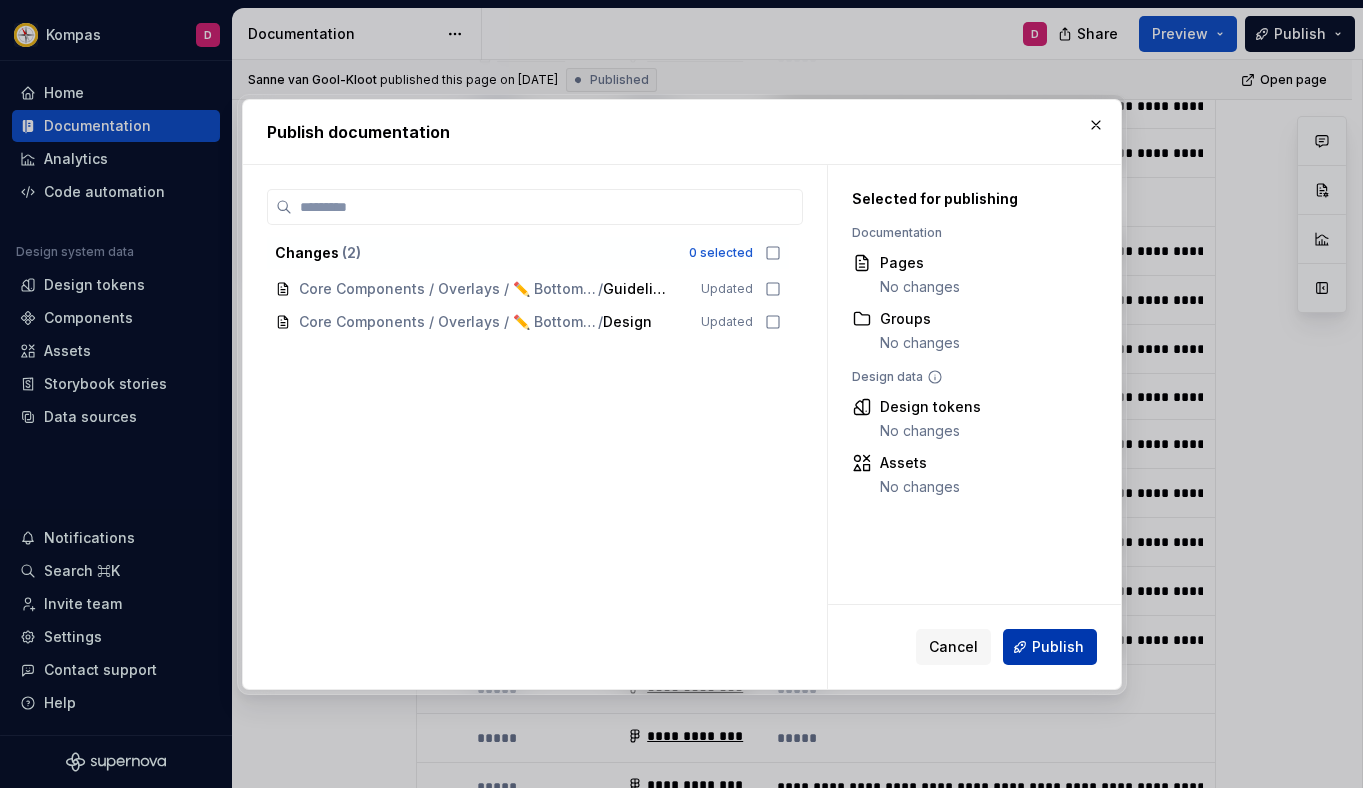 click on "Publish" at bounding box center [1058, 647] 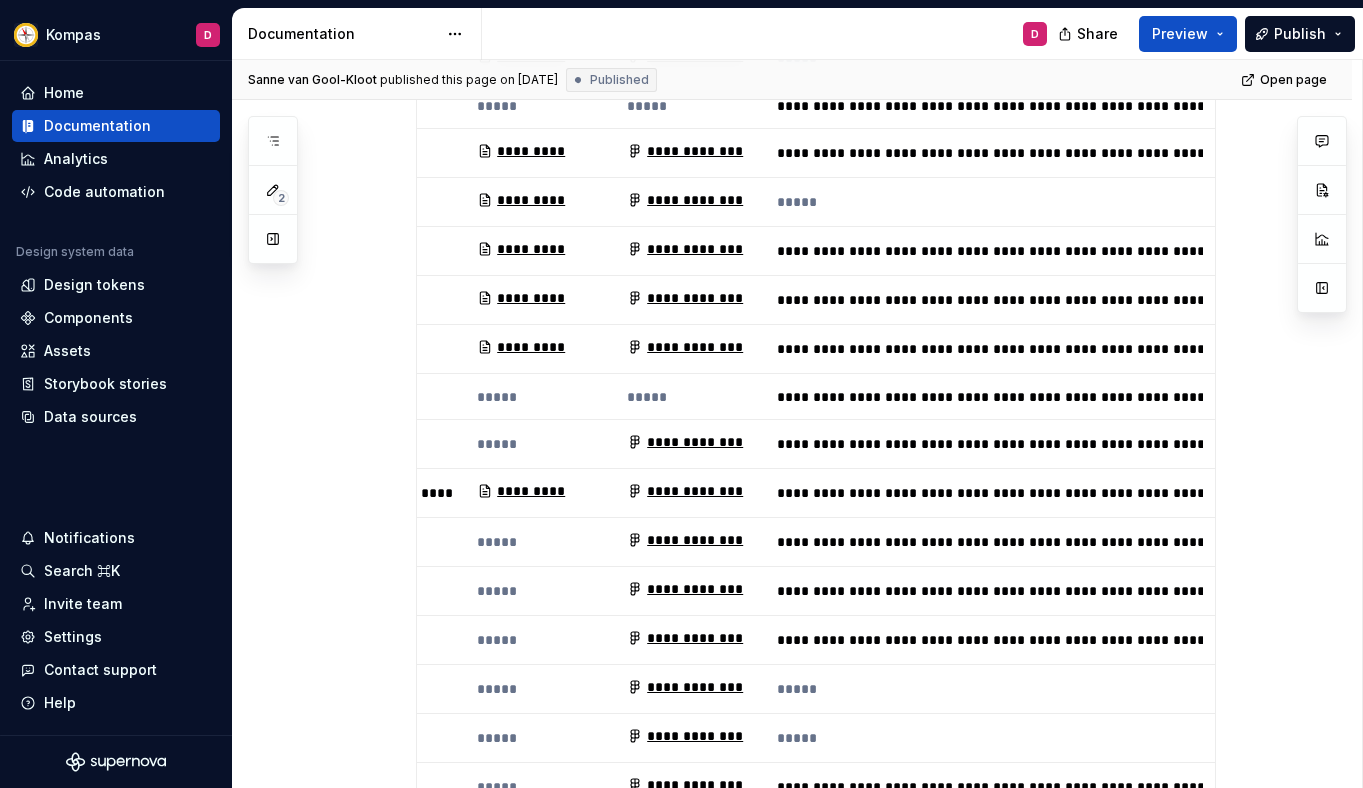 type on "*" 